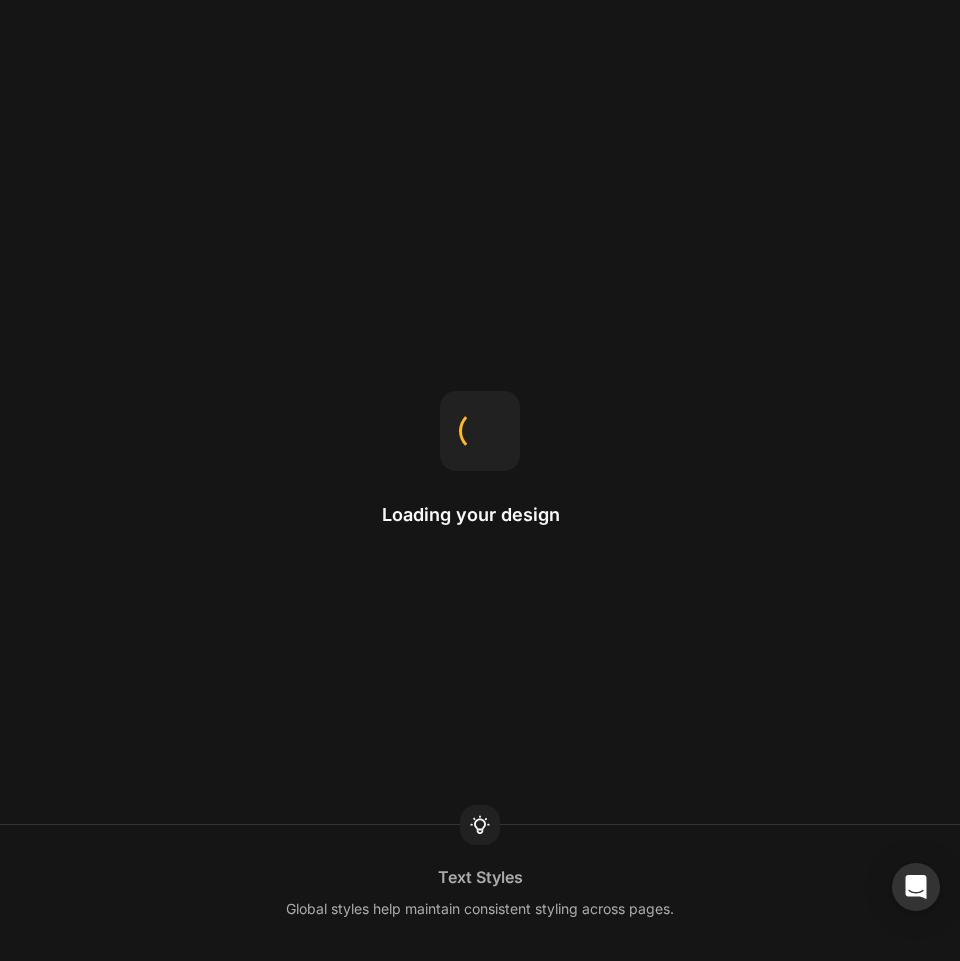 scroll, scrollTop: 0, scrollLeft: 0, axis: both 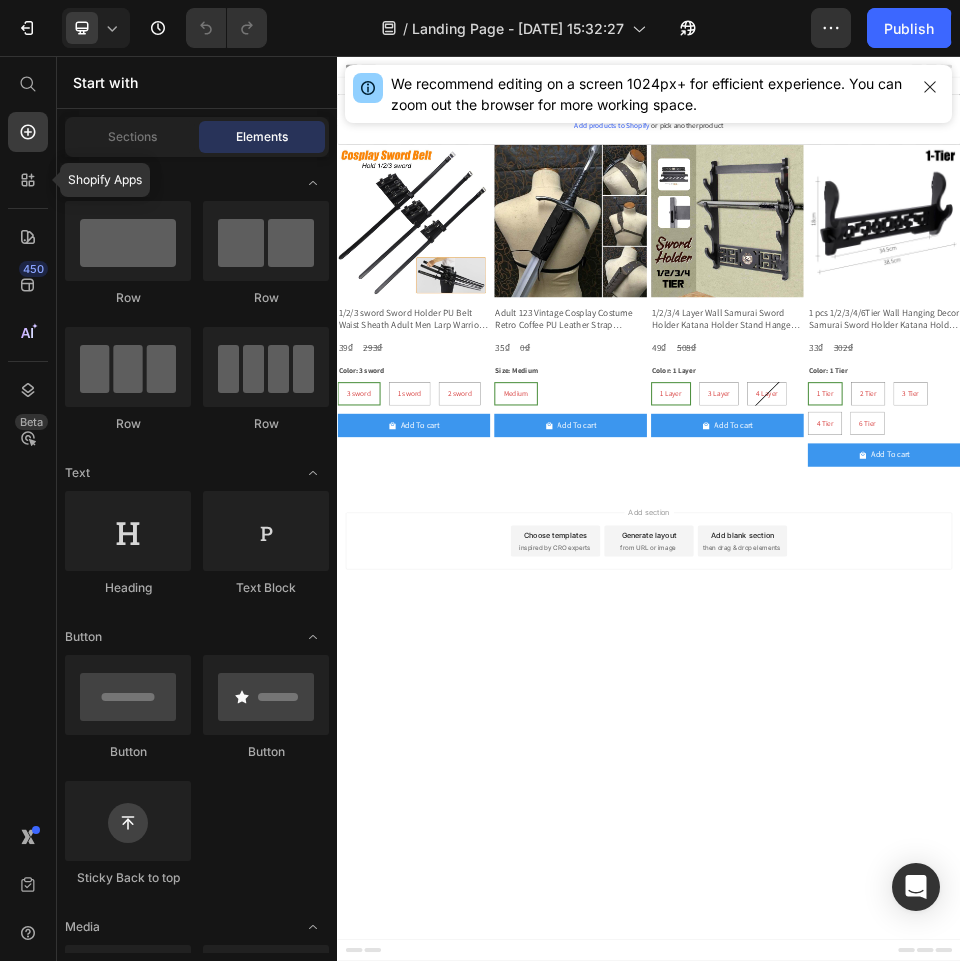 drag, startPoint x: 24, startPoint y: 171, endPoint x: 184, endPoint y: 194, distance: 161.64467 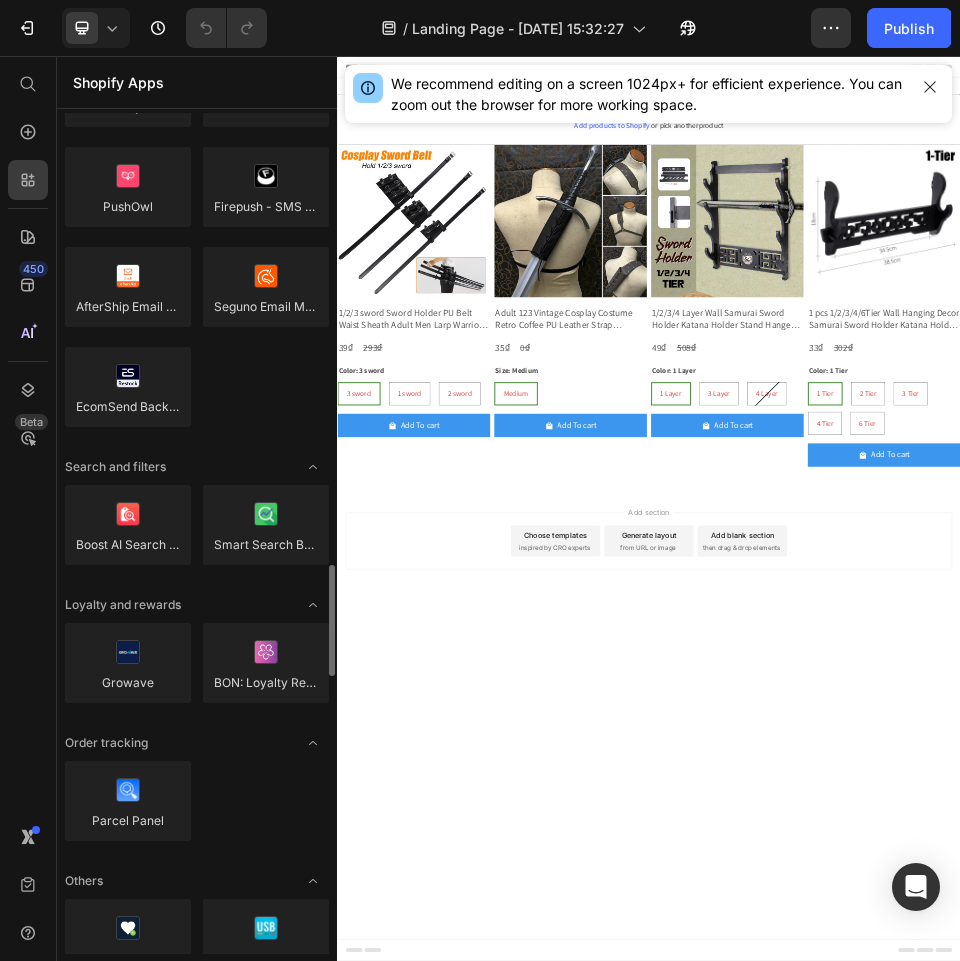 scroll, scrollTop: 3500, scrollLeft: 0, axis: vertical 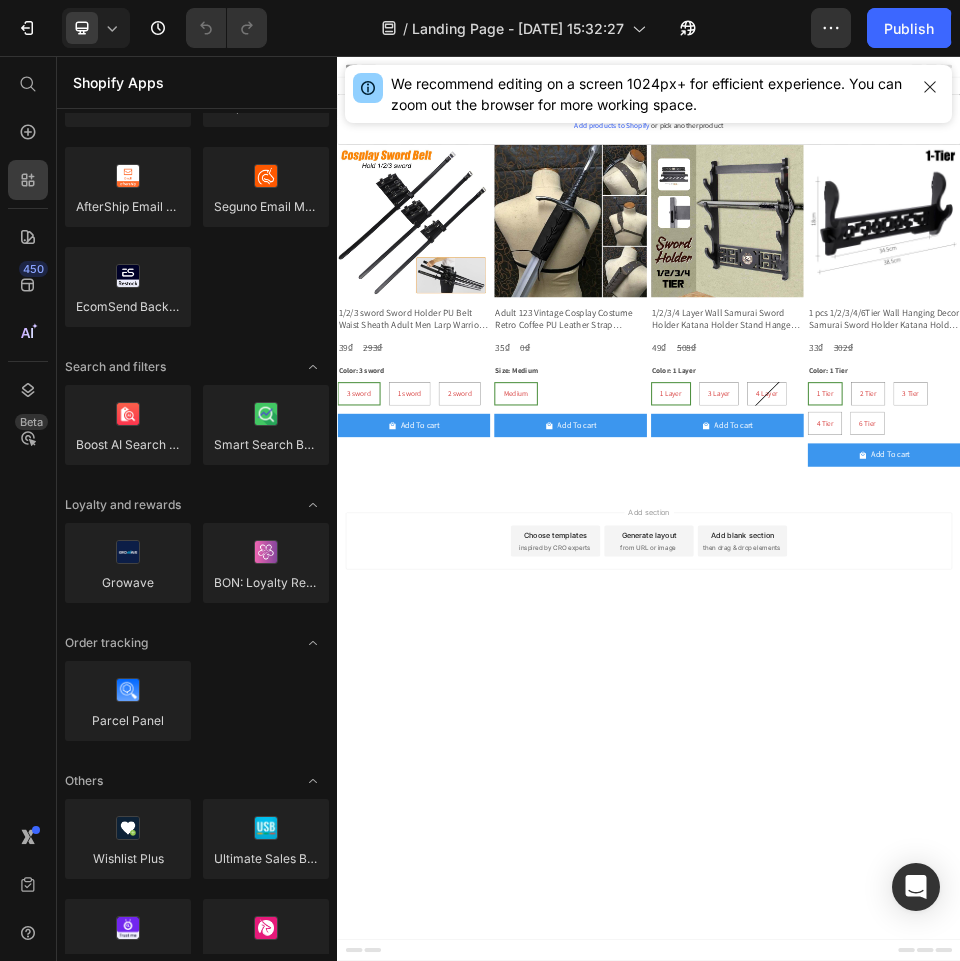 drag, startPoint x: 387, startPoint y: 544, endPoint x: 427, endPoint y: 949, distance: 406.97052 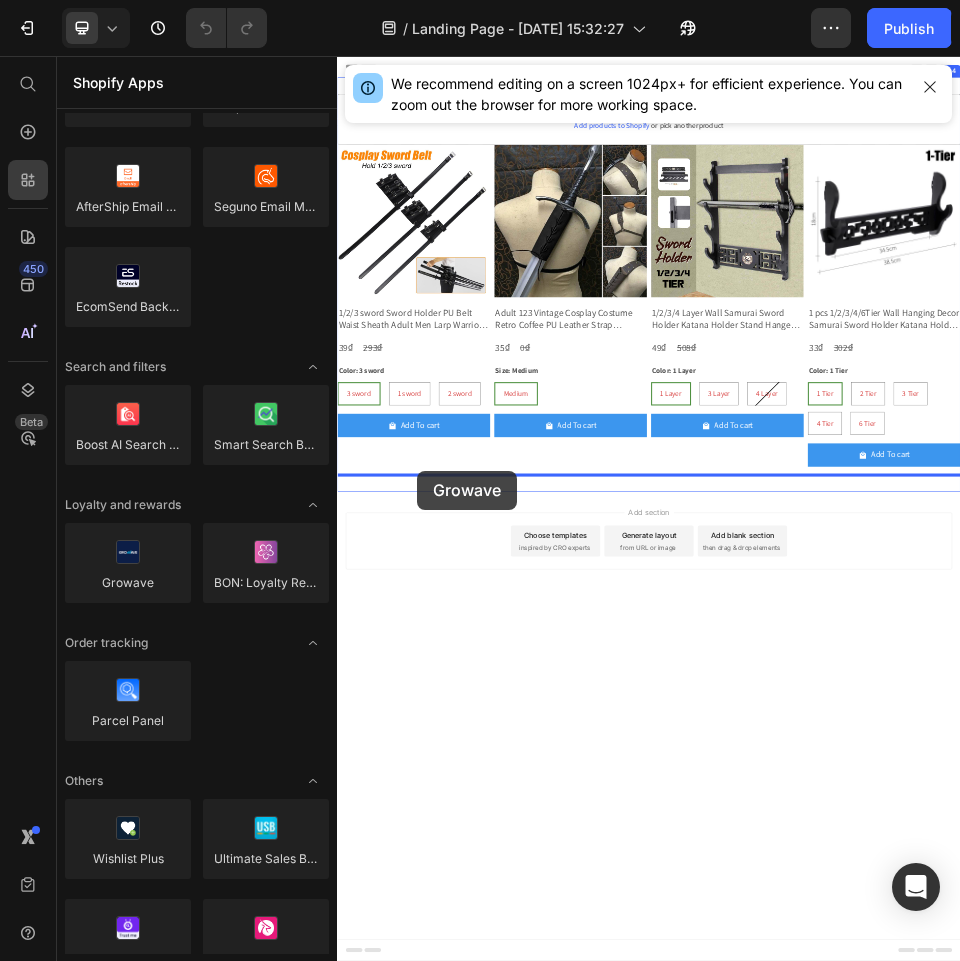 drag, startPoint x: 463, startPoint y: 635, endPoint x: 562, endPoint y: 826, distance: 215.13252 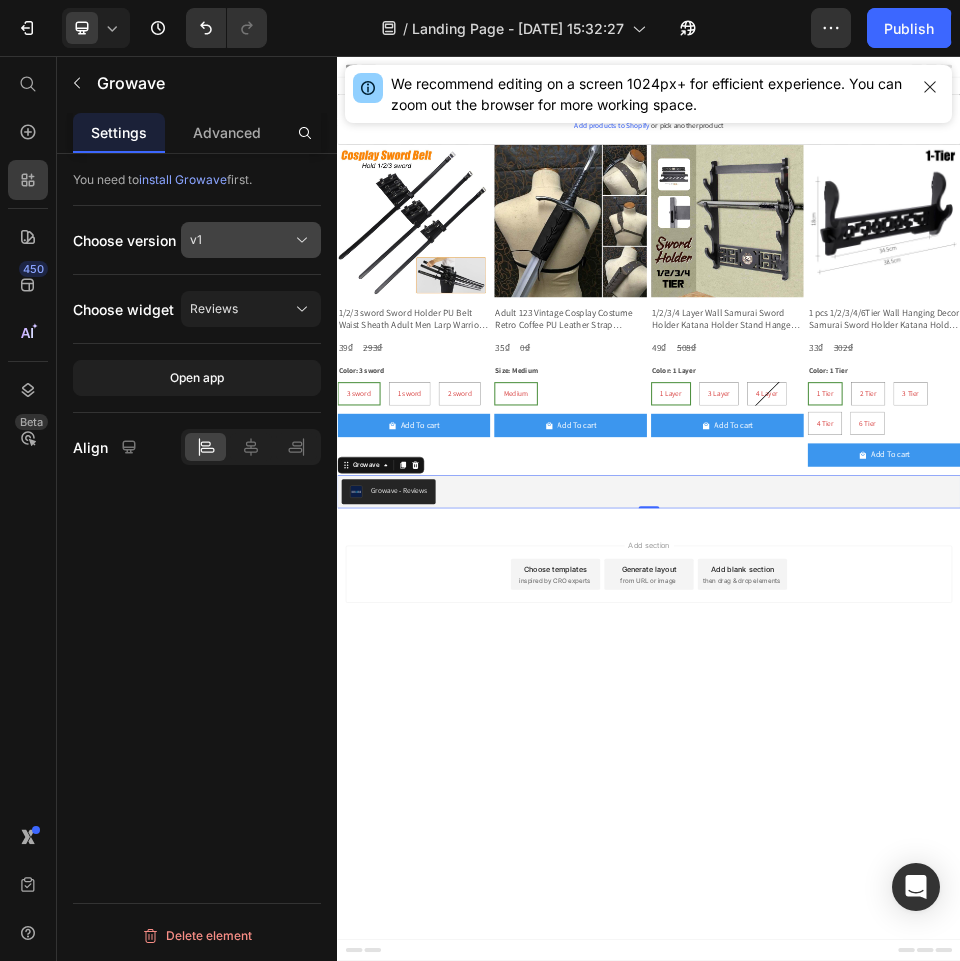 click on "v1" 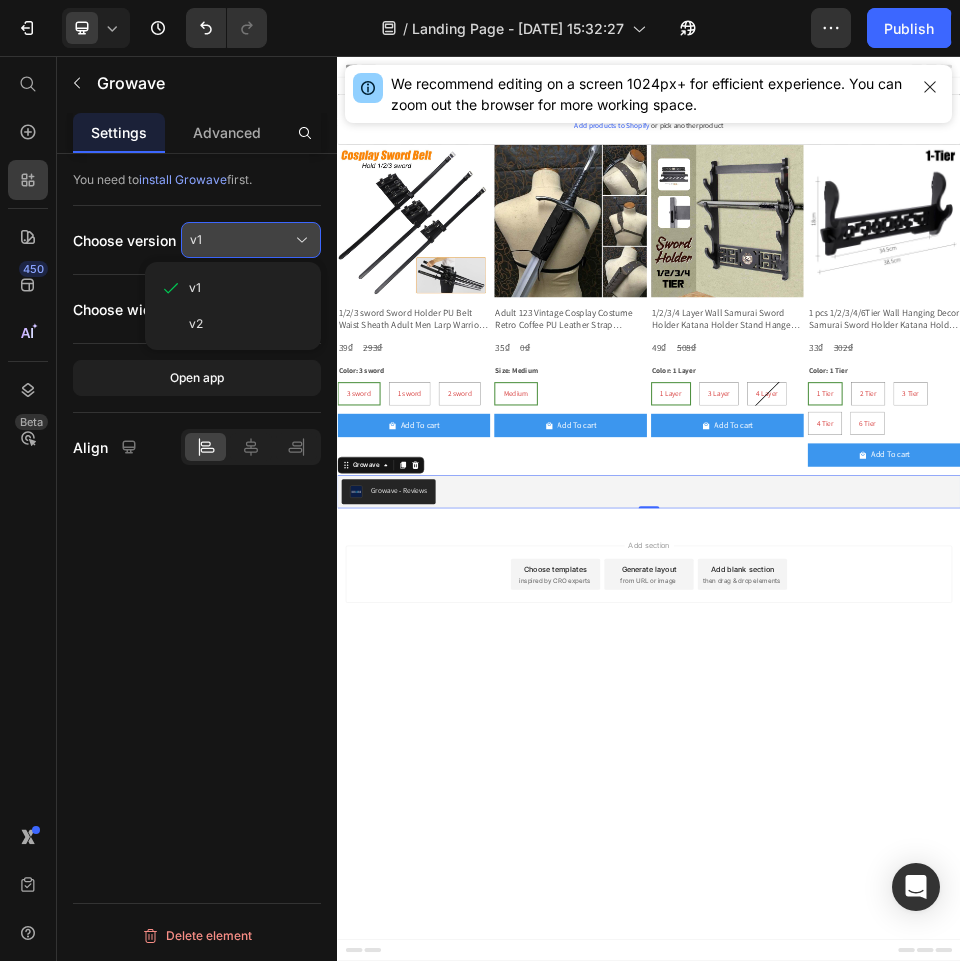 click on "v1" 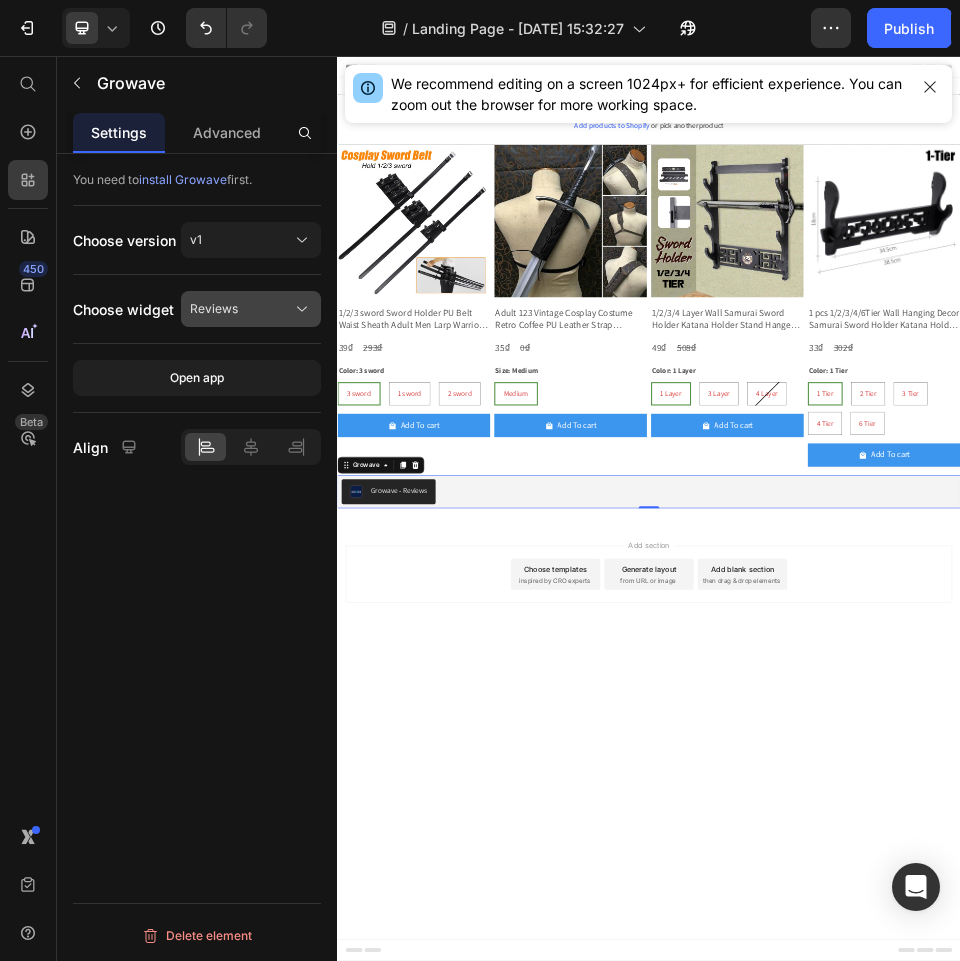 click on "Reviews" 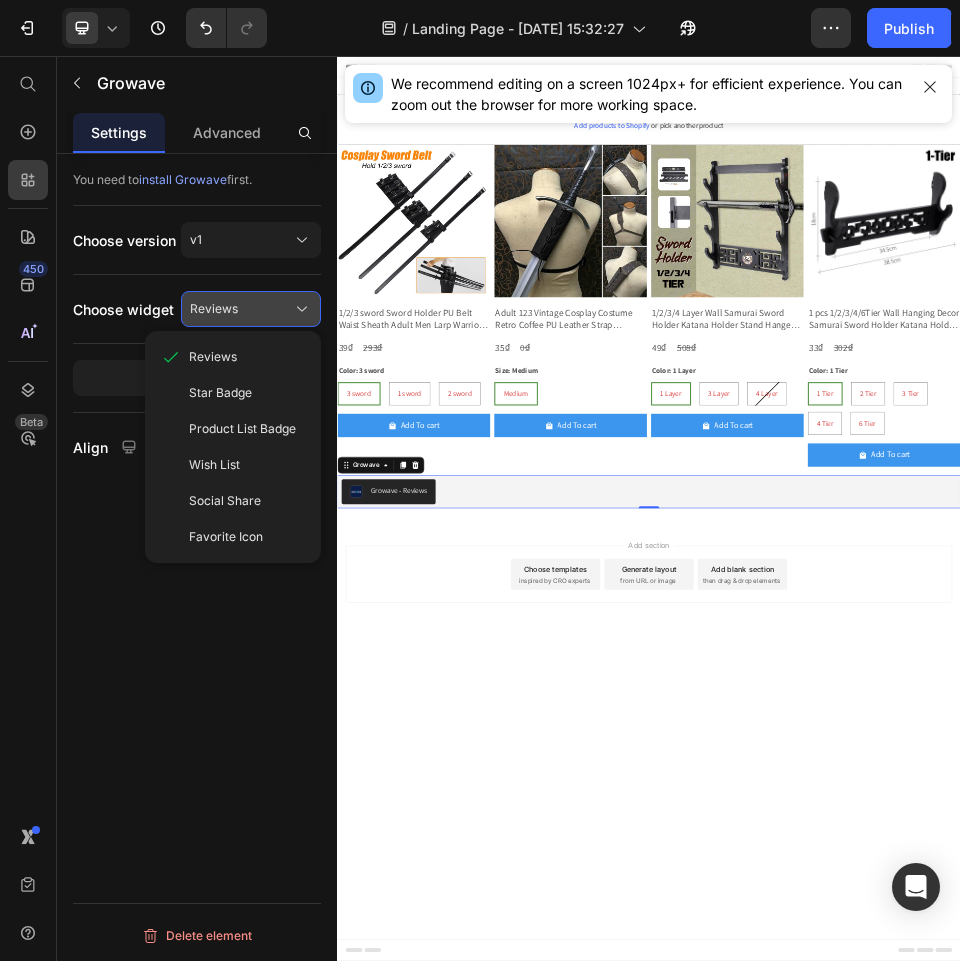 click on "Reviews" 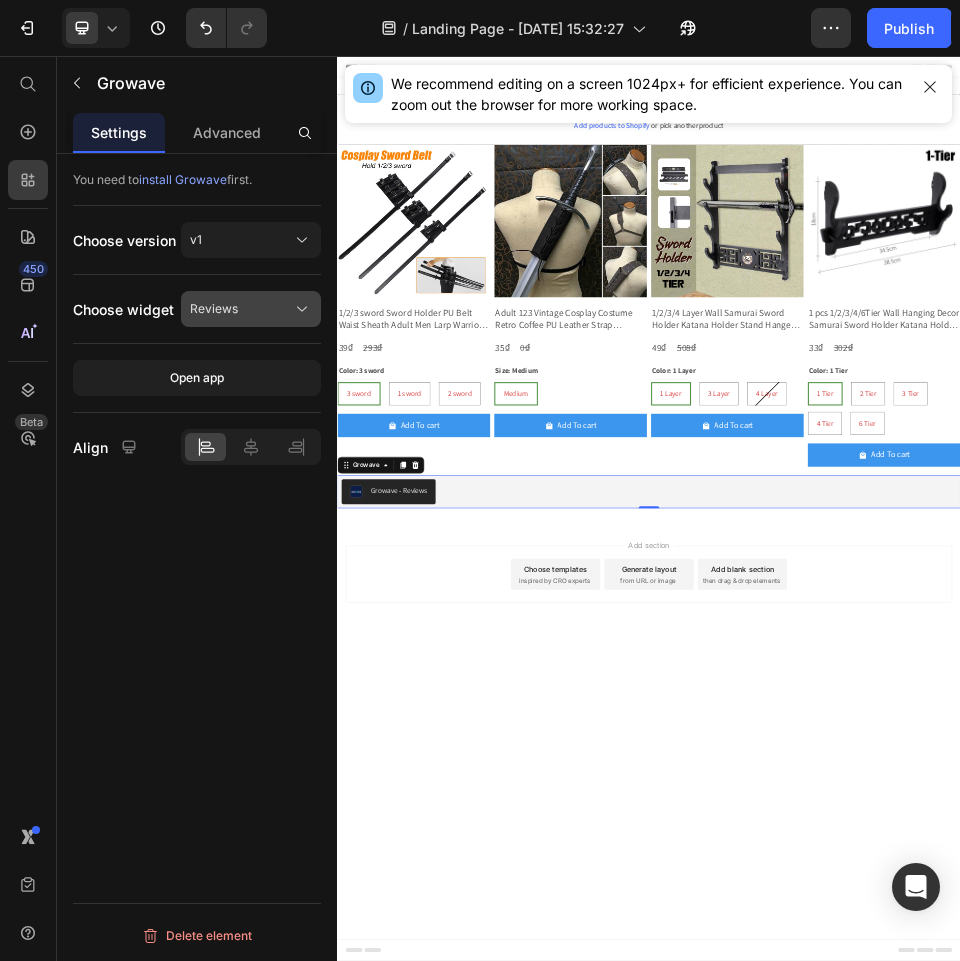 click on "Reviews" 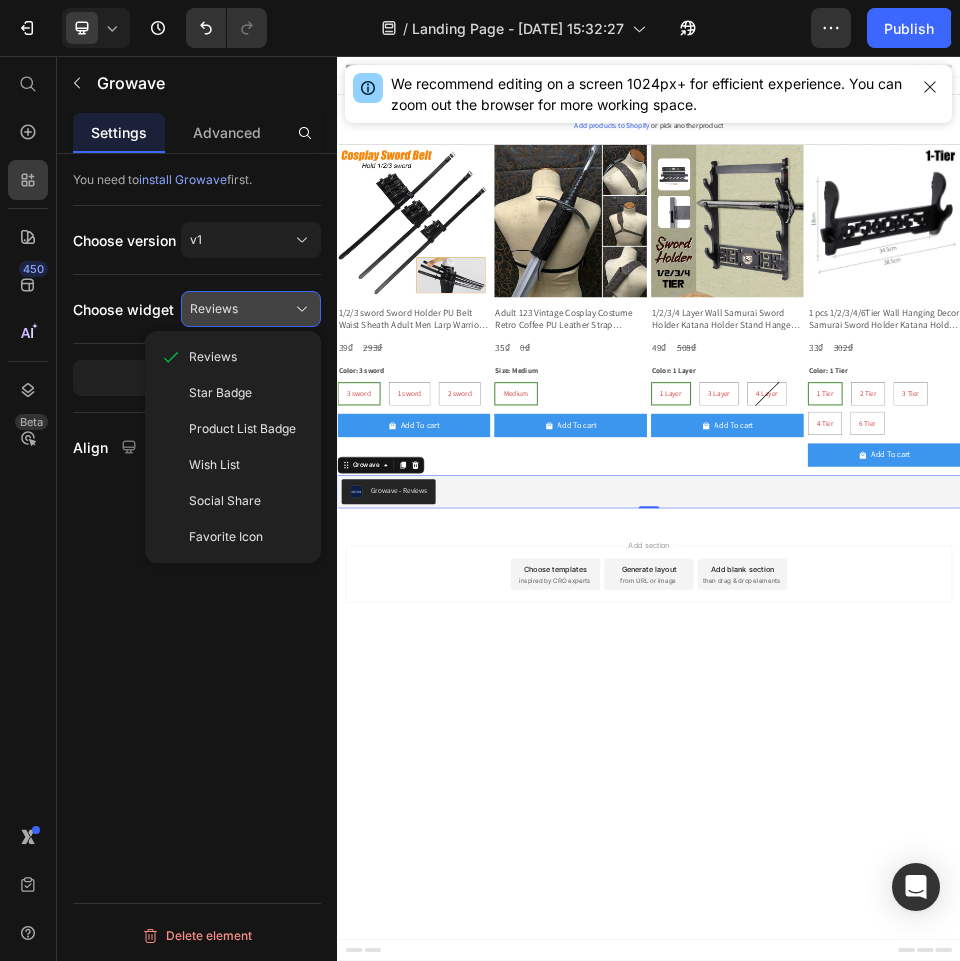 click on "Reviews" 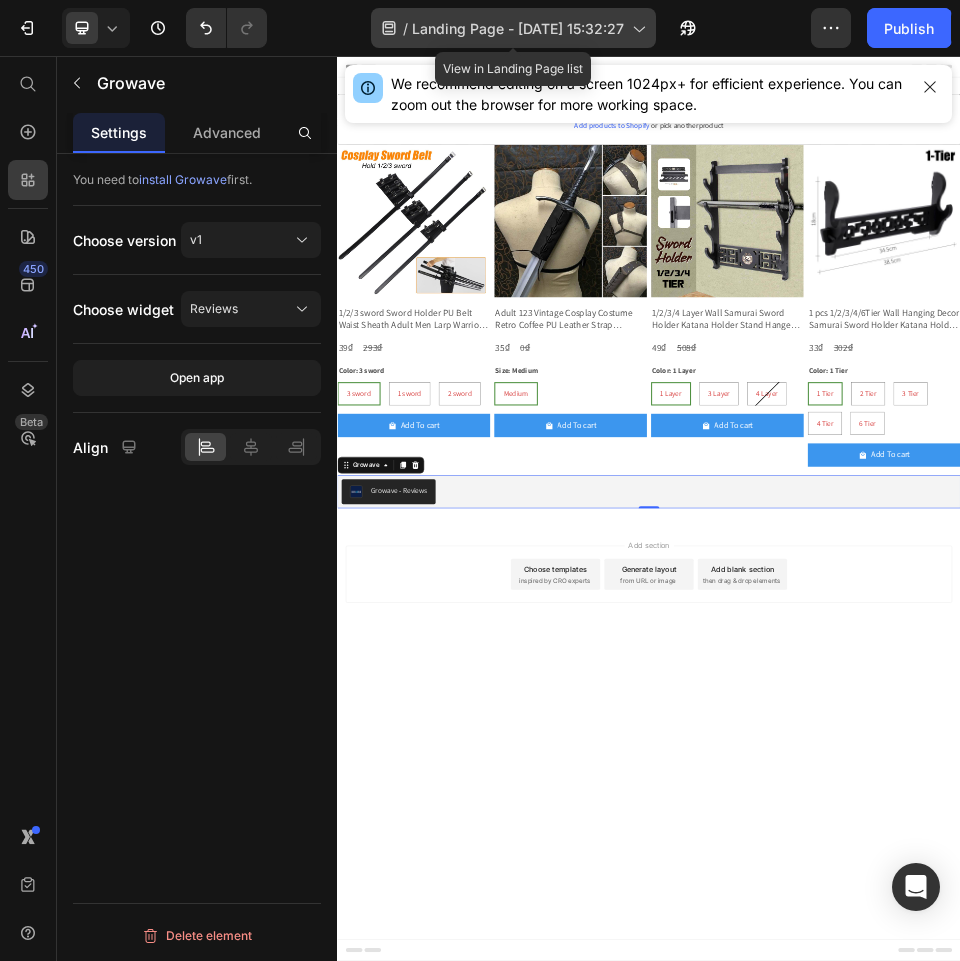 click on "Landing Page - [DATE] 15:32:27" at bounding box center (518, 28) 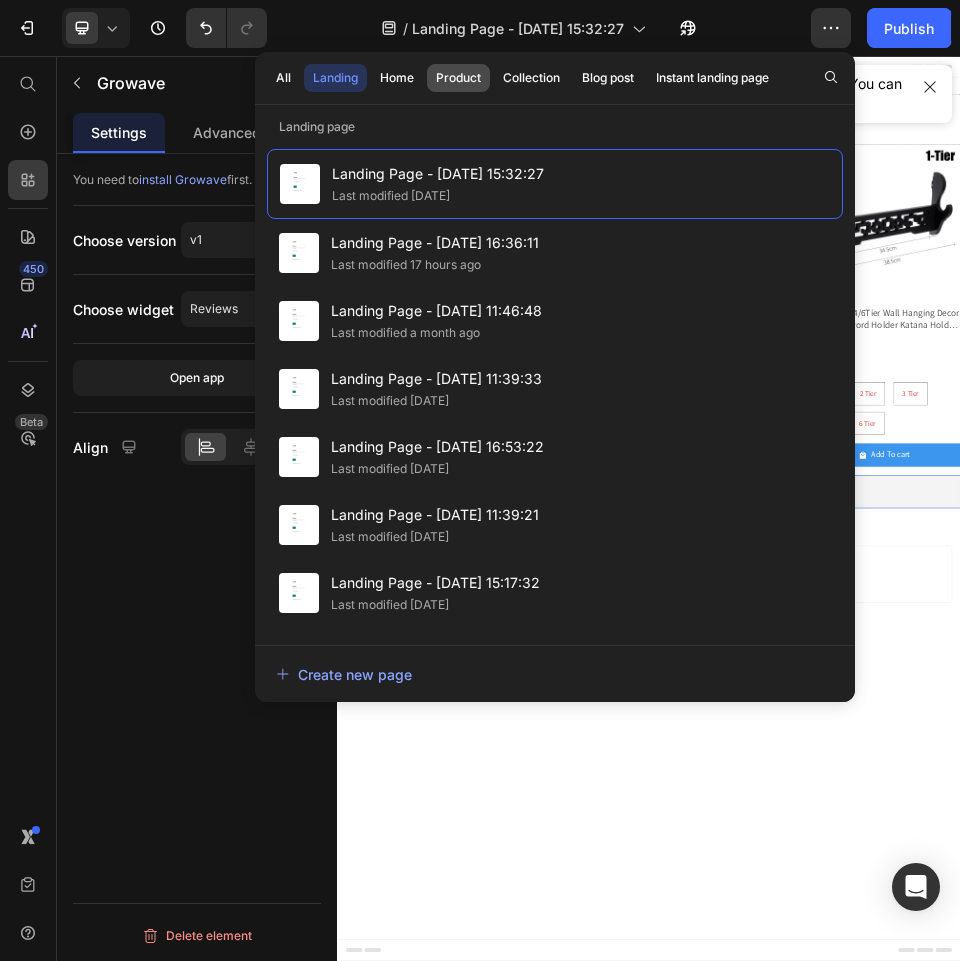 click on "Product" at bounding box center [458, 78] 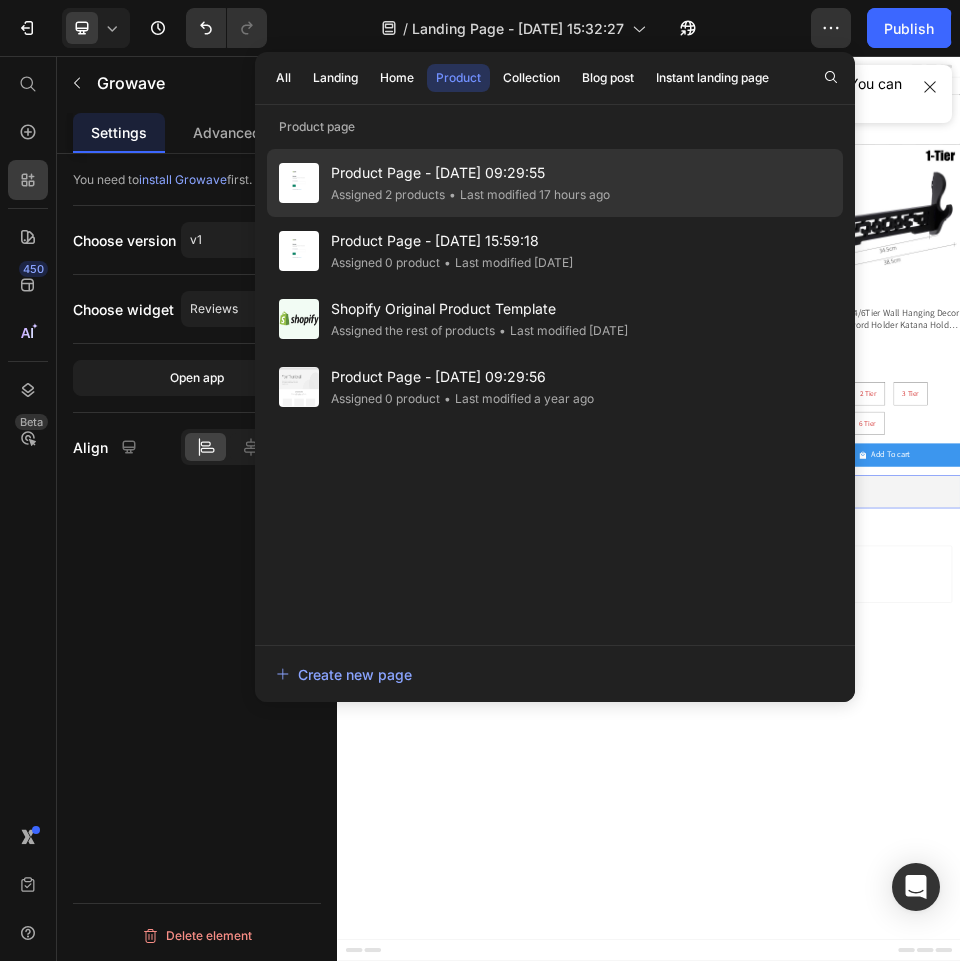 click on "• Last modified 17 hours ago" 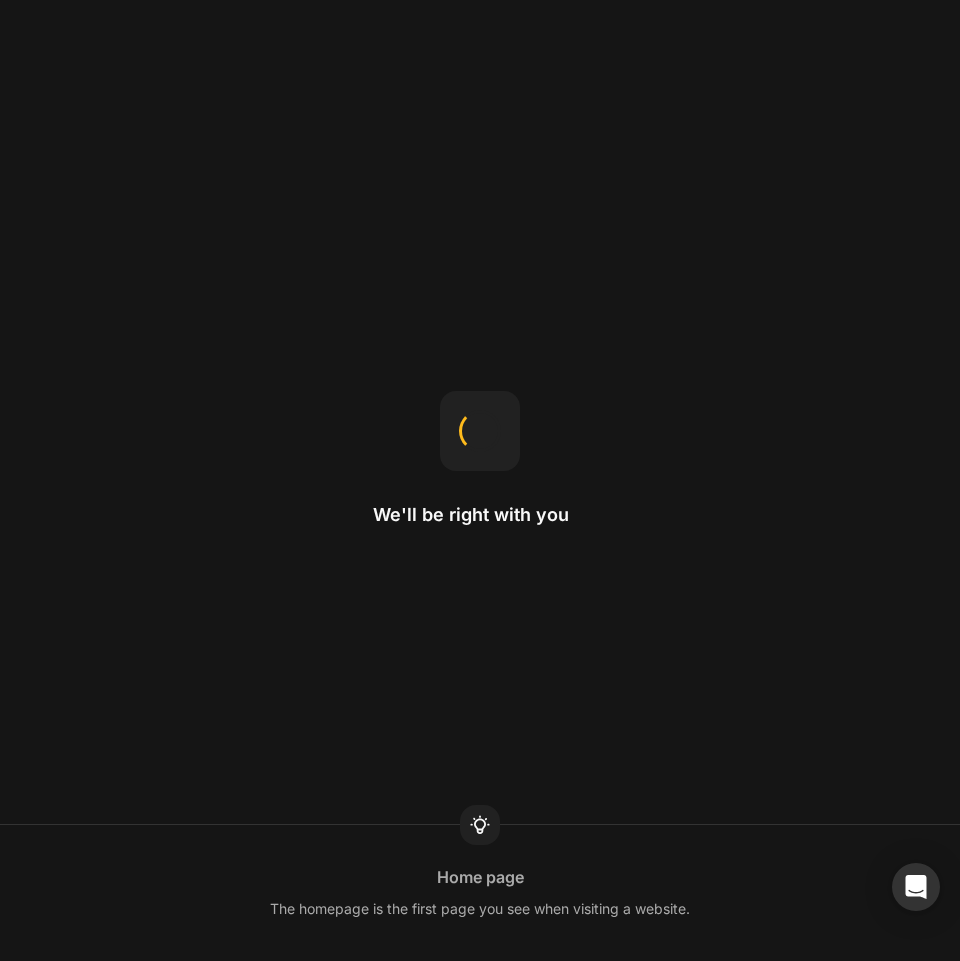 scroll, scrollTop: 0, scrollLeft: 0, axis: both 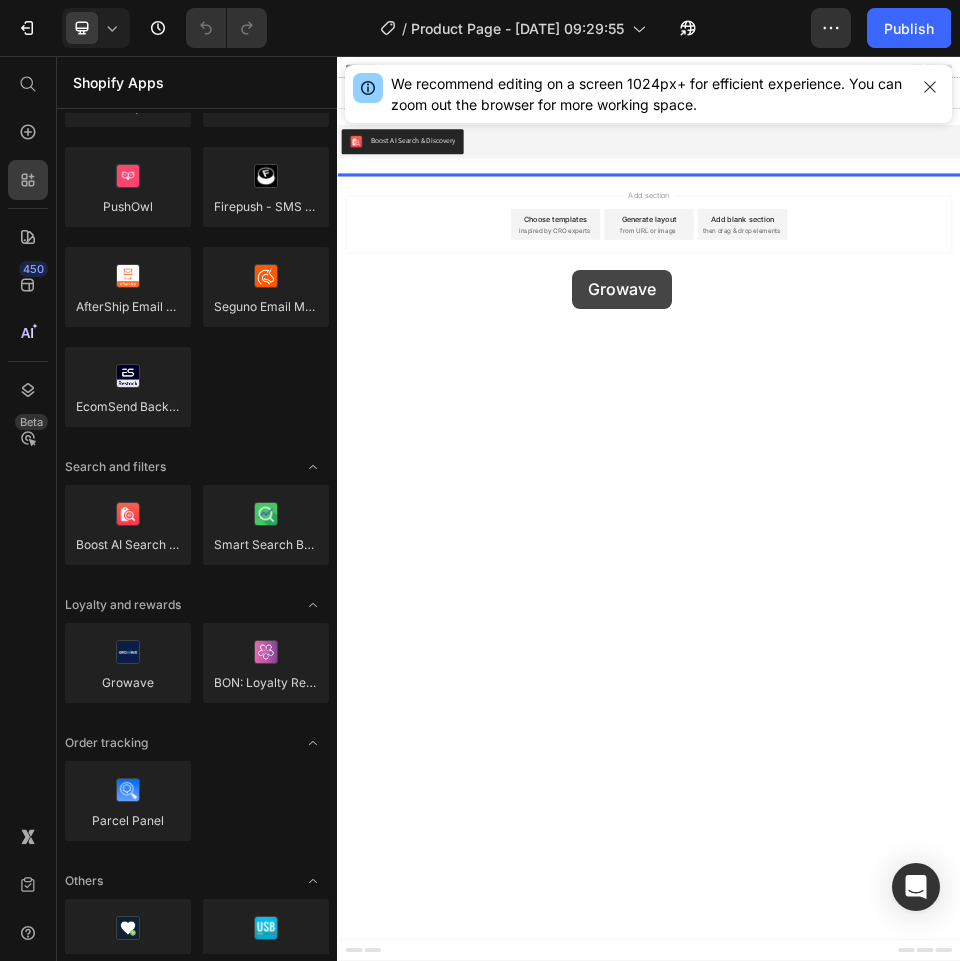drag, startPoint x: 509, startPoint y: 716, endPoint x: 789, endPoint y: 468, distance: 374.03745 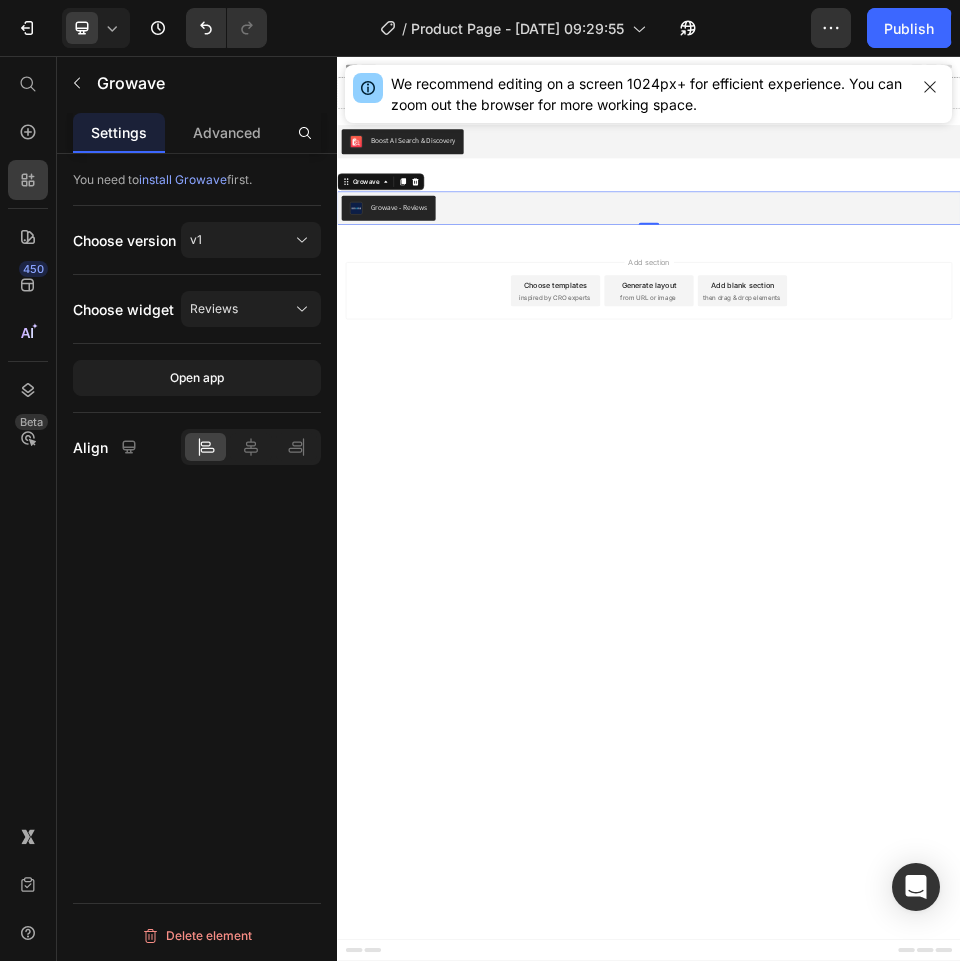 click on "450 Beta" at bounding box center [28, 440] 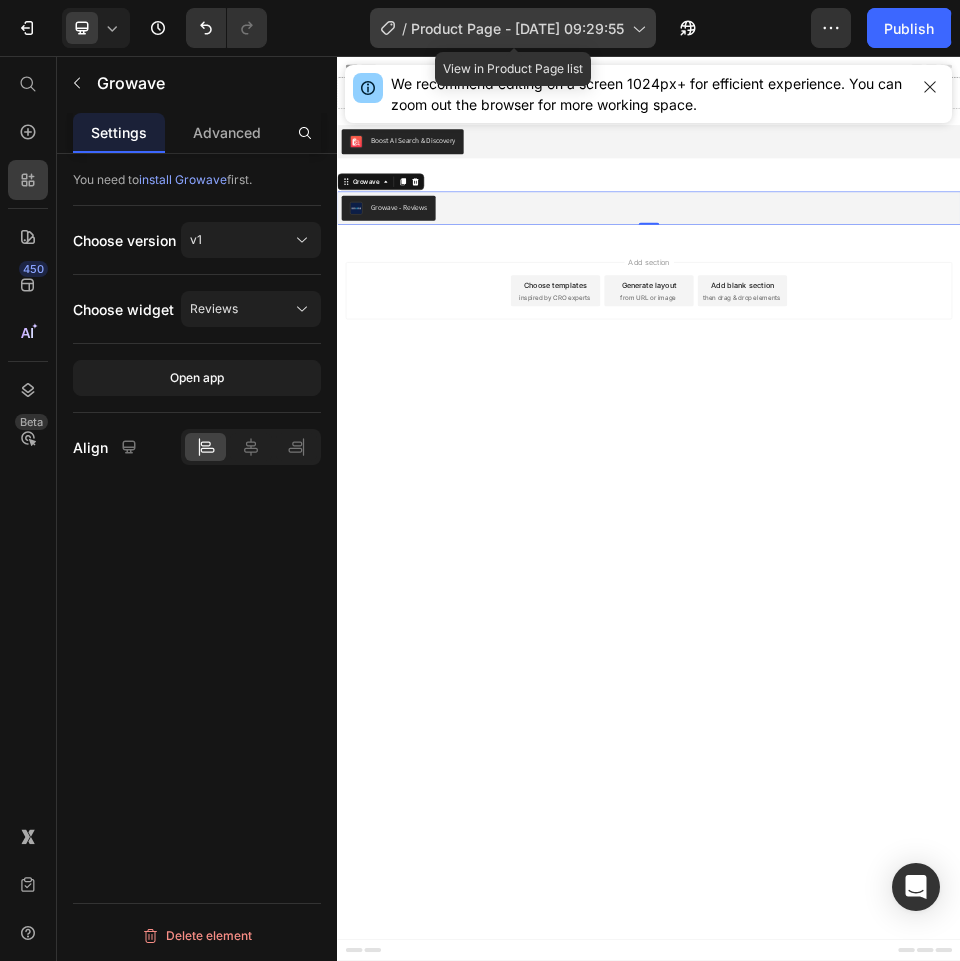 click on "/  Product Page - [DATE] 09:29:55" 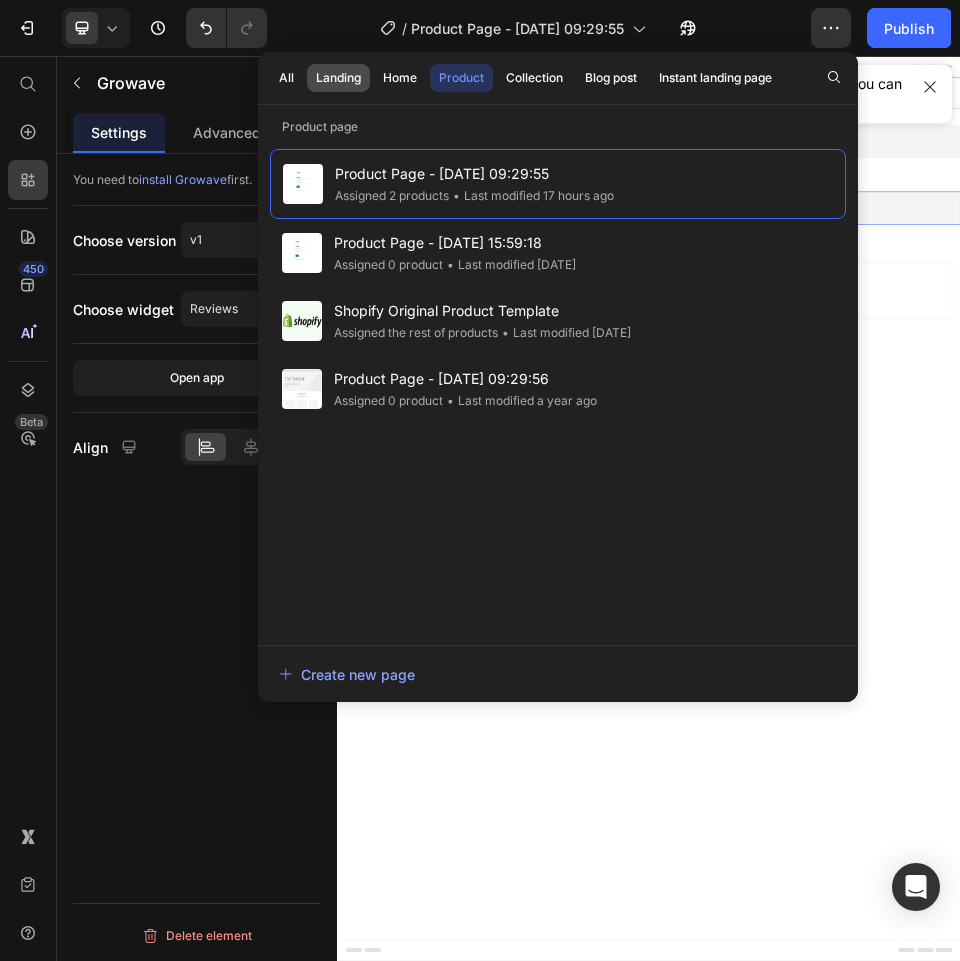 click on "Landing" 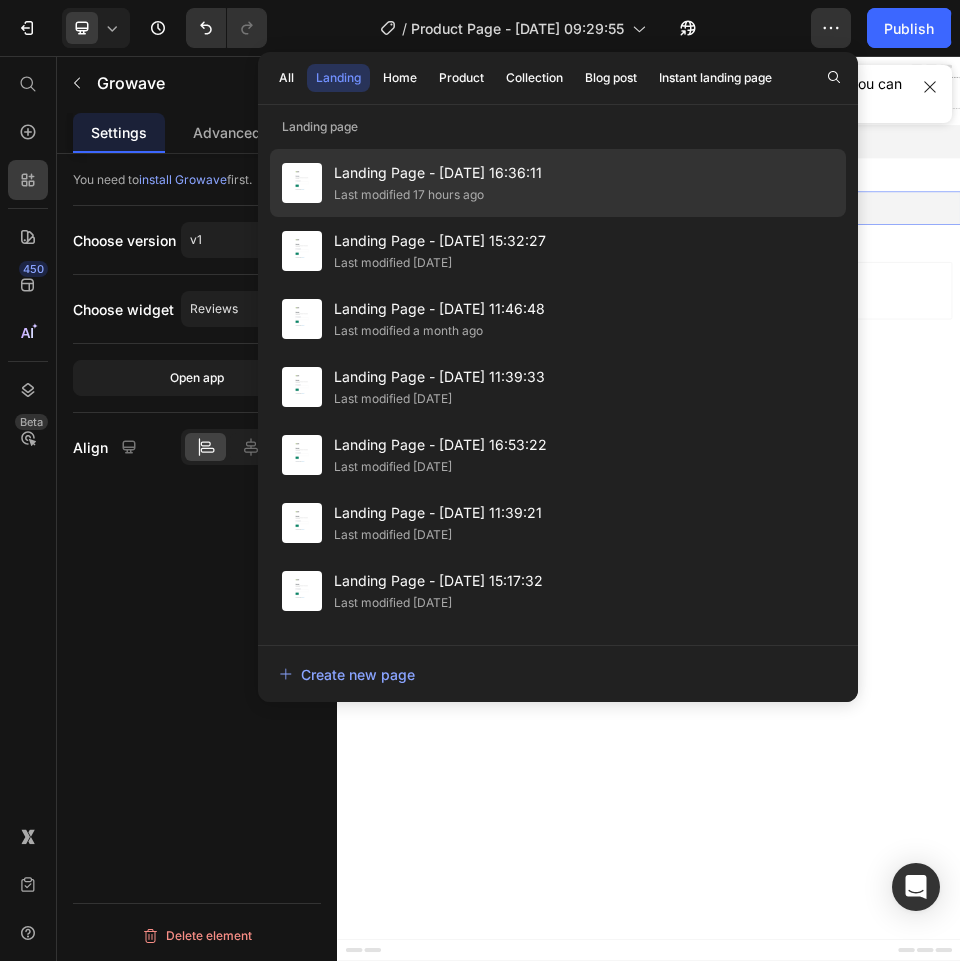 click on "Landing Page - [DATE] 16:36:11" at bounding box center (438, 173) 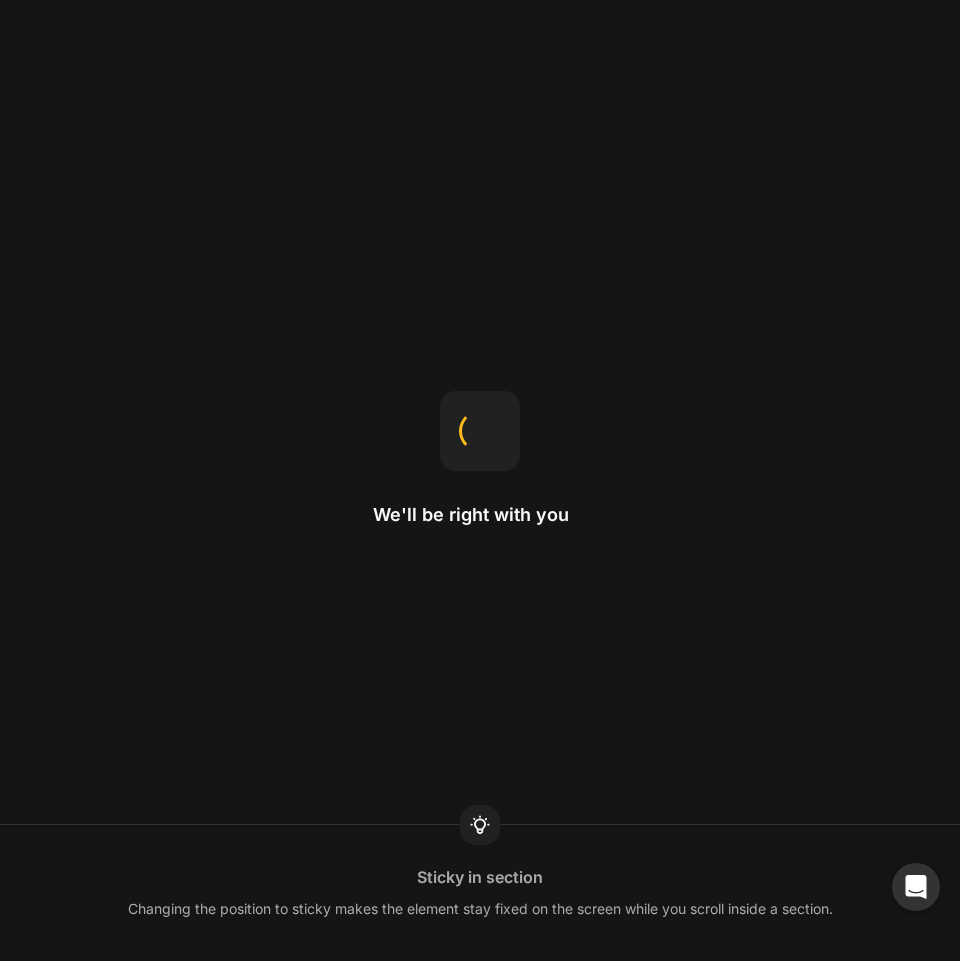 scroll, scrollTop: 0, scrollLeft: 0, axis: both 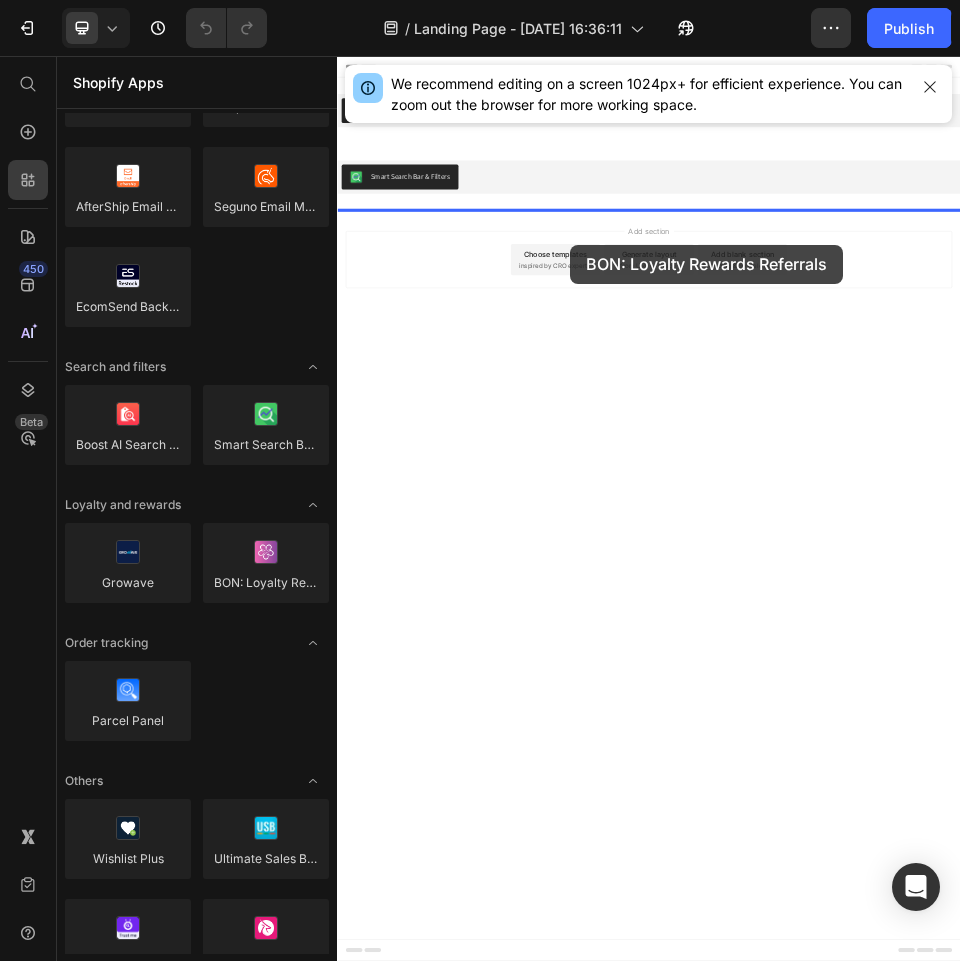 drag, startPoint x: 593, startPoint y: 612, endPoint x: 785, endPoint y: 420, distance: 271.529 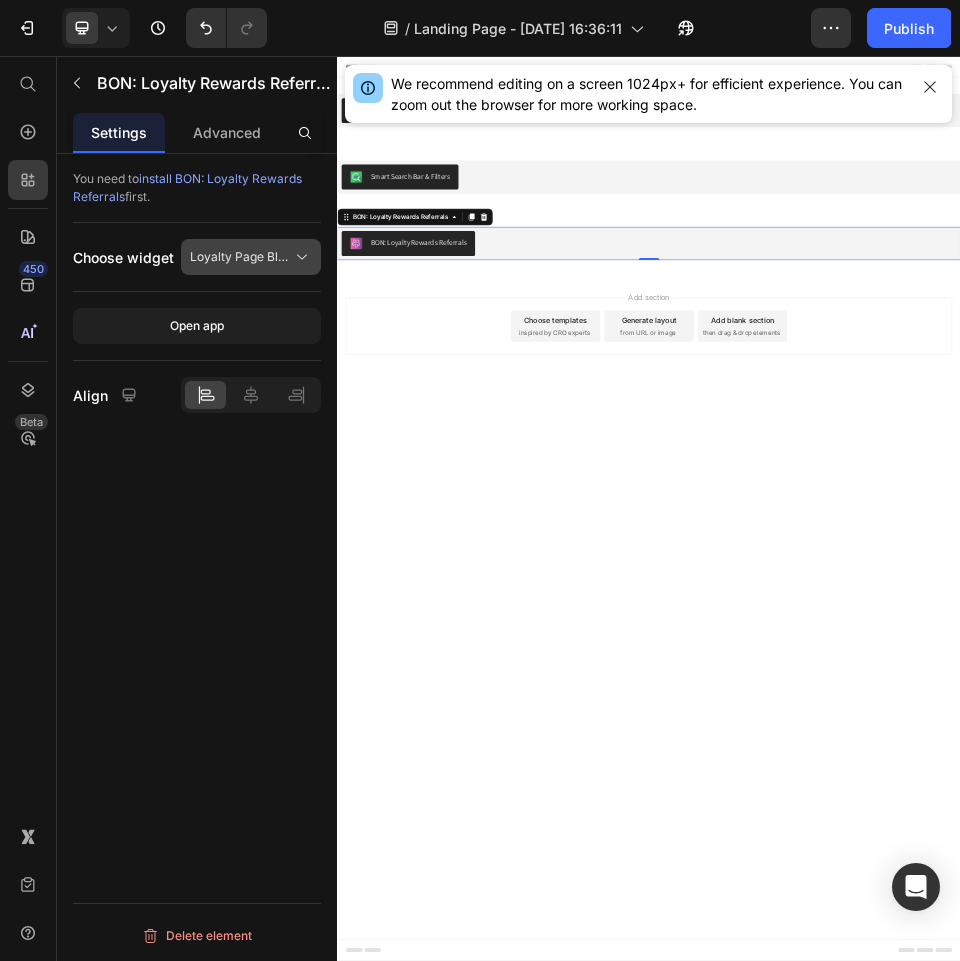 click on "Loyalty Page Block" at bounding box center (251, 257) 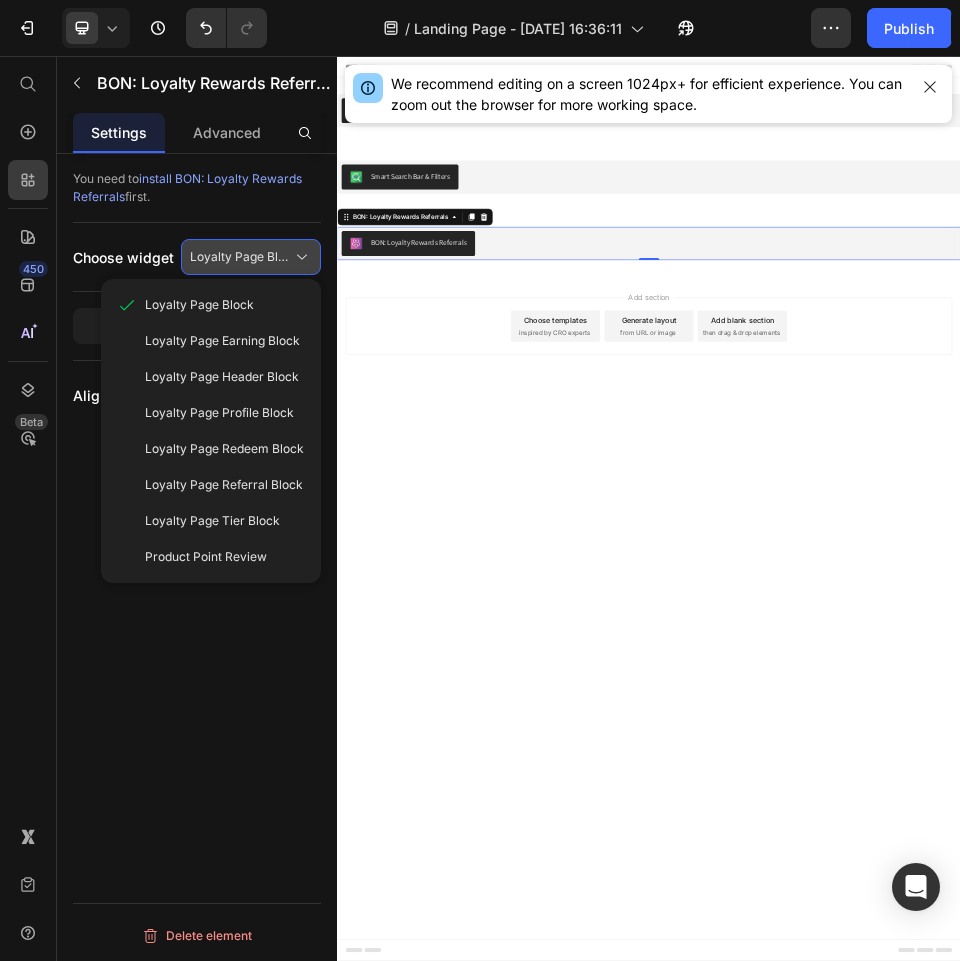 click on "Loyalty Page Block" at bounding box center (251, 257) 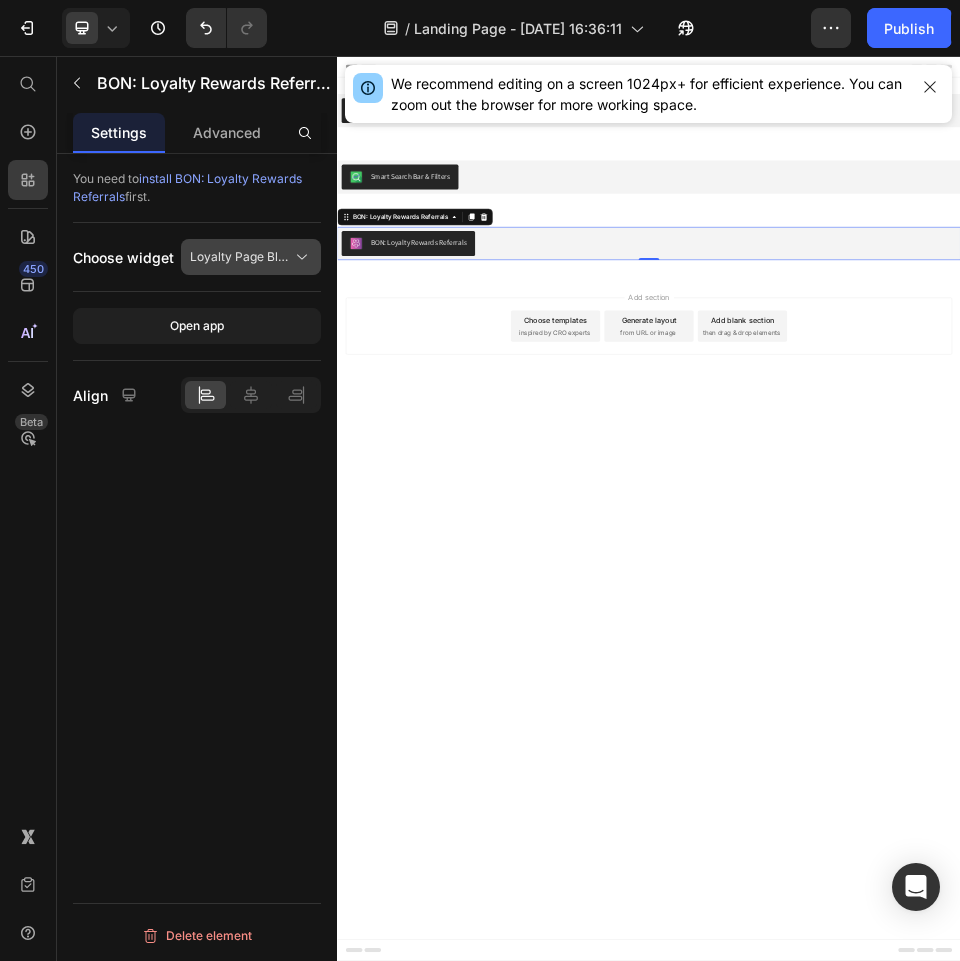 click on "Loyalty Page Block" at bounding box center [239, 257] 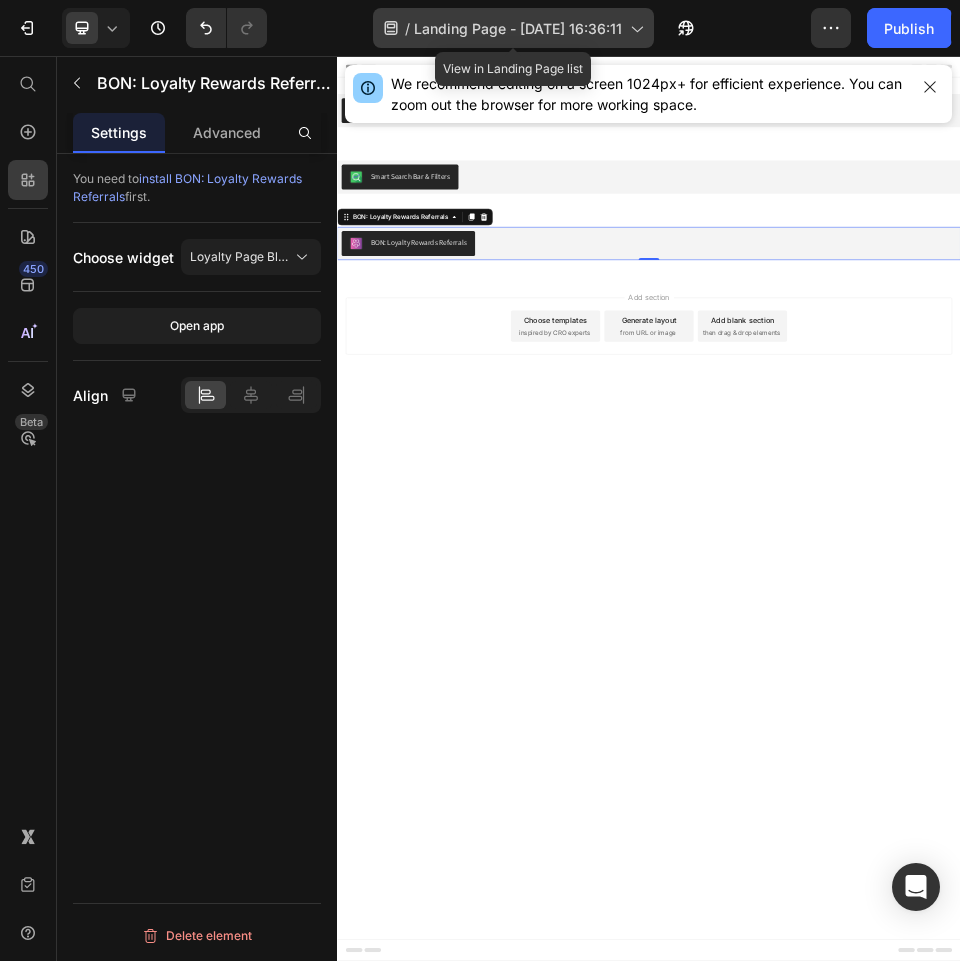 click on "Landing Page - [DATE] 16:36:11" at bounding box center (518, 28) 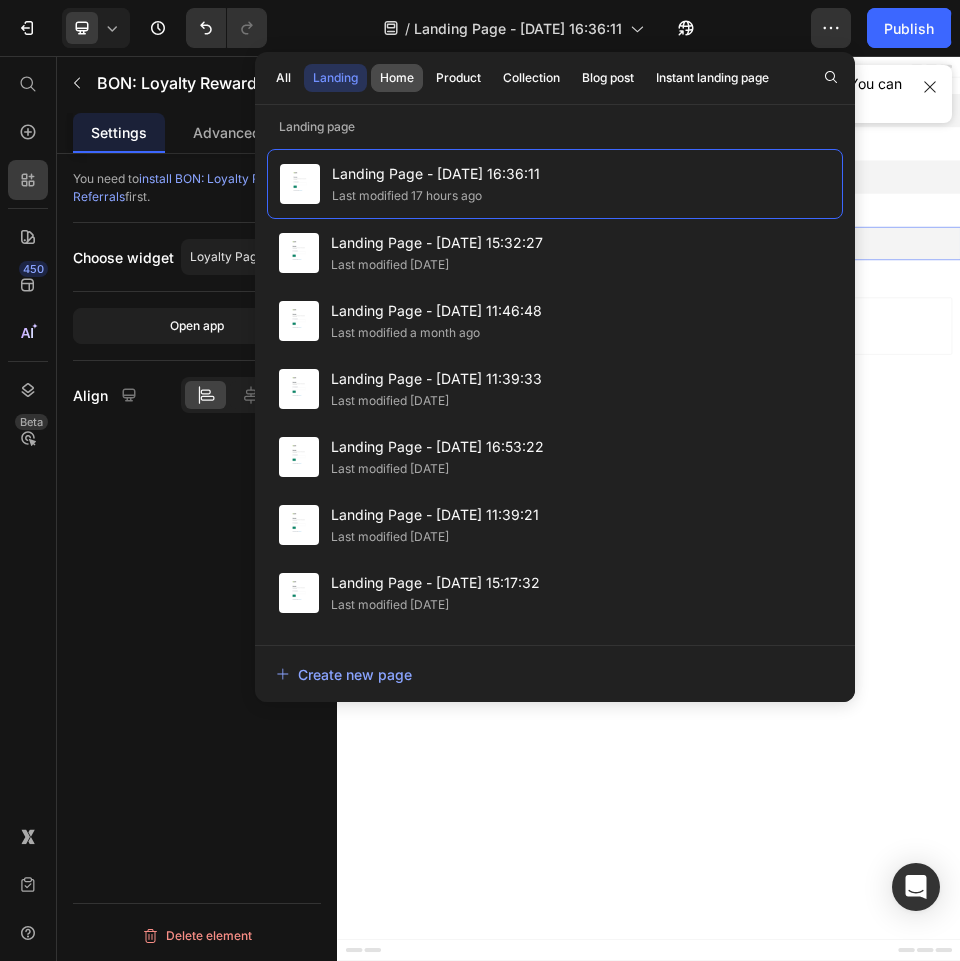 click on "Home" at bounding box center [397, 78] 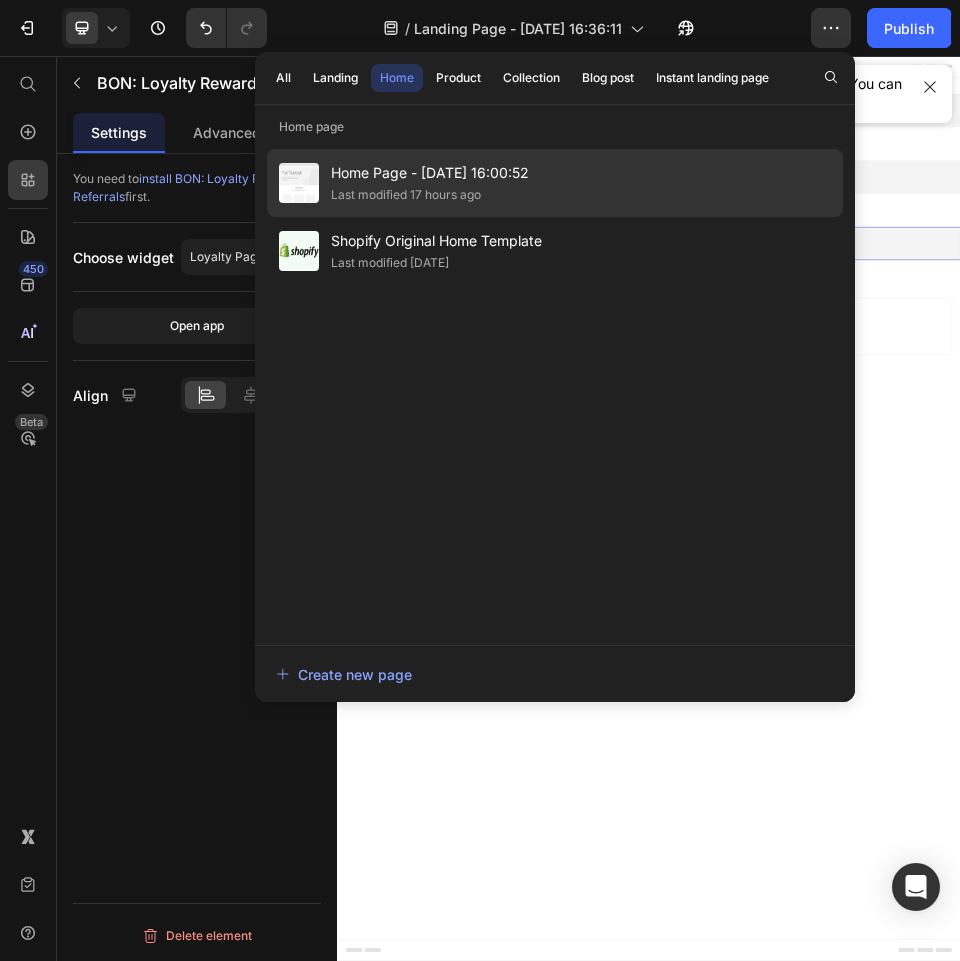 click on "Home Page - [DATE] 16:00:52" at bounding box center (430, 173) 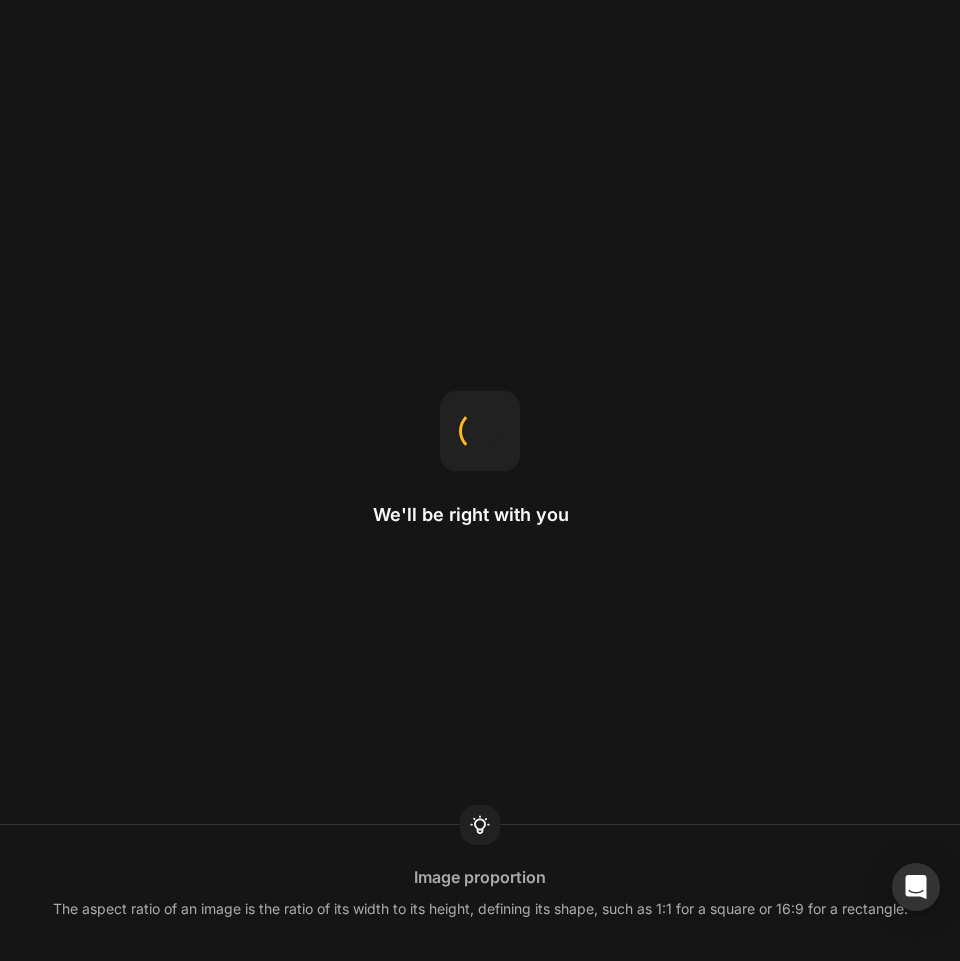scroll, scrollTop: 0, scrollLeft: 0, axis: both 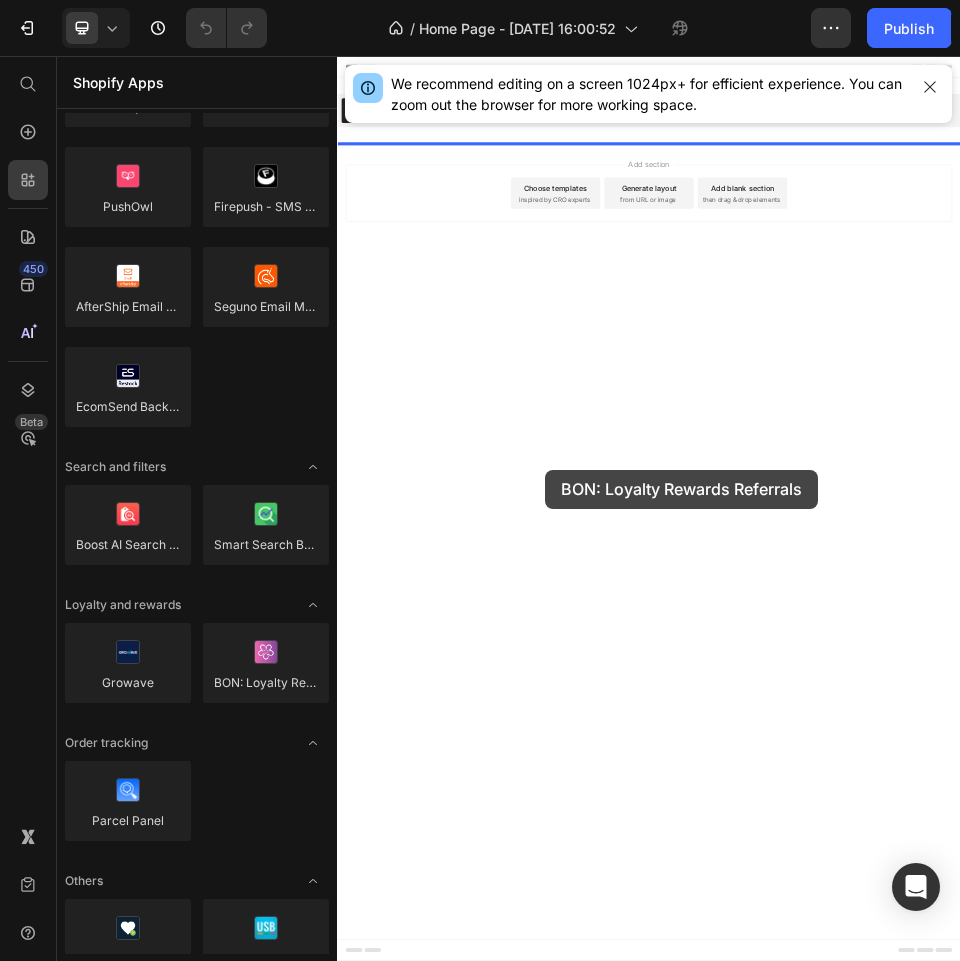 drag, startPoint x: 602, startPoint y: 703, endPoint x: 930, endPoint y: 710, distance: 328.07468 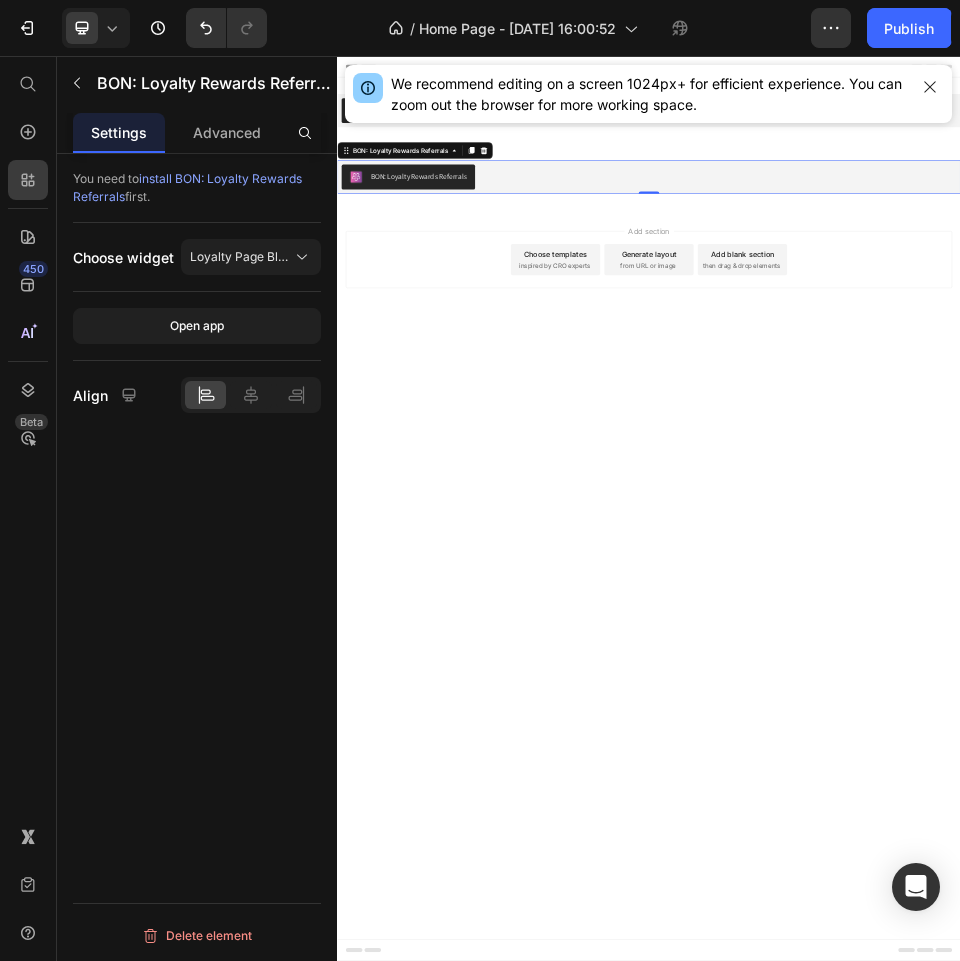 click on "Choose widget Loyalty Page Block" 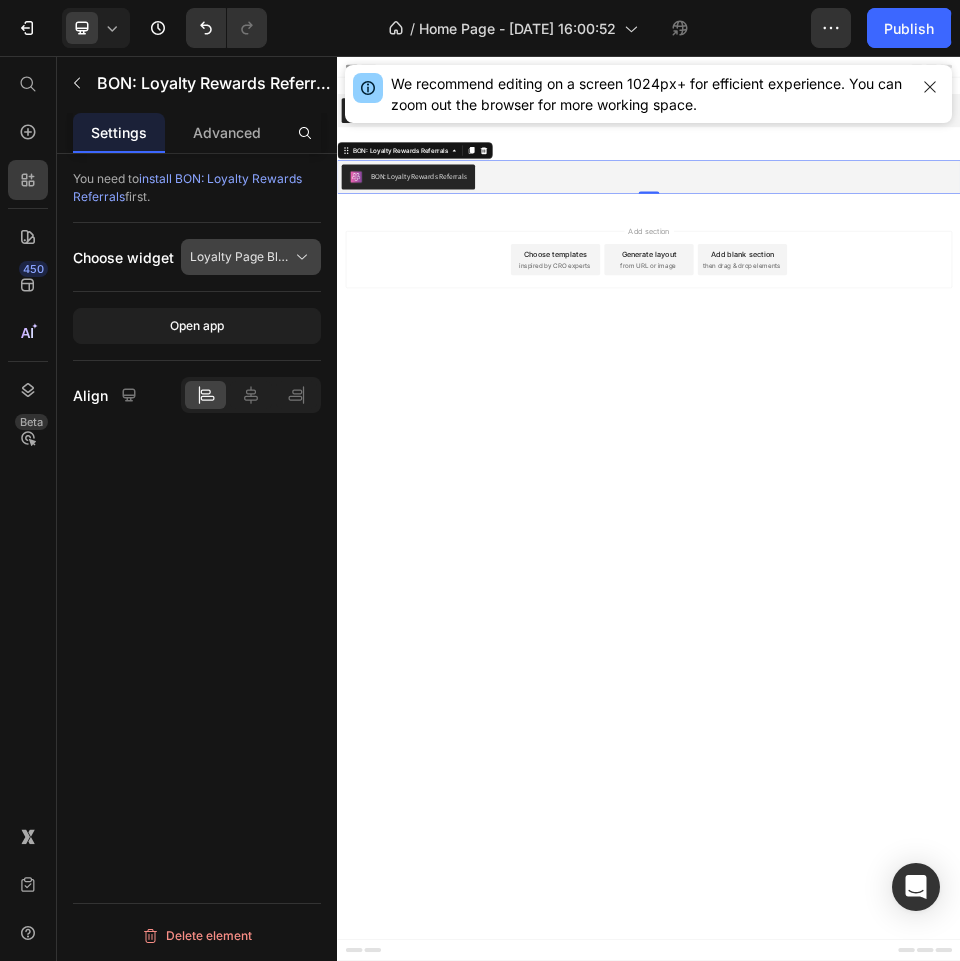 click on "Loyalty Page Block" at bounding box center (239, 257) 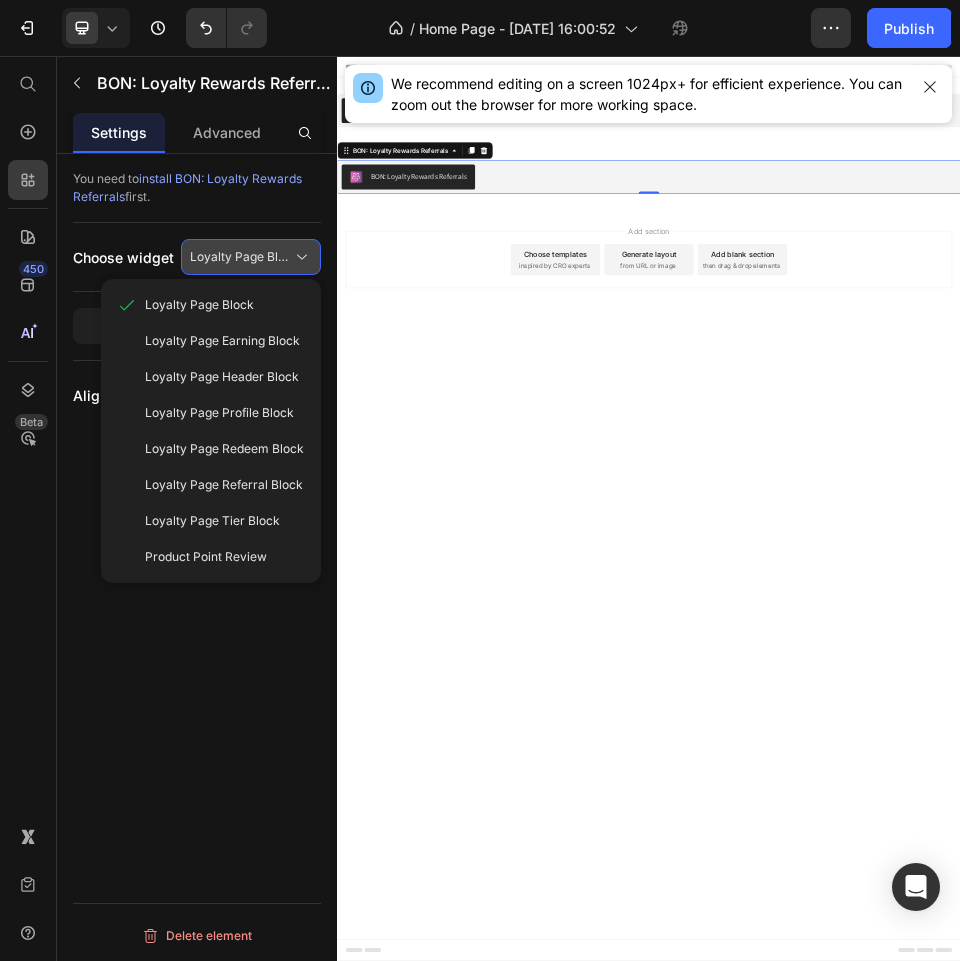 click on "Loyalty Page Block" at bounding box center [239, 257] 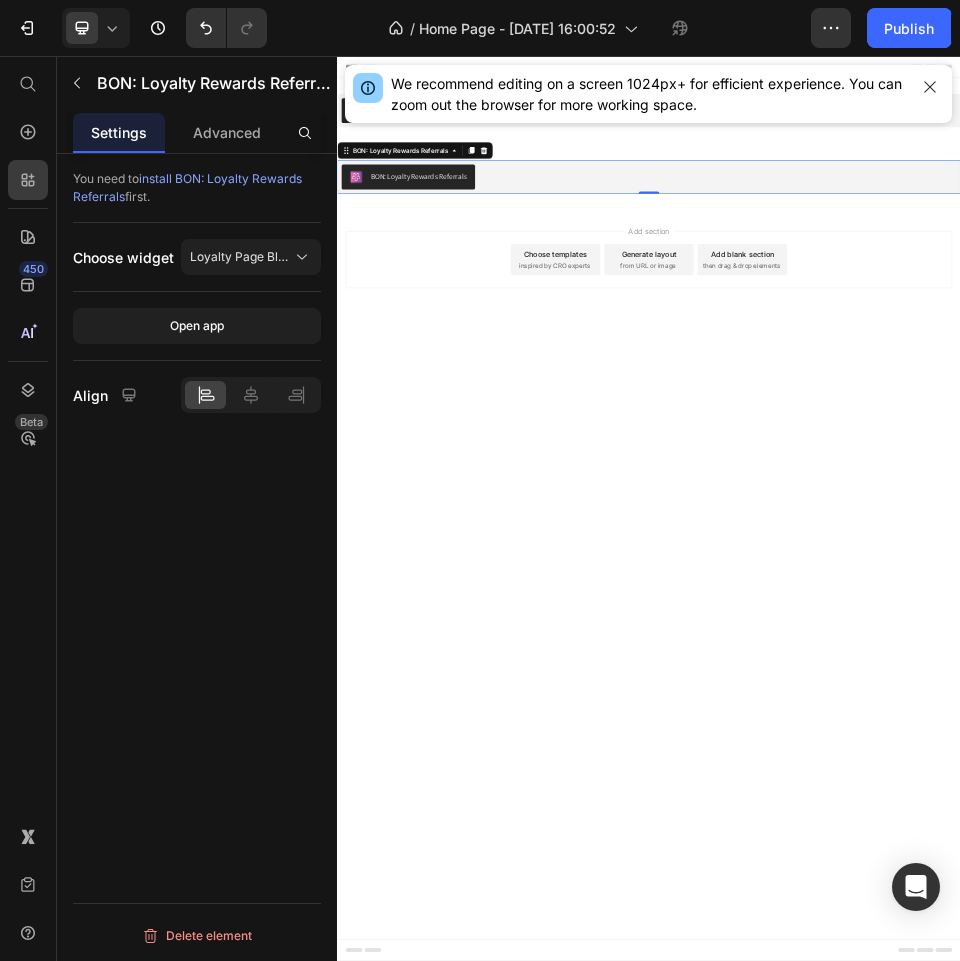type 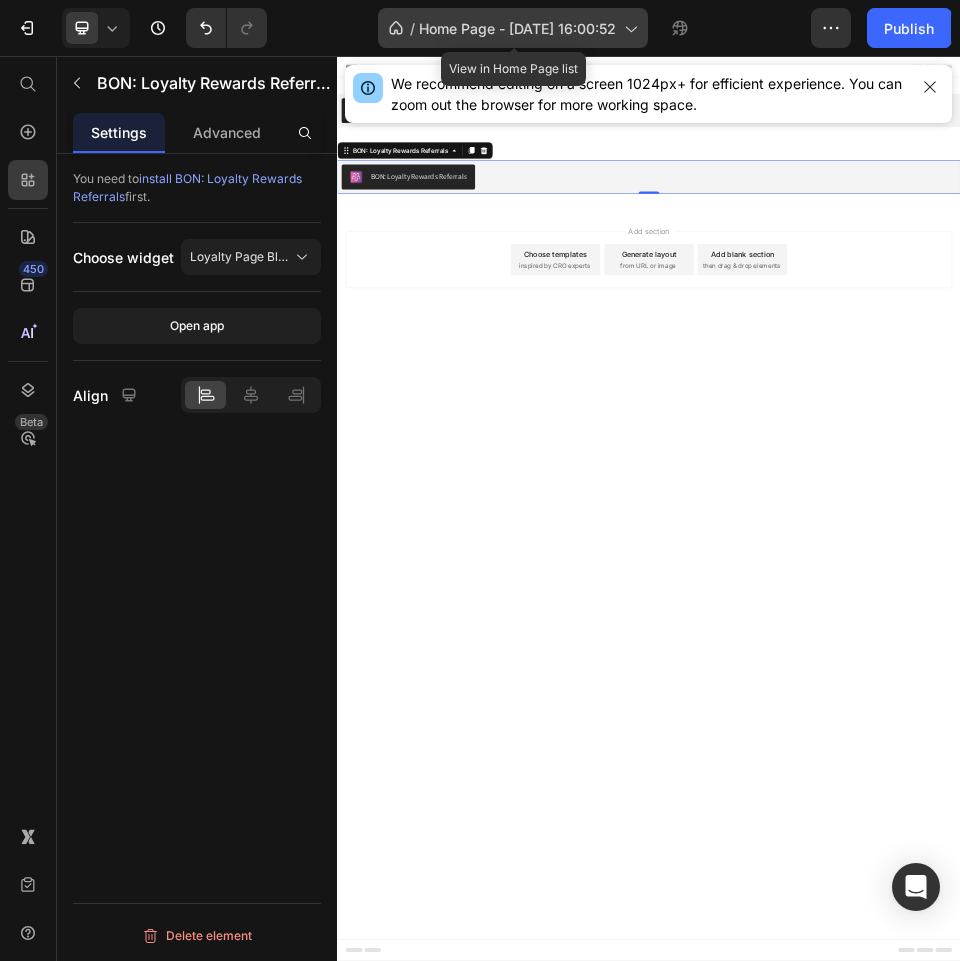 click on "Home Page - [DATE] 16:00:52" at bounding box center [517, 28] 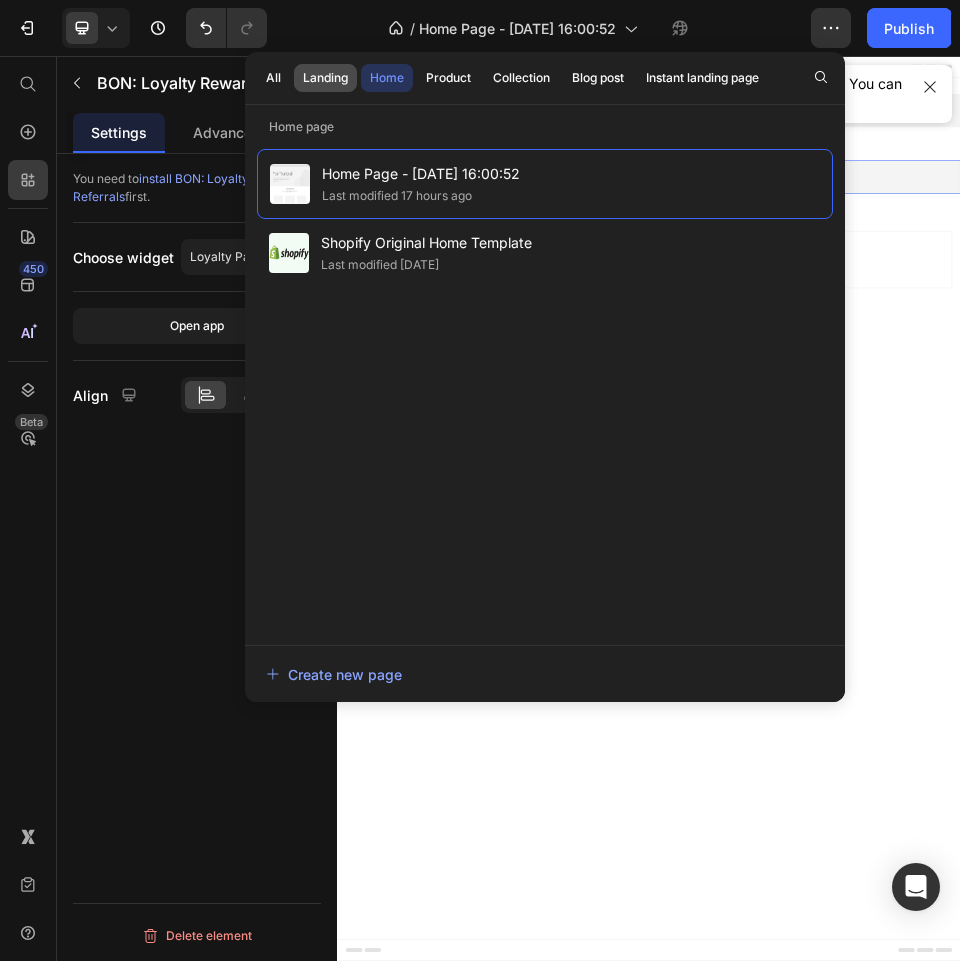 click on "Landing" at bounding box center [325, 78] 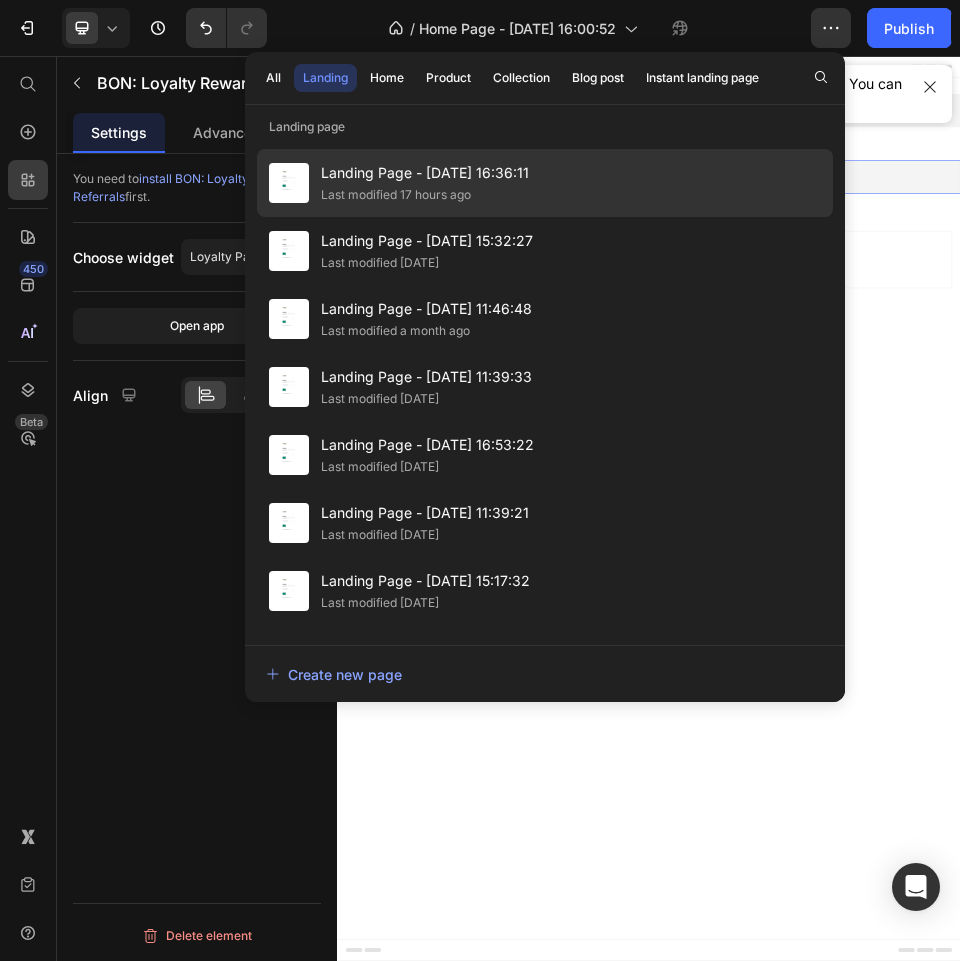 click on "Landing Page - [DATE] 16:36:11" at bounding box center [425, 173] 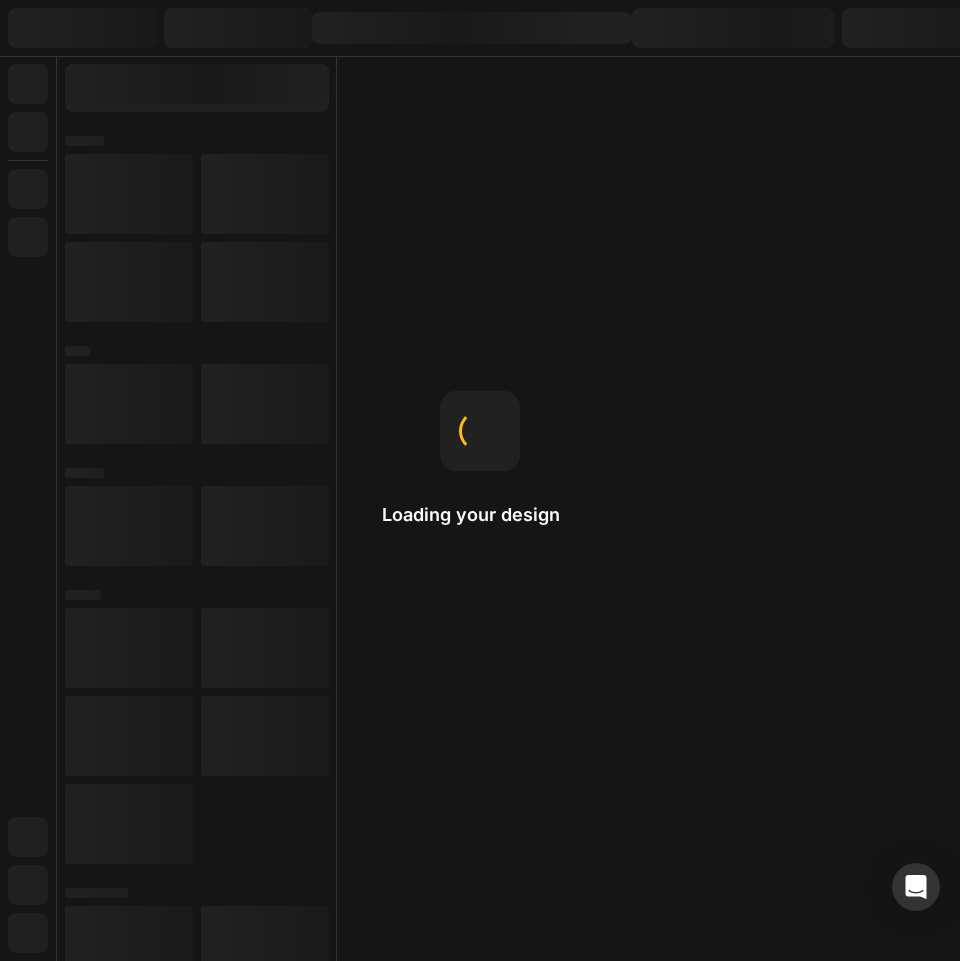 scroll, scrollTop: 0, scrollLeft: 0, axis: both 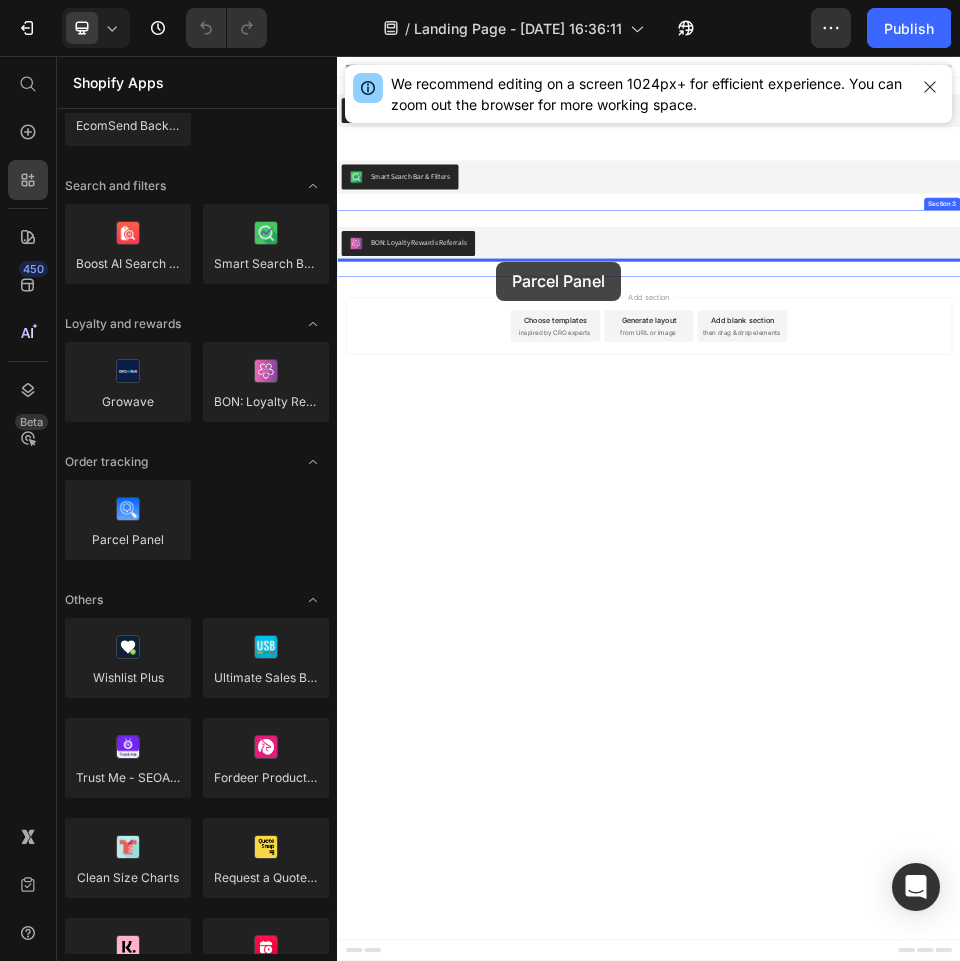 drag, startPoint x: 532, startPoint y: 530, endPoint x: 643, endPoint y: 452, distance: 135.66502 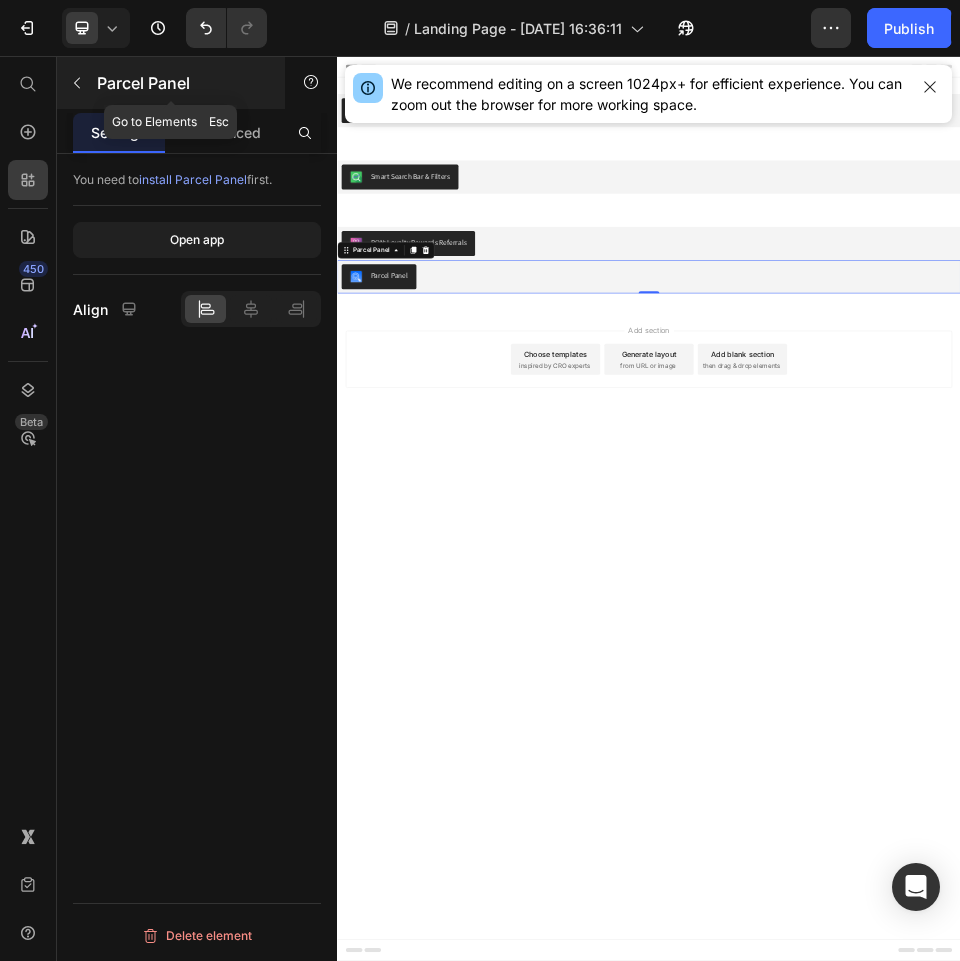 click at bounding box center (77, 83) 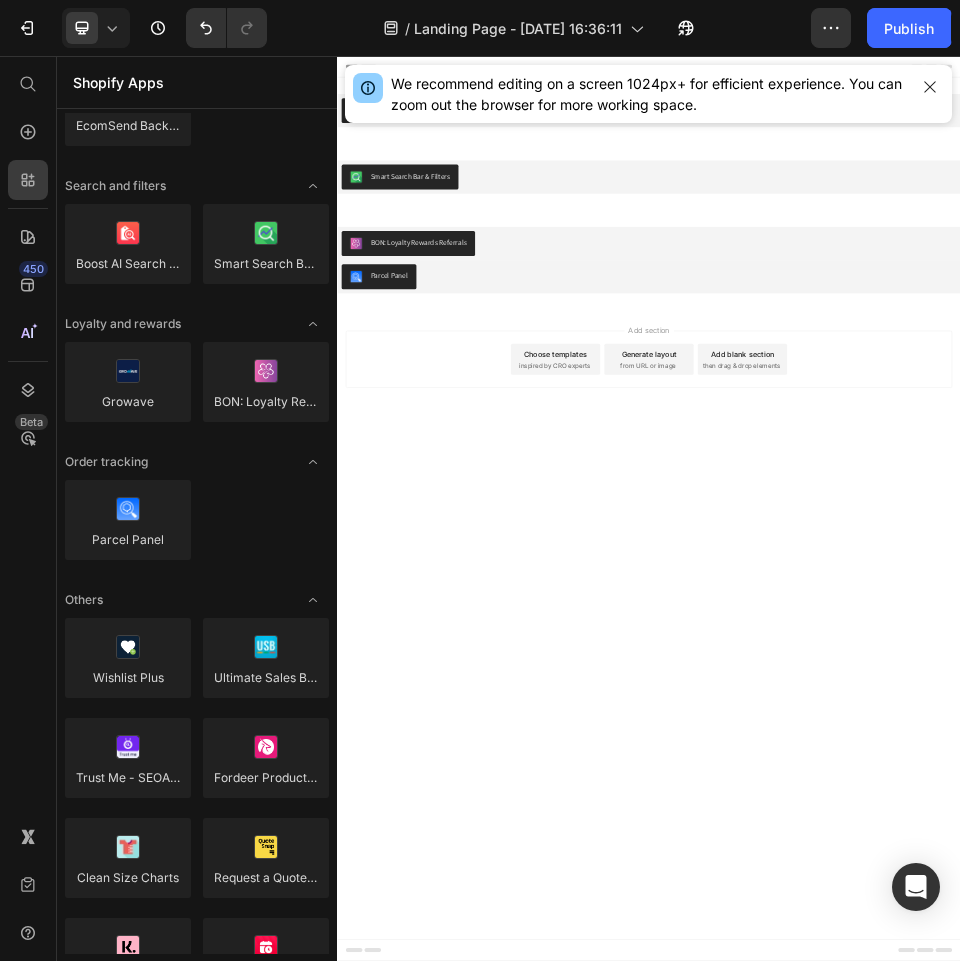 scroll, scrollTop: 3781, scrollLeft: 0, axis: vertical 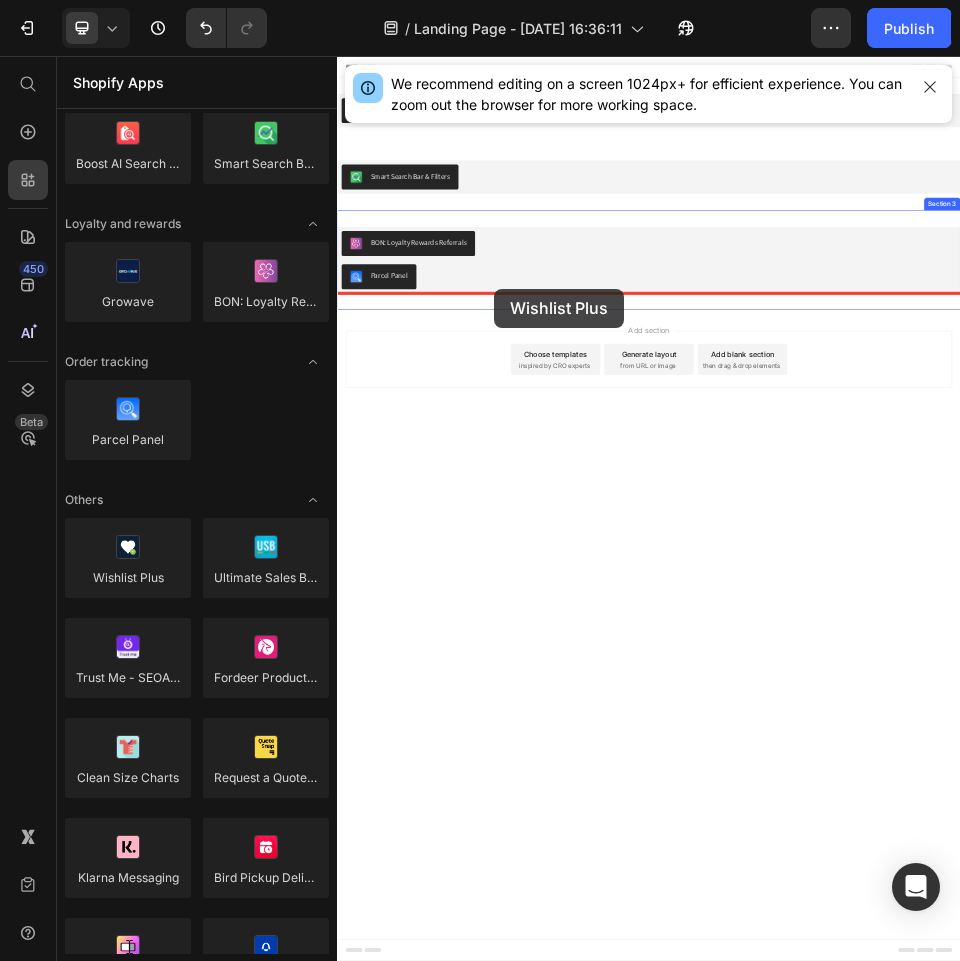 drag, startPoint x: 571, startPoint y: 629, endPoint x: 639, endPoint y: 504, distance: 142.29898 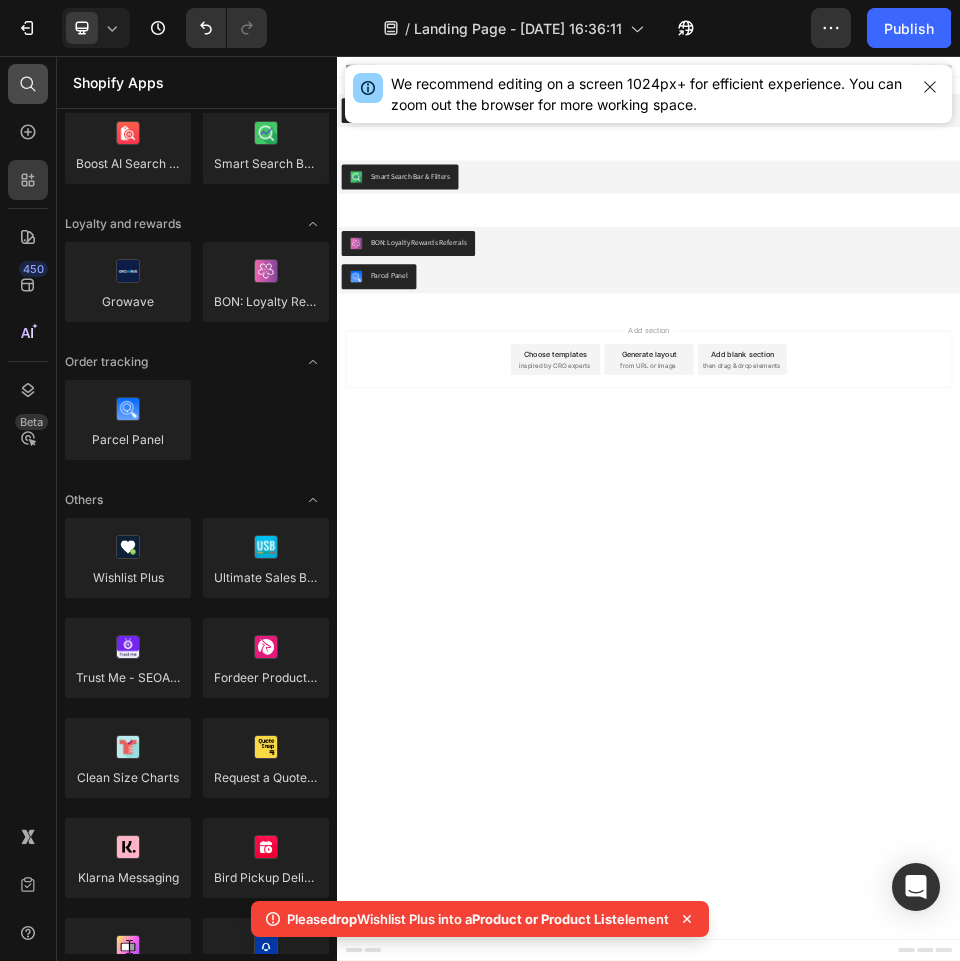 click 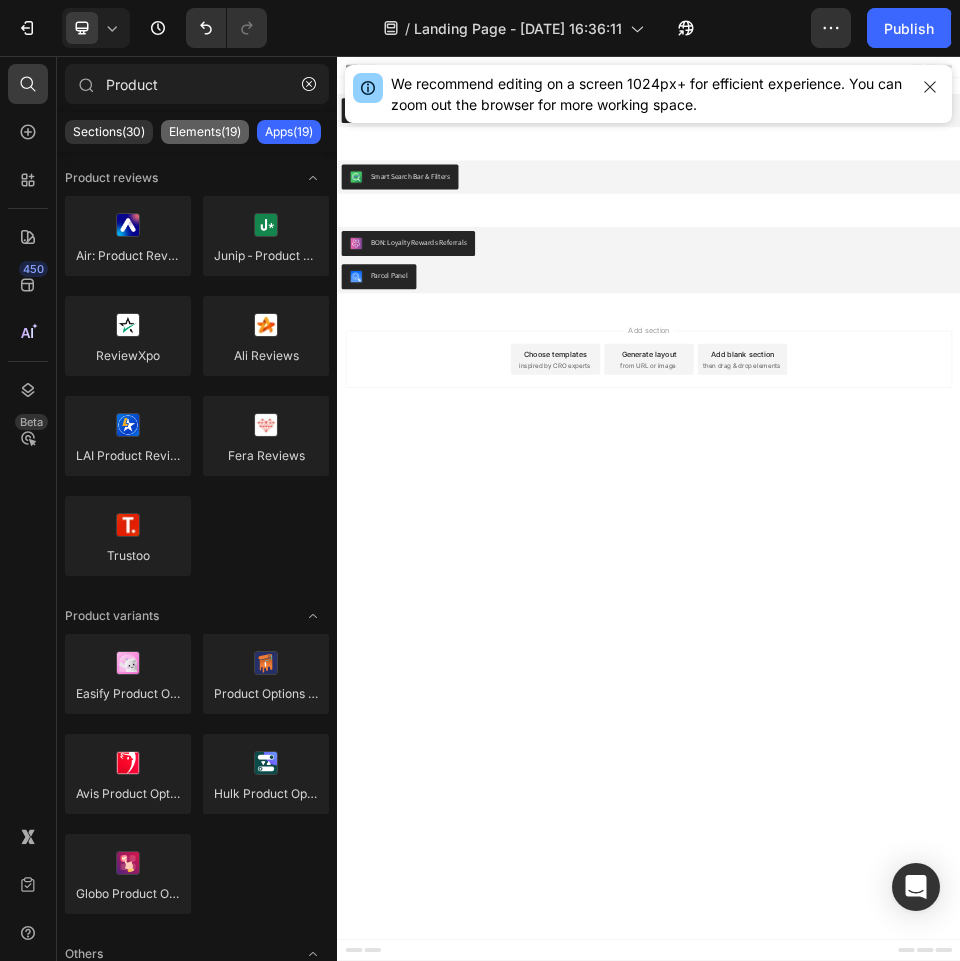 type on "Product" 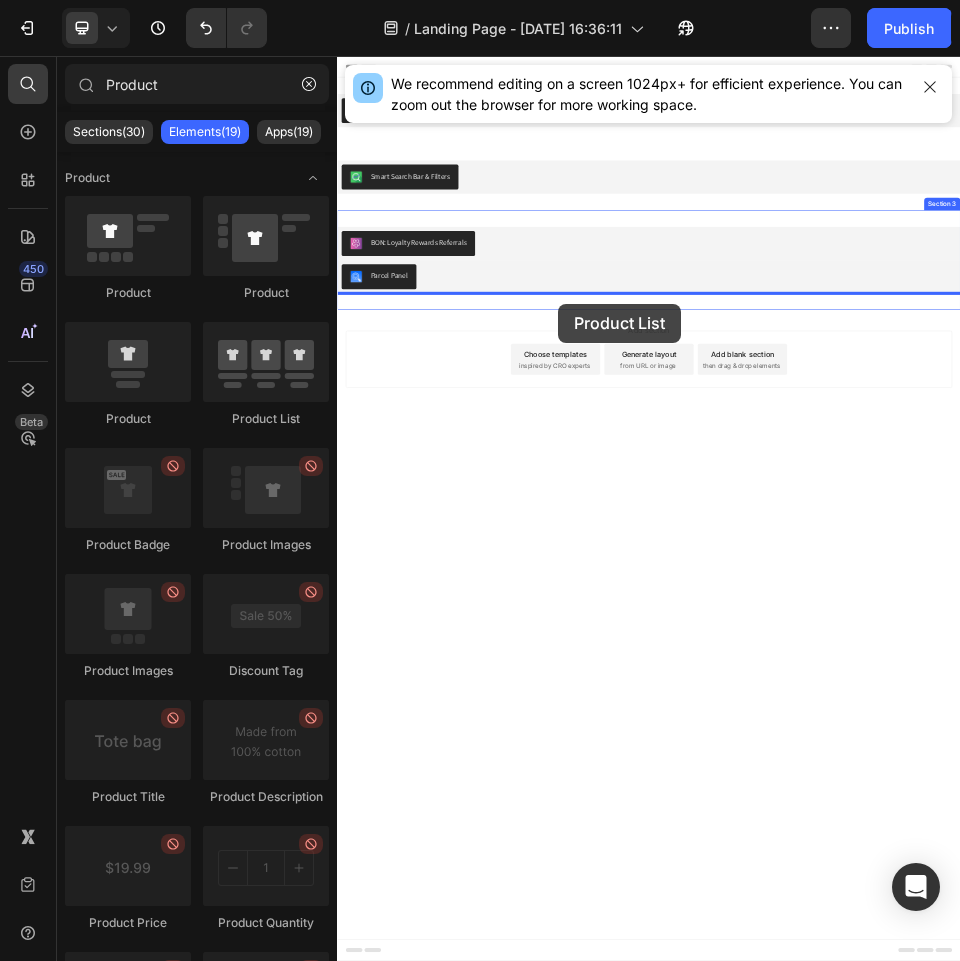 drag, startPoint x: 590, startPoint y: 421, endPoint x: 762, endPoint y: 533, distance: 205.25107 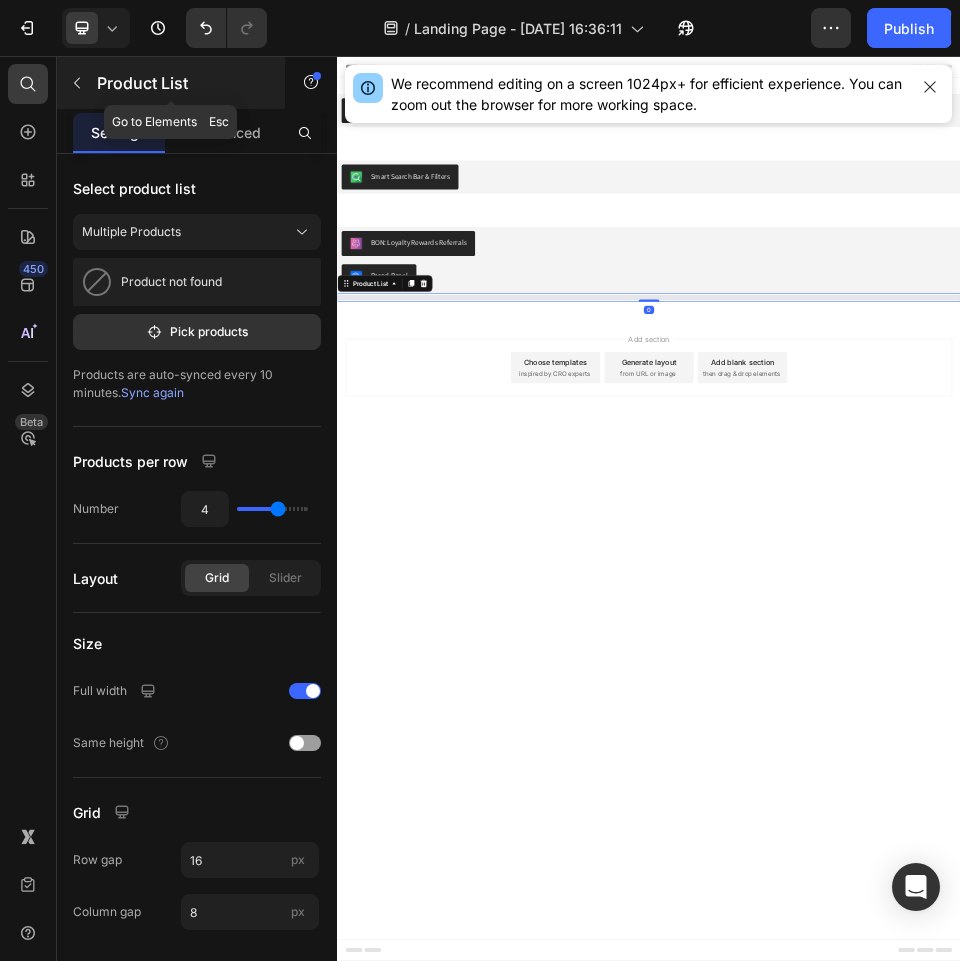 click on "Product List" at bounding box center (182, 83) 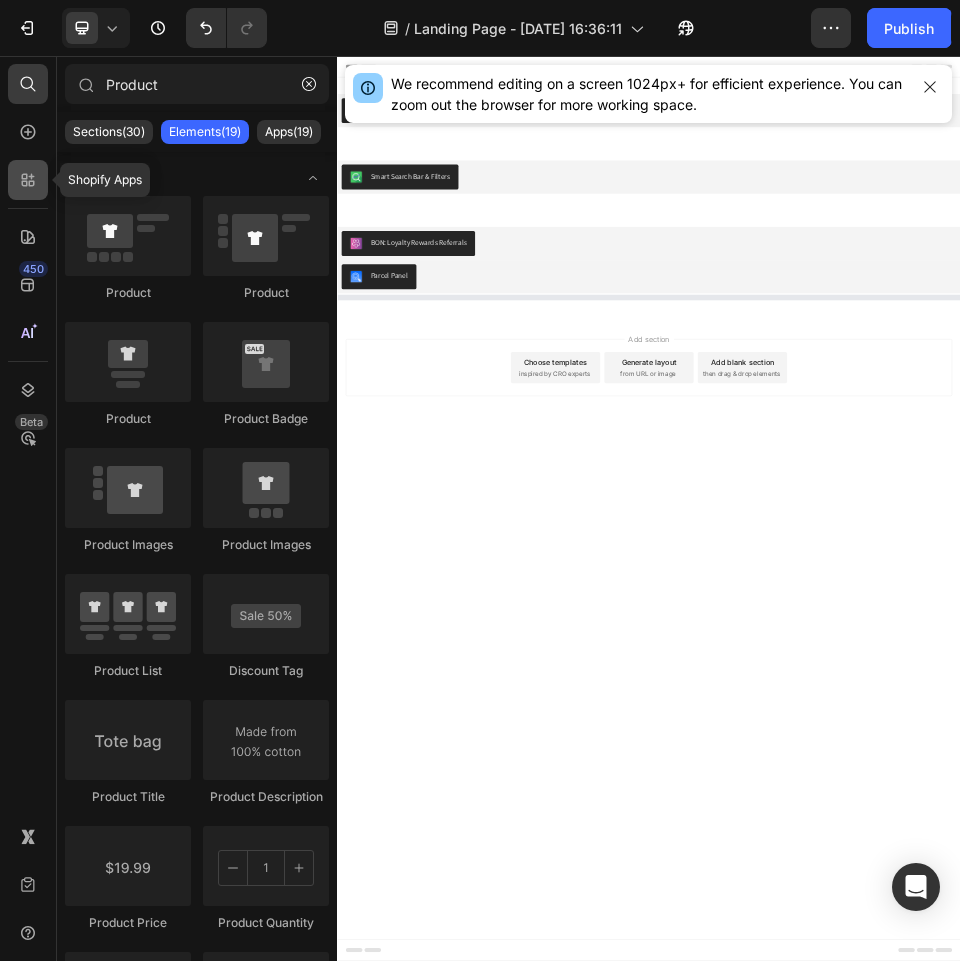click 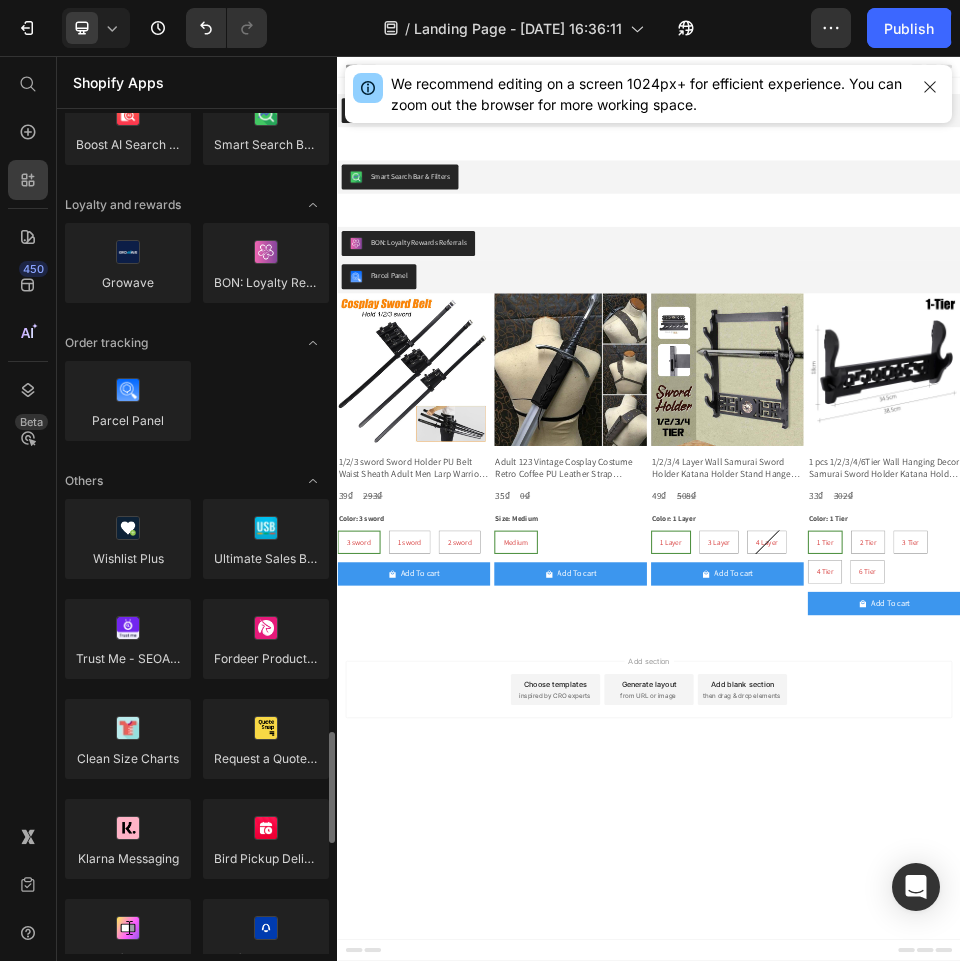 scroll, scrollTop: 3900, scrollLeft: 0, axis: vertical 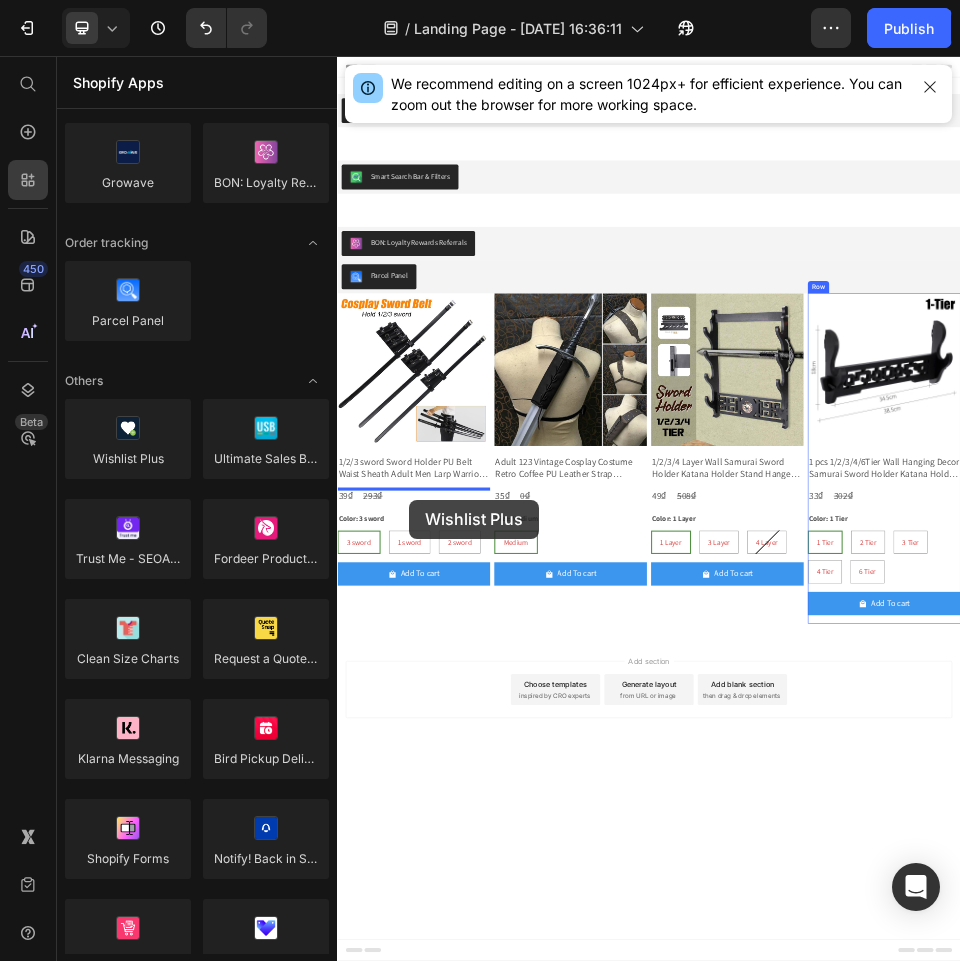 drag, startPoint x: 475, startPoint y: 500, endPoint x: 475, endPoint y: 911, distance: 411 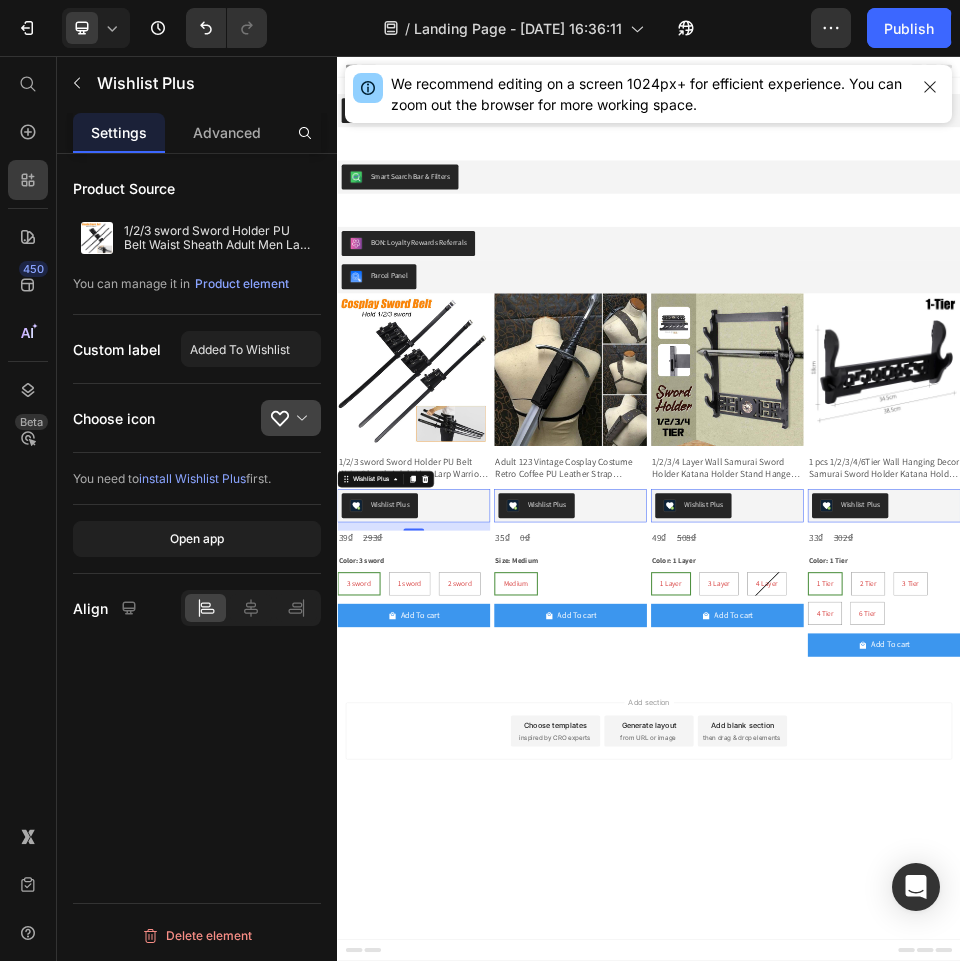 click 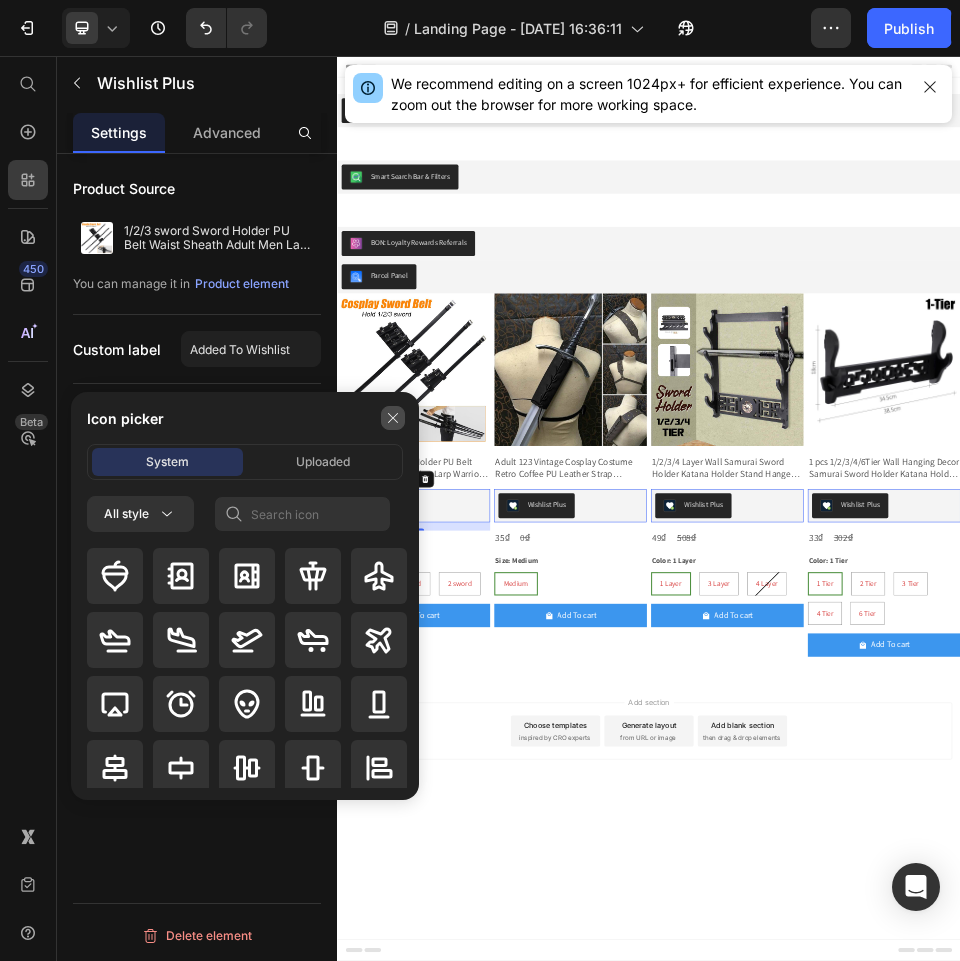 click 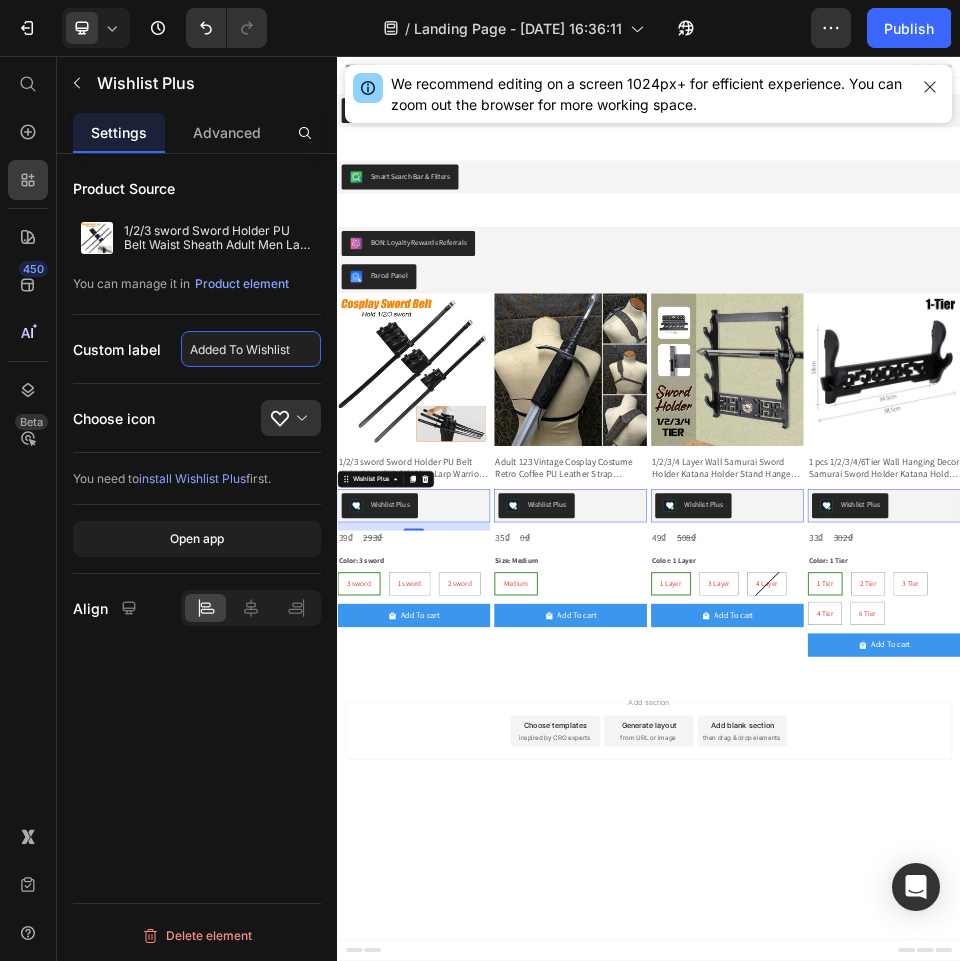 click on "Added To Wishlist" 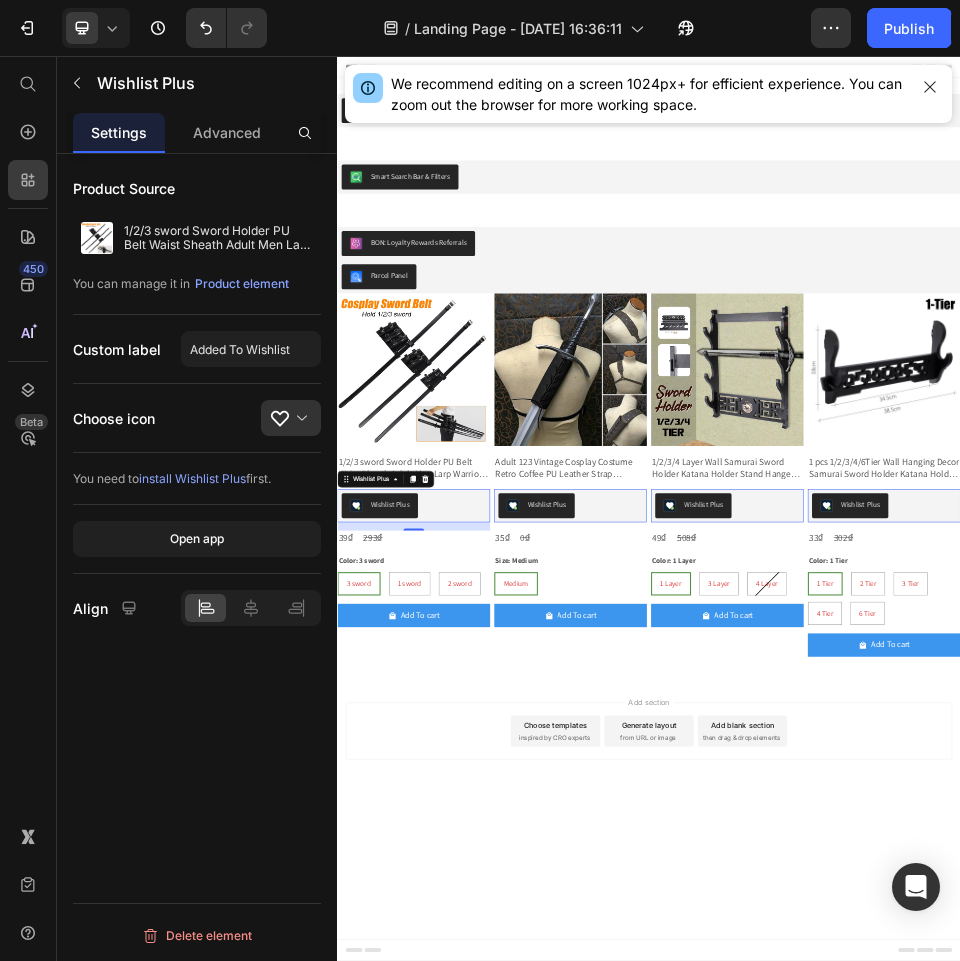 click on "Product Source 1/2/3 sword Sword Holder PU Belt Waist Sheath Adult Men Larp Warrior Cosplay Leather Buckle Strap for Comic Show|Boys Costume Accessories  You can manage it in   Product element  Custom label Added To Wishlist Choose icon
You need to  install Wishlist Plus  first.   Open app  Align" at bounding box center [197, 414] 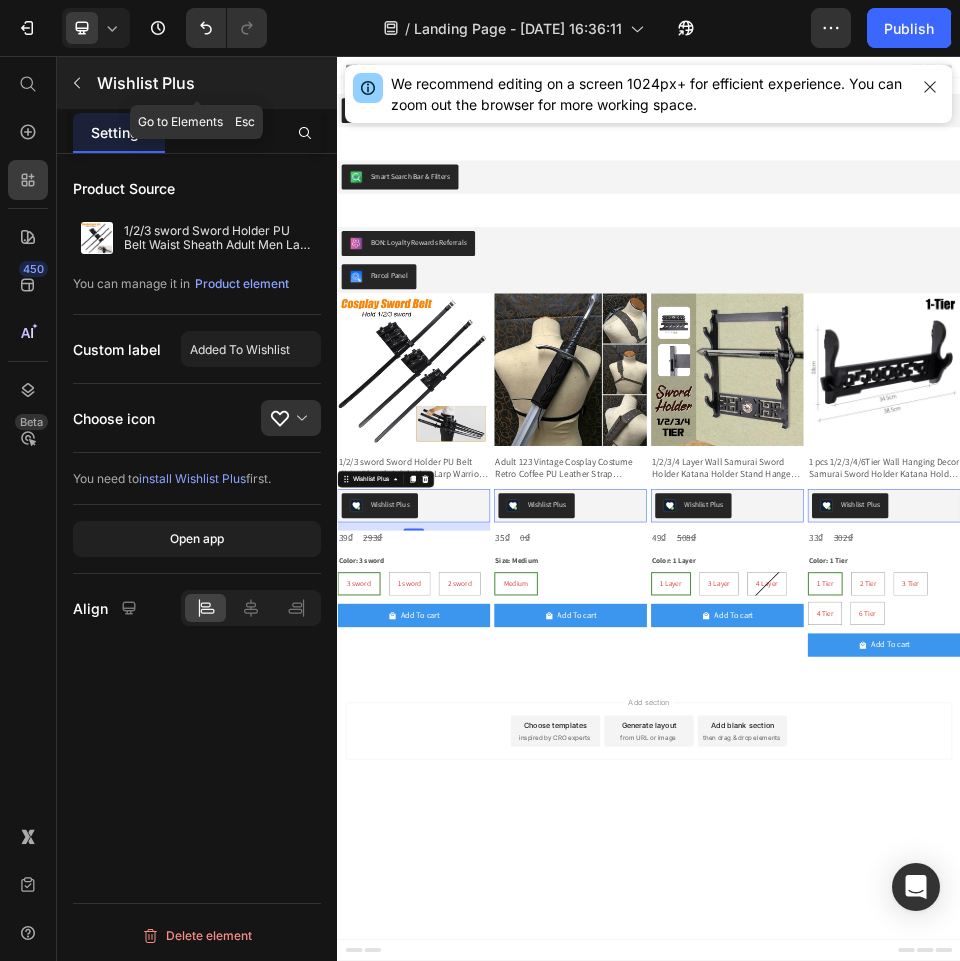 click on "Wishlist Plus" at bounding box center [197, 83] 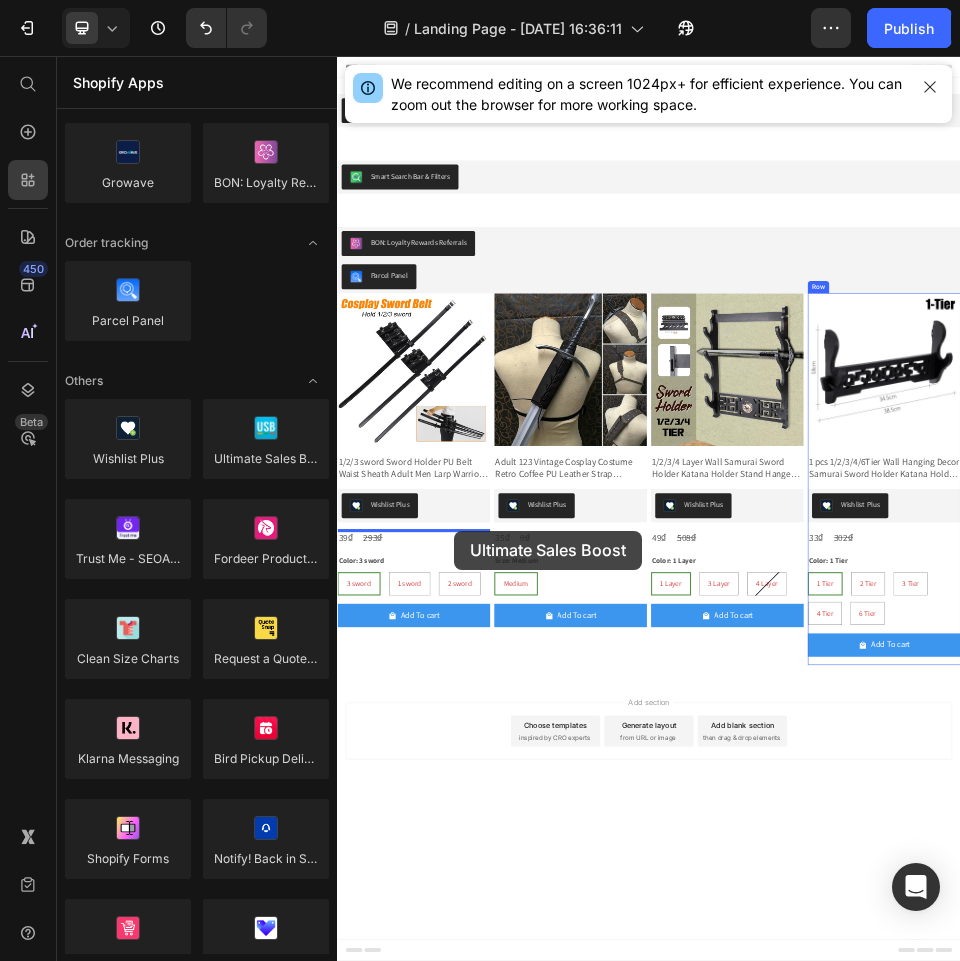 drag, startPoint x: 582, startPoint y: 506, endPoint x: 562, endPoint y: 970, distance: 464.43085 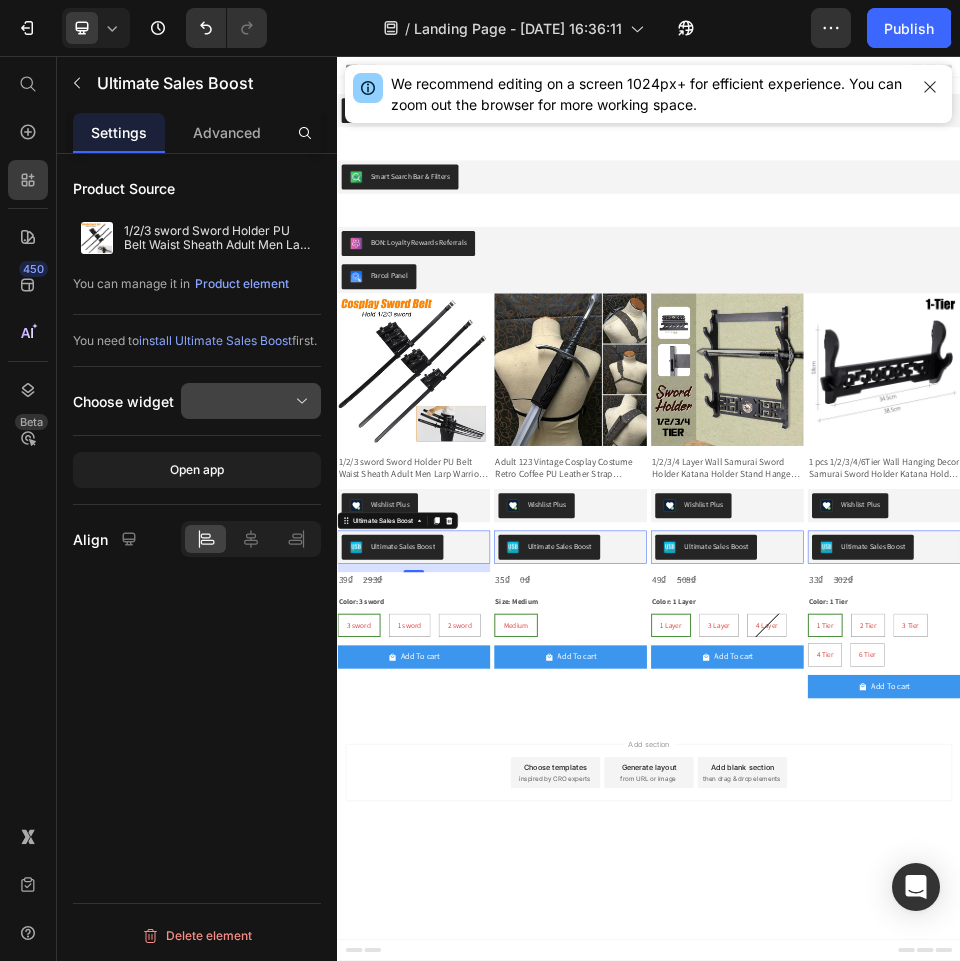 click at bounding box center [251, 401] 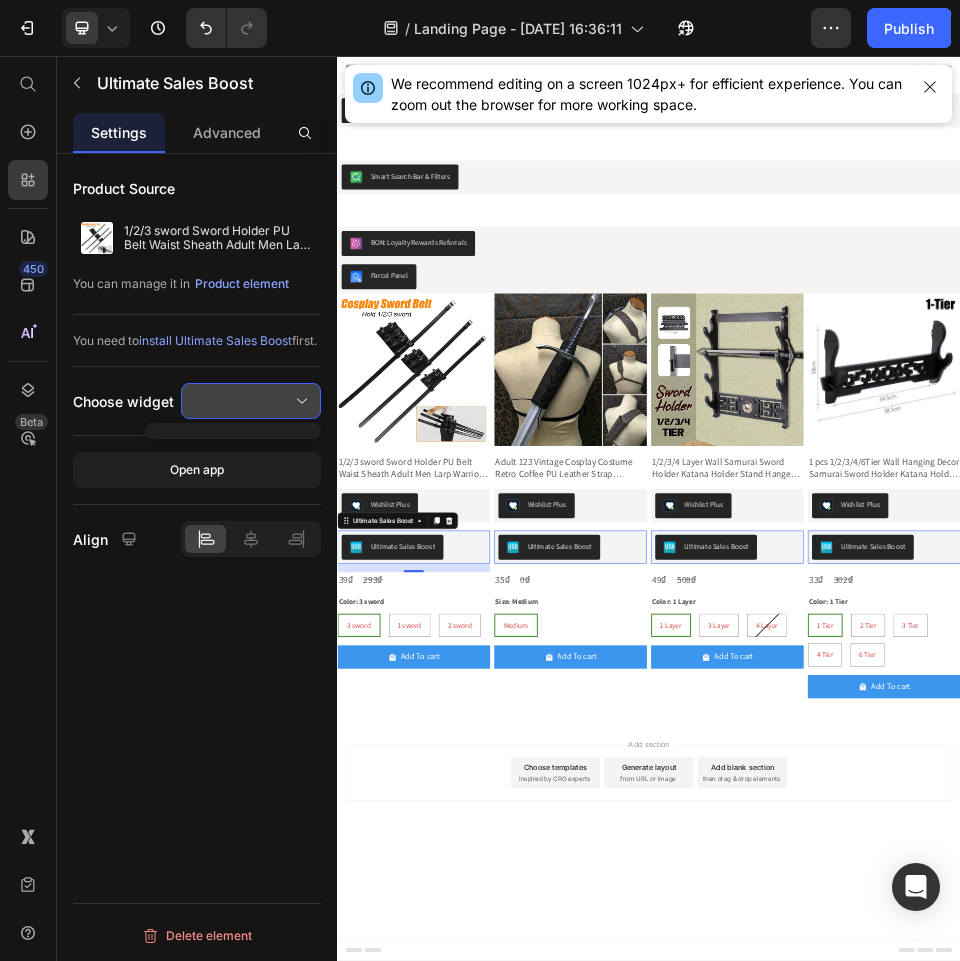 click at bounding box center (251, 401) 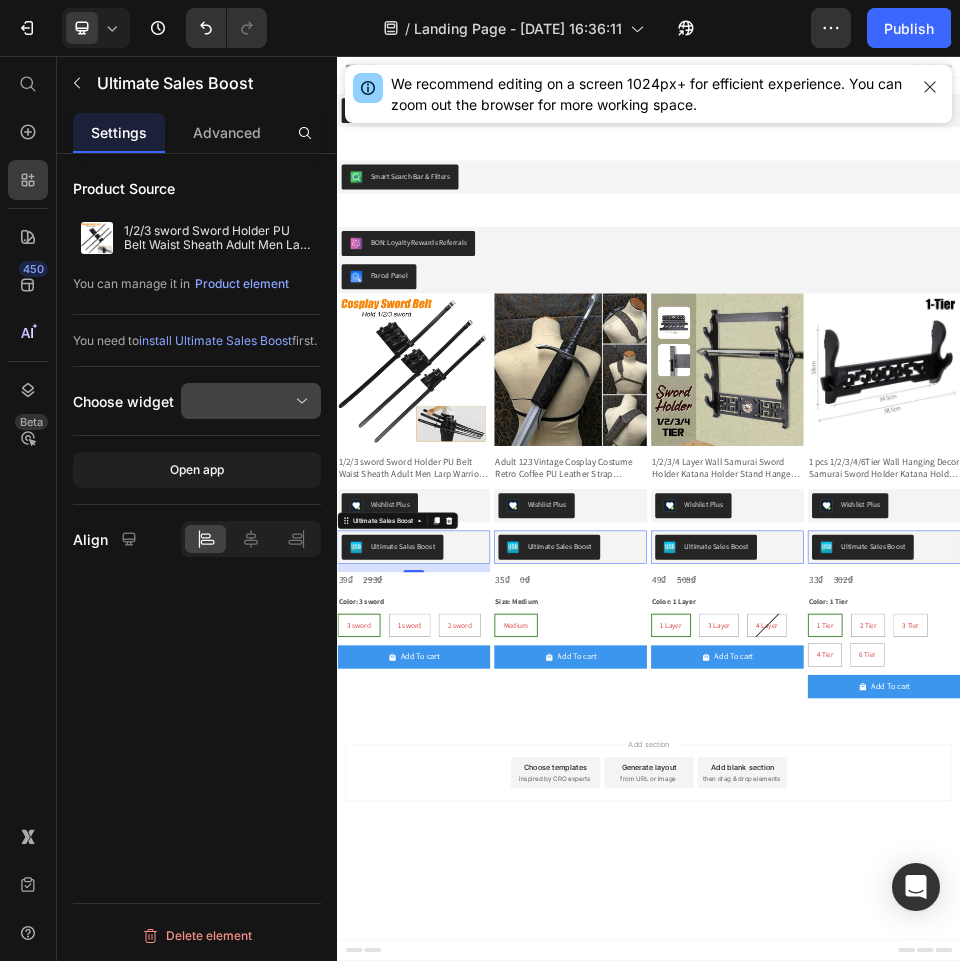 click at bounding box center (251, 401) 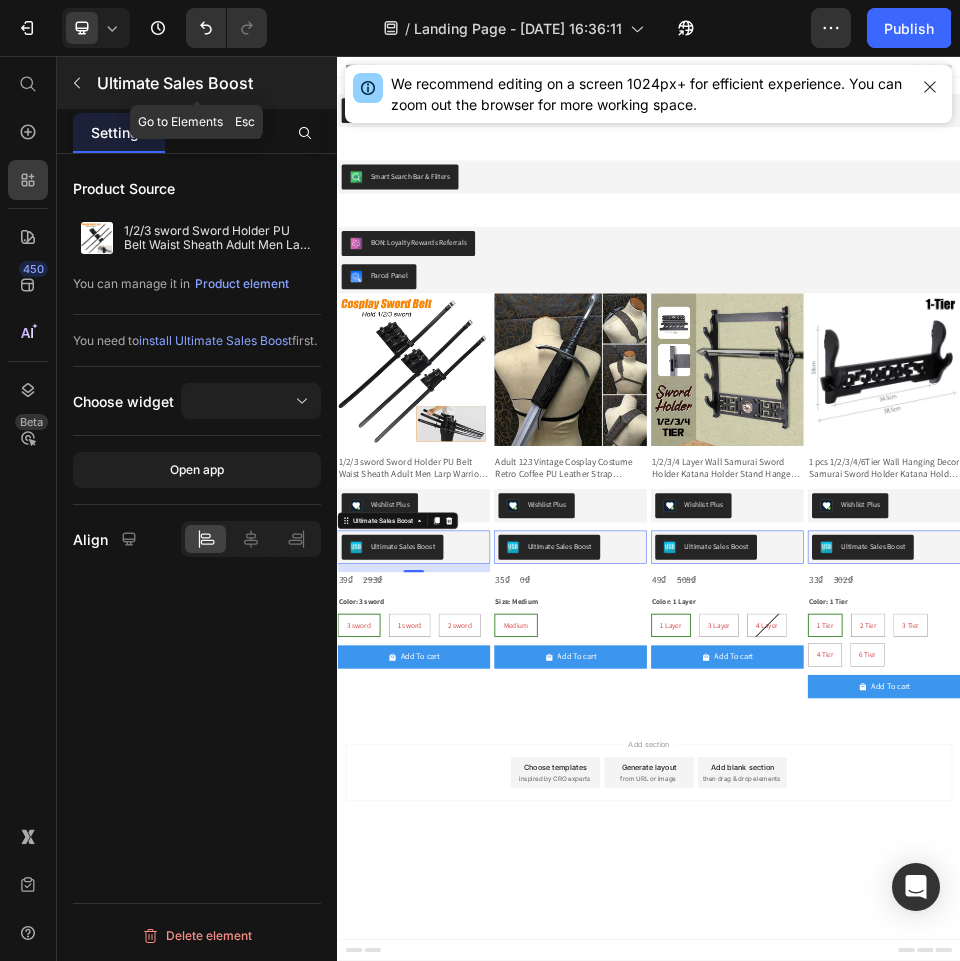 click on "Ultimate Sales Boost" at bounding box center [215, 83] 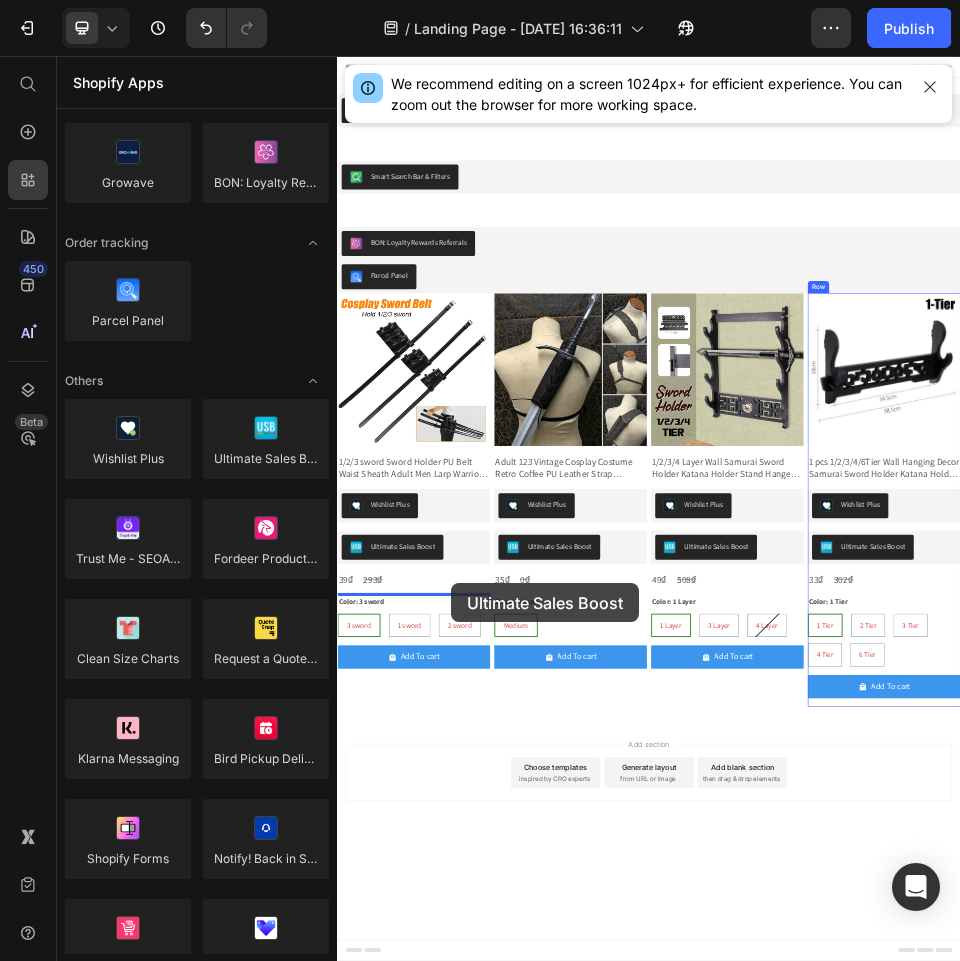 drag, startPoint x: 618, startPoint y: 463, endPoint x: 556, endPoint y: 1072, distance: 612.1479 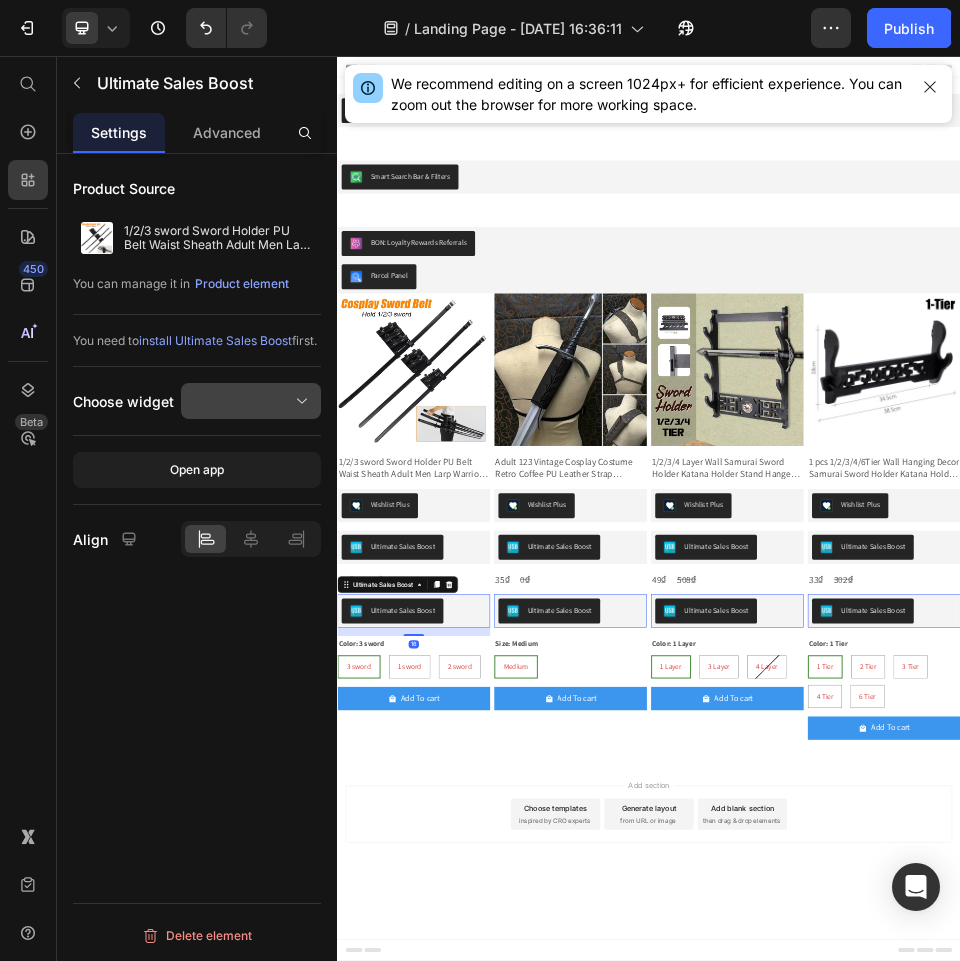 click at bounding box center [251, 401] 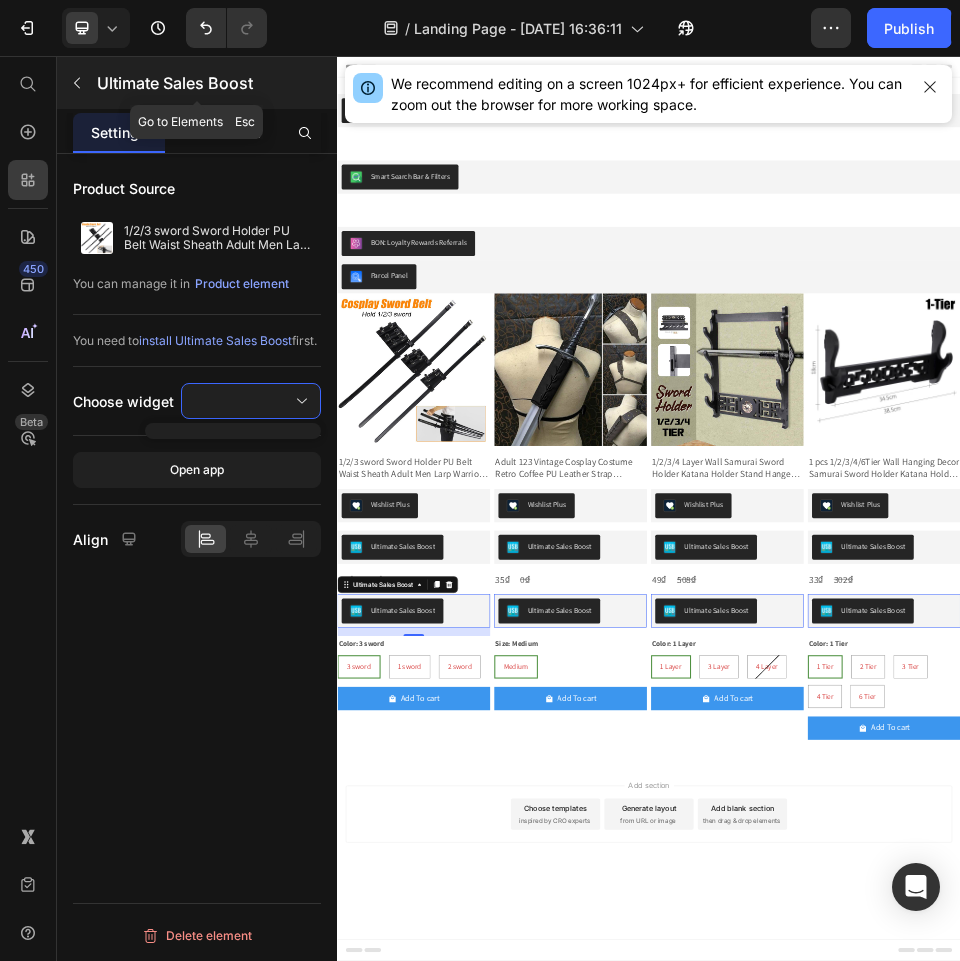 click at bounding box center [77, 83] 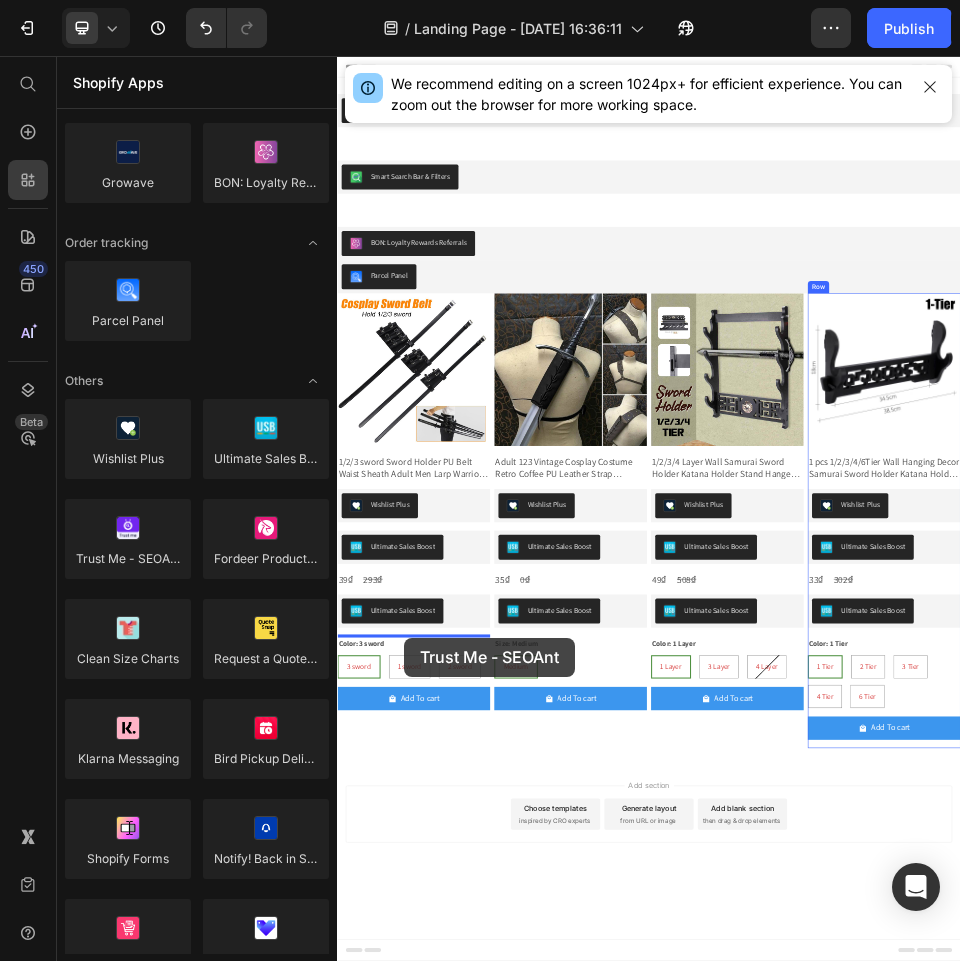 drag, startPoint x: 497, startPoint y: 609, endPoint x: 466, endPoint y: 1177, distance: 568.84534 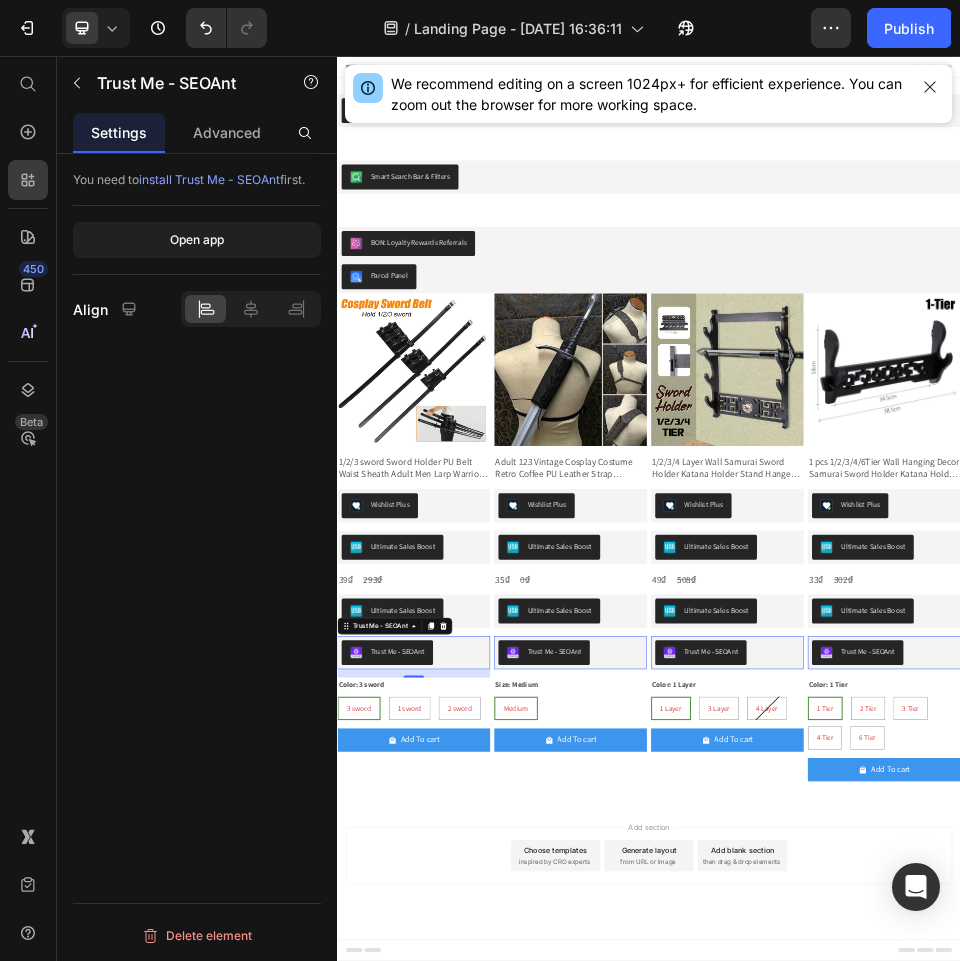 click on "You need to  install Trust Me - SEOAnt  first.   Open app  Align  Delete element" at bounding box center (197, 586) 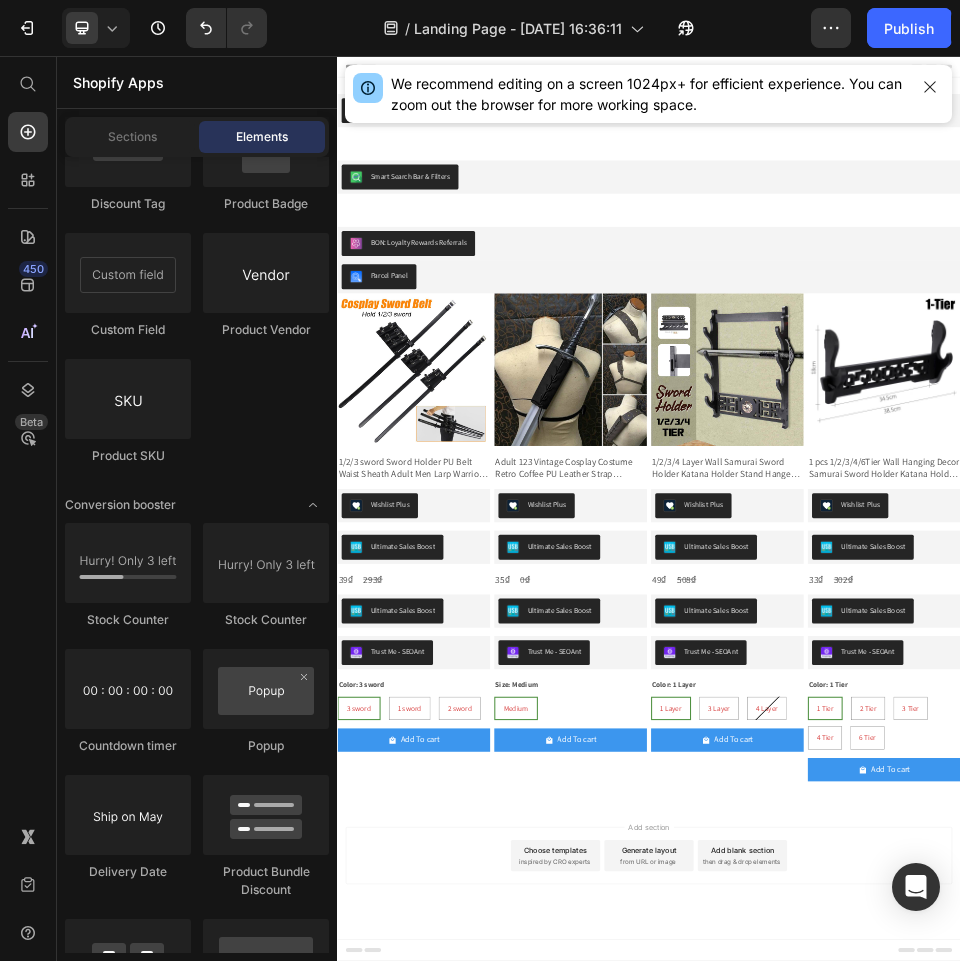 click on "450 Beta" at bounding box center (28, 440) 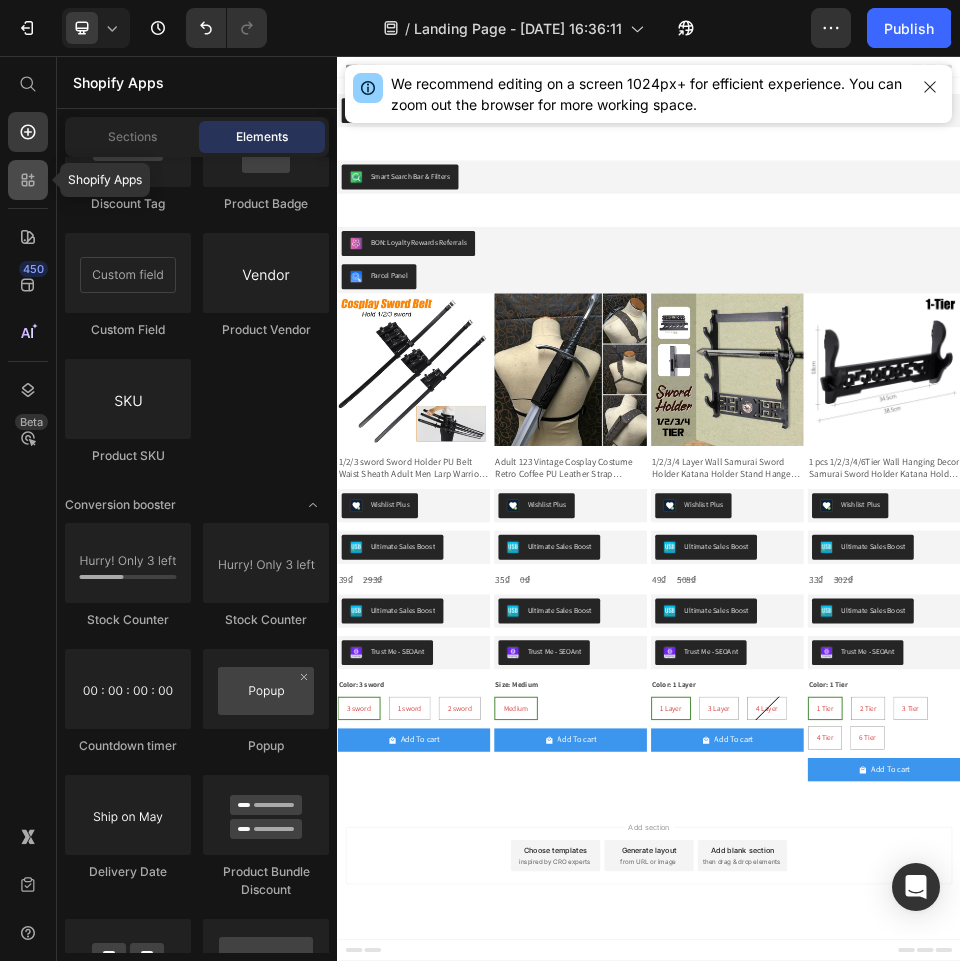 click 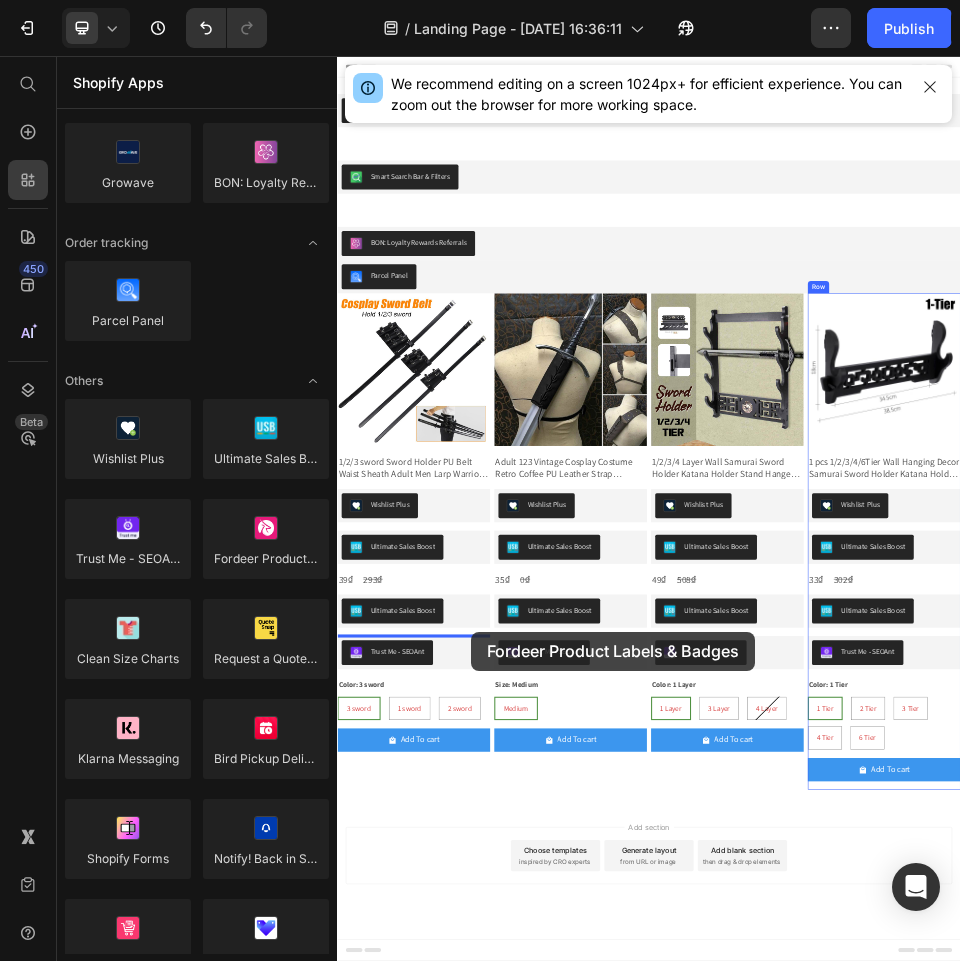 drag, startPoint x: 565, startPoint y: 613, endPoint x: 595, endPoint y: 1165, distance: 552.81464 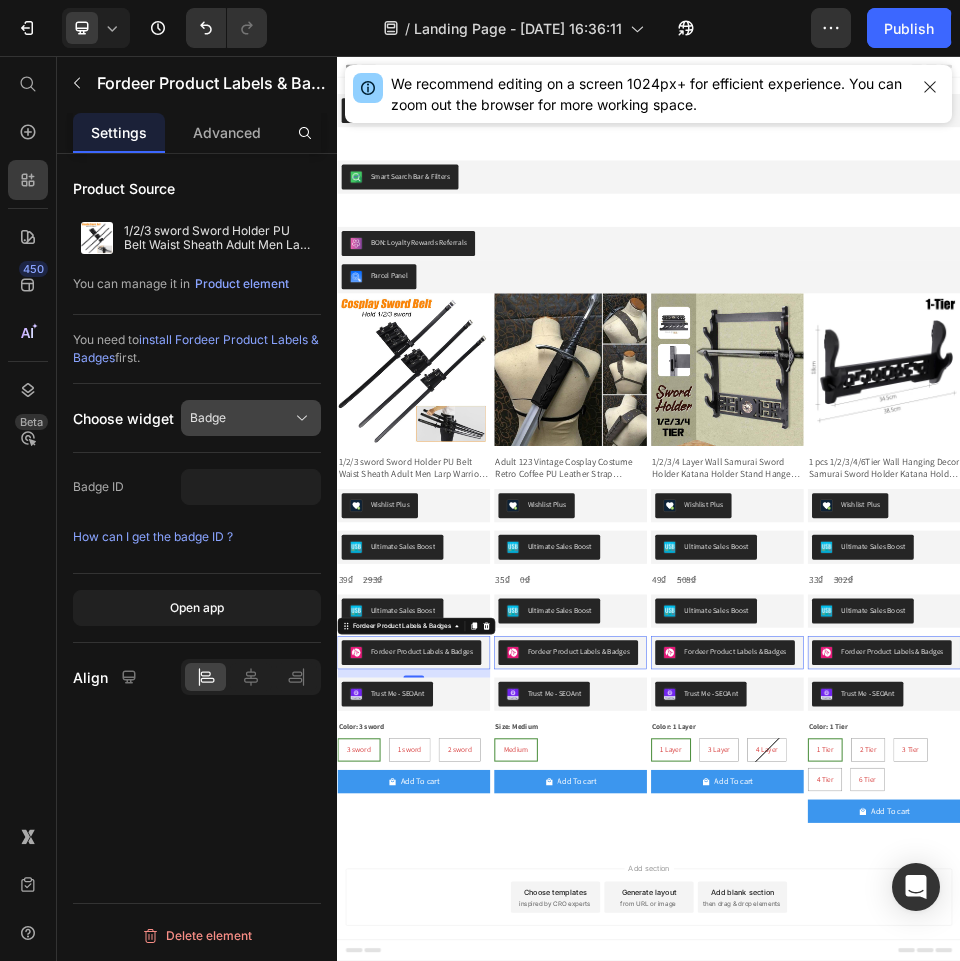 type 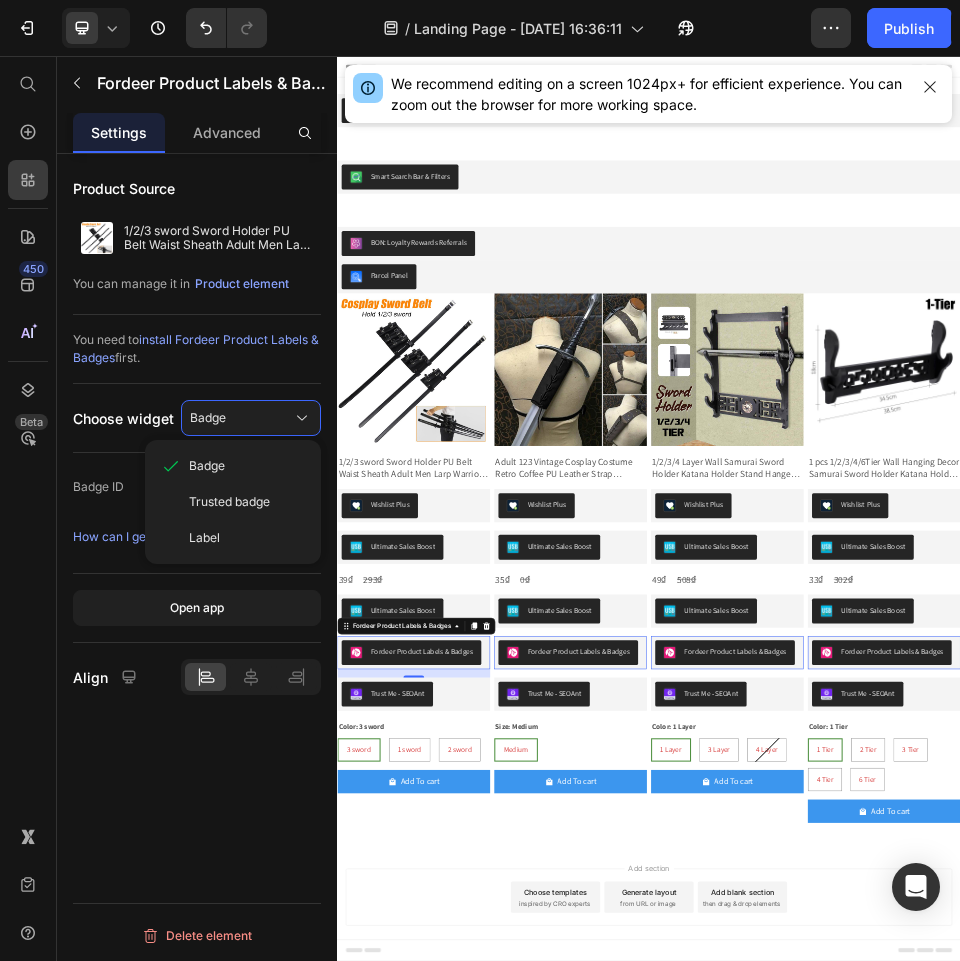 click on "How can I get the badge ID ?" at bounding box center (153, 536) 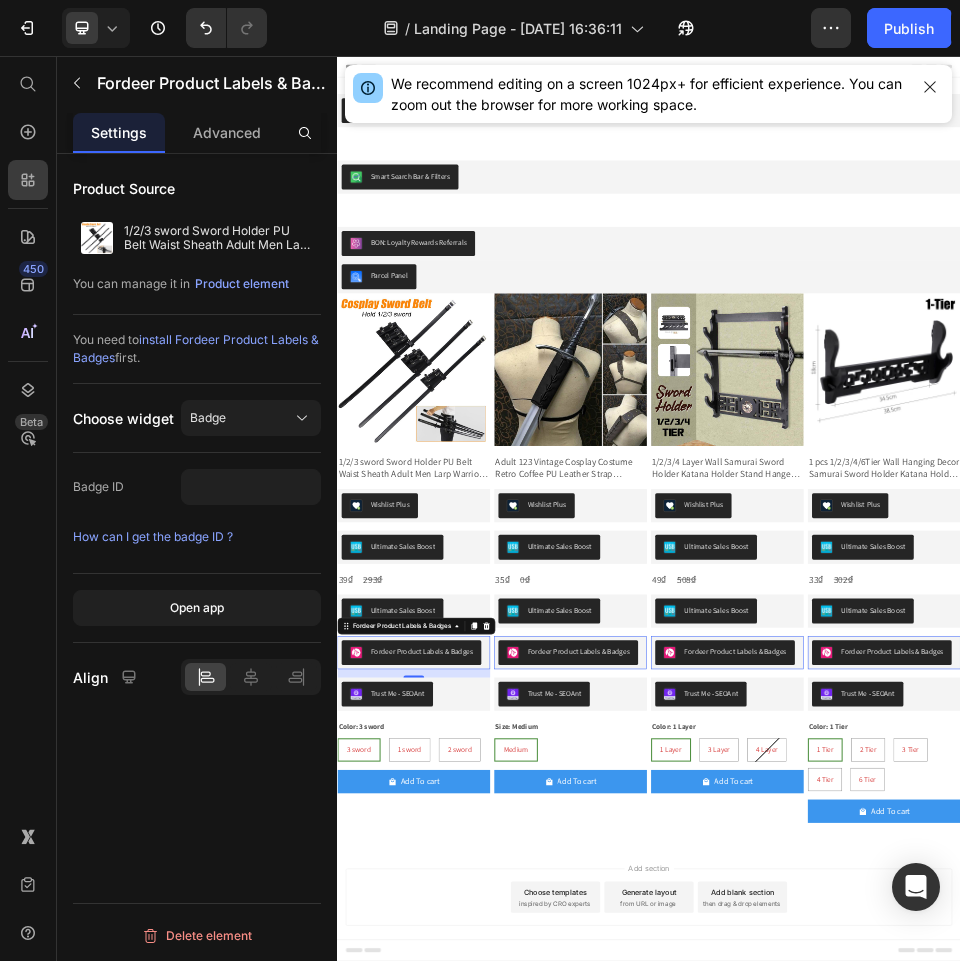 click on "450 Beta" at bounding box center [28, 508] 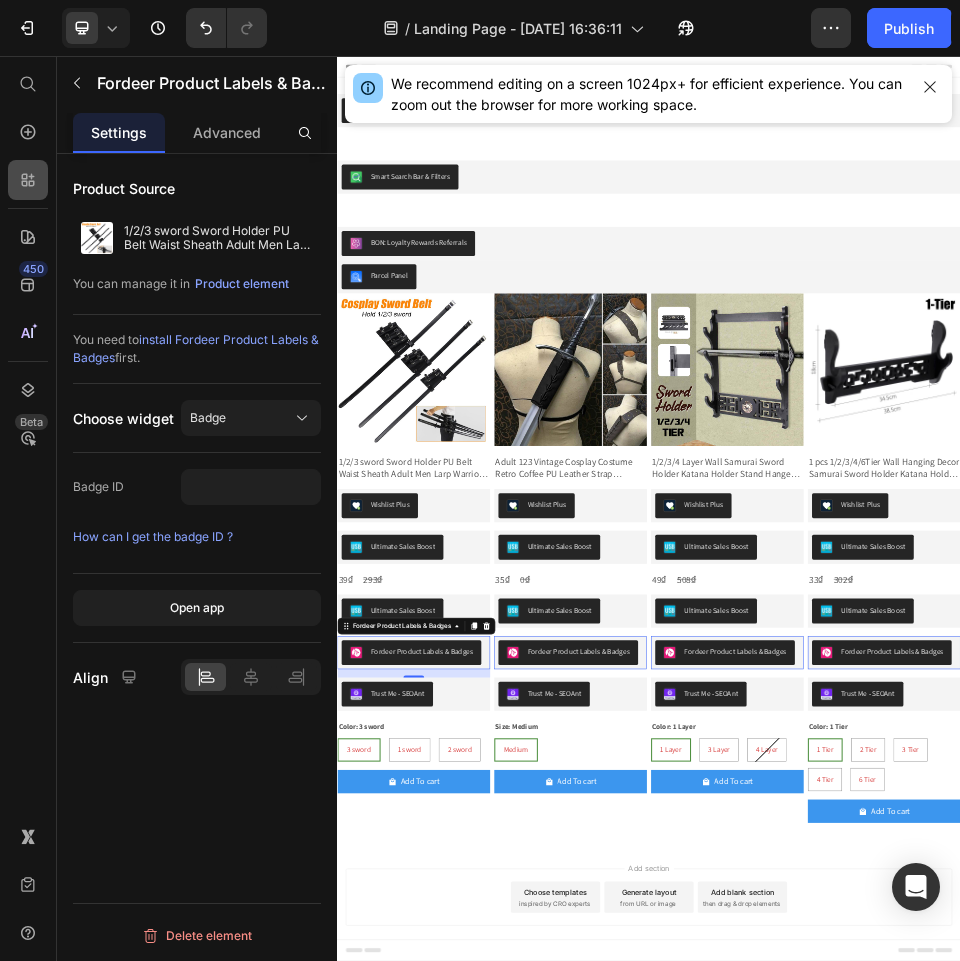 click 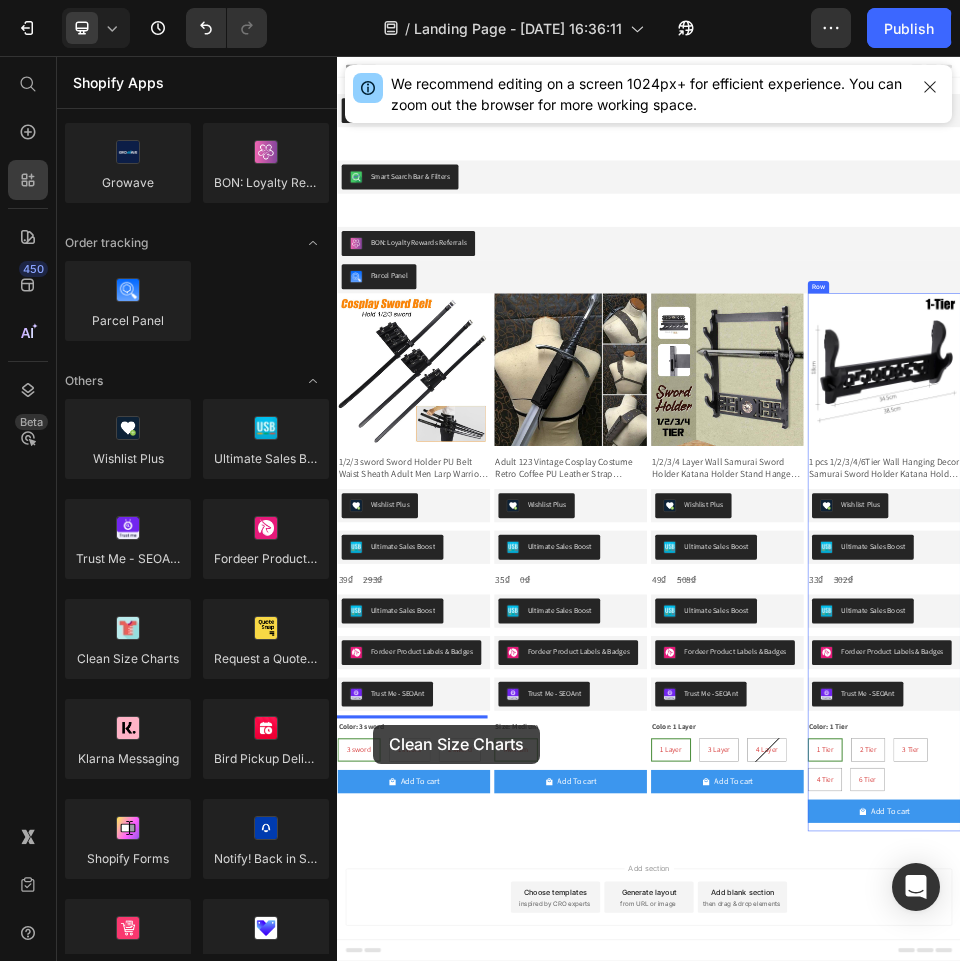 scroll, scrollTop: 24, scrollLeft: 0, axis: vertical 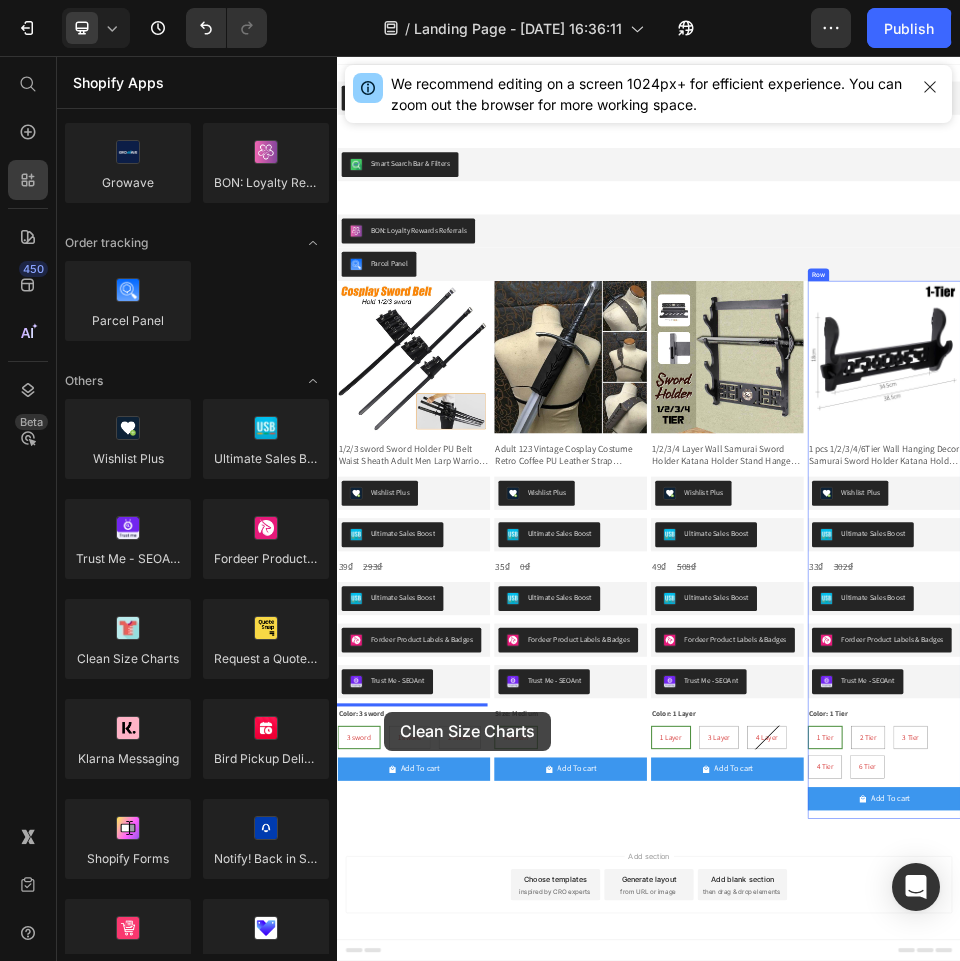 drag, startPoint x: 479, startPoint y: 720, endPoint x: 427, endPoint y: 1319, distance: 601.25287 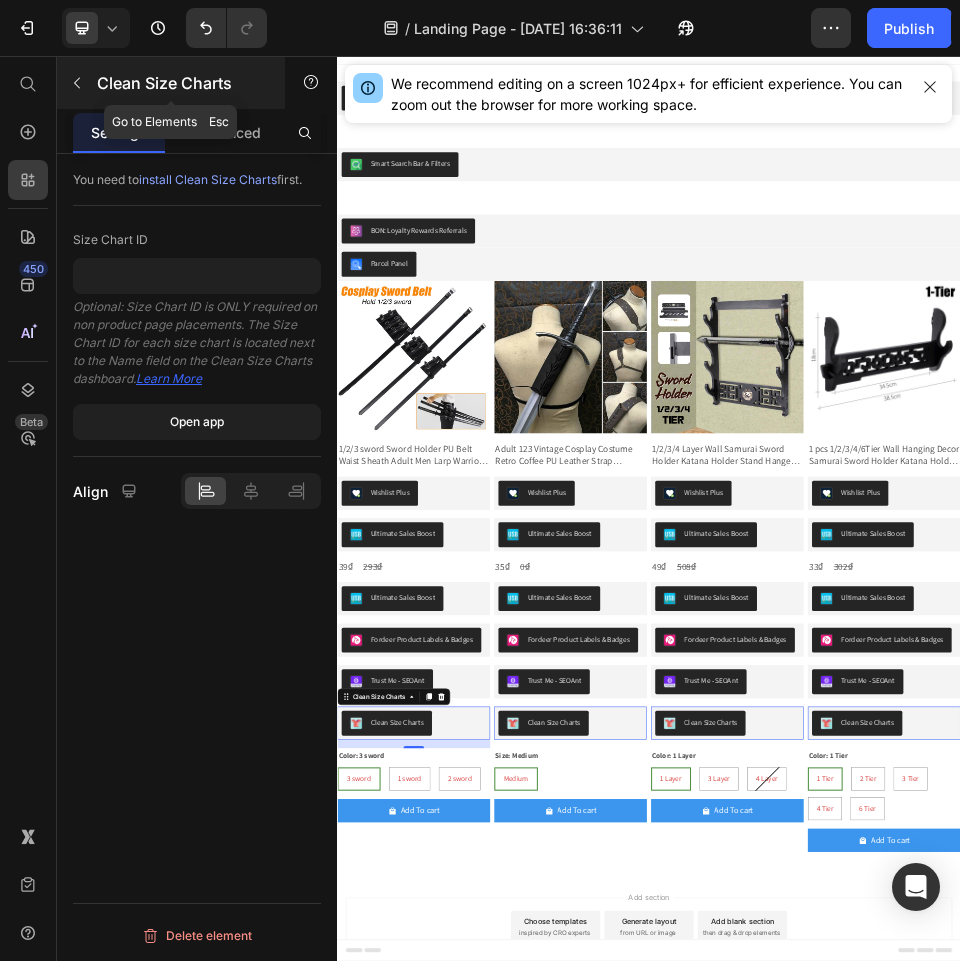 click at bounding box center [77, 83] 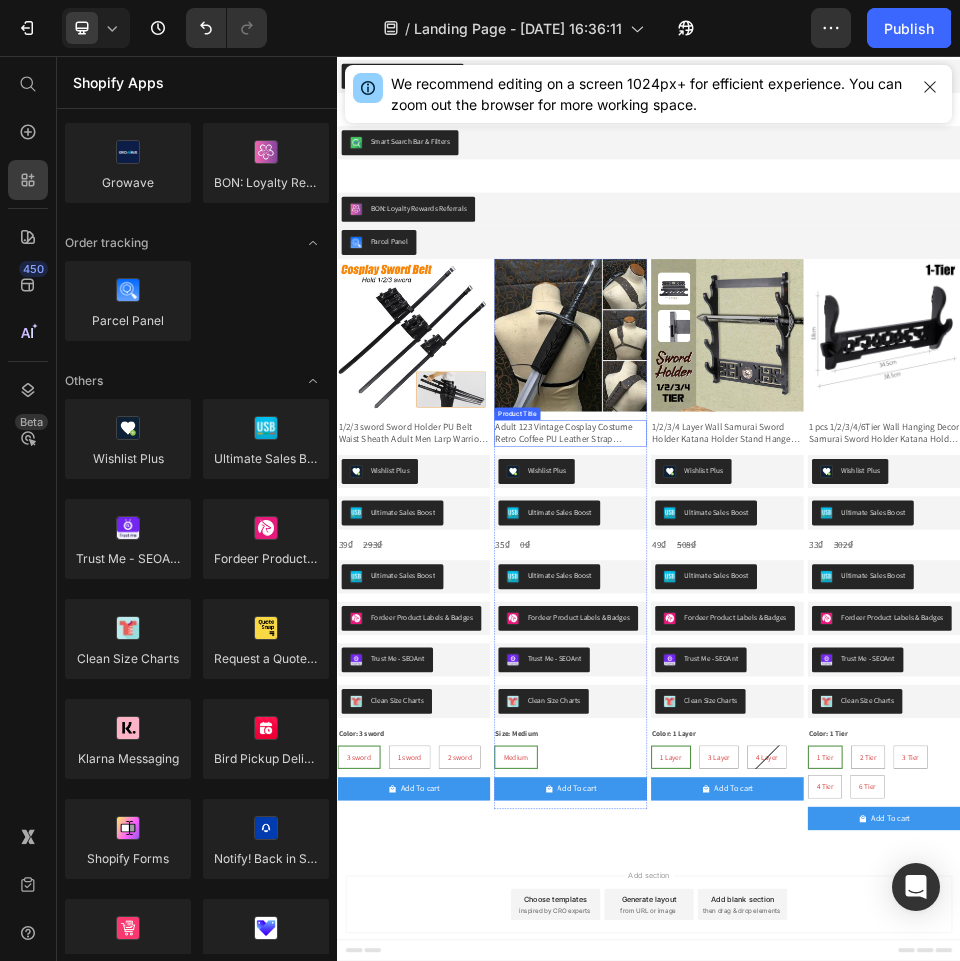 scroll, scrollTop: 104, scrollLeft: 0, axis: vertical 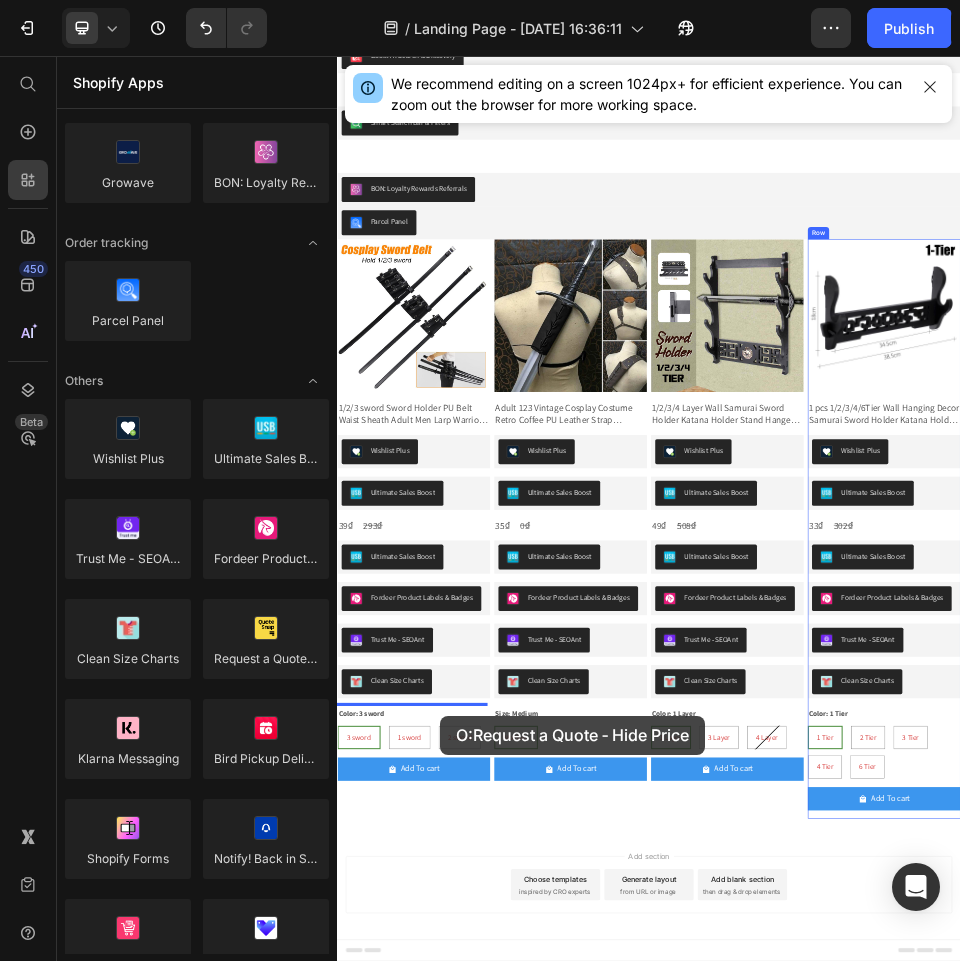 drag, startPoint x: 577, startPoint y: 711, endPoint x: 535, endPoint y: 1327, distance: 617.4302 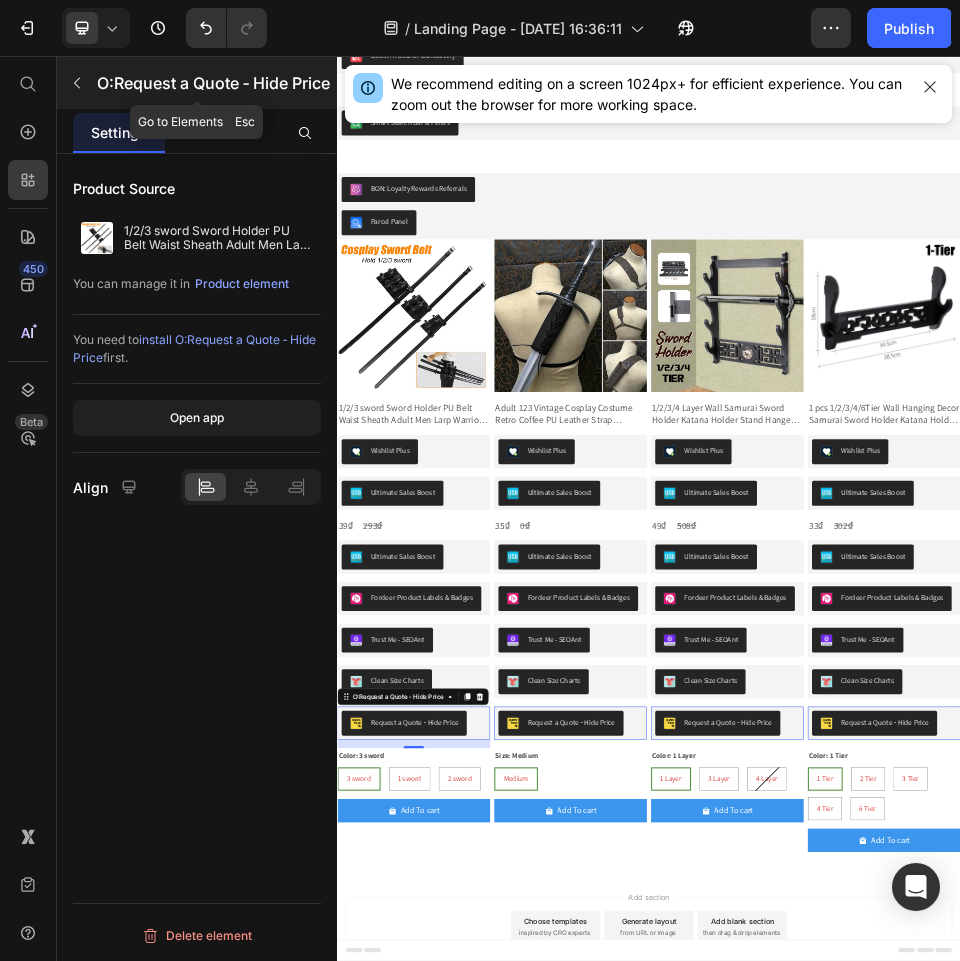 click on "O:Request a Quote ‑ Hide Price" at bounding box center [197, 83] 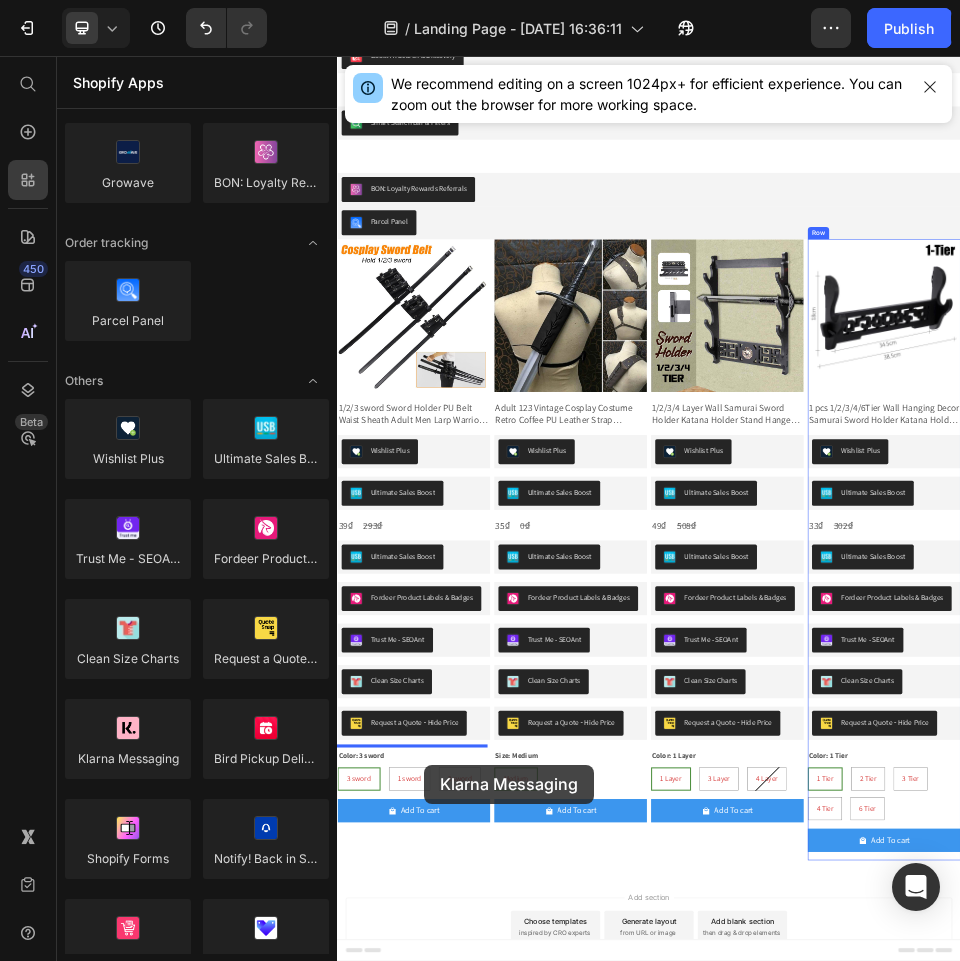 scroll, scrollTop: 184, scrollLeft: 0, axis: vertical 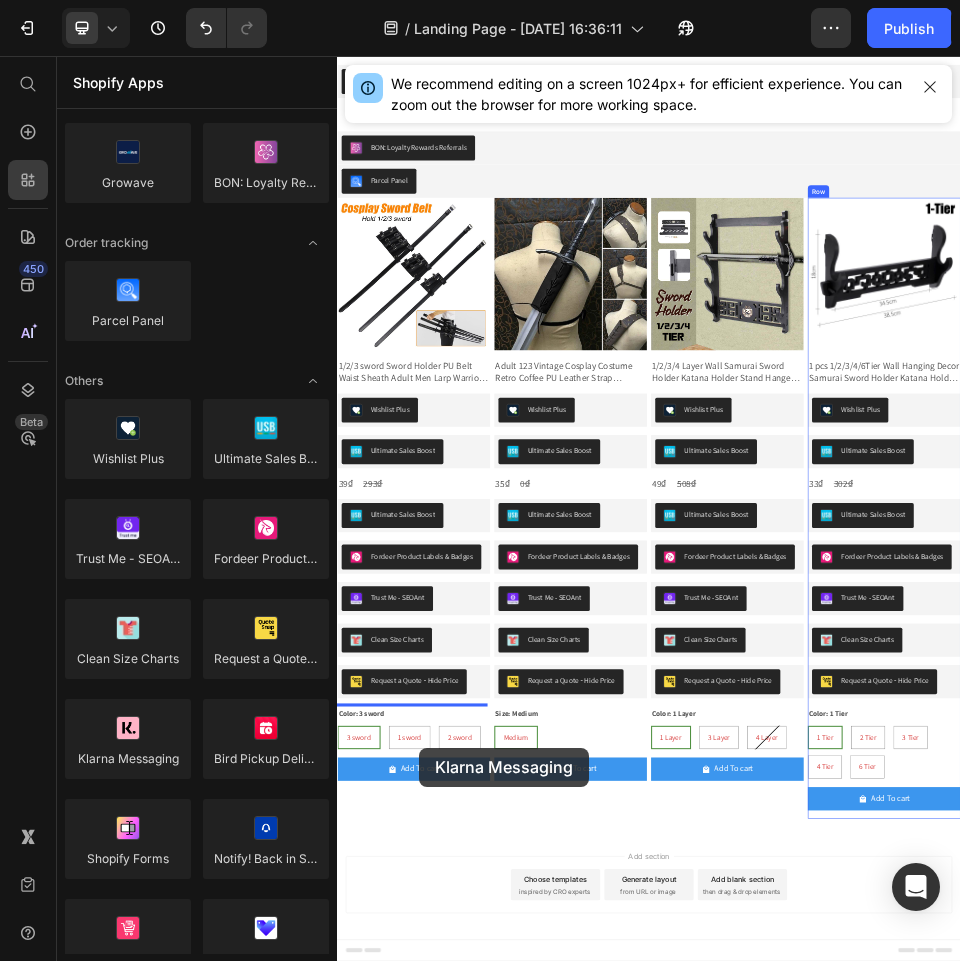 drag, startPoint x: 478, startPoint y: 792, endPoint x: 494, endPoint y: 1388, distance: 596.2147 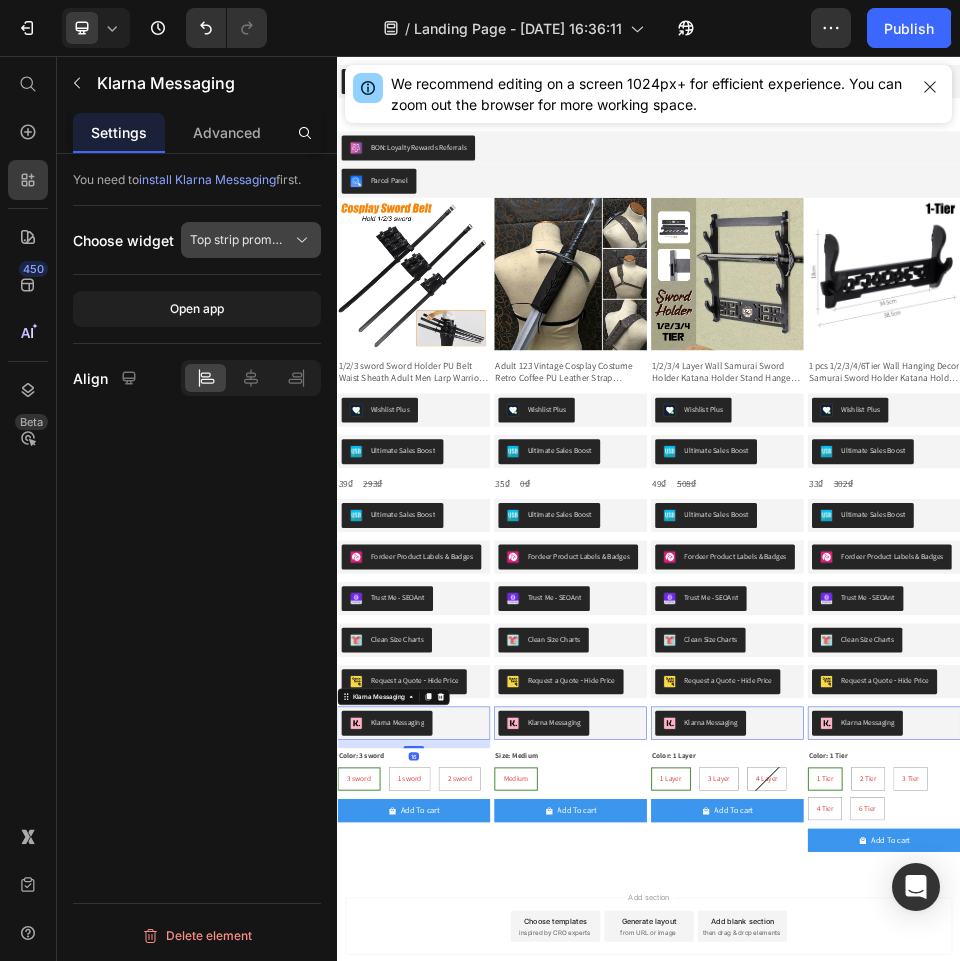 click 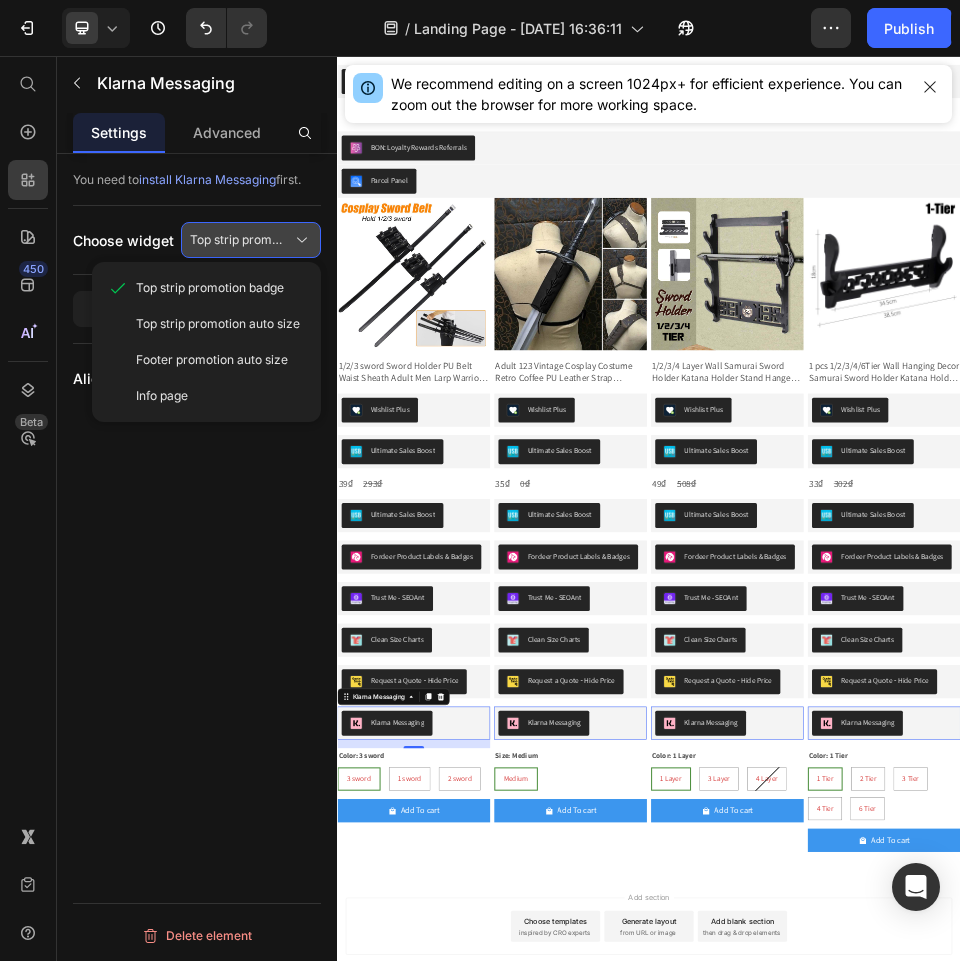 click 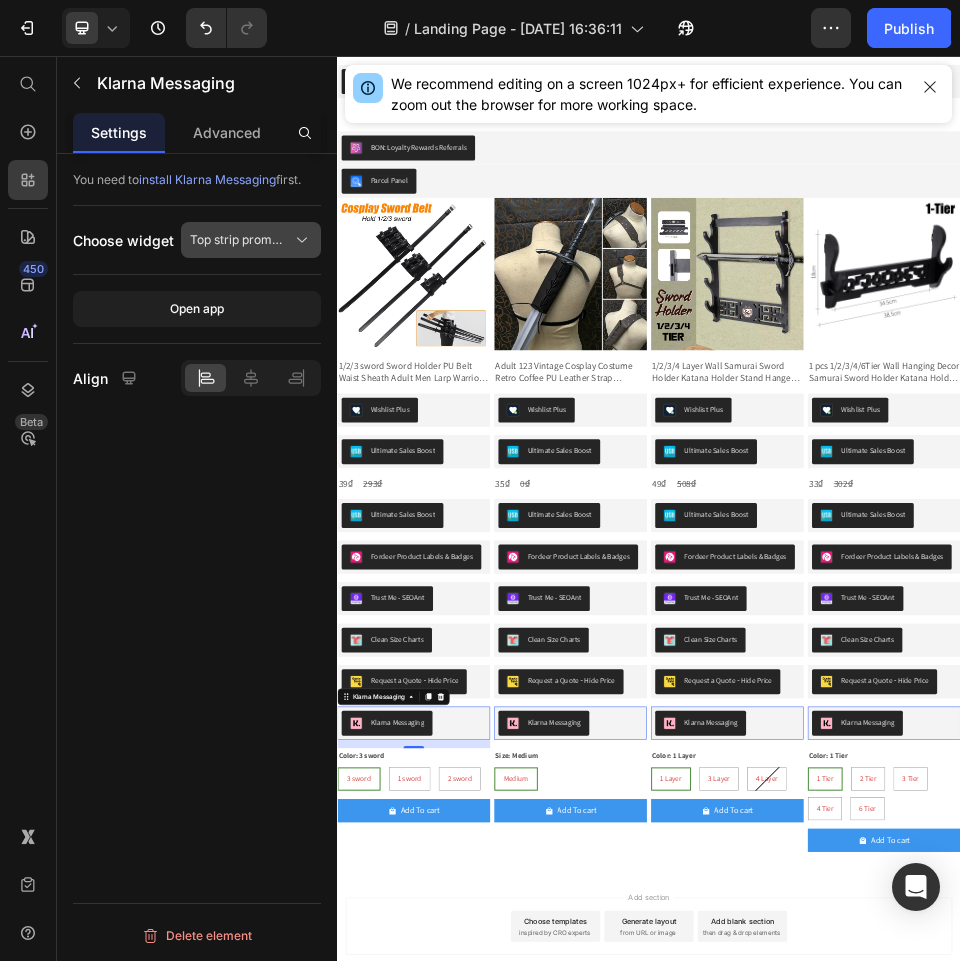 click on "Top strip promotion badge" at bounding box center [239, 240] 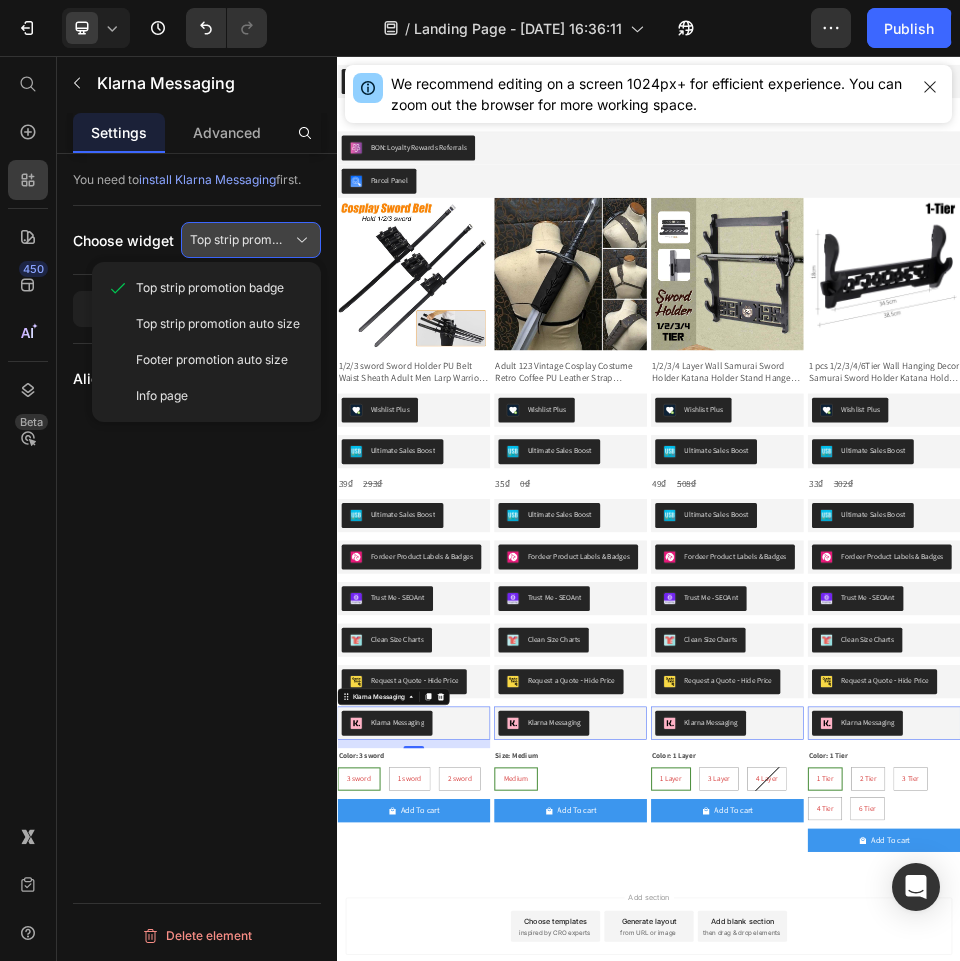 click on "Top strip promotion badge" at bounding box center (239, 240) 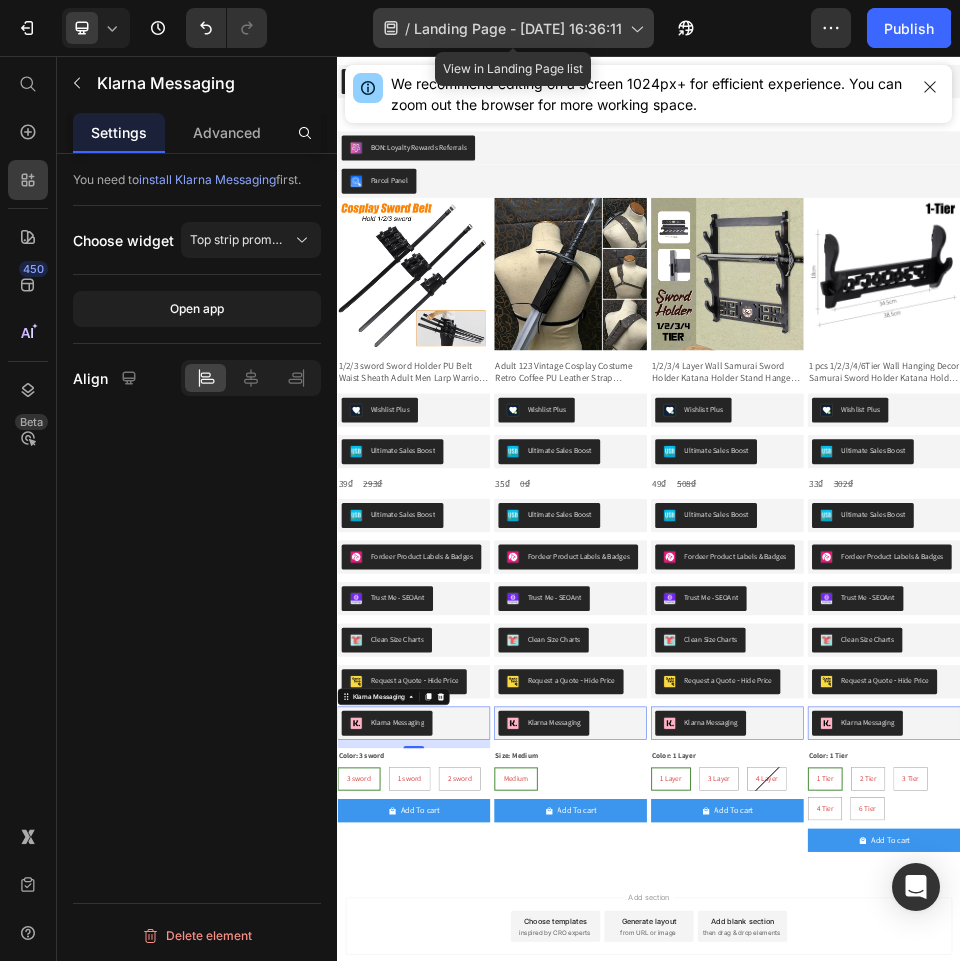 click on "/  Landing Page - [DATE] 16:36:11" 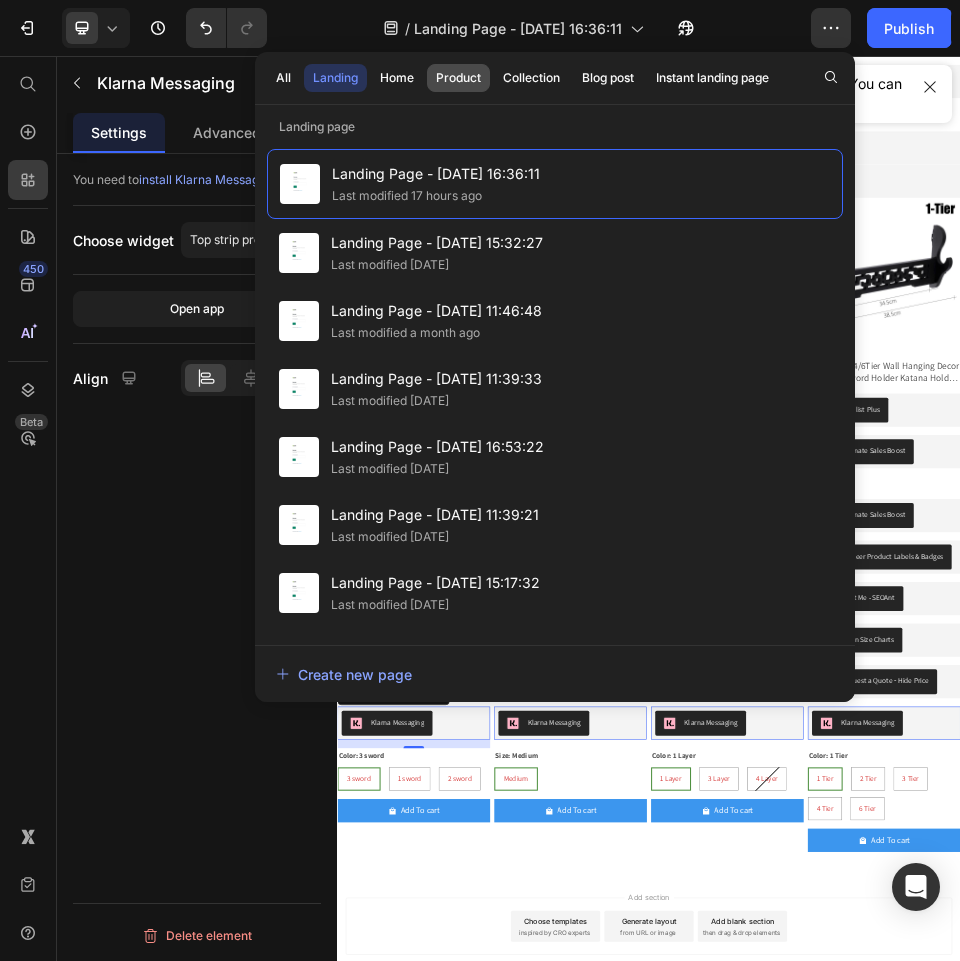 click on "Product" at bounding box center [458, 78] 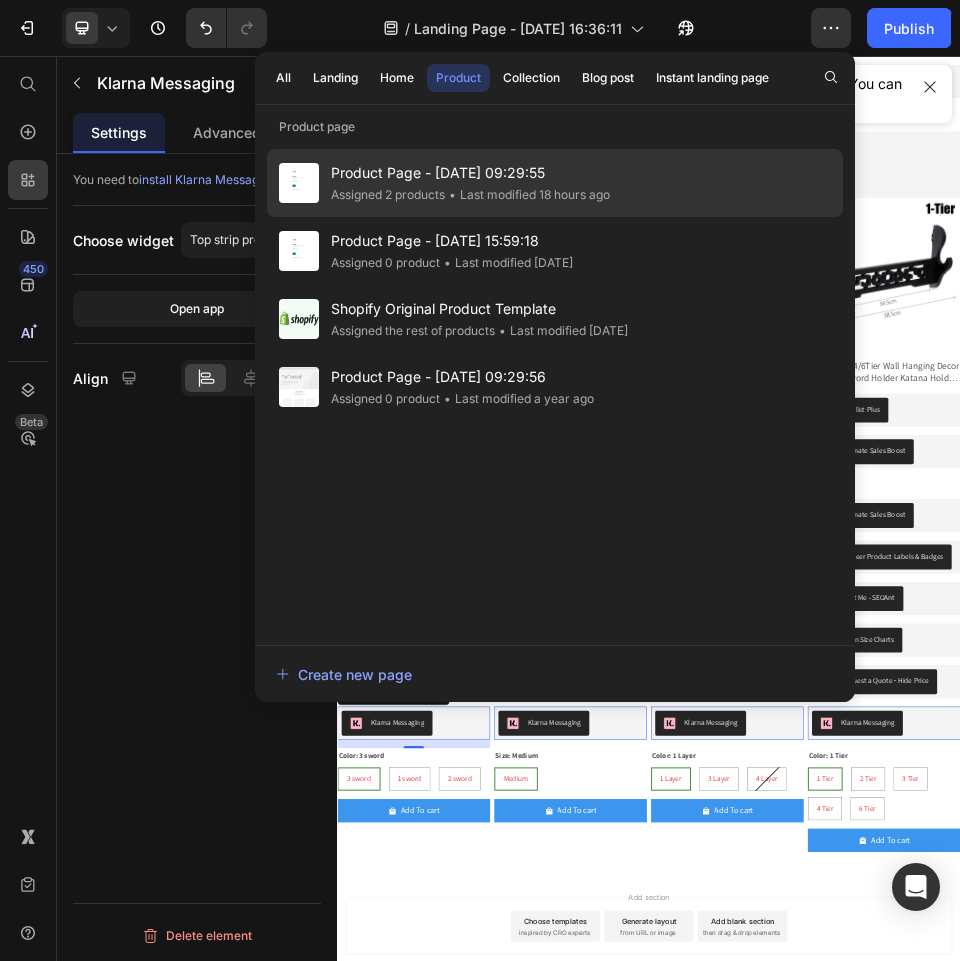 click on "• Last modified 18 hours ago" 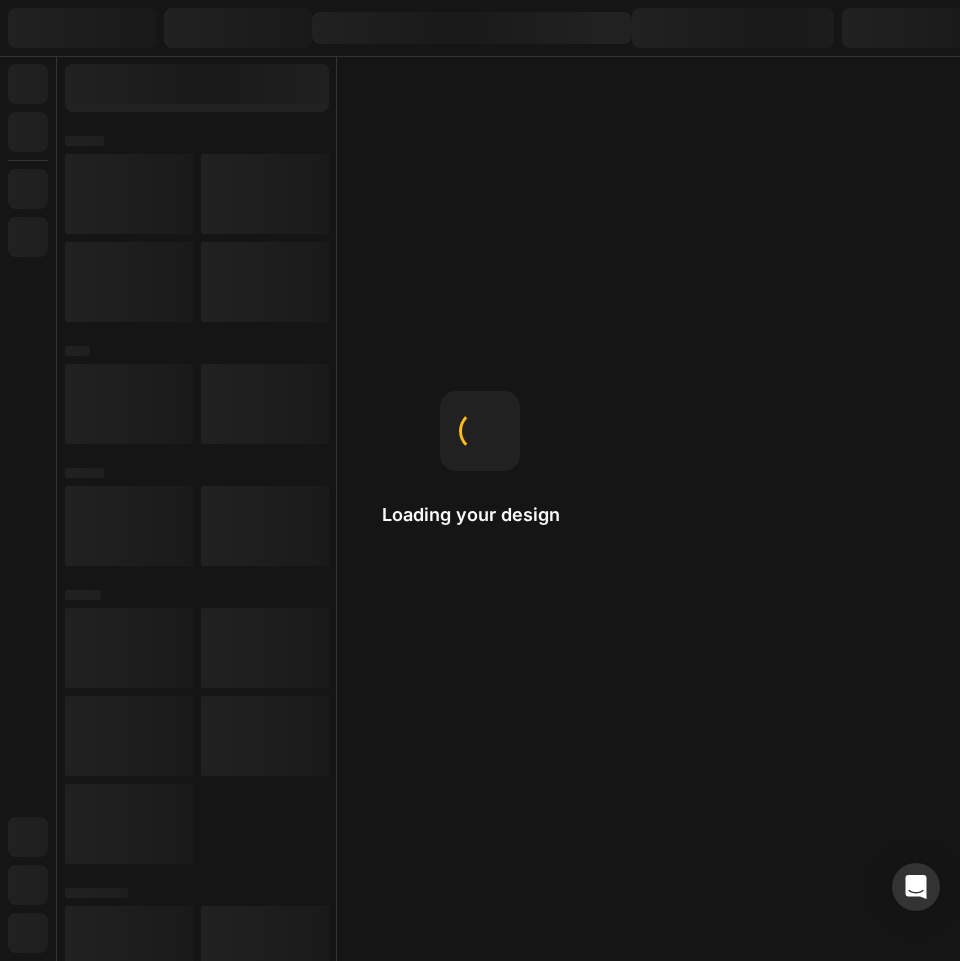 scroll, scrollTop: 0, scrollLeft: 0, axis: both 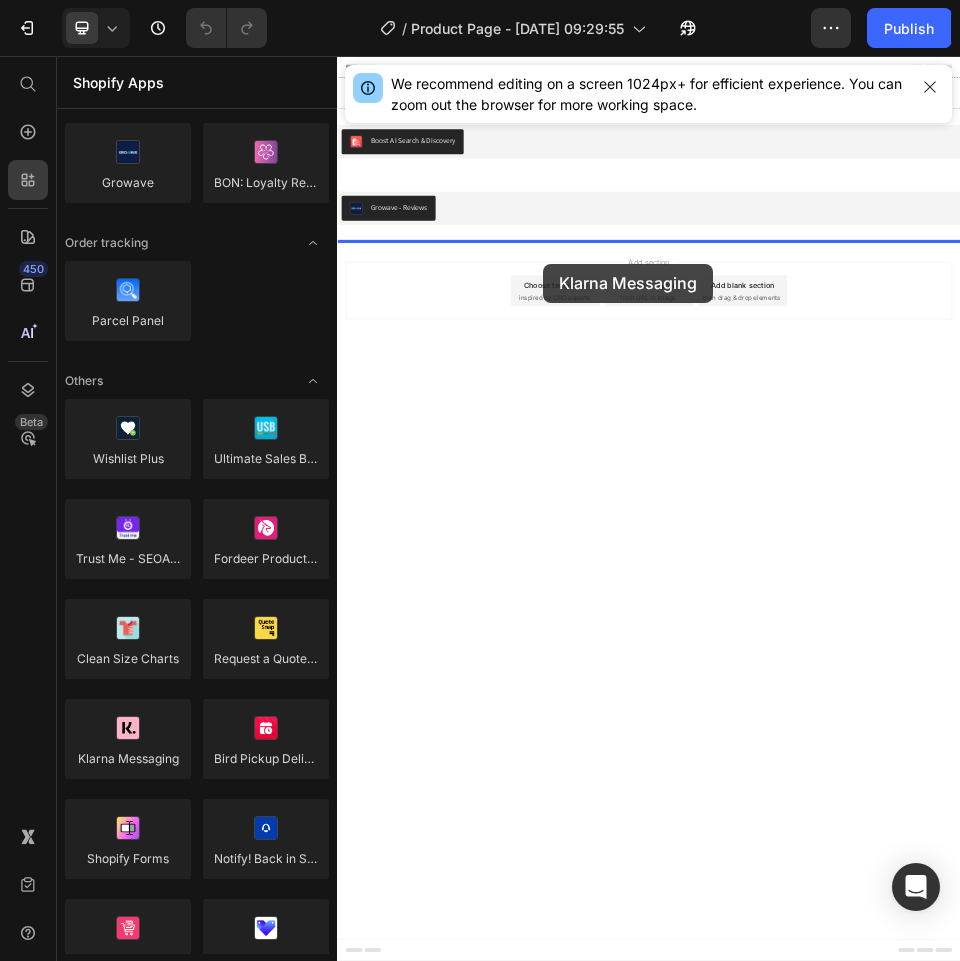 drag, startPoint x: 490, startPoint y: 812, endPoint x: 733, endPoint y: 456, distance: 431.02783 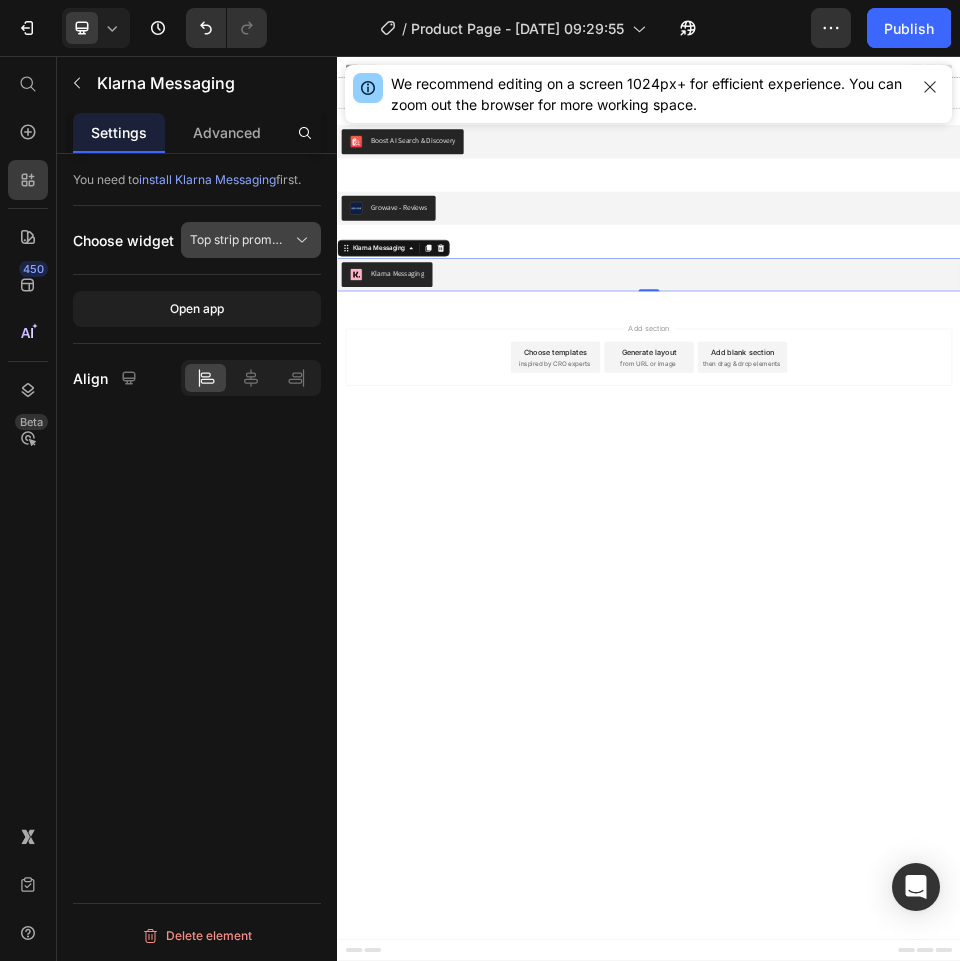 click on "Top strip promotion badge" at bounding box center (239, 240) 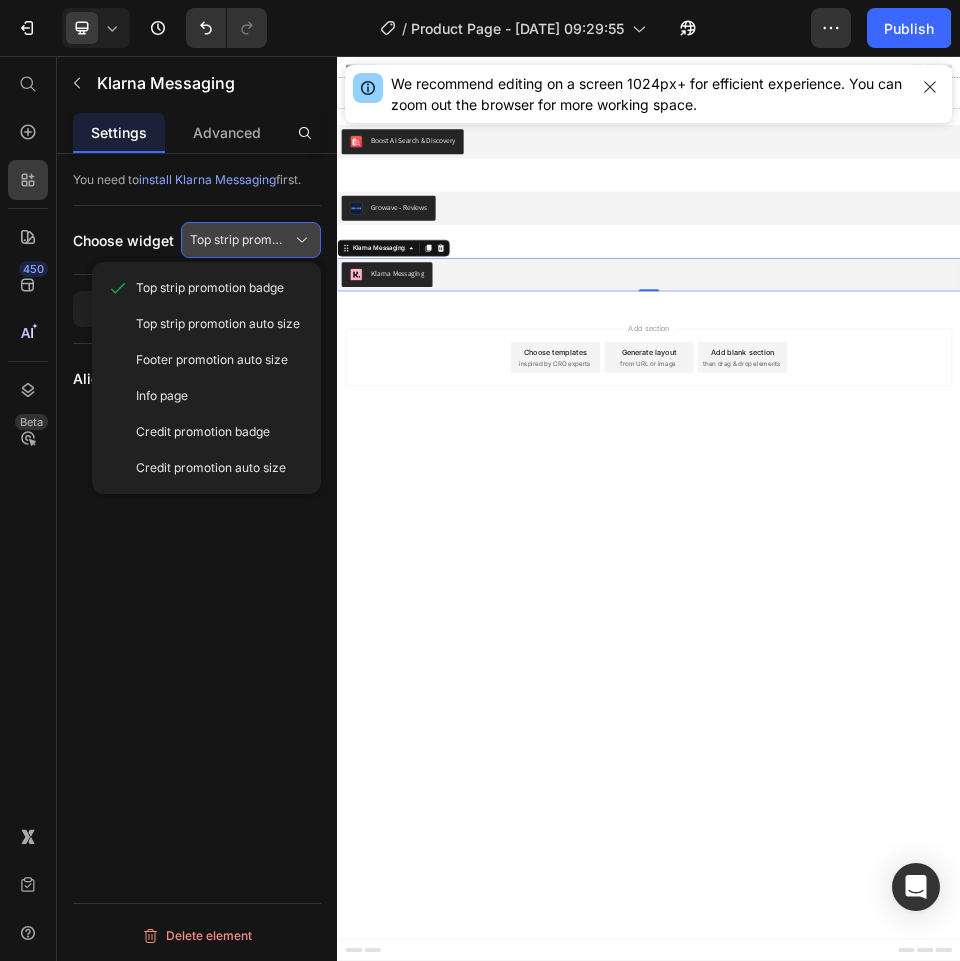 click on "Top strip promotion badge" at bounding box center (239, 240) 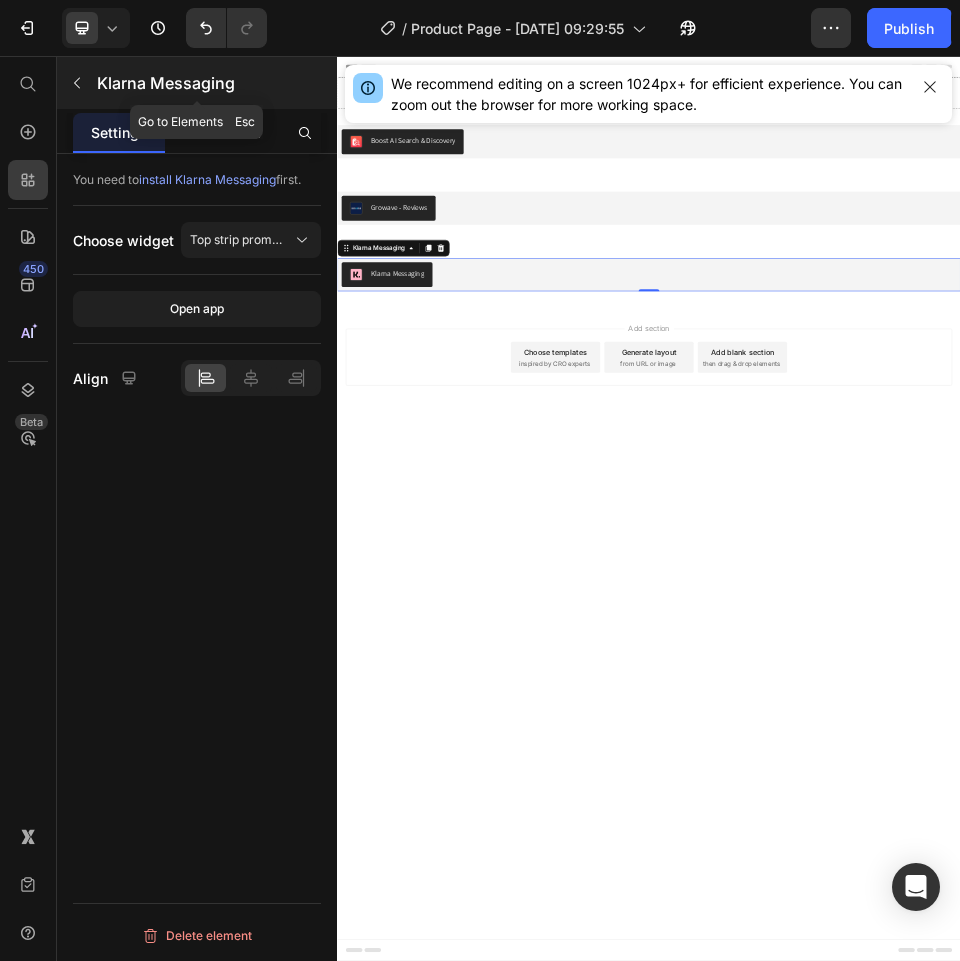 click at bounding box center (77, 83) 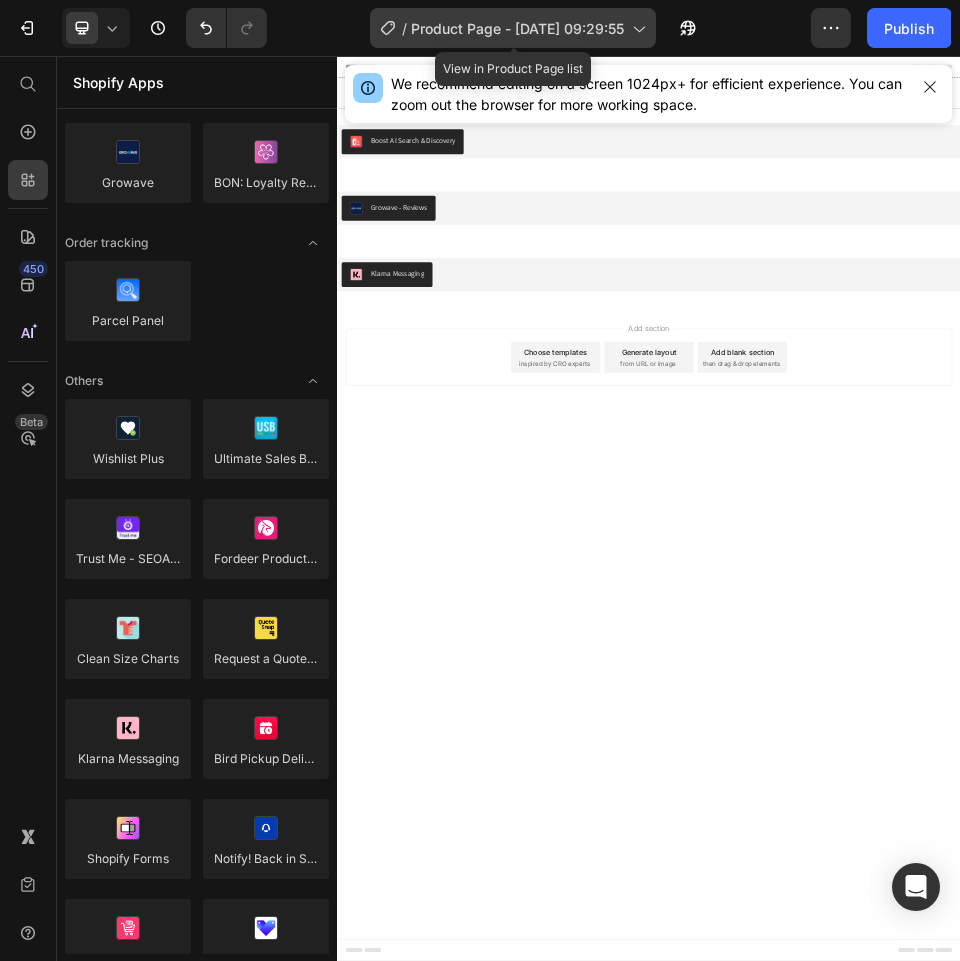 click on "Product Page - [DATE] 09:29:55" at bounding box center [517, 28] 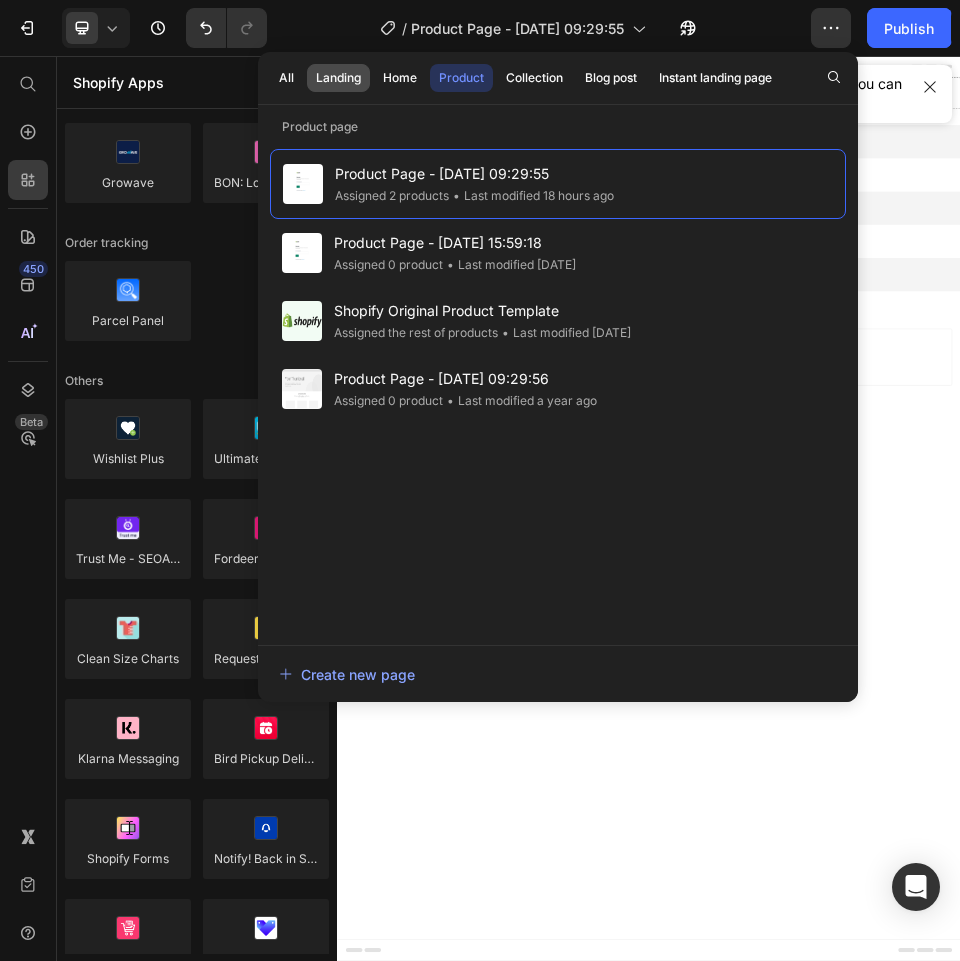 click on "Landing" at bounding box center (338, 78) 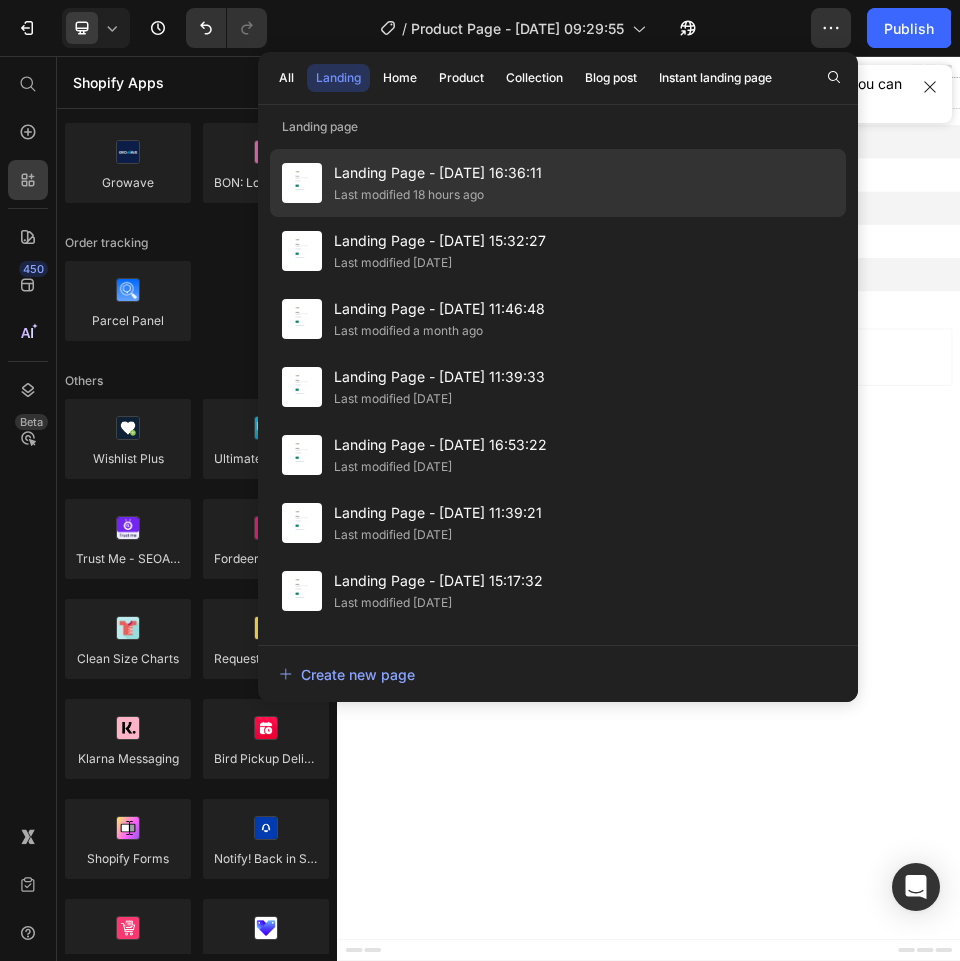 click on "Landing Page - [DATE] 16:36:11" at bounding box center [438, 173] 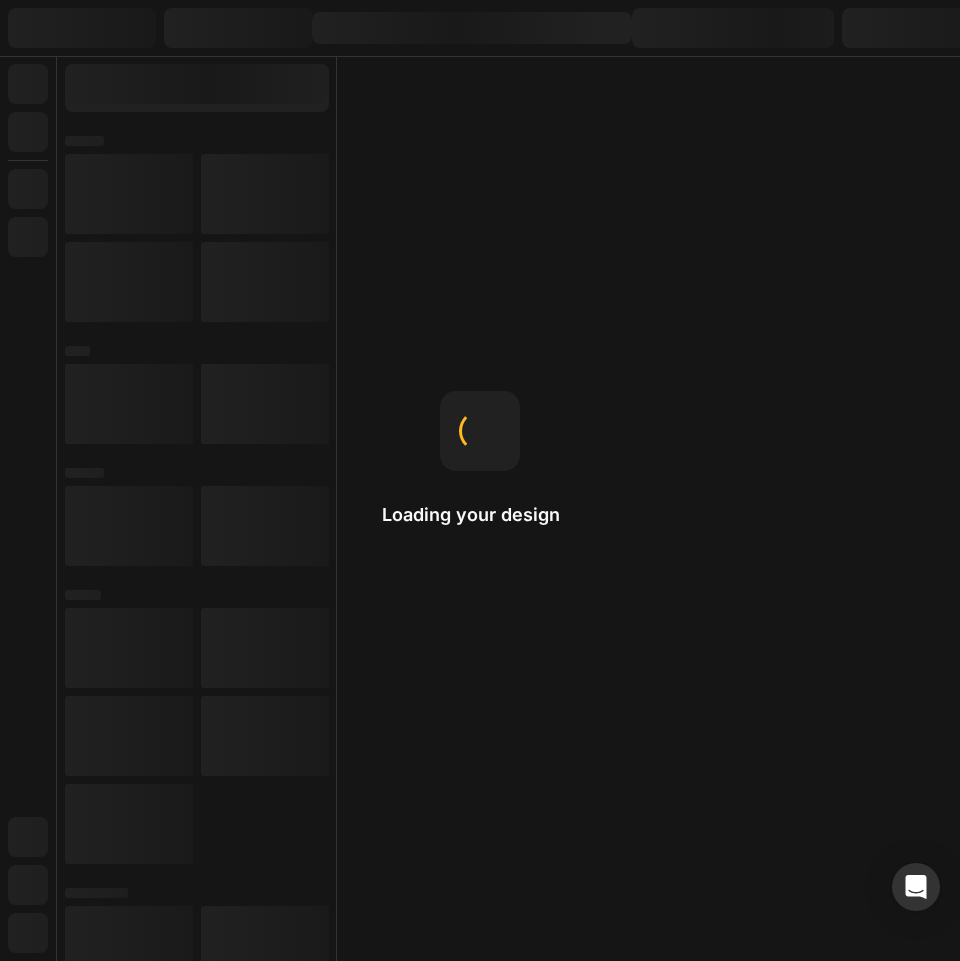 scroll, scrollTop: 0, scrollLeft: 0, axis: both 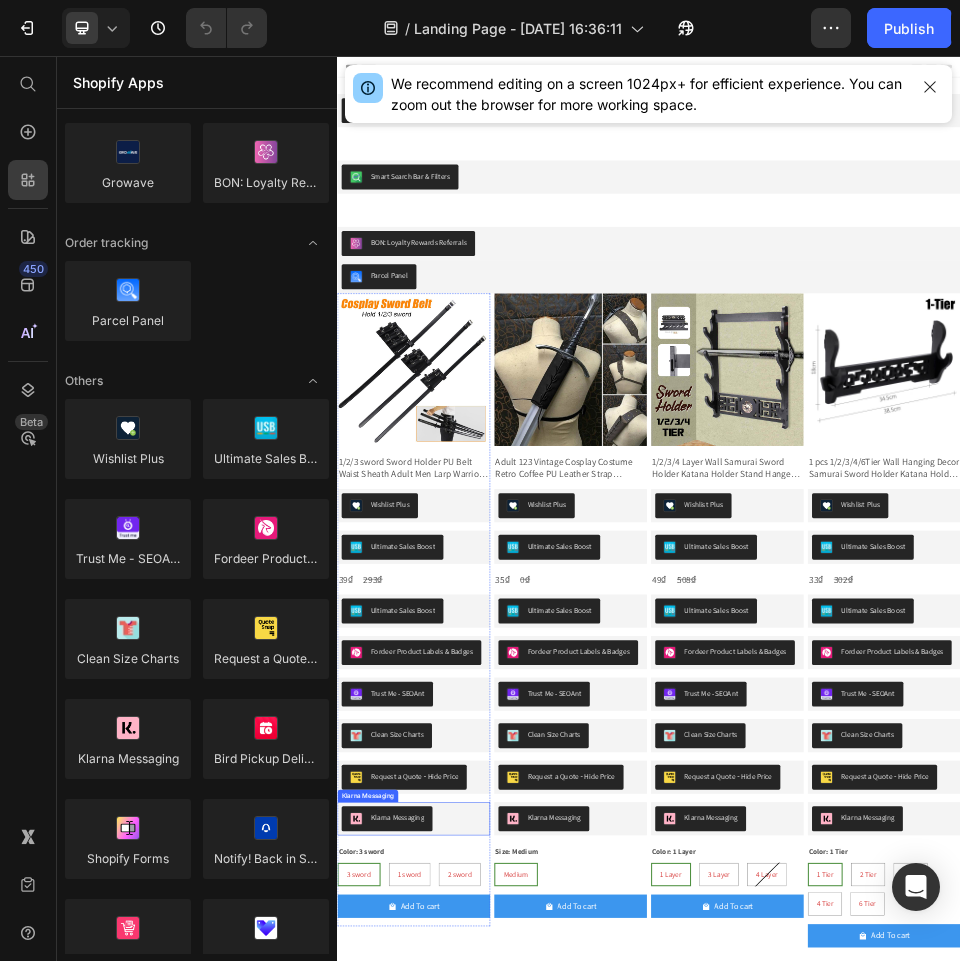 click on "Klarna Messaging" at bounding box center (484, 1525) 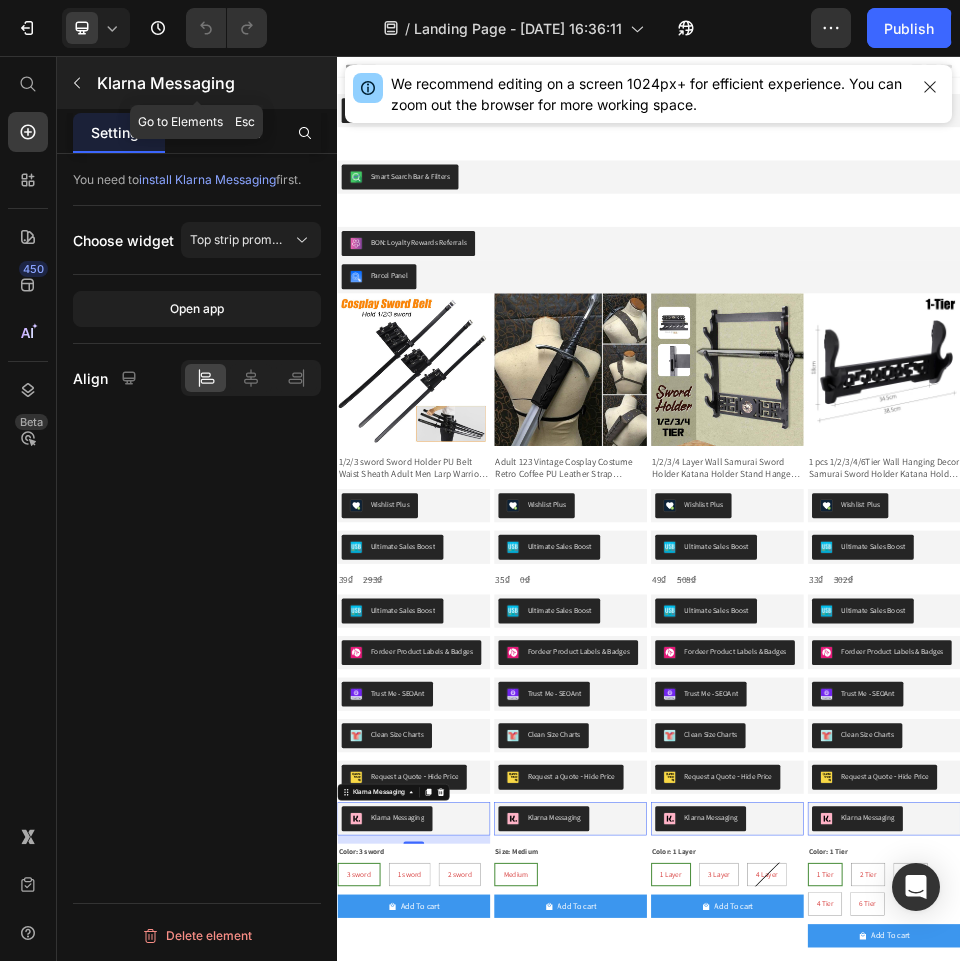click on "Klarna Messaging" at bounding box center (215, 83) 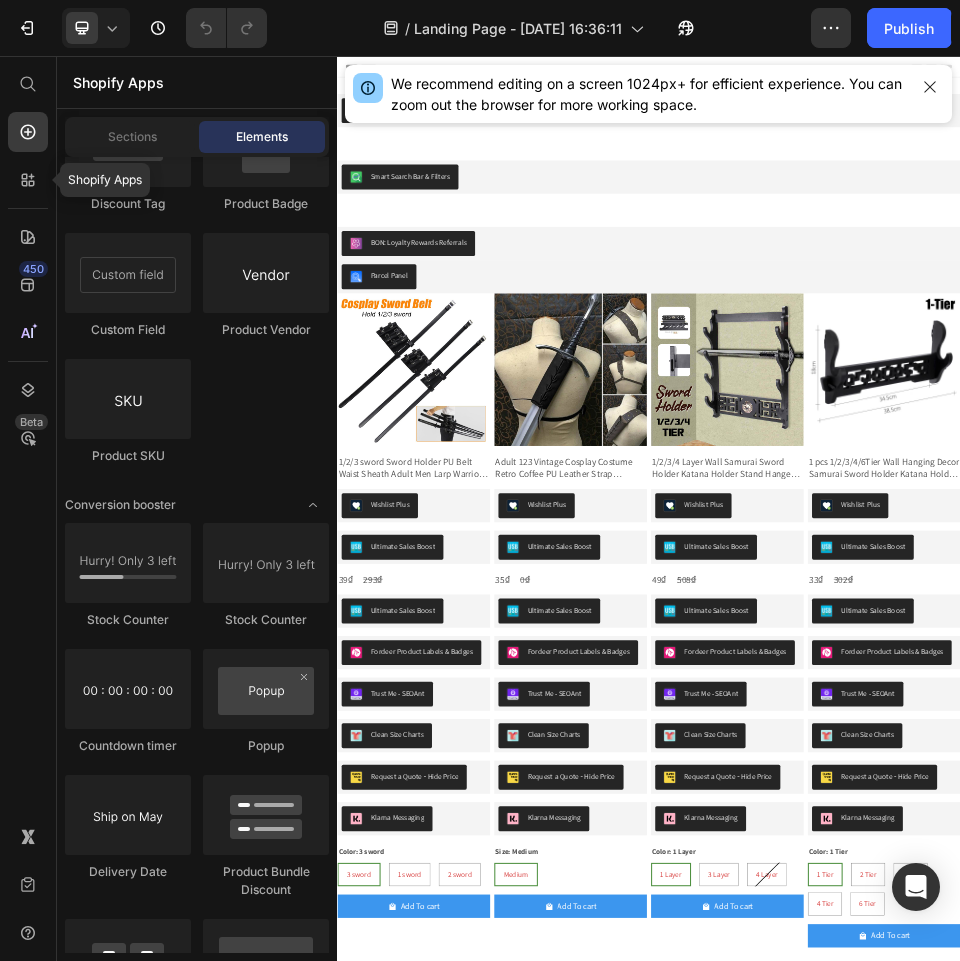 click 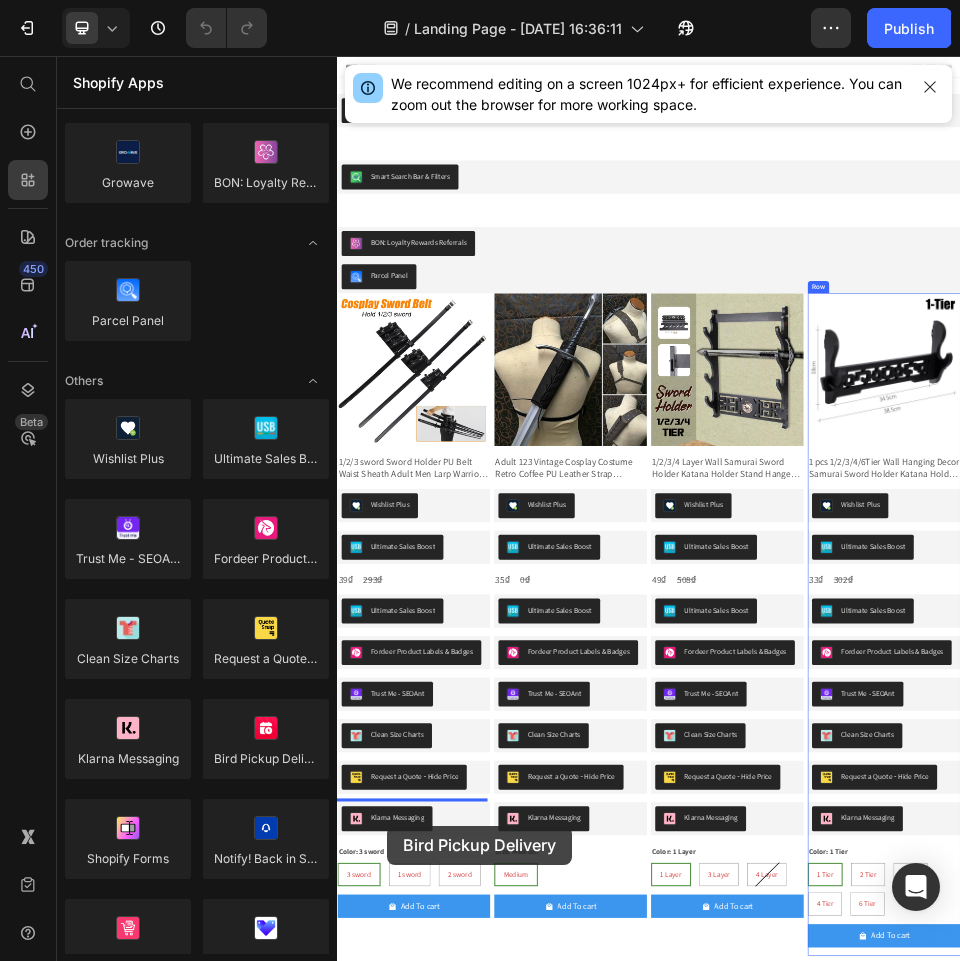 scroll, scrollTop: 306, scrollLeft: 0, axis: vertical 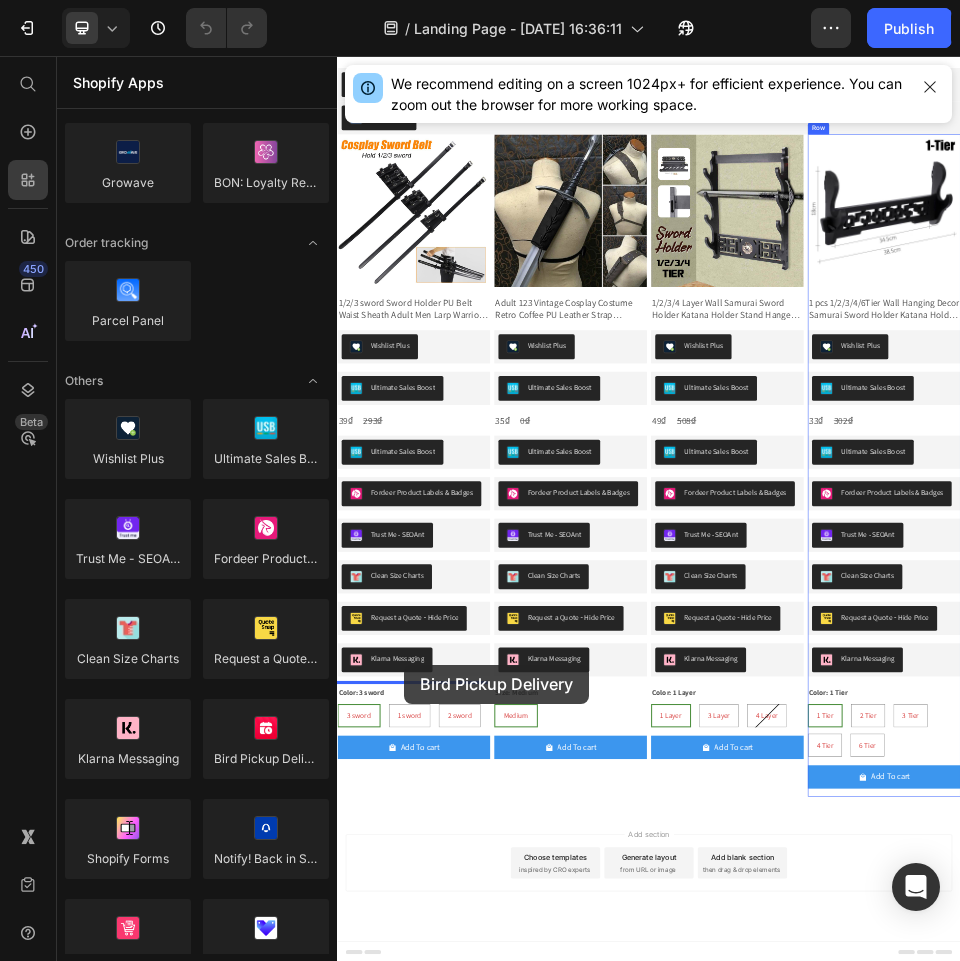 drag, startPoint x: 596, startPoint y: 786, endPoint x: 466, endPoint y: 1229, distance: 461.68063 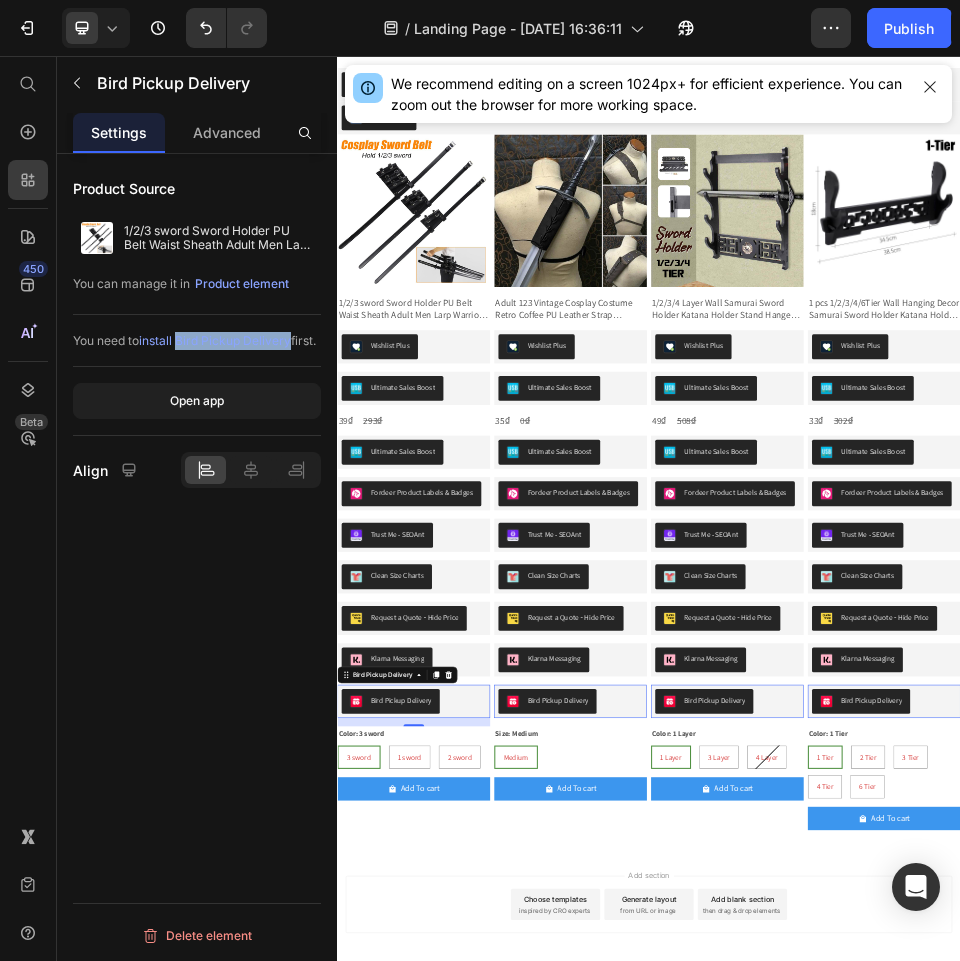 drag, startPoint x: 289, startPoint y: 331, endPoint x: 183, endPoint y: 342, distance: 106.56923 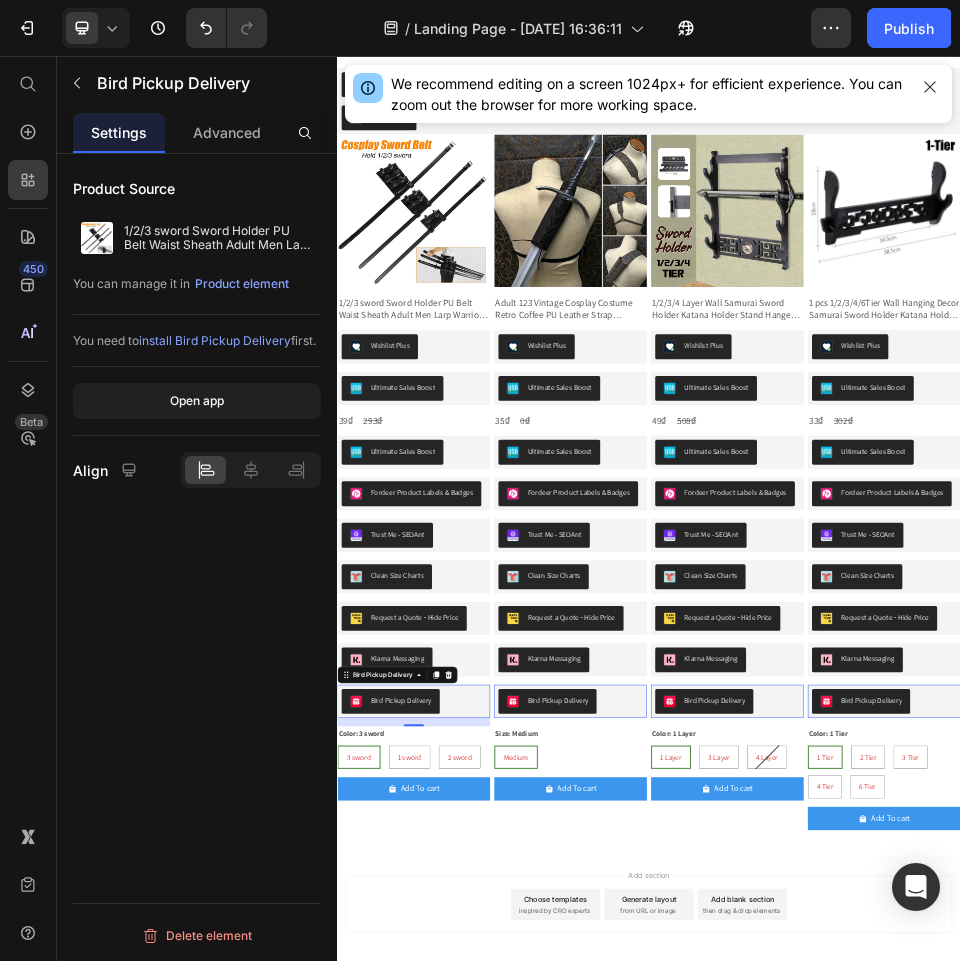 click on "You can manage it in" at bounding box center [131, 284] 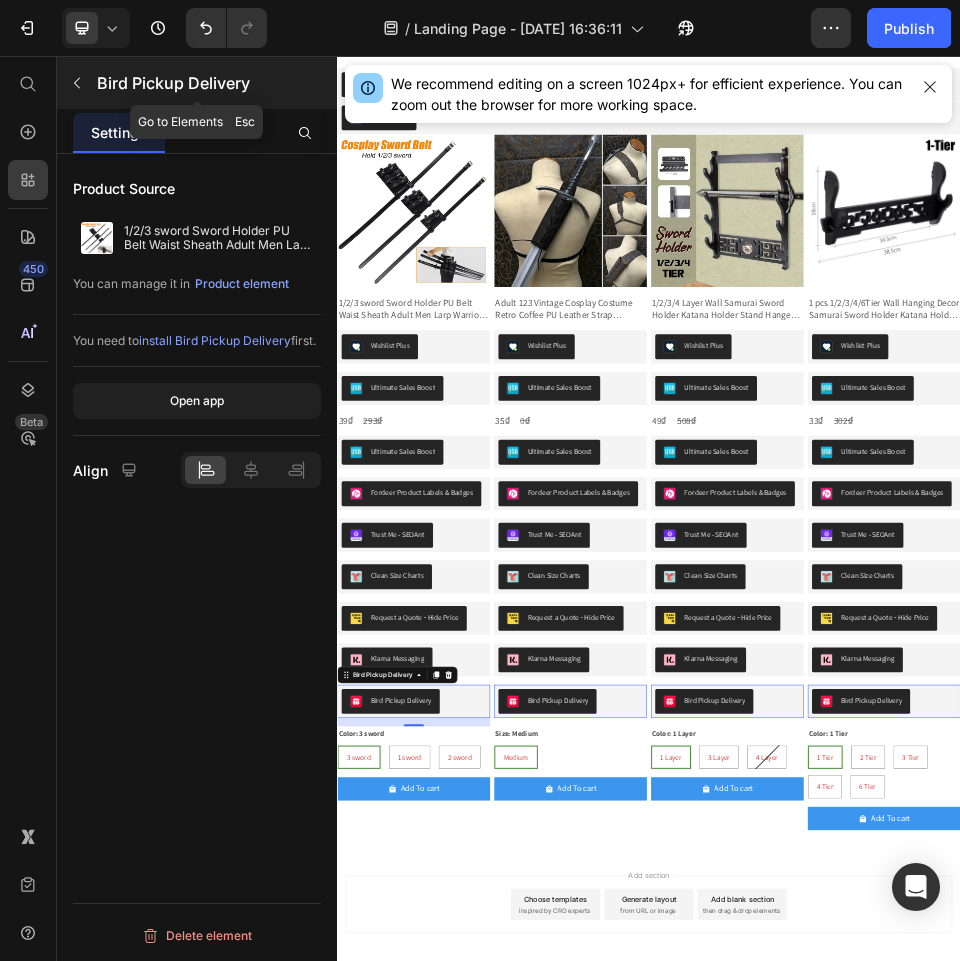 click 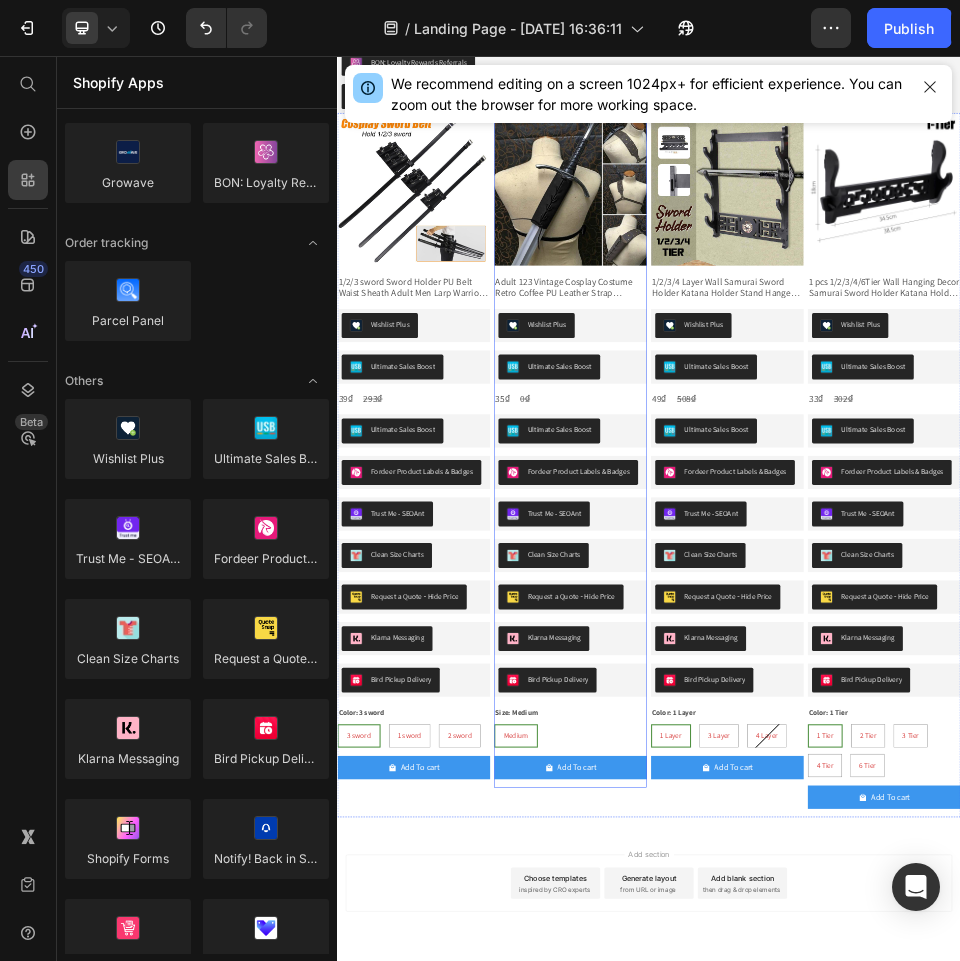 scroll, scrollTop: 386, scrollLeft: 0, axis: vertical 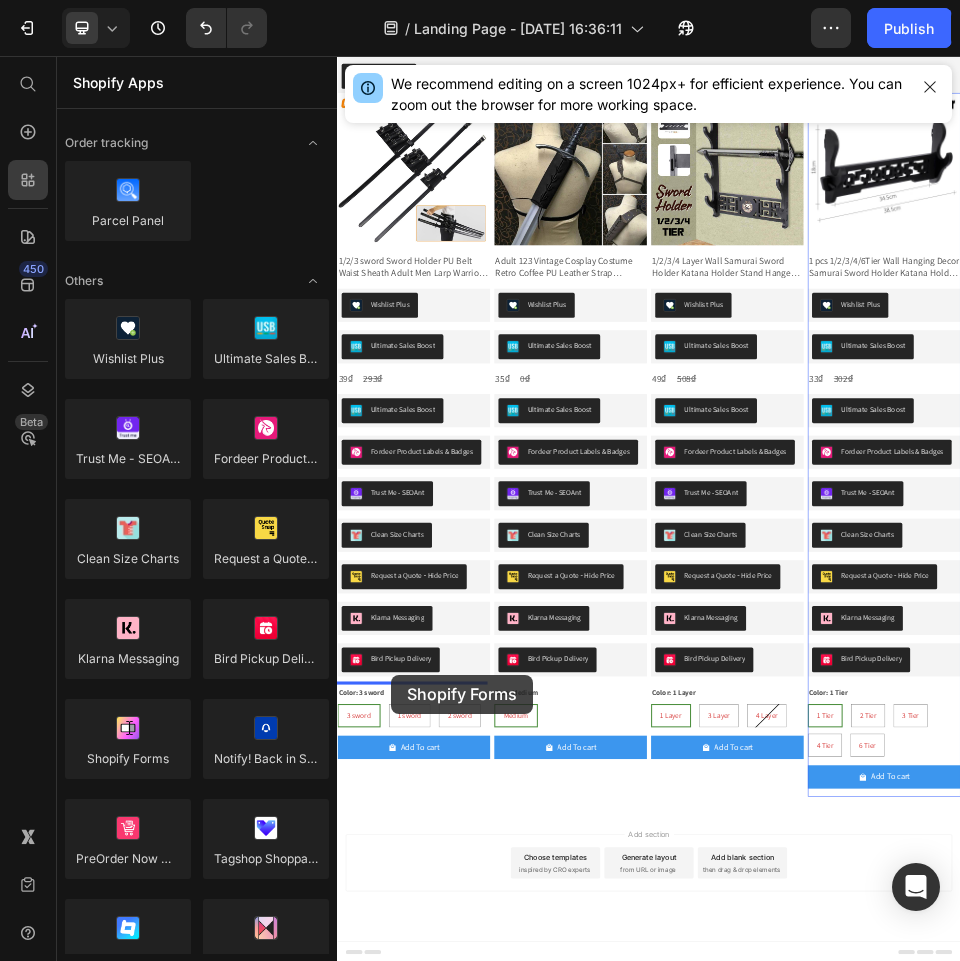 drag, startPoint x: 510, startPoint y: 784, endPoint x: 441, endPoint y: 1248, distance: 469.10233 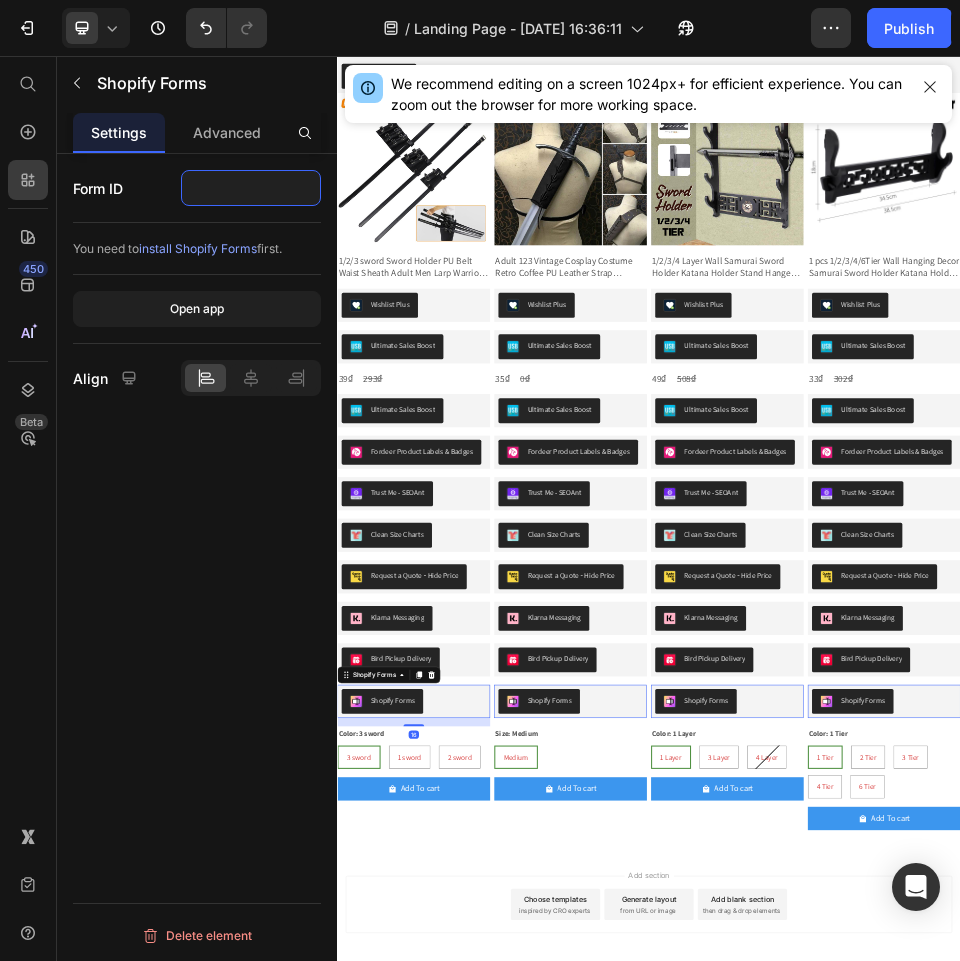 click 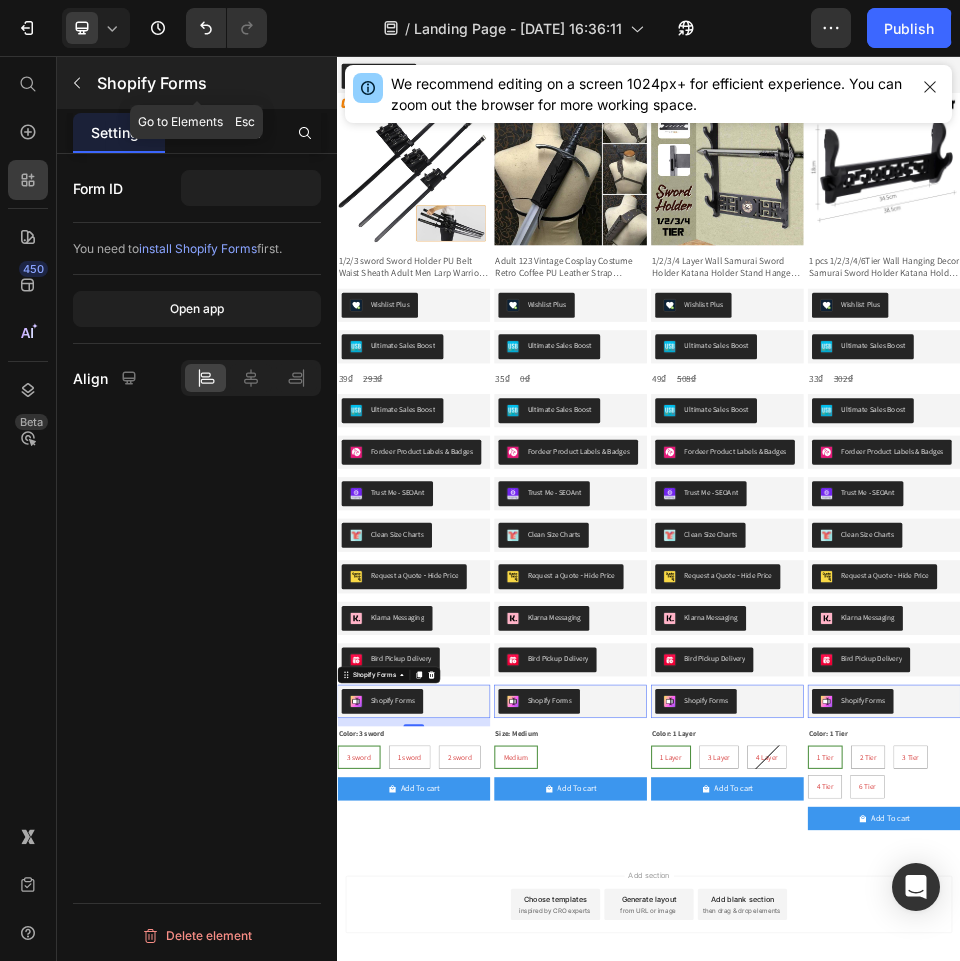 click on "Shopify Forms" at bounding box center (197, 83) 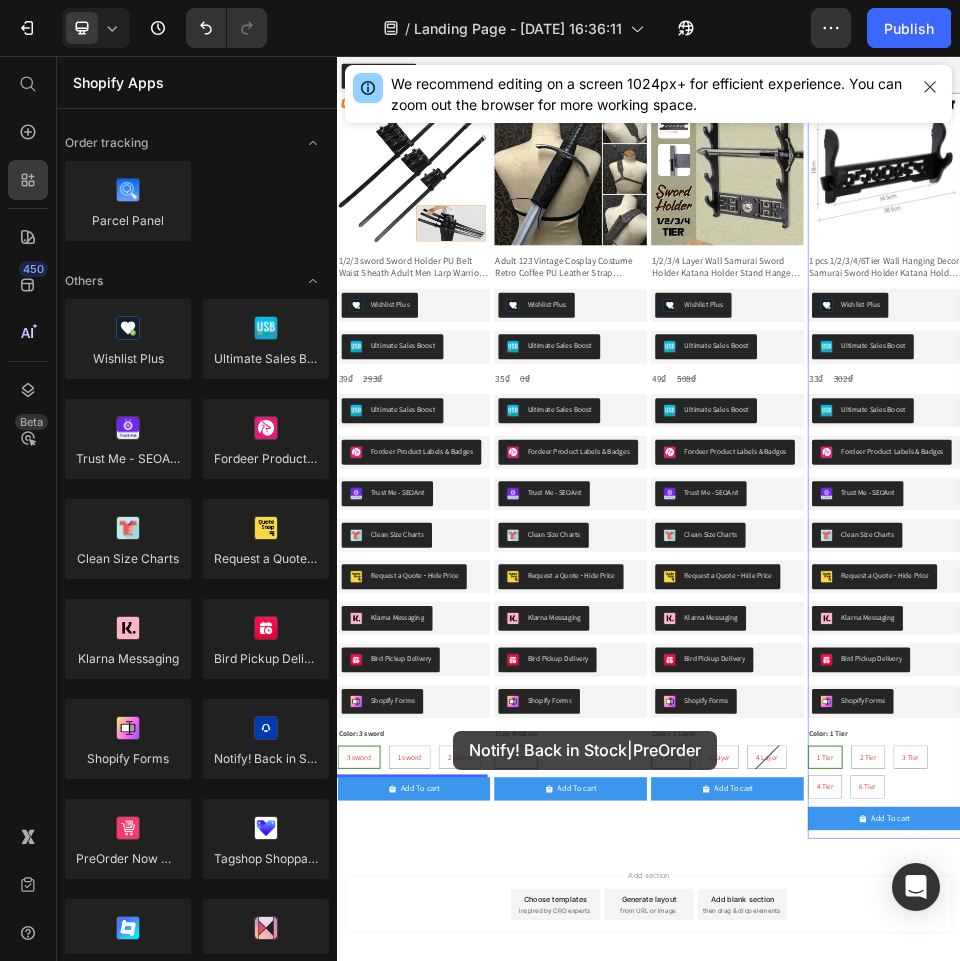 scroll, scrollTop: 466, scrollLeft: 0, axis: vertical 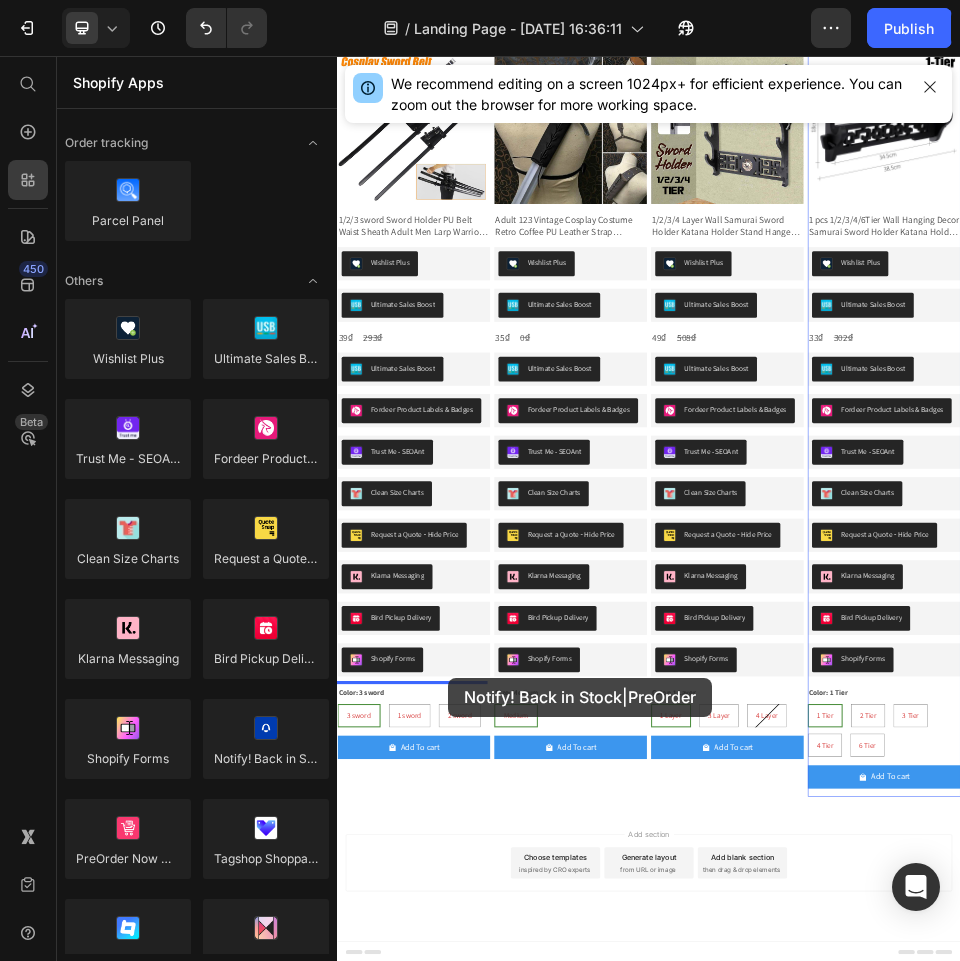 drag, startPoint x: 597, startPoint y: 781, endPoint x: 550, endPoint y: 1254, distance: 475.32935 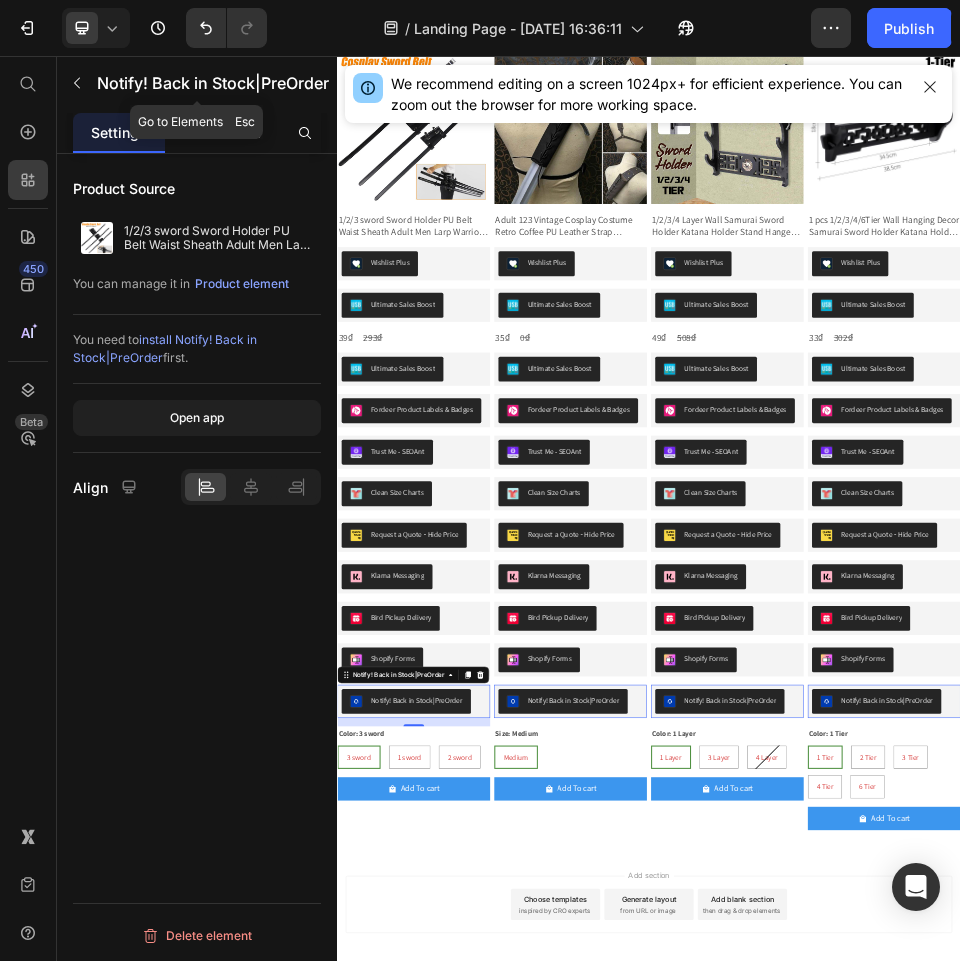 click 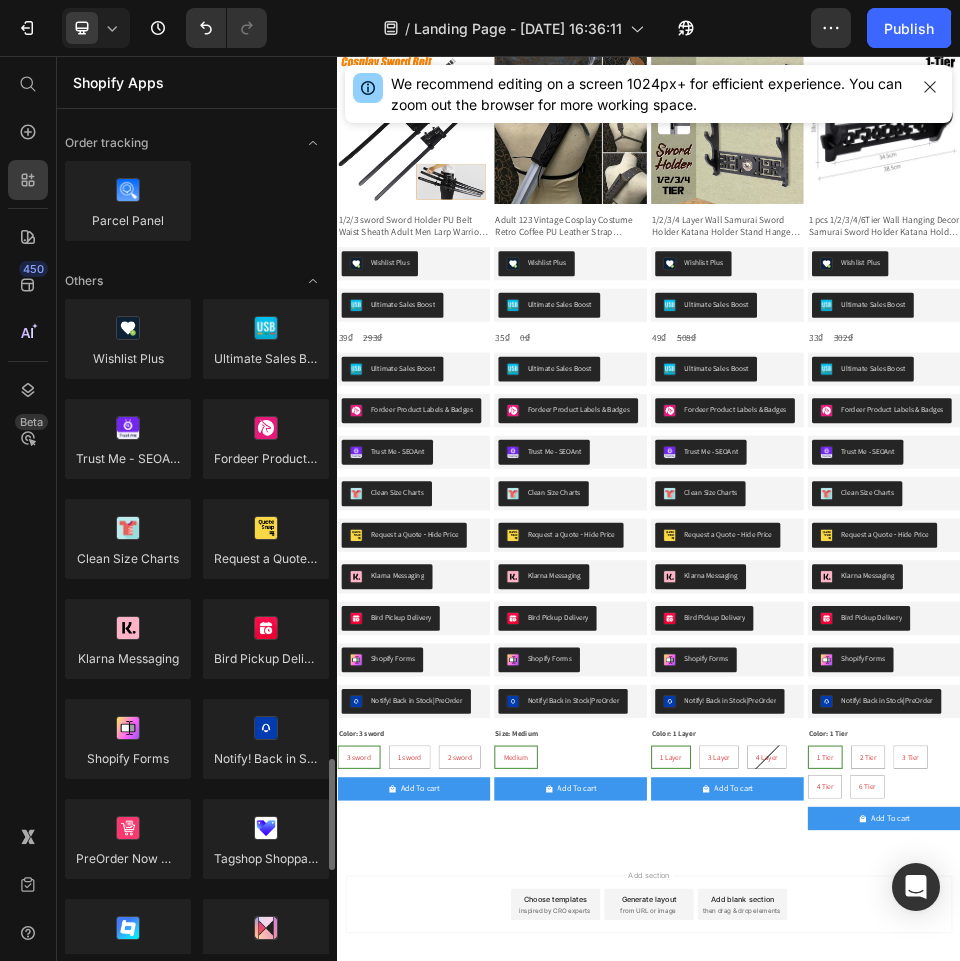 scroll, scrollTop: 4100, scrollLeft: 0, axis: vertical 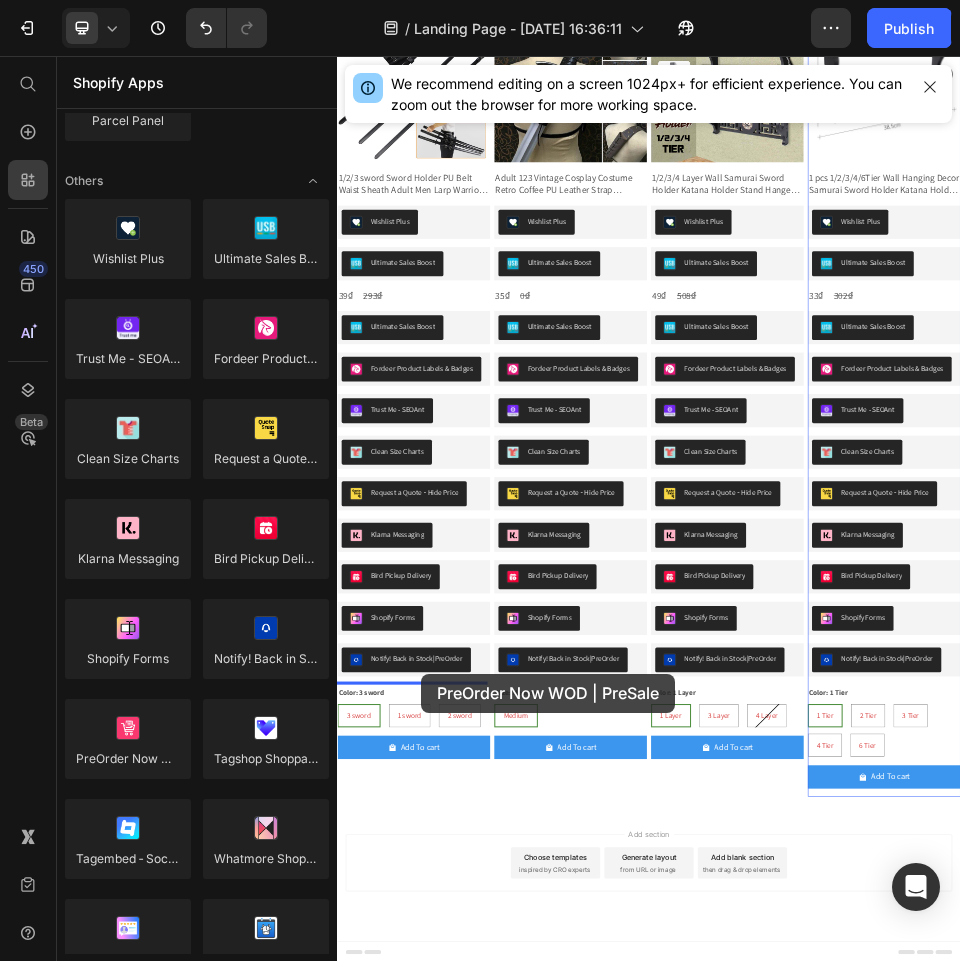 drag, startPoint x: 502, startPoint y: 795, endPoint x: 498, endPoint y: 1246, distance: 451.01773 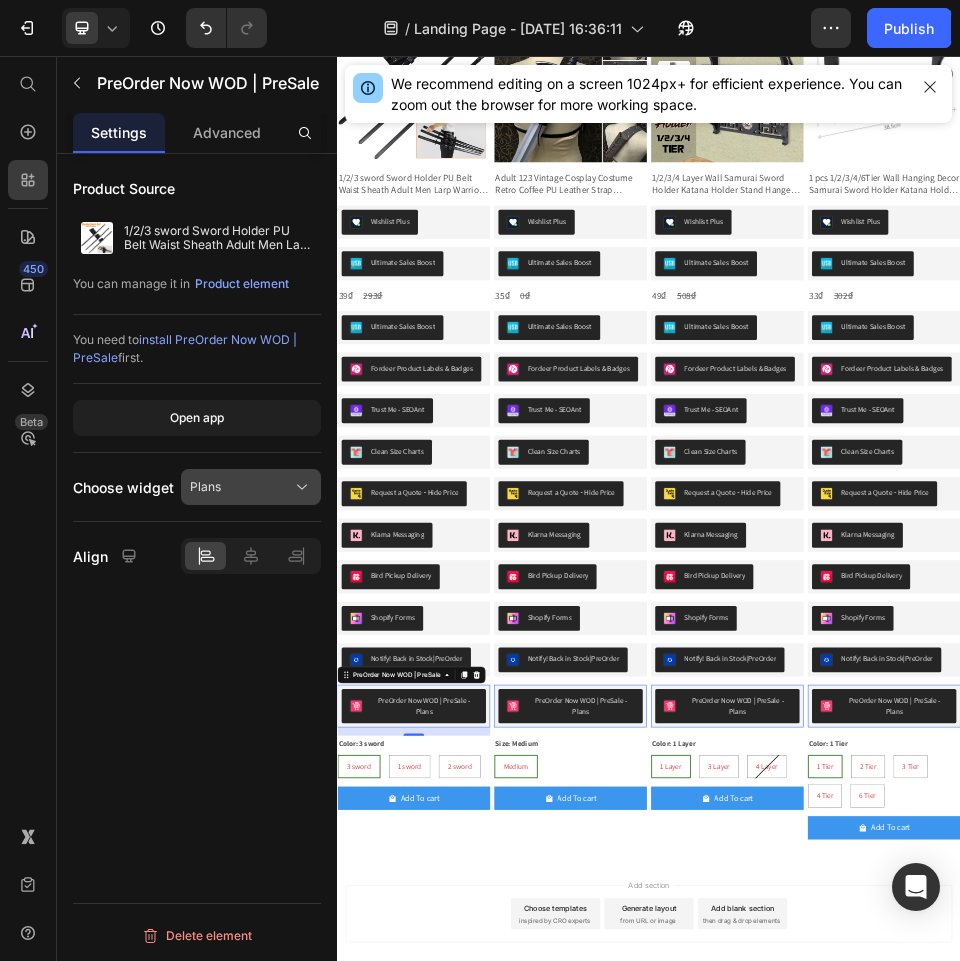 click 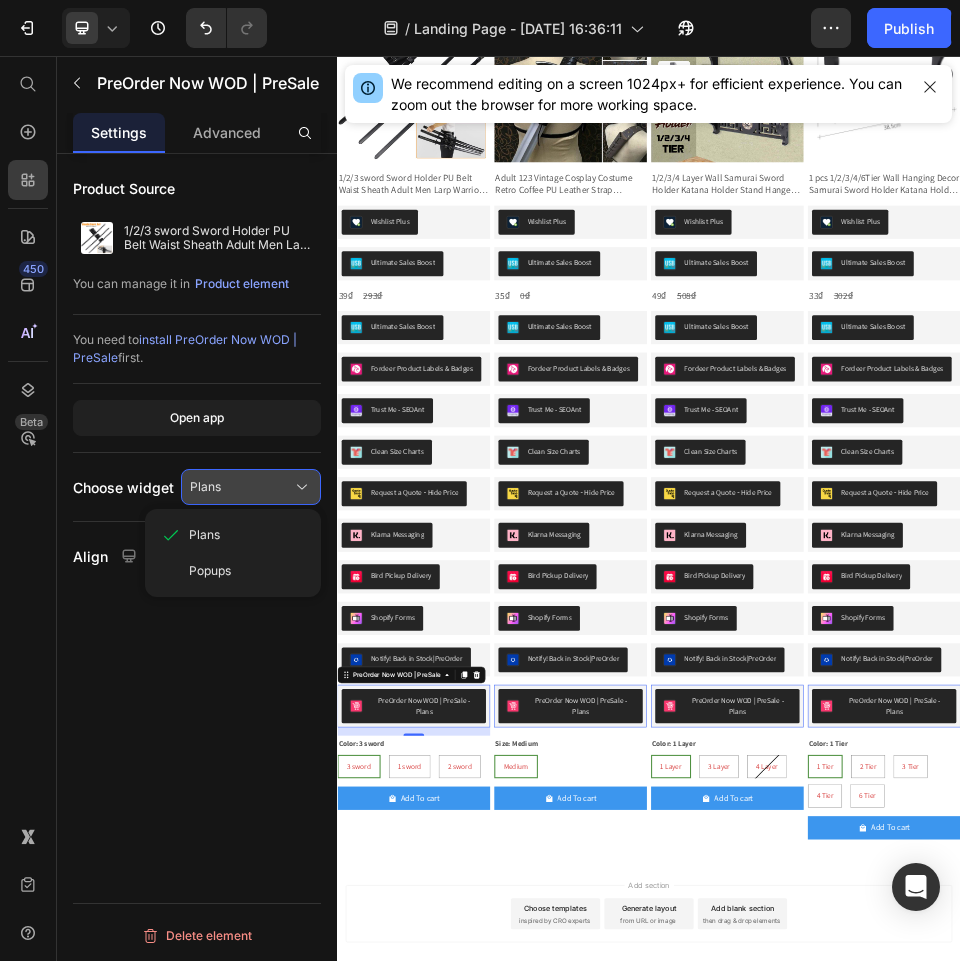 click 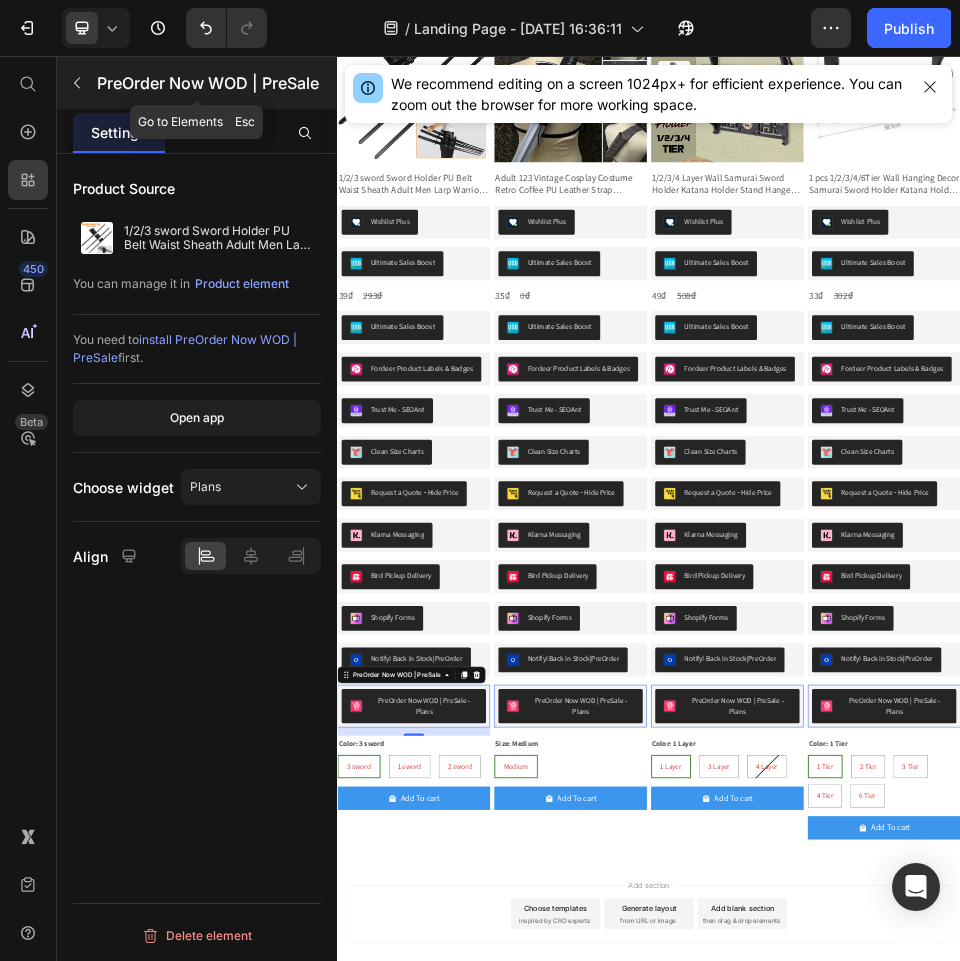 click 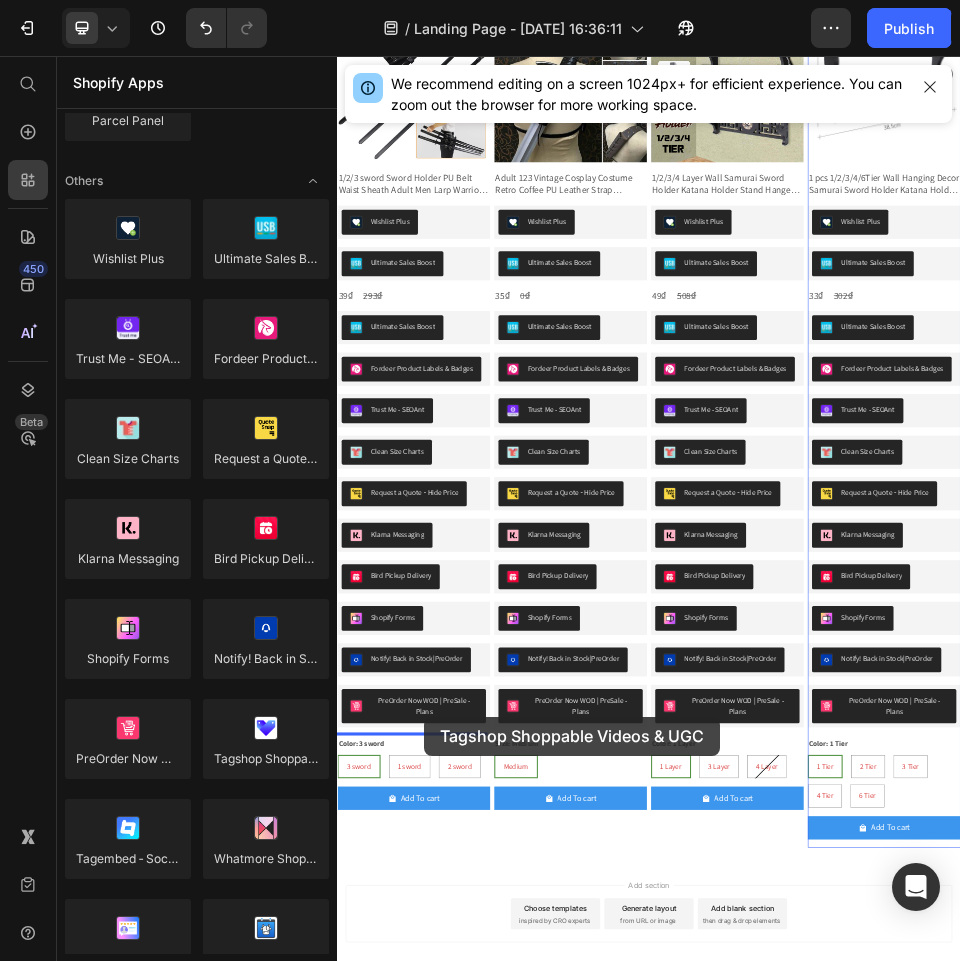scroll, scrollTop: 644, scrollLeft: 0, axis: vertical 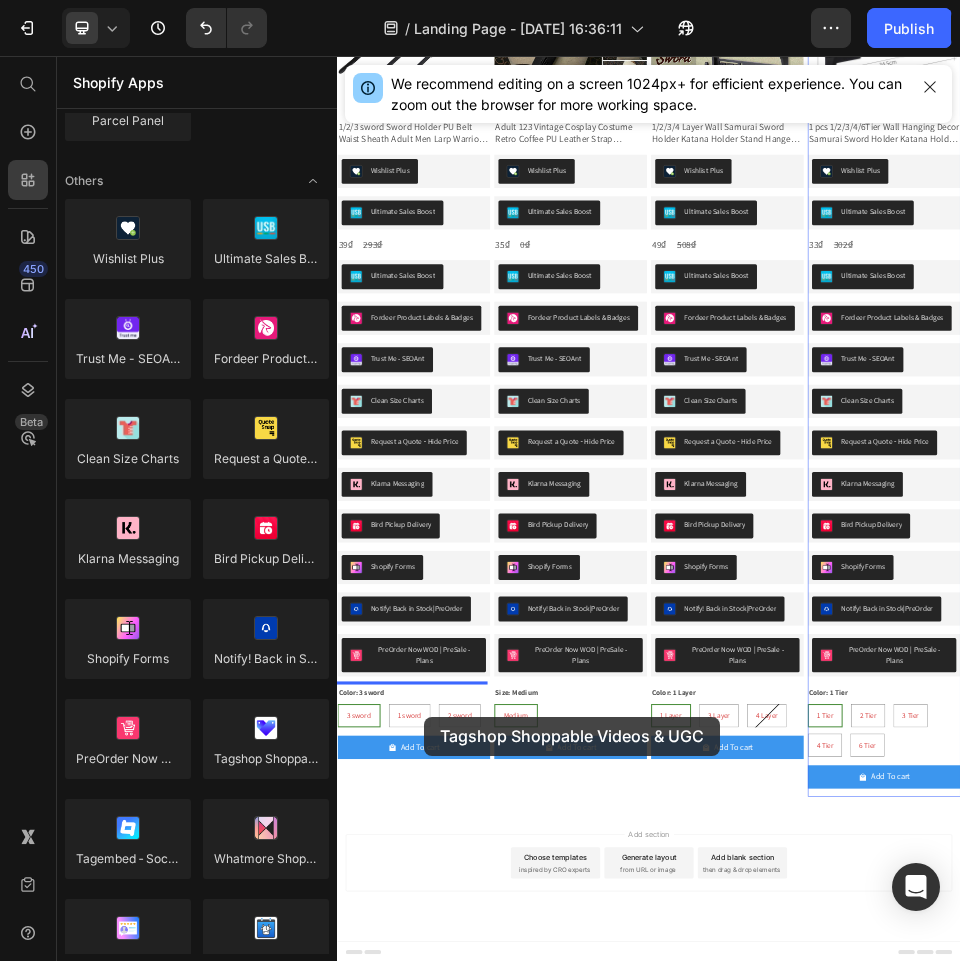 drag, startPoint x: 614, startPoint y: 796, endPoint x: 504, endPoint y: 1329, distance: 544.2325 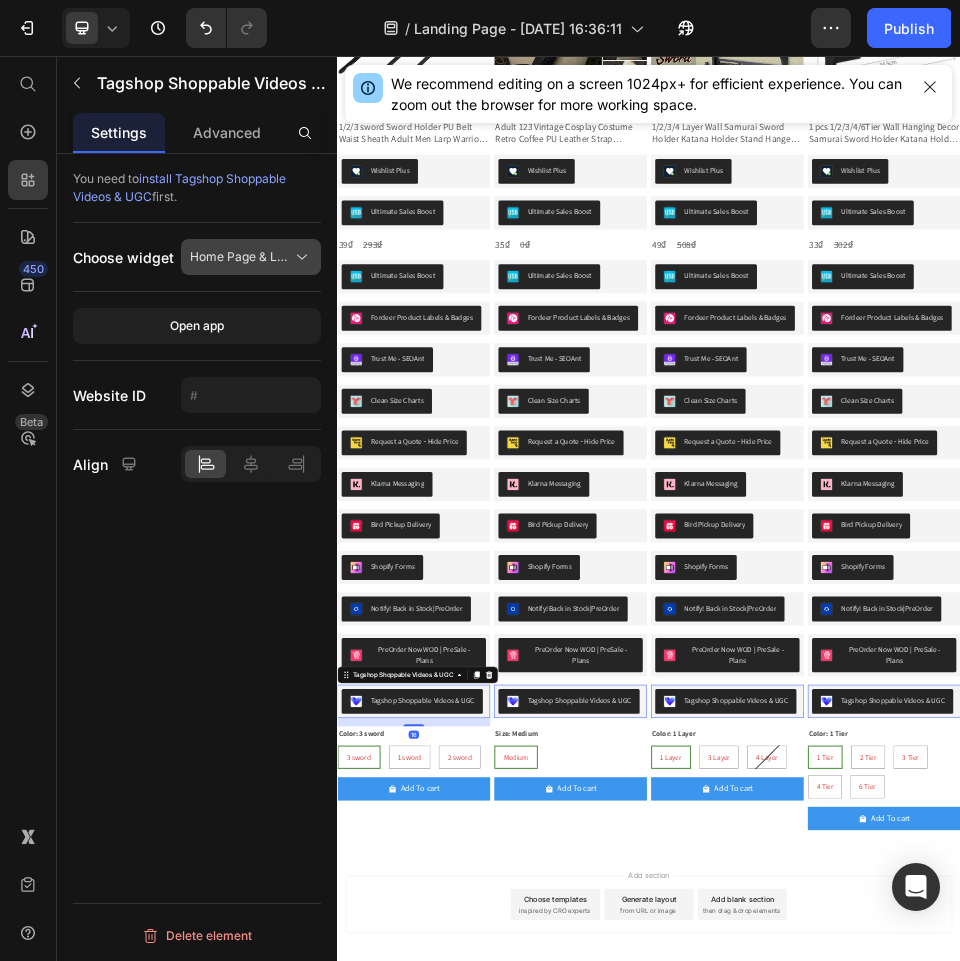 click on "Home Page & Landing Page Galleries" at bounding box center [239, 257] 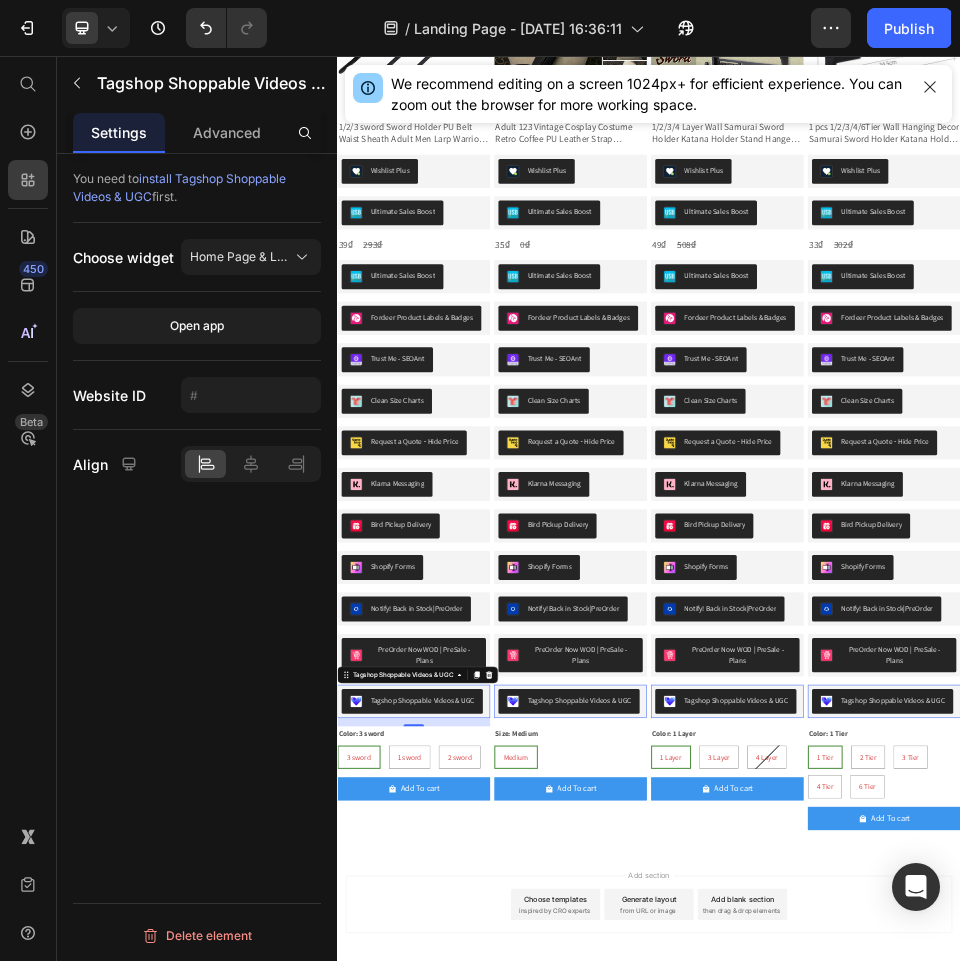 click on "You need to  install Tagshop Shoppable Videos & UGC  first.  Choose widget Home Page & Landing Page Galleries  Open app  Website ID Align  Delete element" at bounding box center [197, 586] 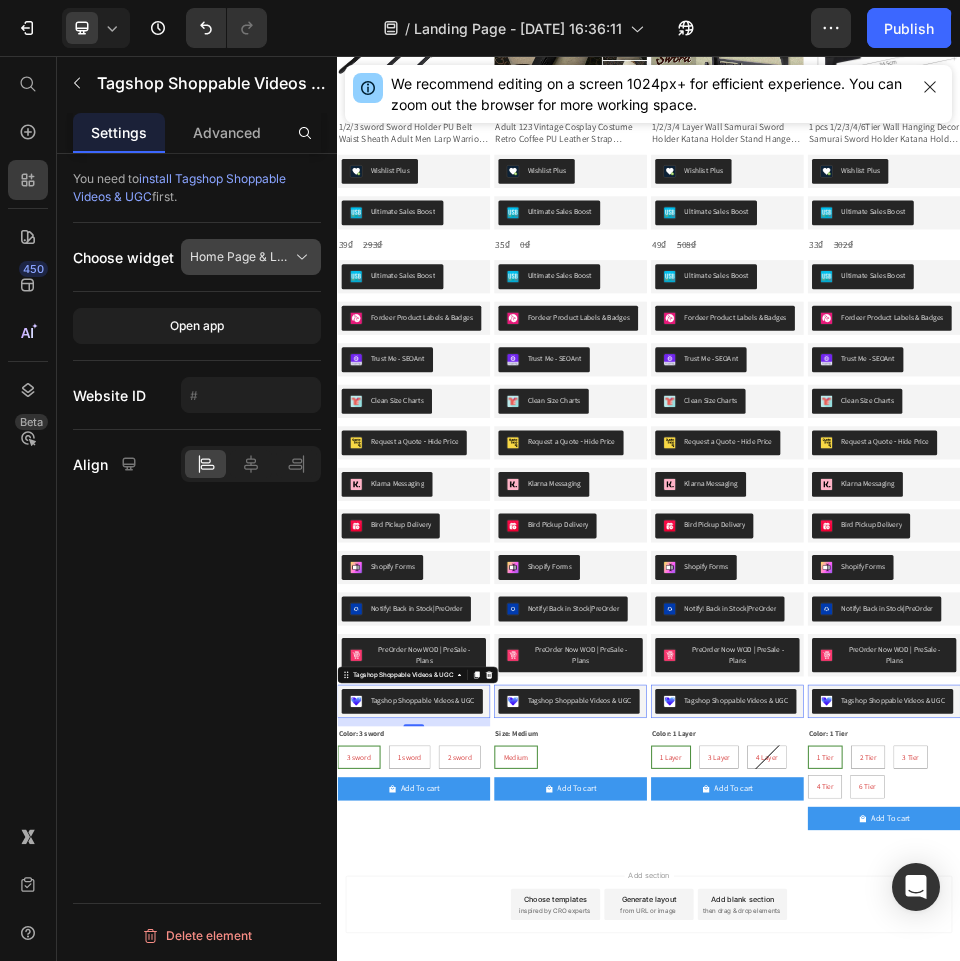 click on "Home Page & Landing Page Galleries" at bounding box center (251, 257) 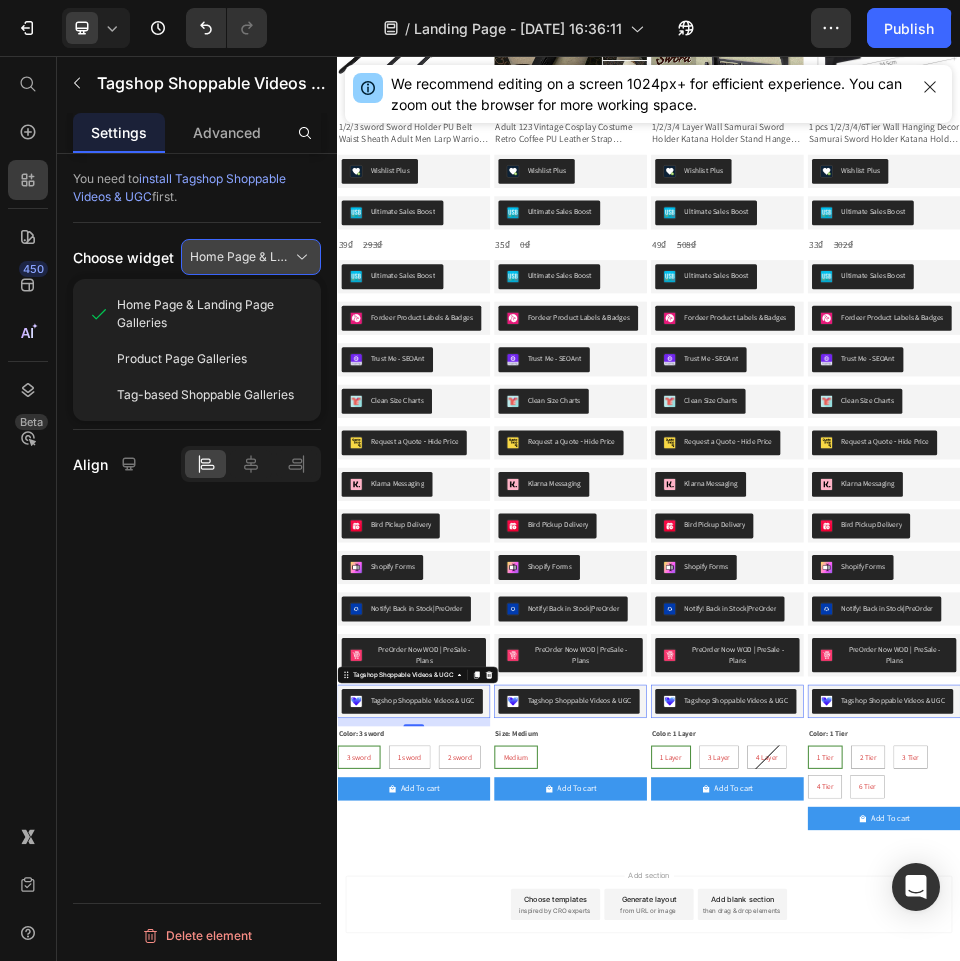 click on "Home Page & Landing Page Galleries" at bounding box center [251, 257] 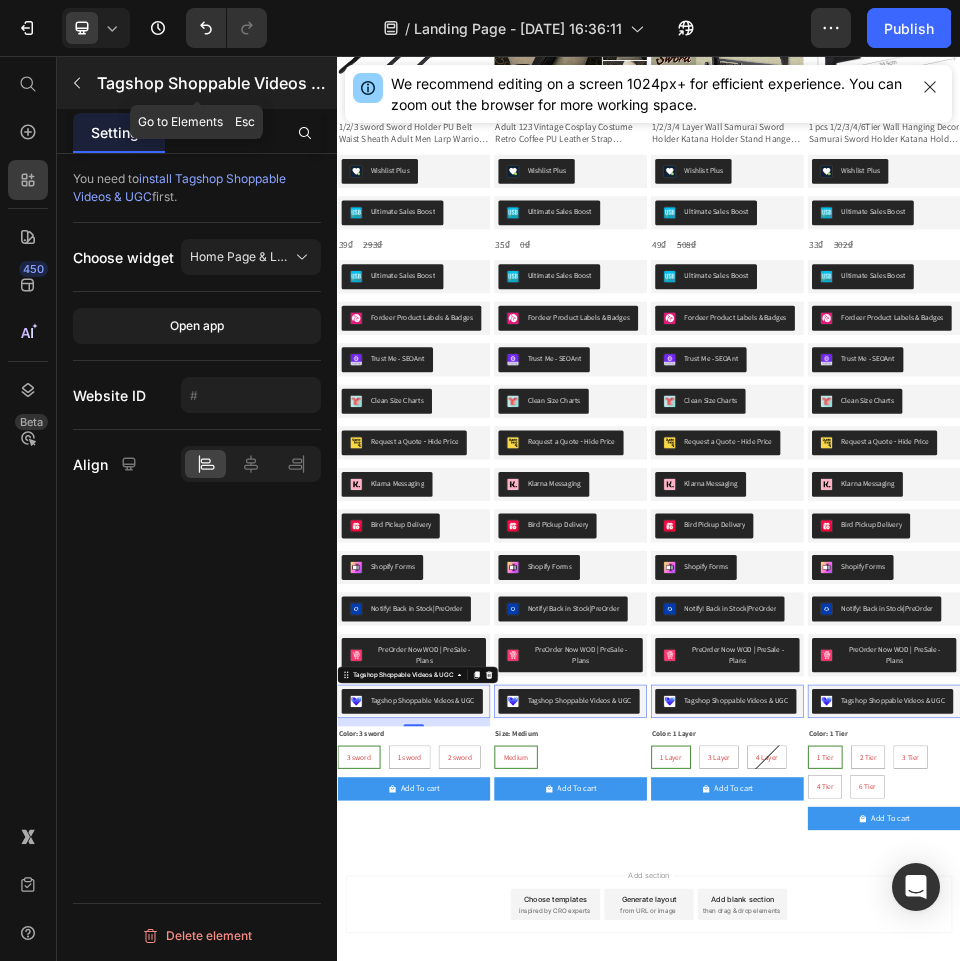 click on "Tagshop Shoppable Videos & UGC" at bounding box center [215, 83] 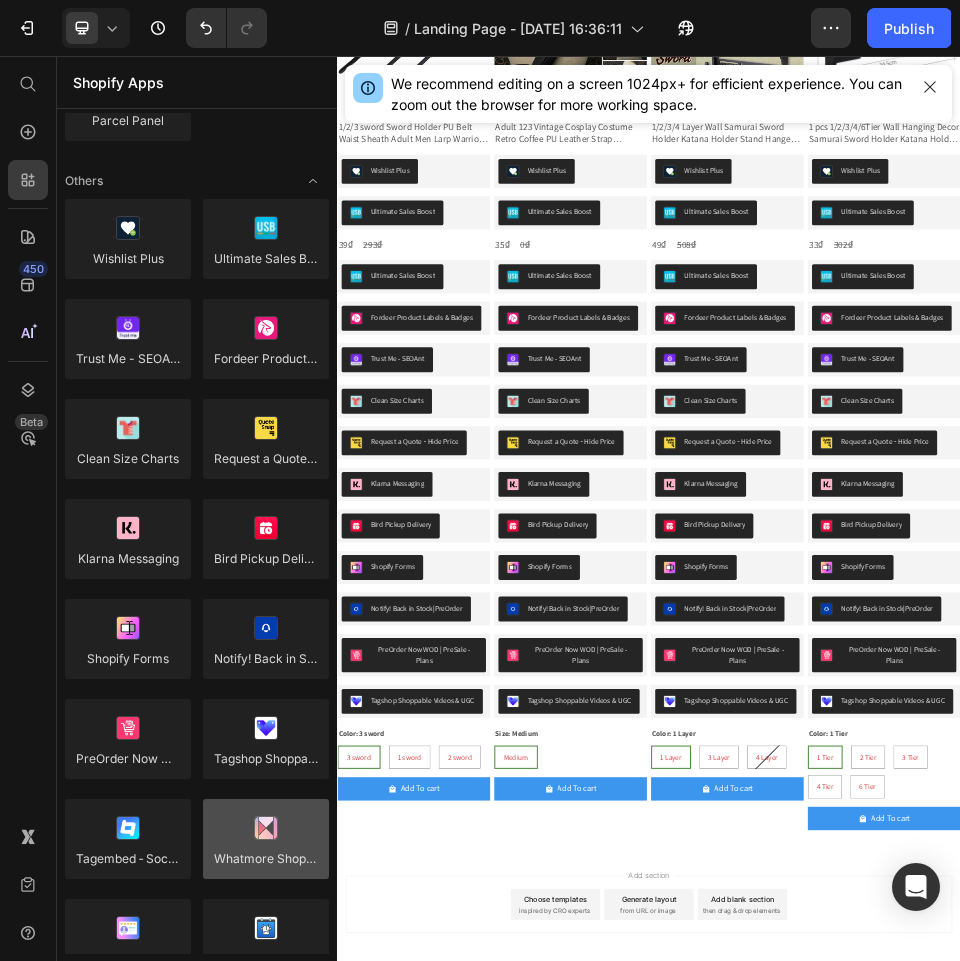 scroll, scrollTop: 4200, scrollLeft: 0, axis: vertical 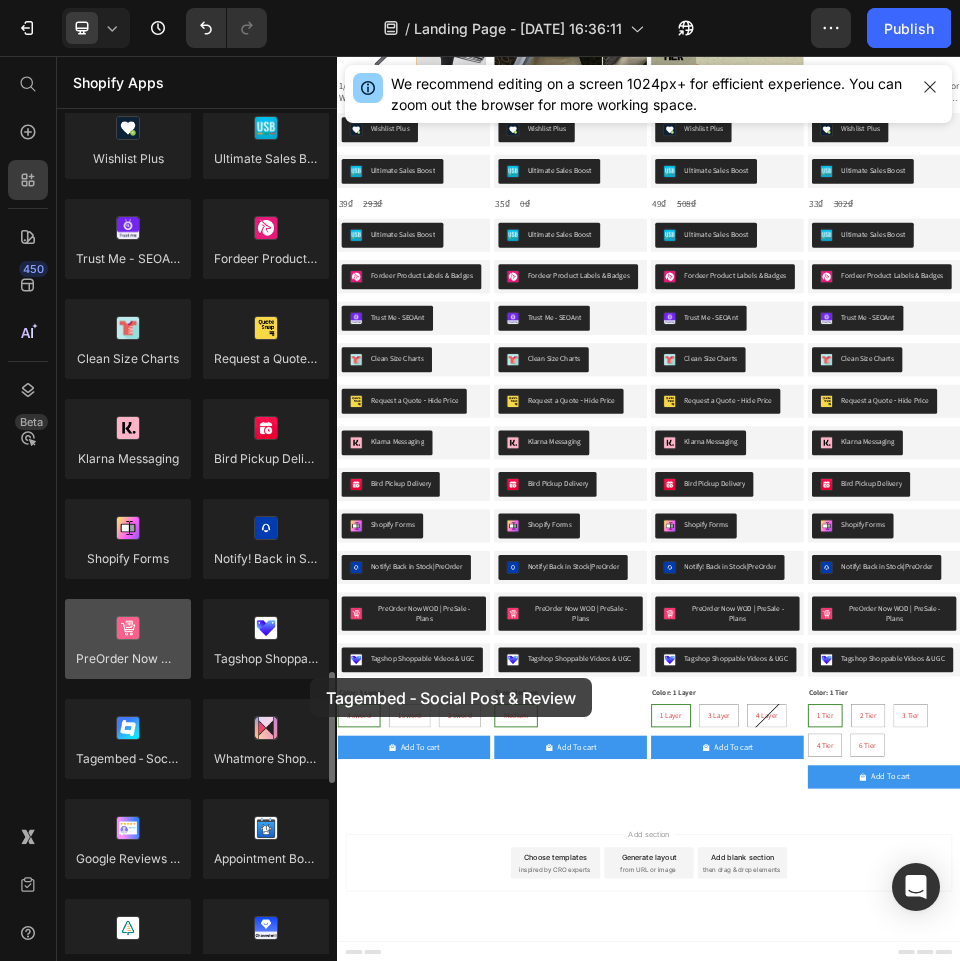 drag, startPoint x: 147, startPoint y: 734, endPoint x: 184, endPoint y: 653, distance: 89.050545 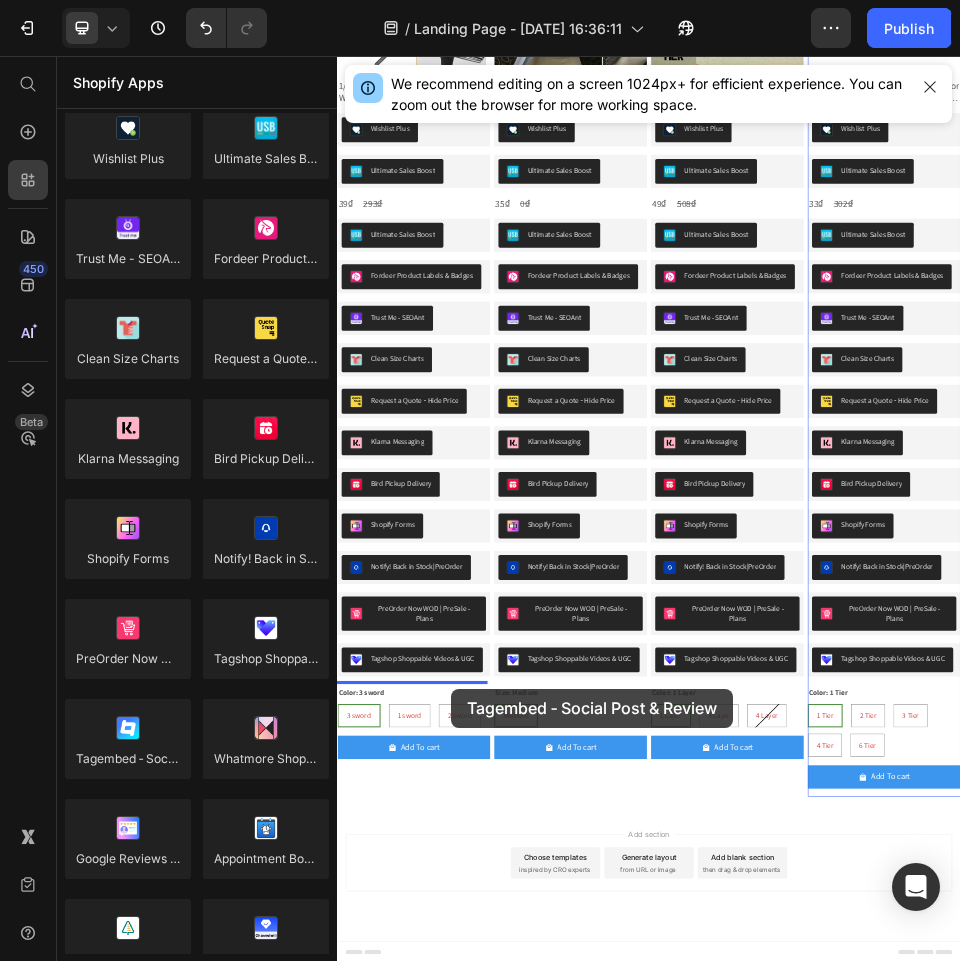drag, startPoint x: 509, startPoint y: 810, endPoint x: 556, endPoint y: 1275, distance: 467.36923 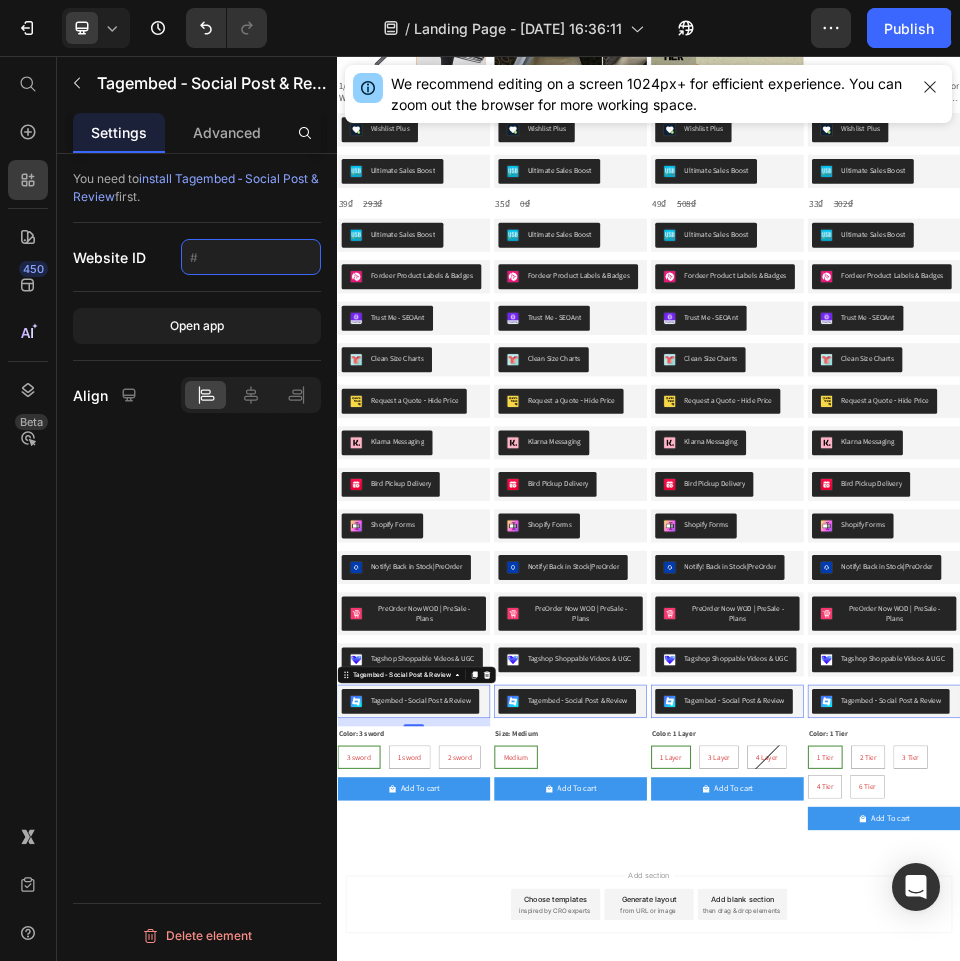 click 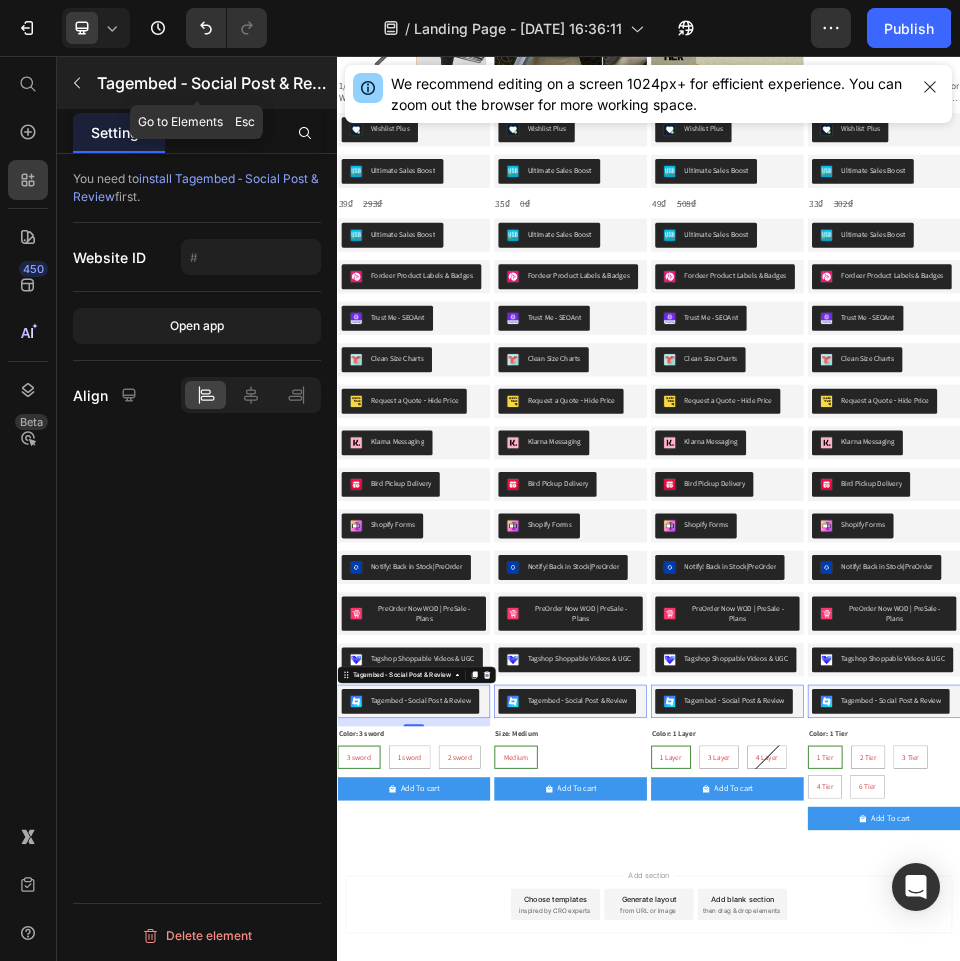 click 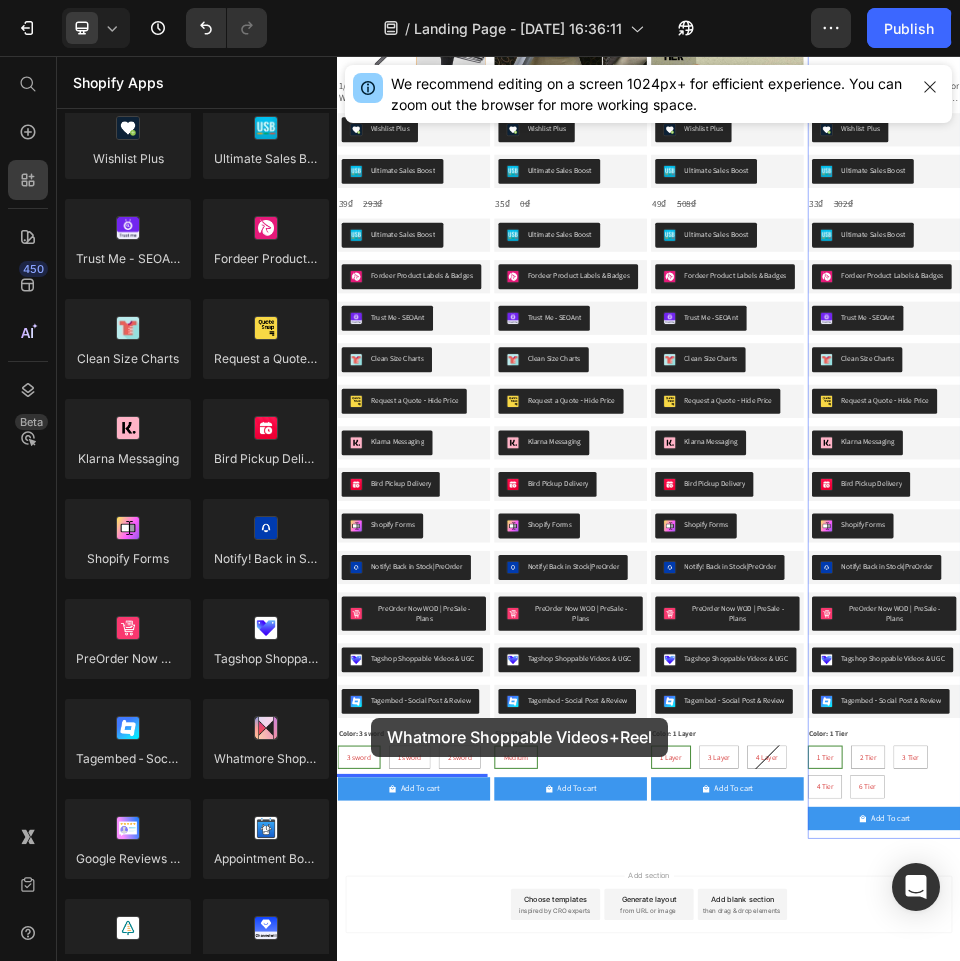 scroll, scrollTop: 804, scrollLeft: 0, axis: vertical 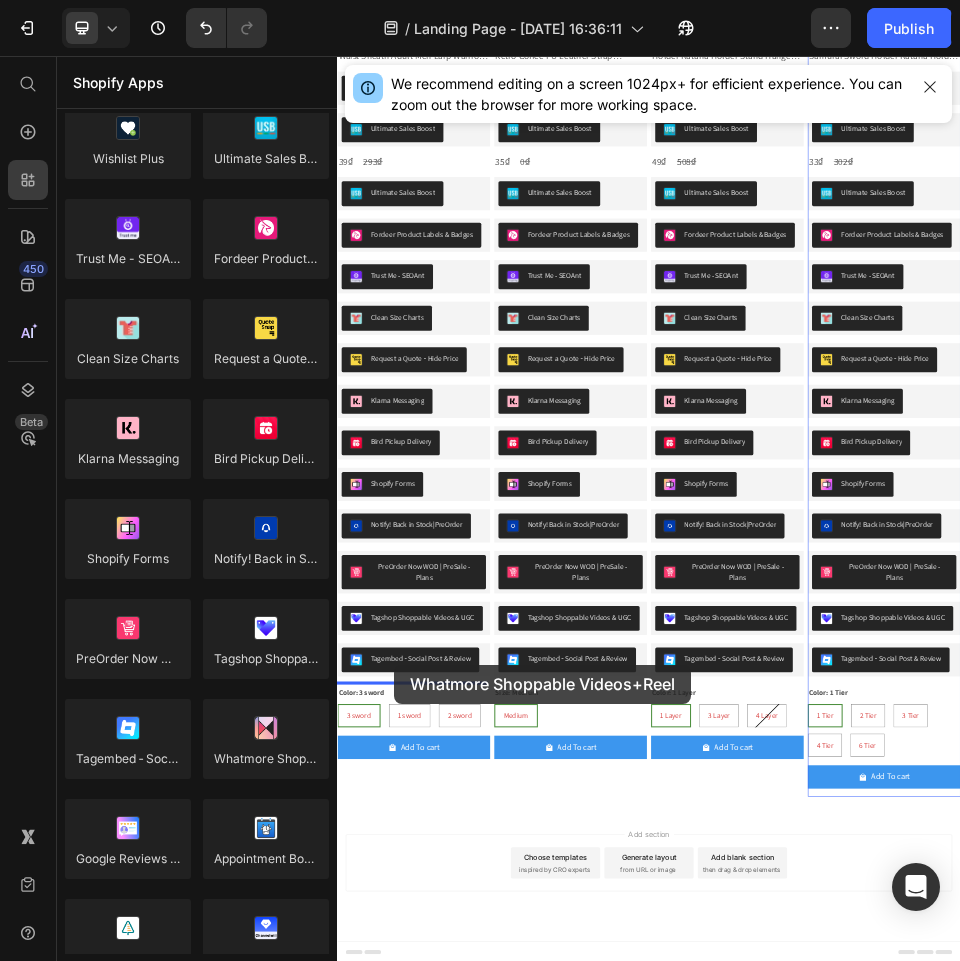 drag, startPoint x: 575, startPoint y: 799, endPoint x: 446, endPoint y: 1229, distance: 448.93317 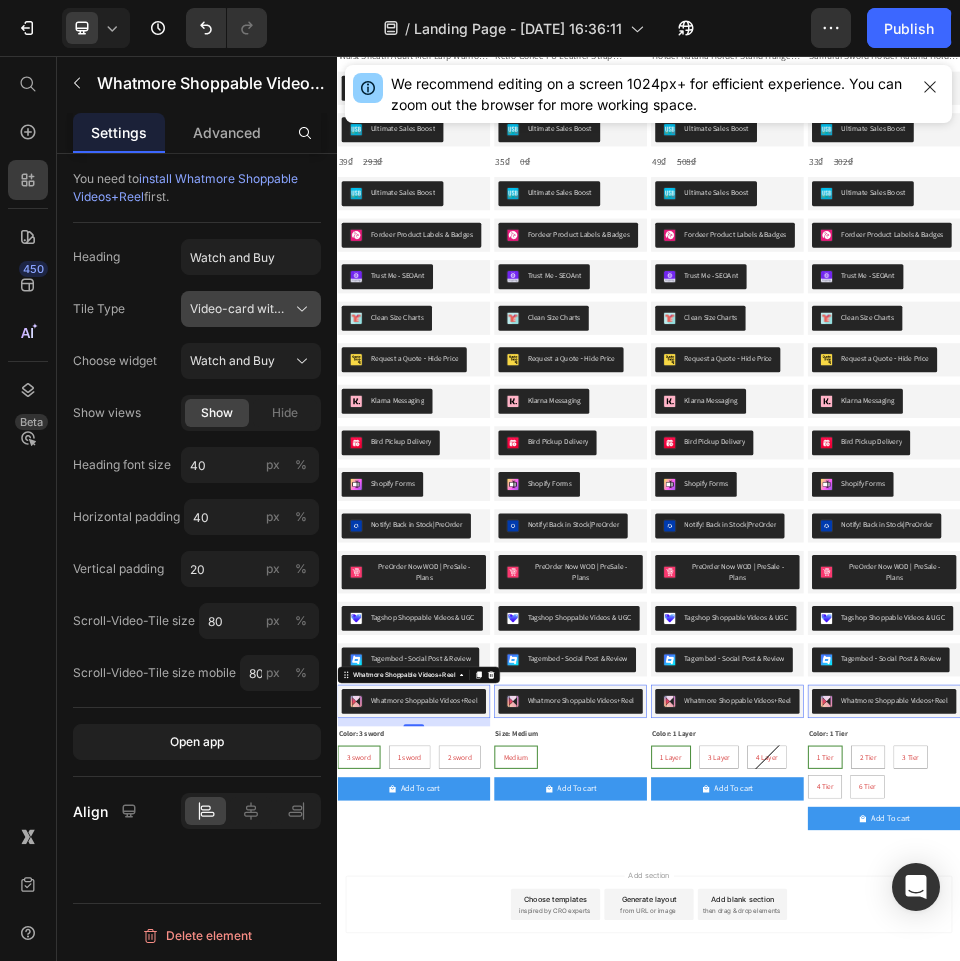 click on "Video-card with product-info" at bounding box center (239, 309) 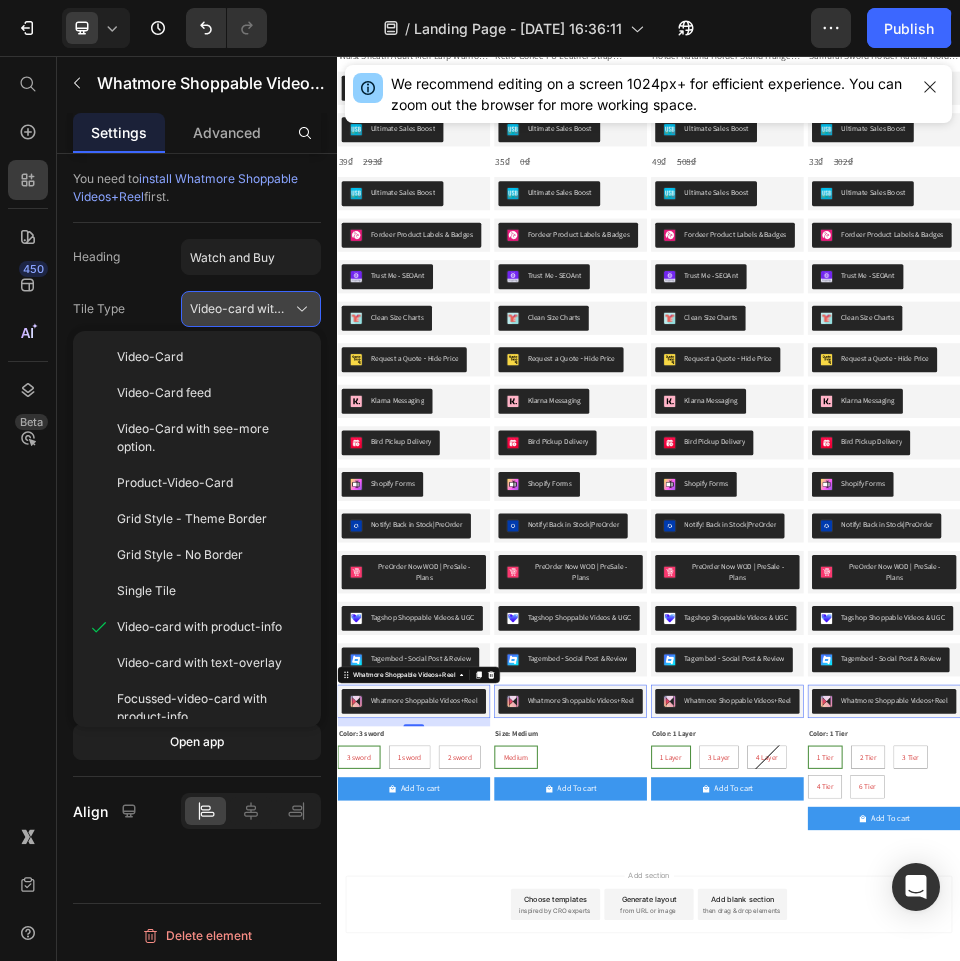 click on "Video-card with product-info" at bounding box center [239, 309] 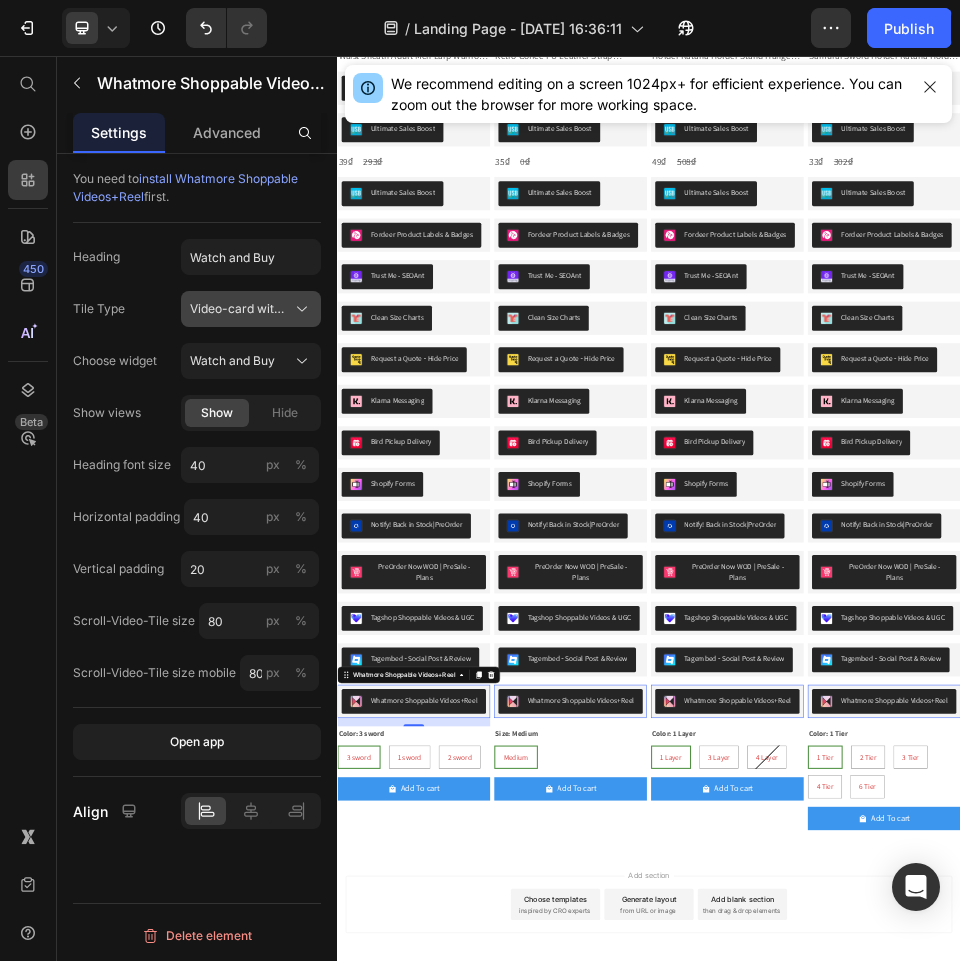 click on "Video-card with product-info" at bounding box center (251, 309) 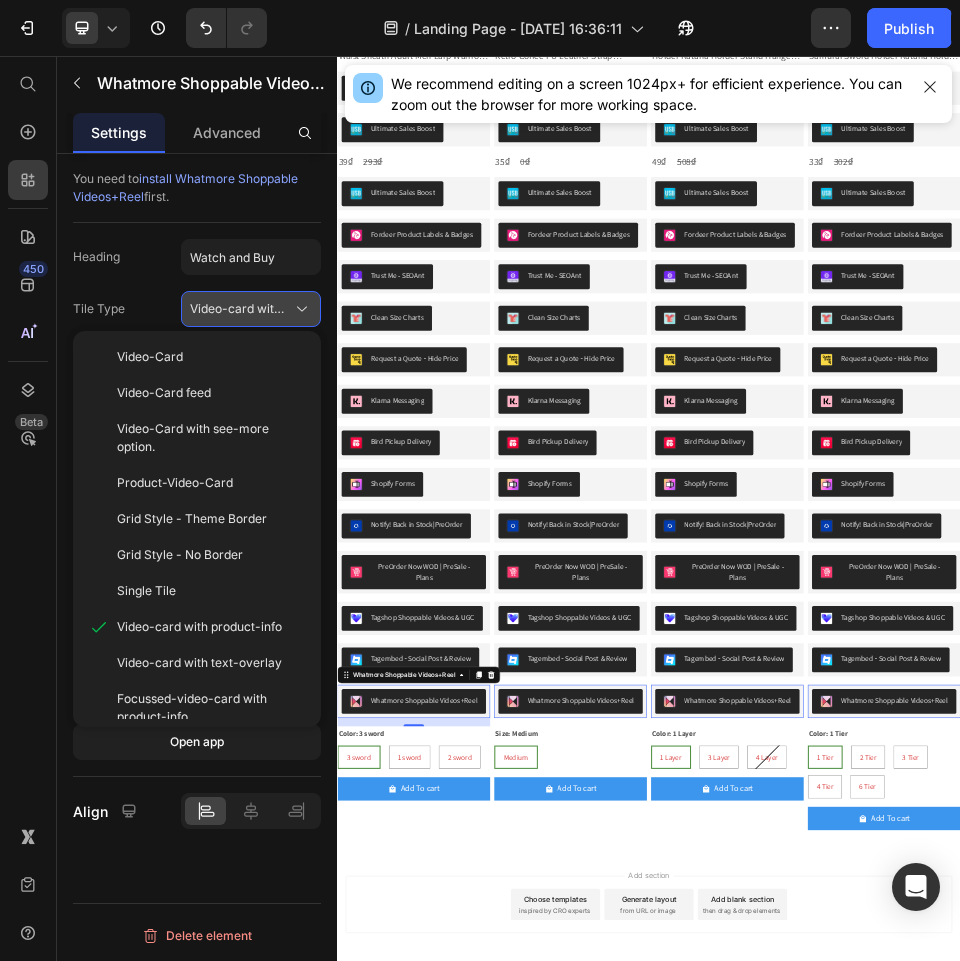 click on "Video-card with product-info" at bounding box center (251, 309) 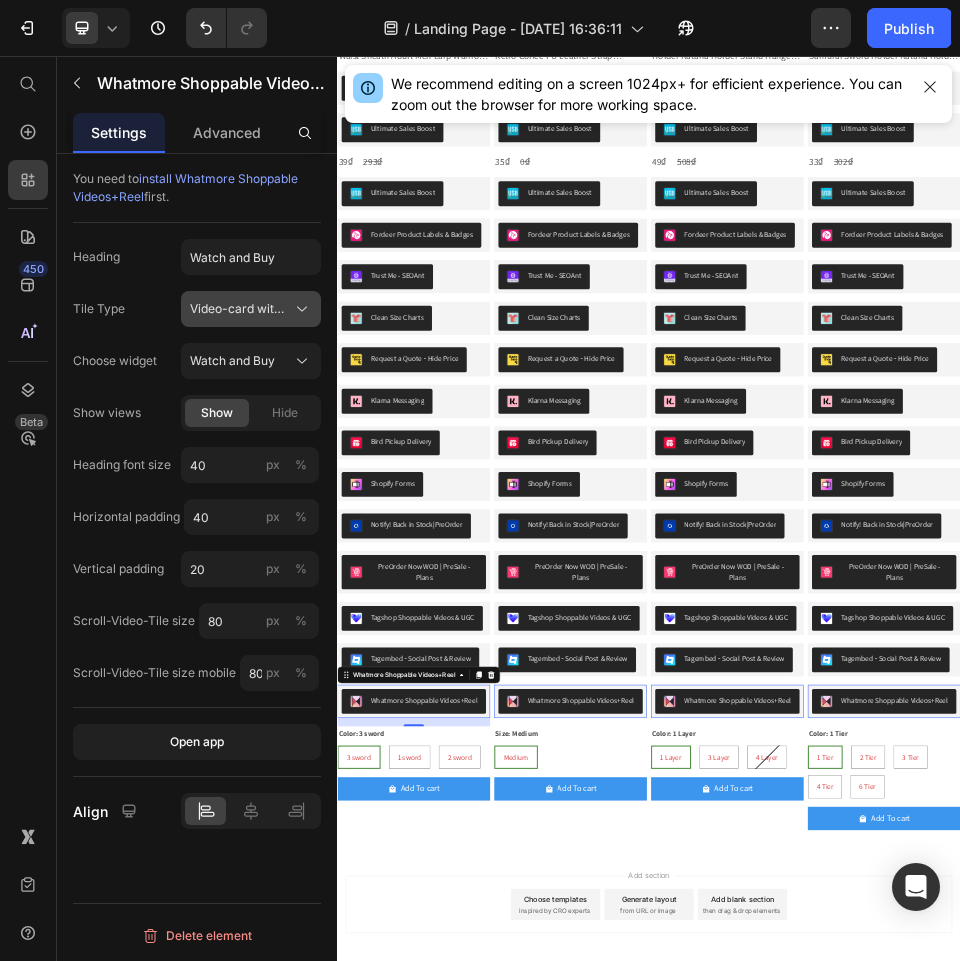 click on "Video-card with product-info" at bounding box center (251, 309) 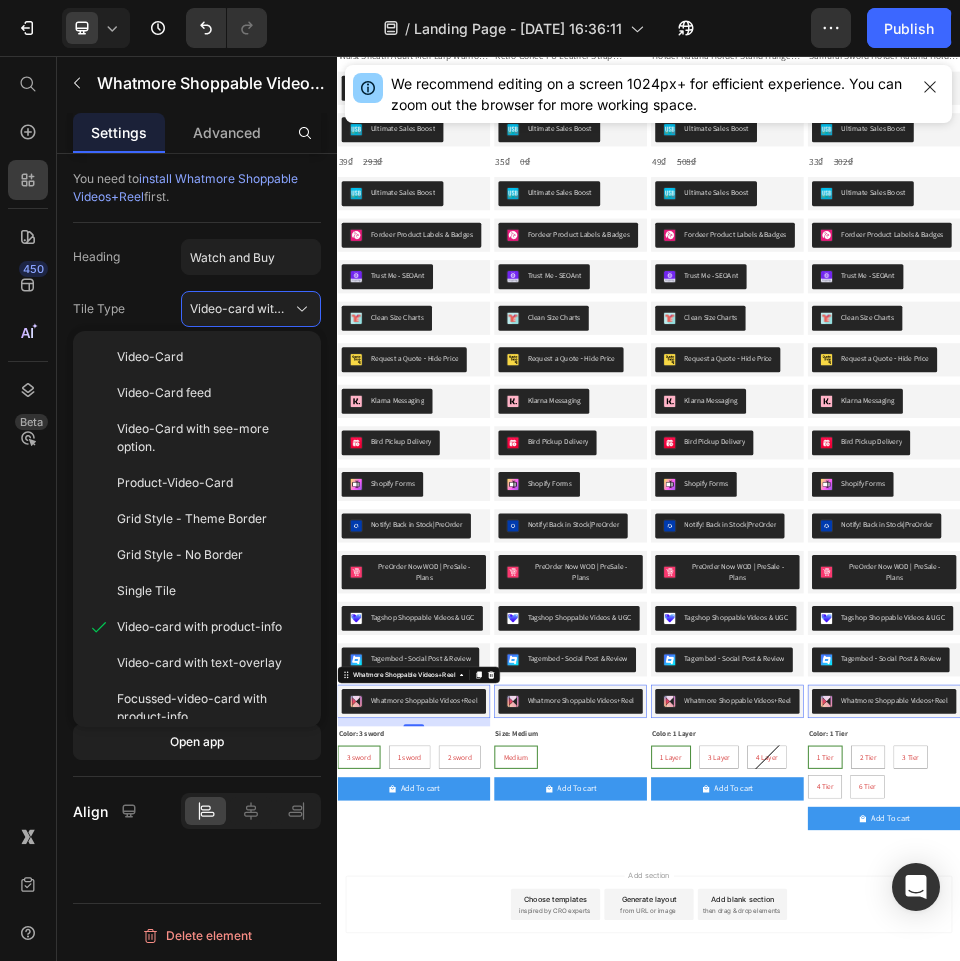 click on "Heading Watch and Buy Tile Type Video-card with product-info Video-Card Video-Card feed Video-Card with see-more option. Product-Video-Card Grid Style - Theme Border Grid Style - No Border Single Tile Video-card with product-info Video-card with text-overlay Focussed-video-card with product-info Video-stories Choose widget Watch and Buy Show views Show Hide Heading font size 40 px % Horizontal padding 40 px % Vertical padding 20 px % Scroll-Video-Tile size 80 px % Scroll-Video-Tile size mobile 80 px %" 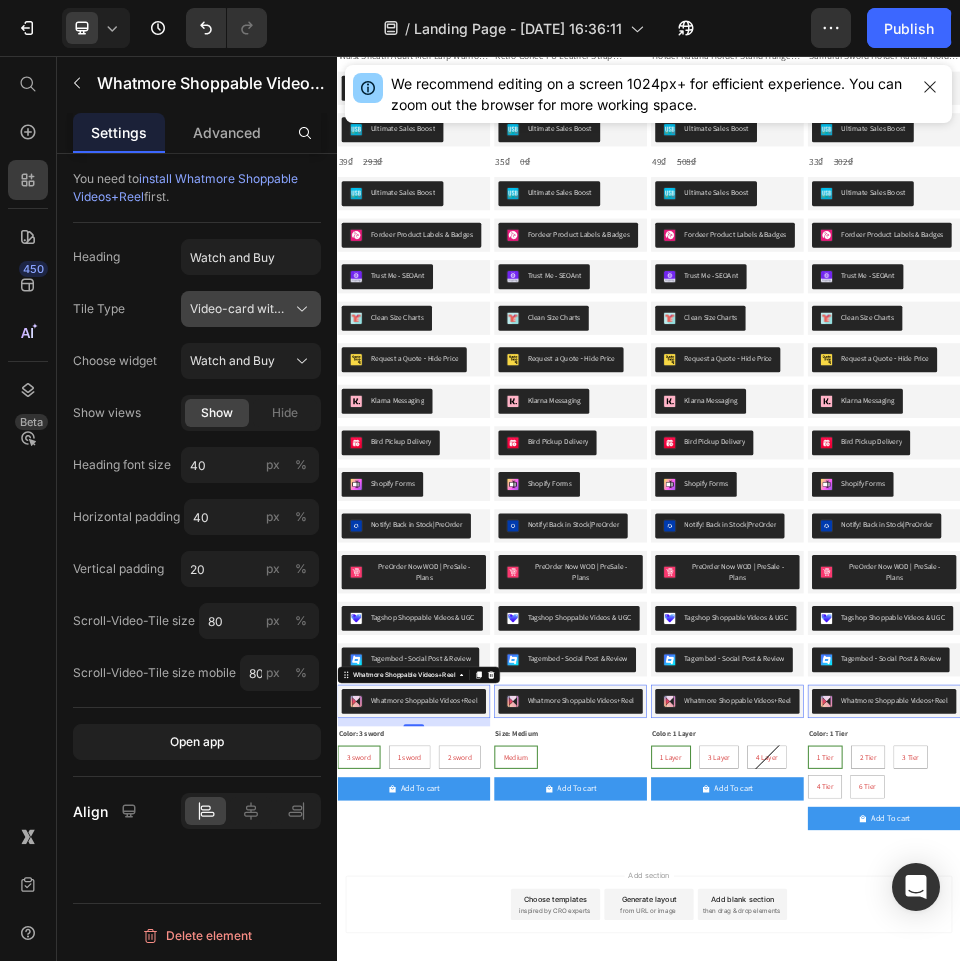 click on "Video-card with product-info" at bounding box center (239, 309) 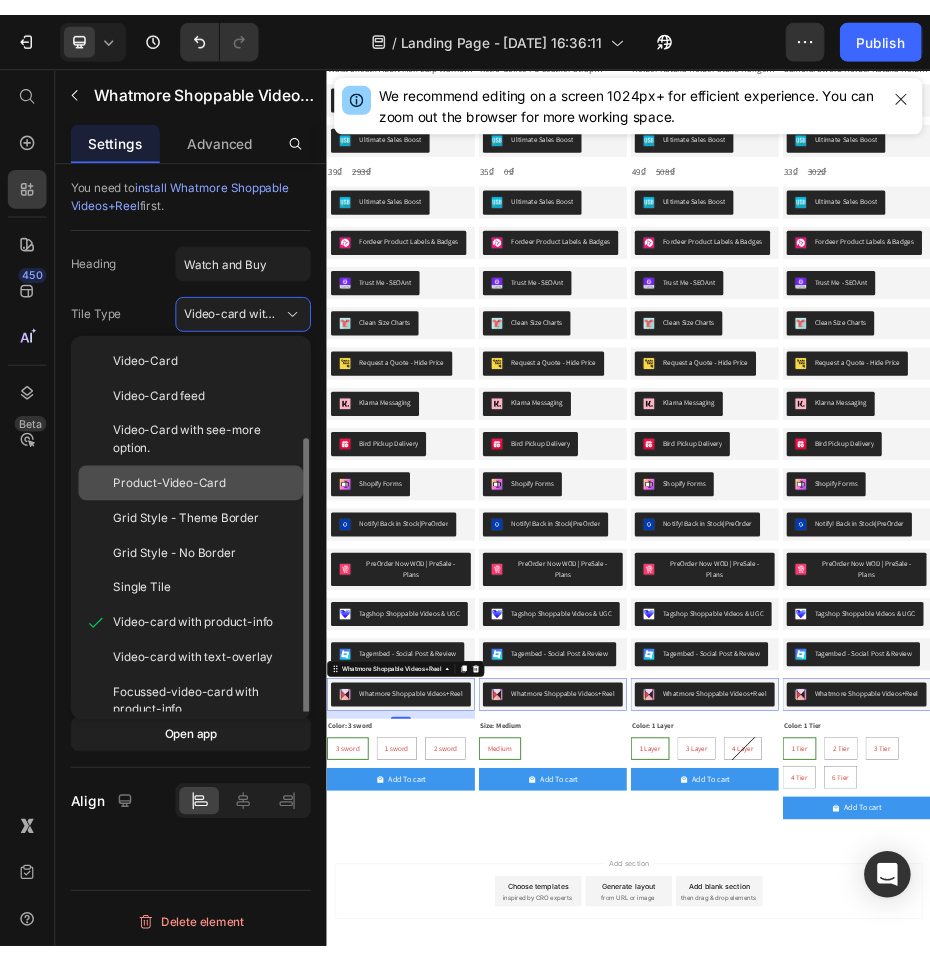 scroll, scrollTop: 52, scrollLeft: 0, axis: vertical 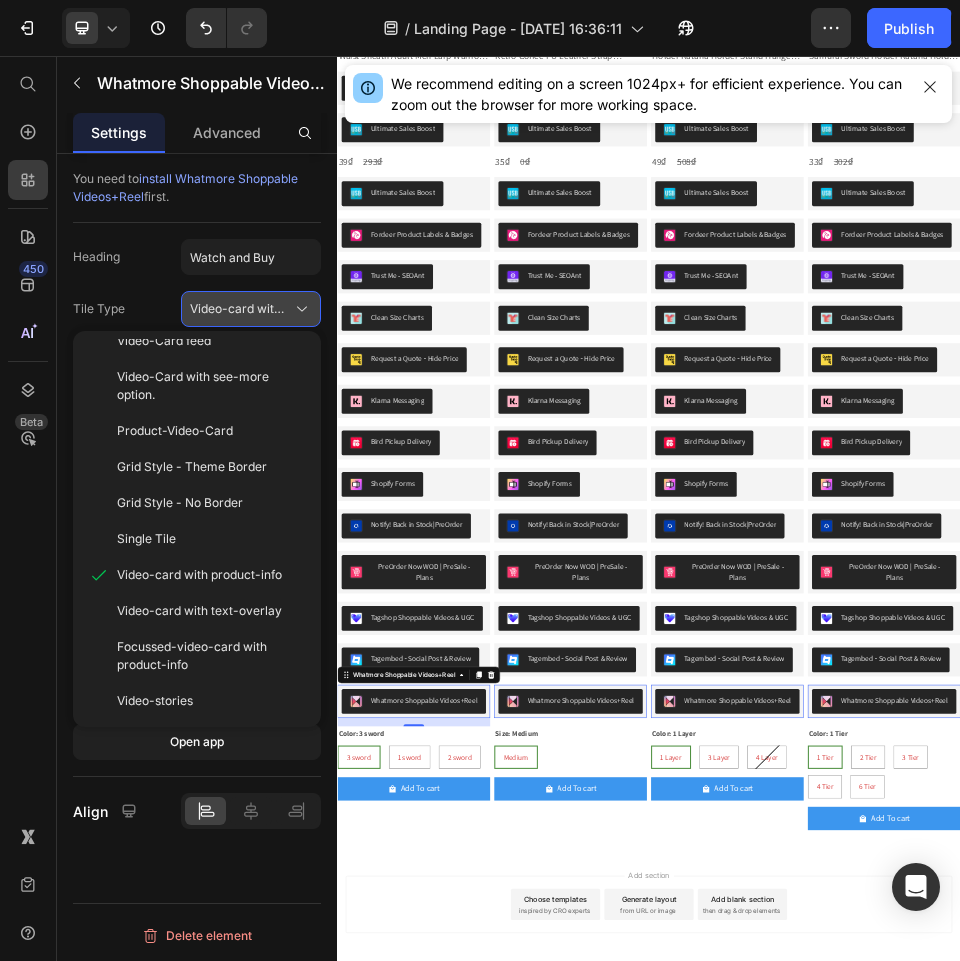 click on "Video-card with product-info" at bounding box center (251, 309) 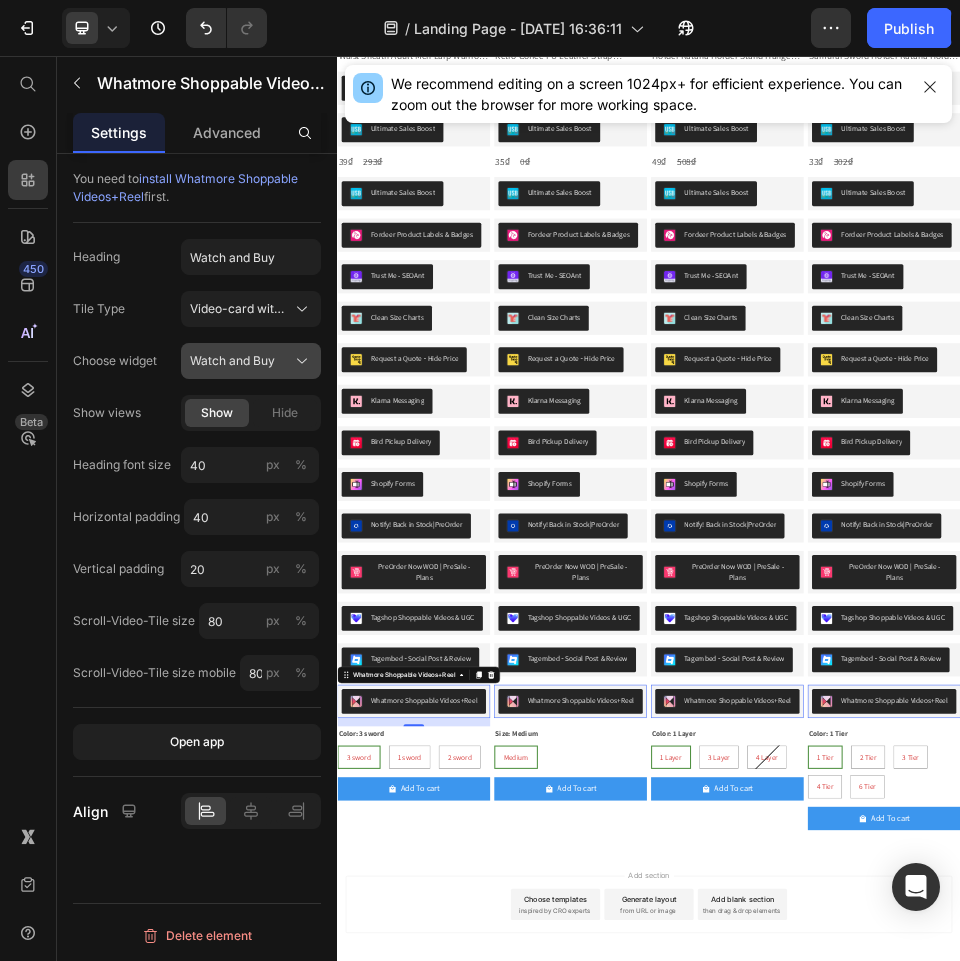 click on "Watch and Buy" at bounding box center [232, 361] 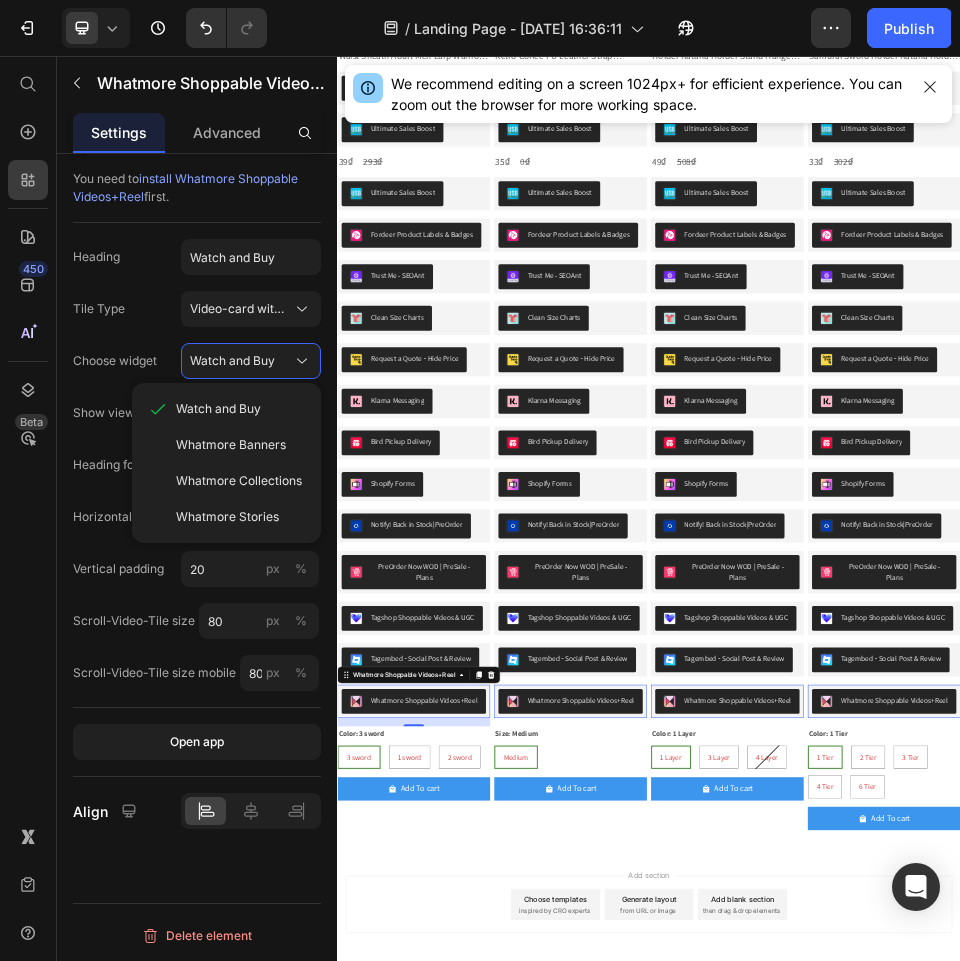 click on "Choose widget Watch and Buy Watch and Buy Whatmore Banners Whatmore Collections Whatmore Stories" 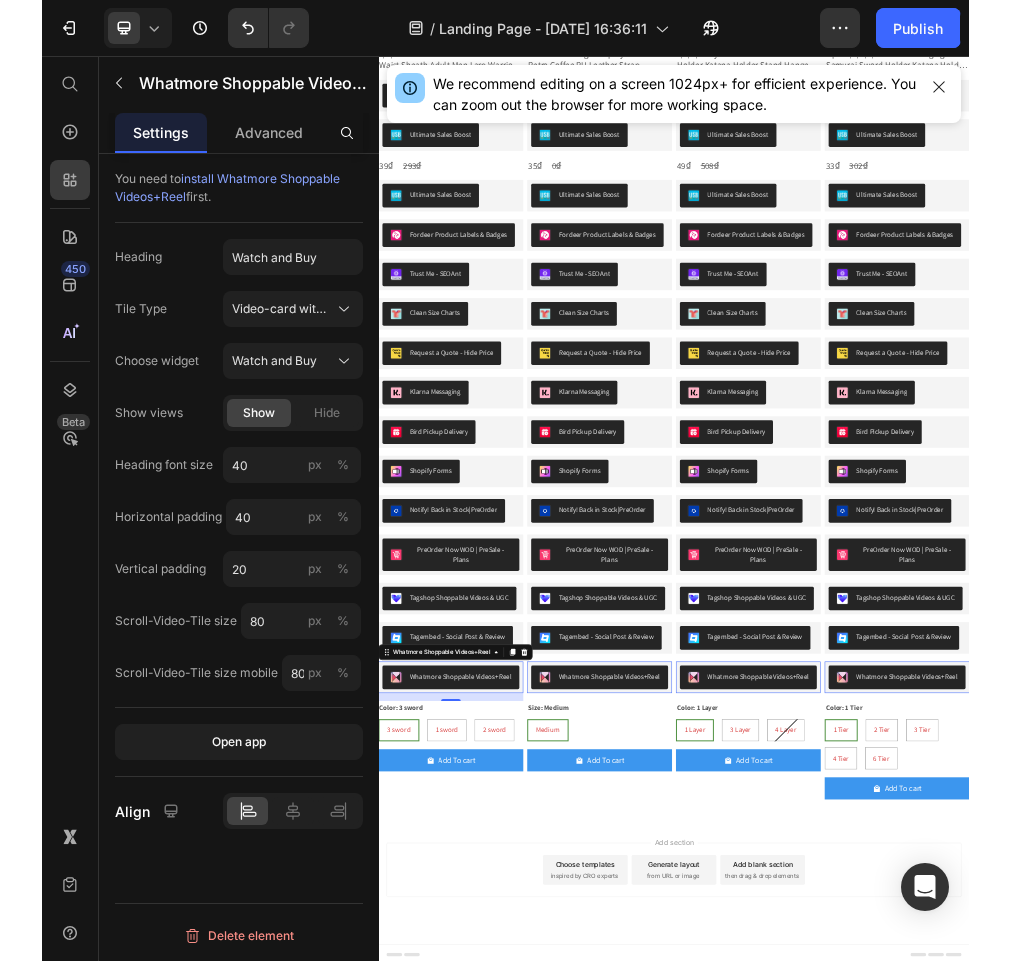 scroll, scrollTop: 783, scrollLeft: 0, axis: vertical 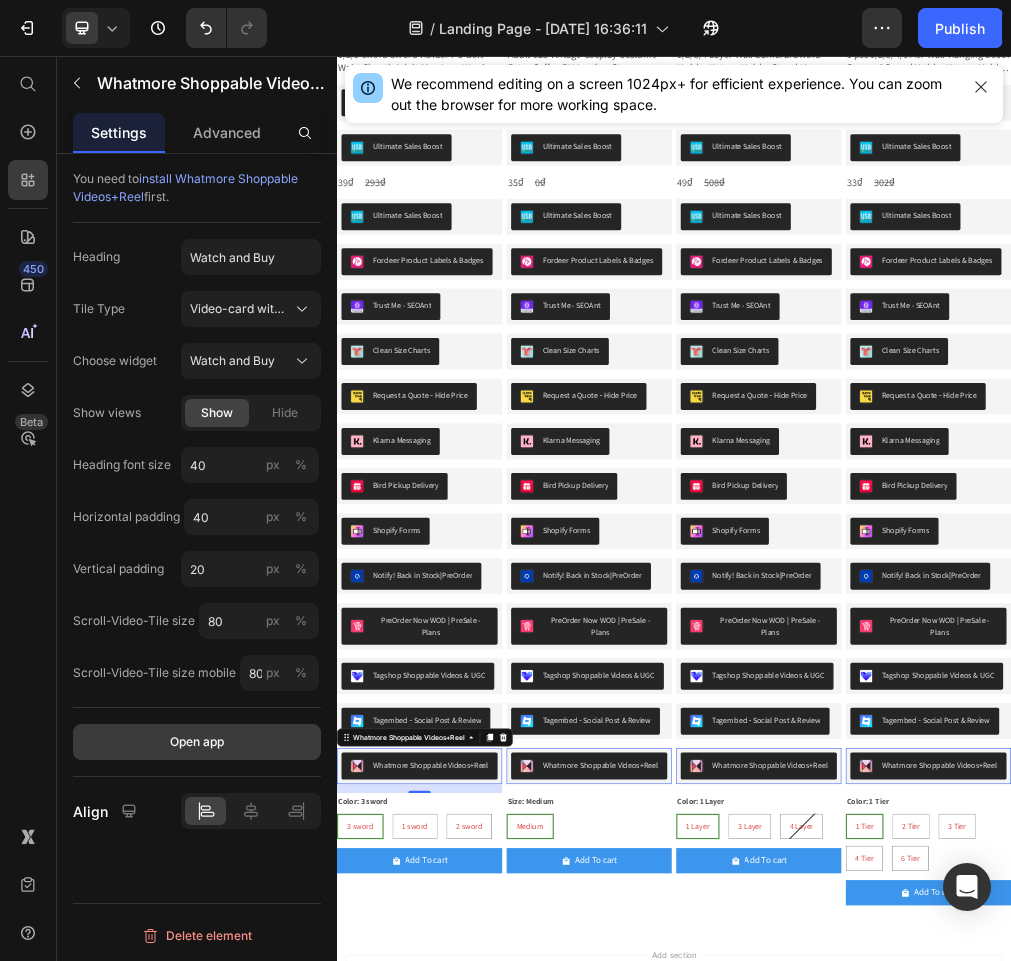 click on "Open app" at bounding box center [197, 742] 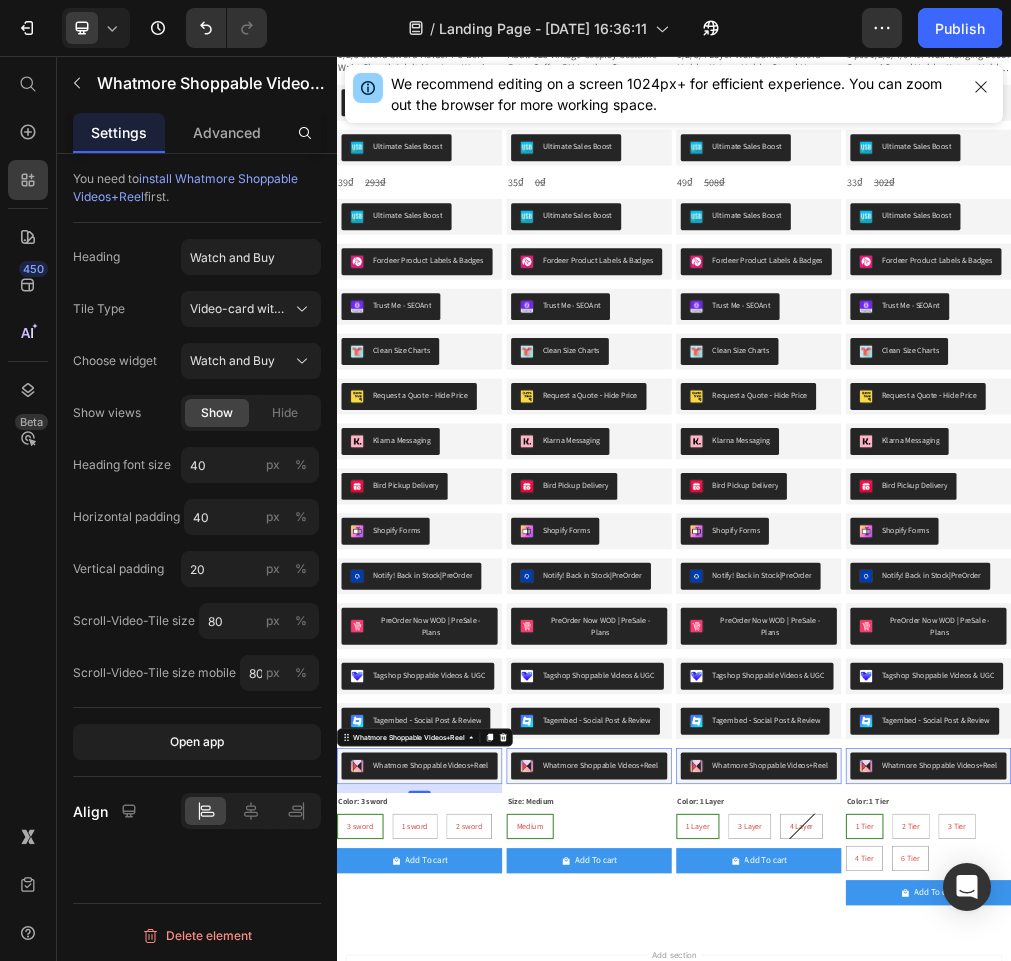 type 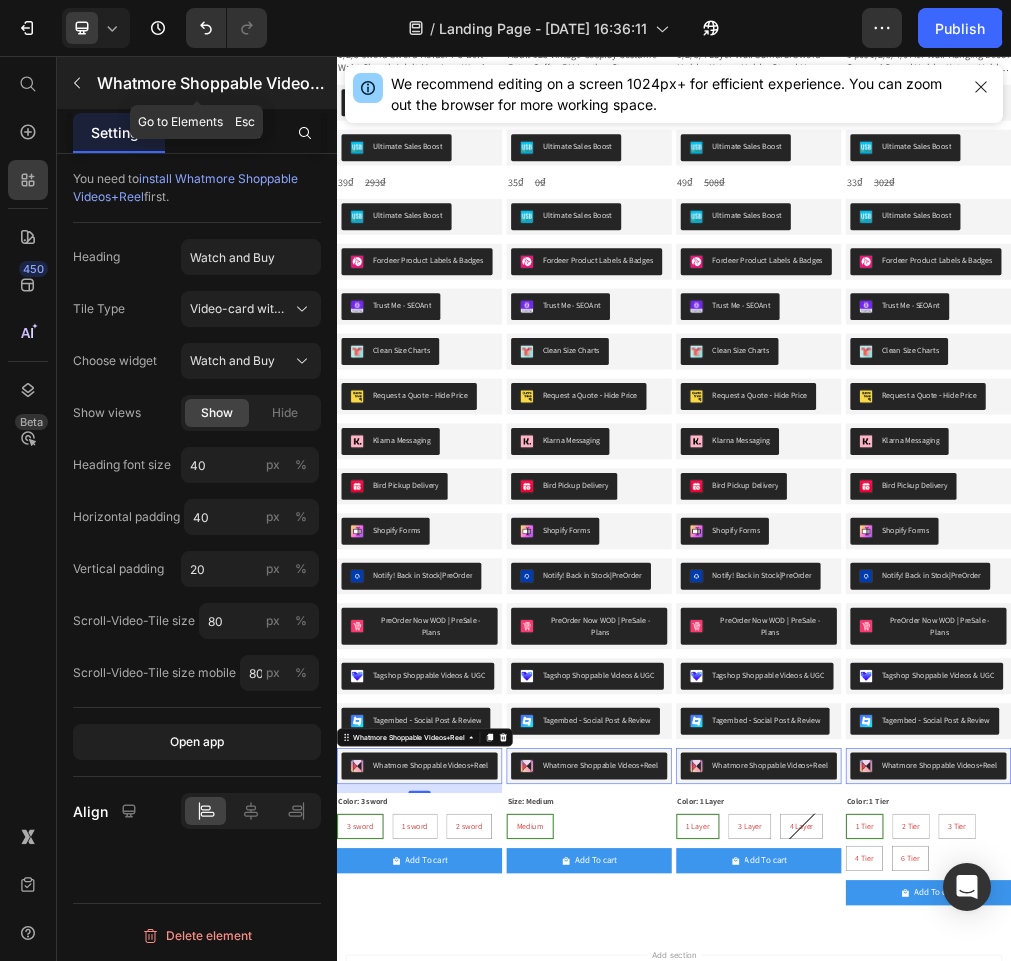 click on "Whatmore Shoppable Videos+Reel" at bounding box center [215, 83] 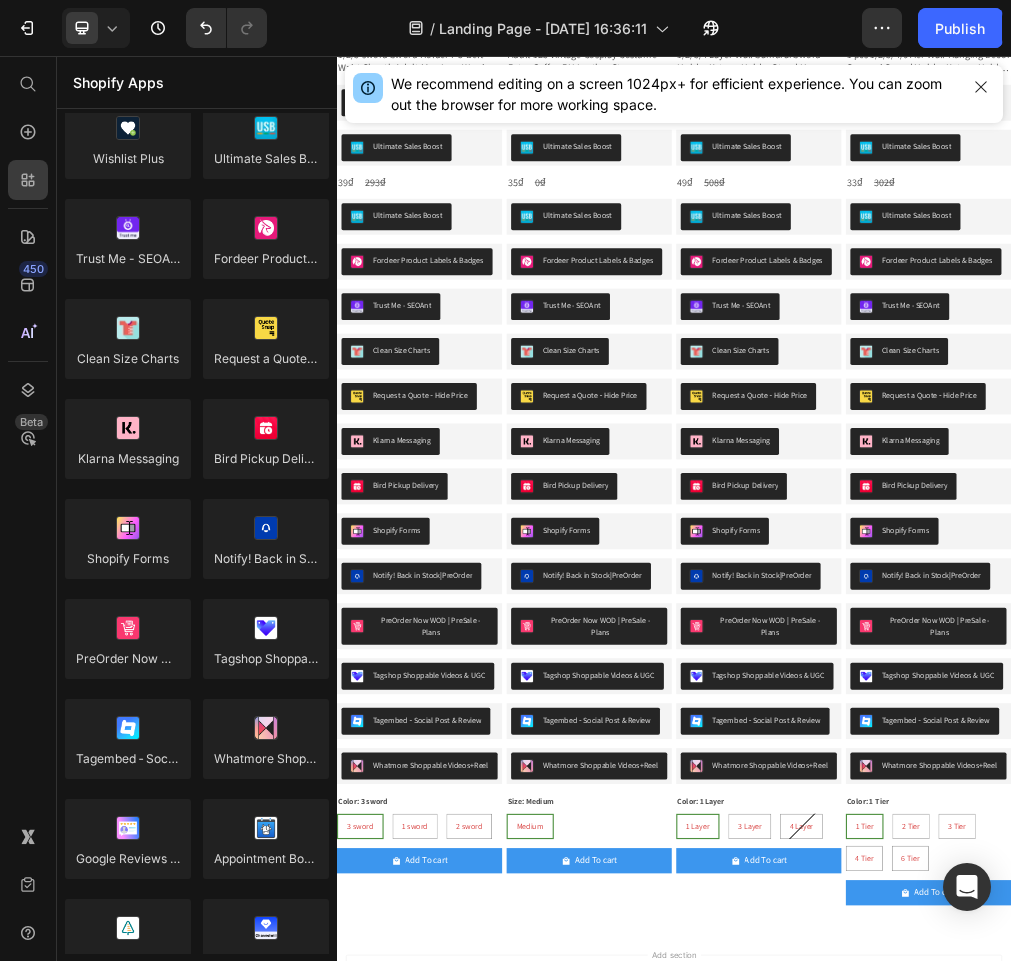 scroll, scrollTop: 4300, scrollLeft: 0, axis: vertical 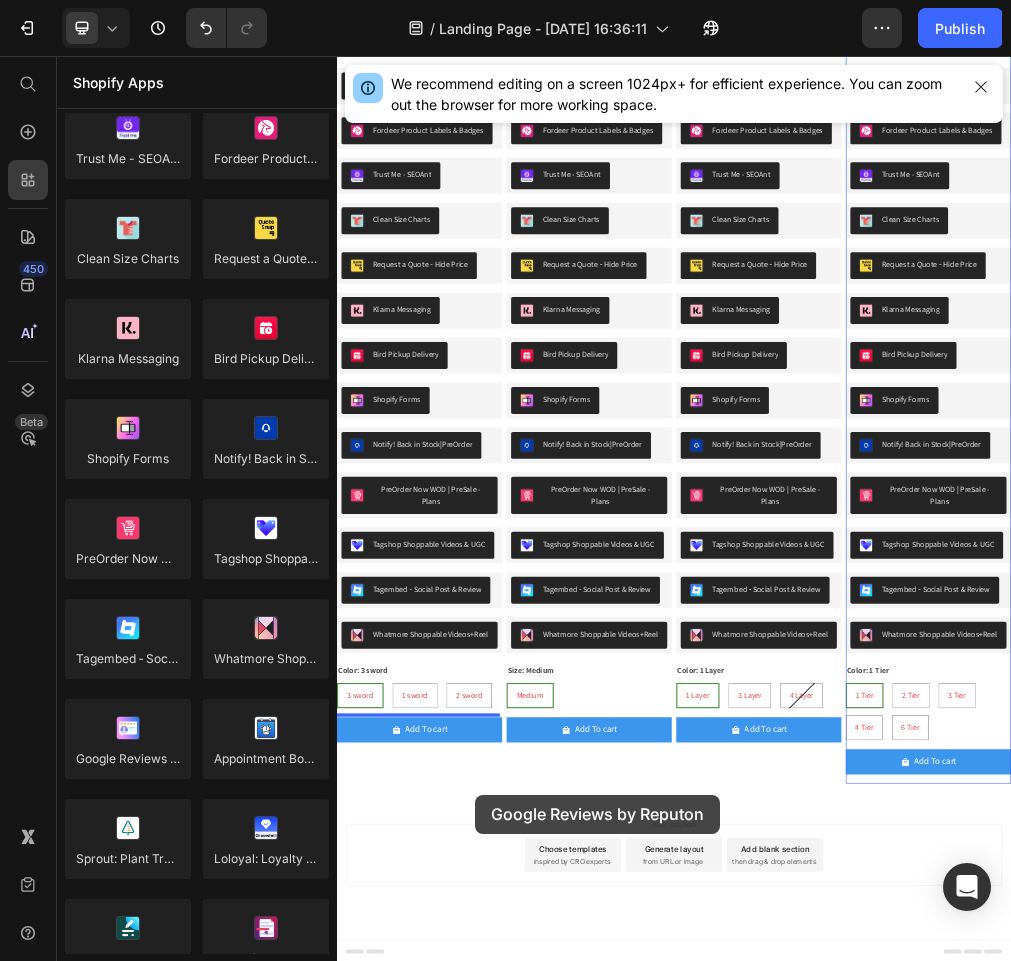 drag, startPoint x: 505, startPoint y: 776, endPoint x: 582, endPoint y: 1371, distance: 599.9617 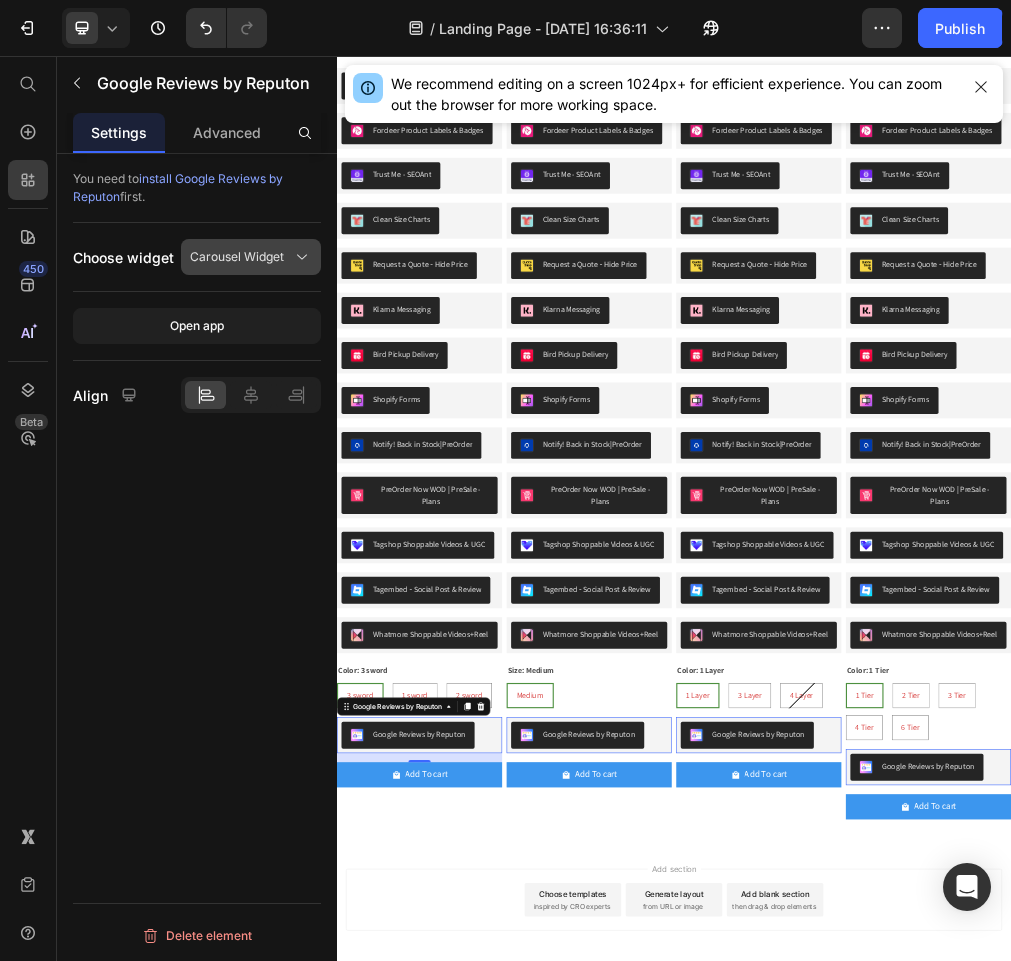 click on "Carousel Widget" at bounding box center [237, 257] 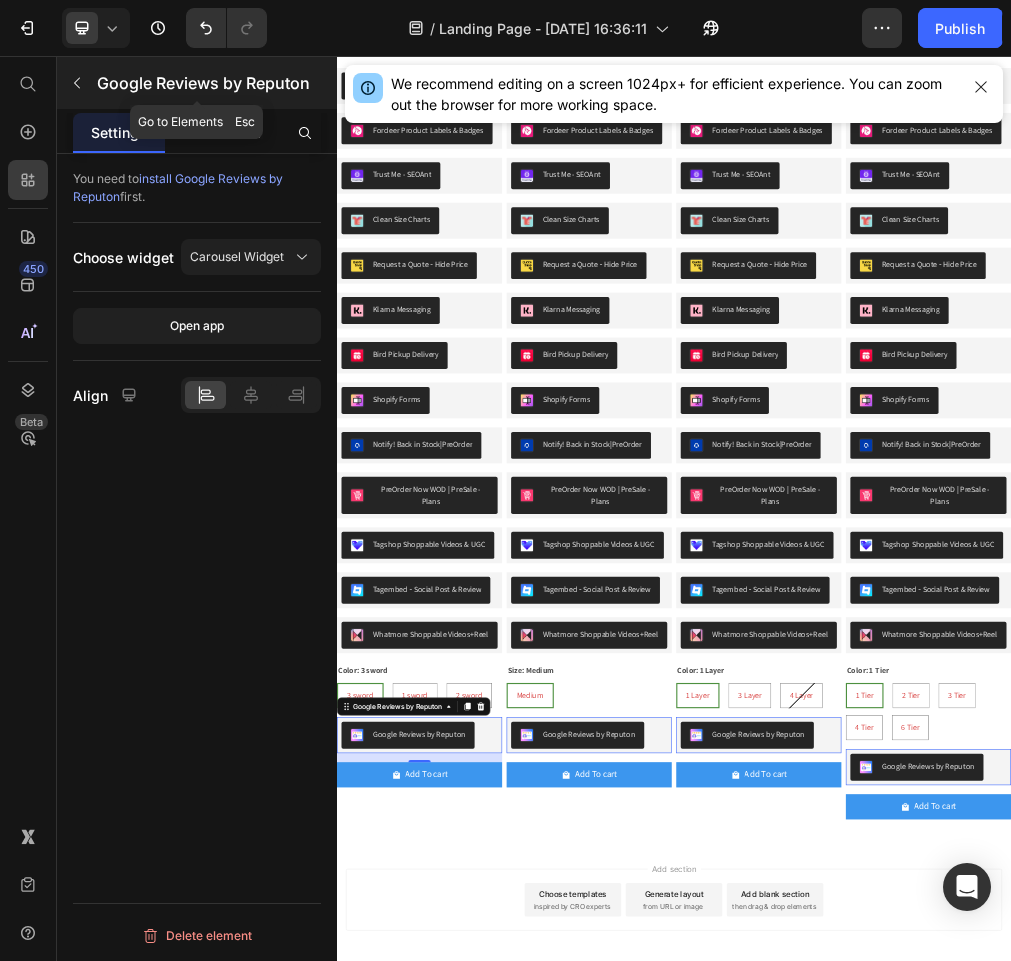 click 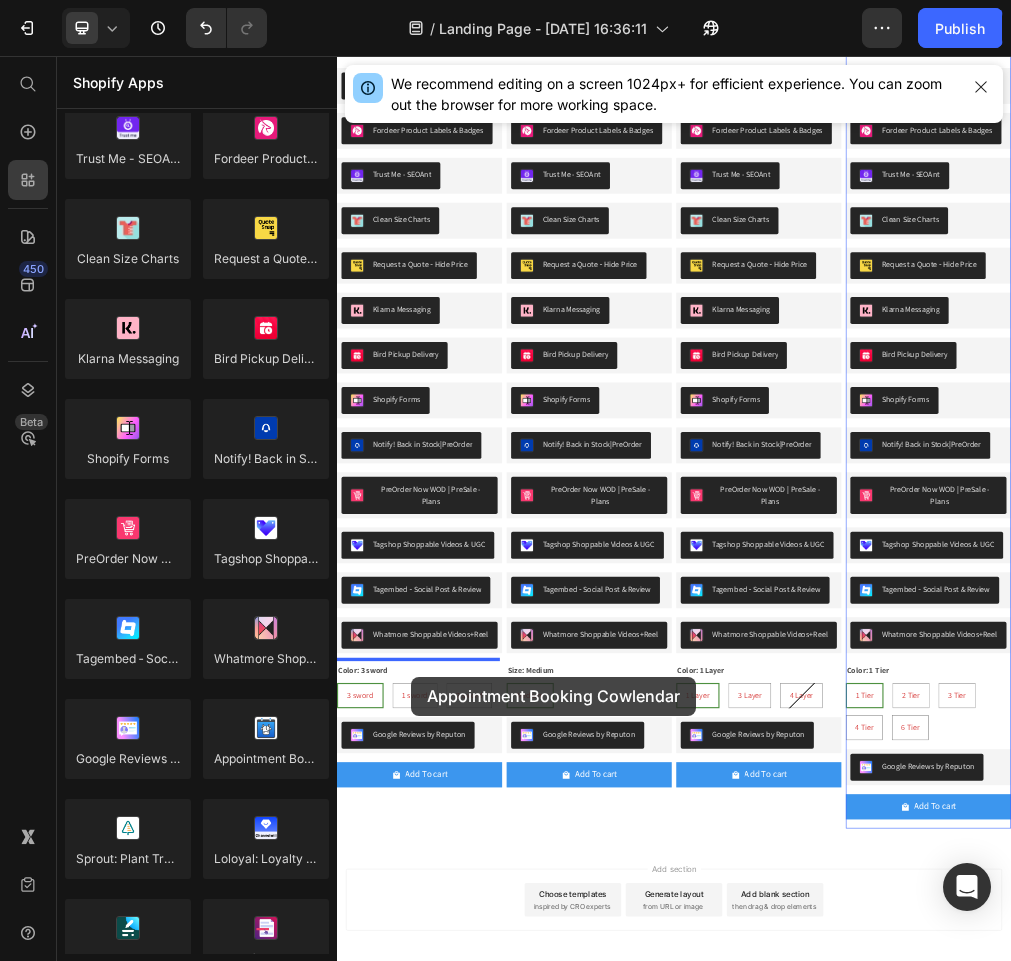 scroll, scrollTop: 1096, scrollLeft: 0, axis: vertical 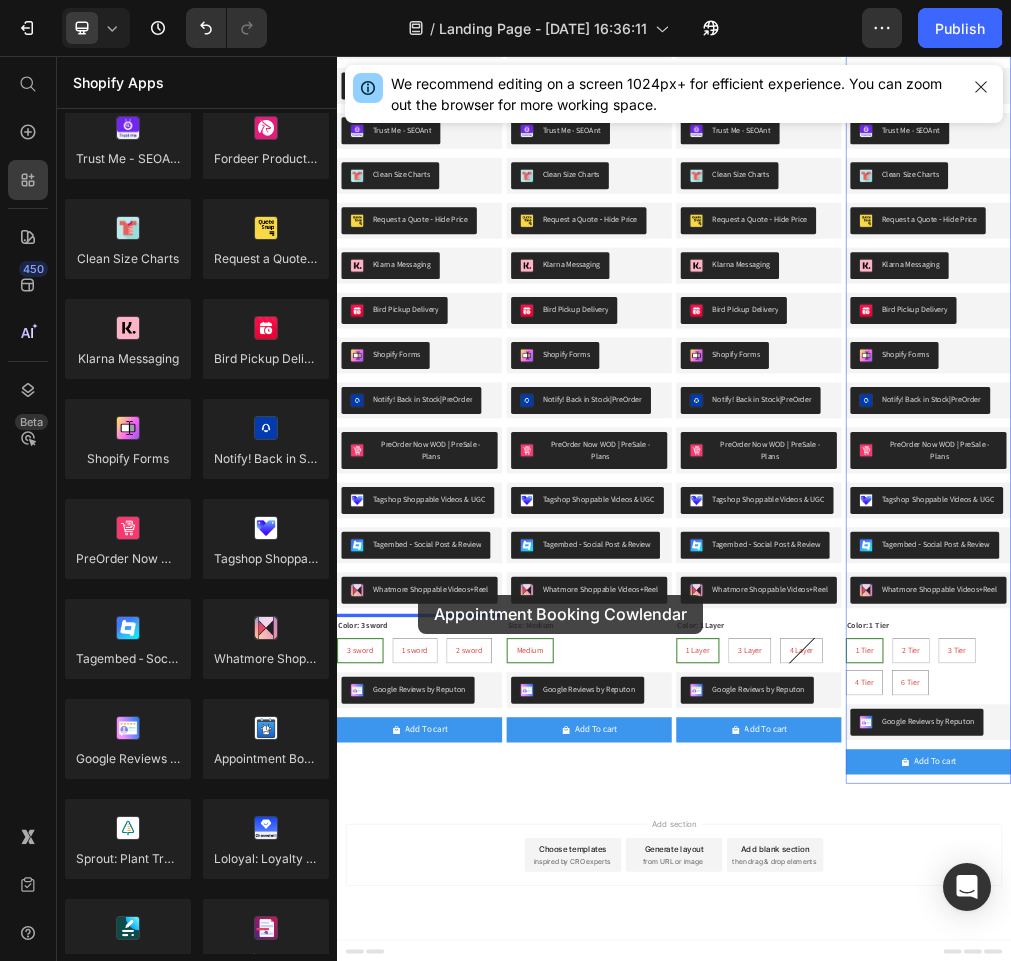 drag, startPoint x: 620, startPoint y: 813, endPoint x: 481, endPoint y: 1015, distance: 245.204 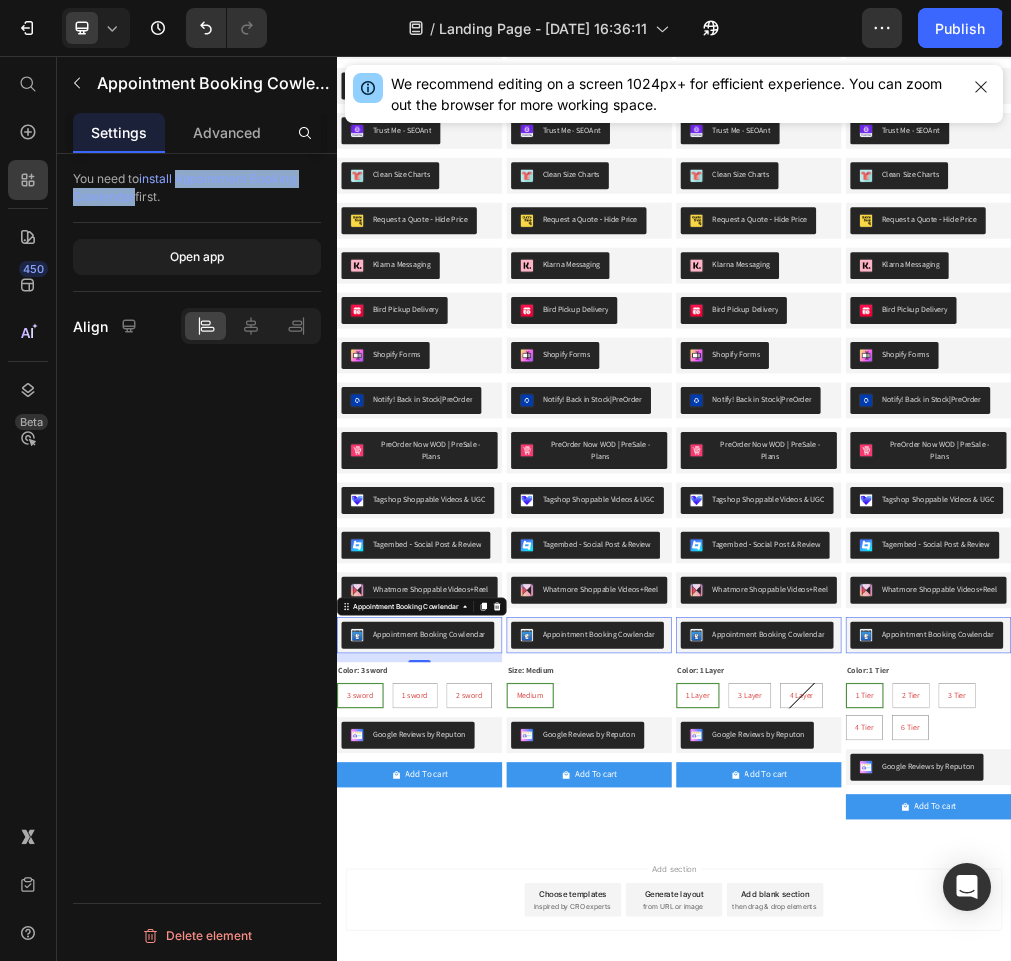 drag, startPoint x: 182, startPoint y: 175, endPoint x: 134, endPoint y: 197, distance: 52.801514 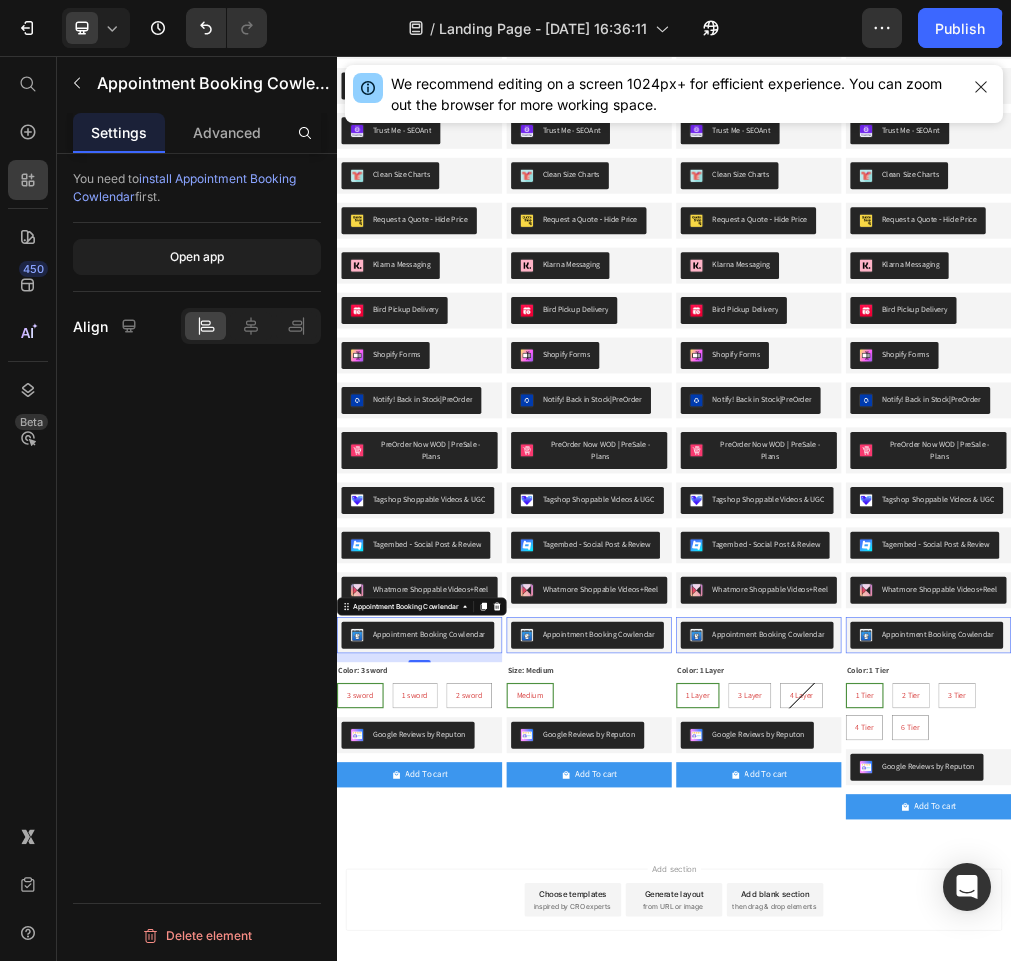 click on "You need to  install Appointment Booking Cowlendar  first." at bounding box center [197, 188] 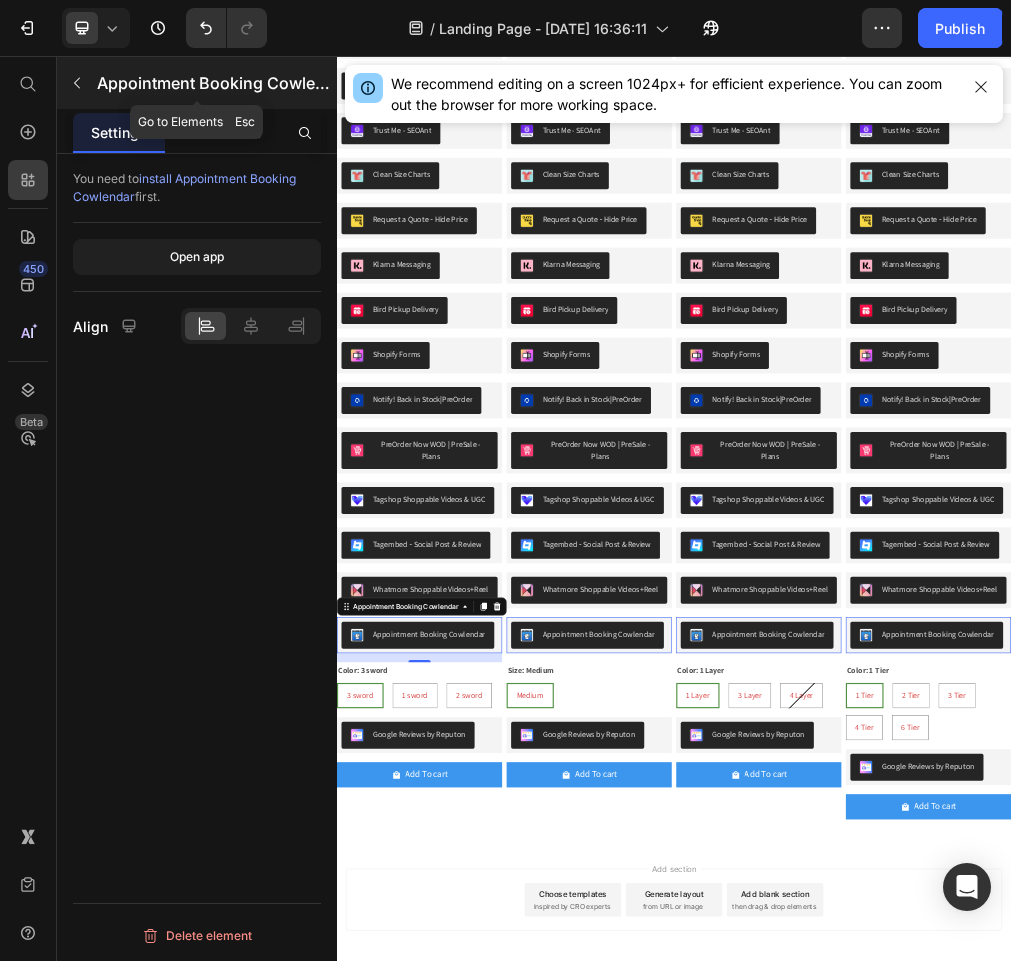 click 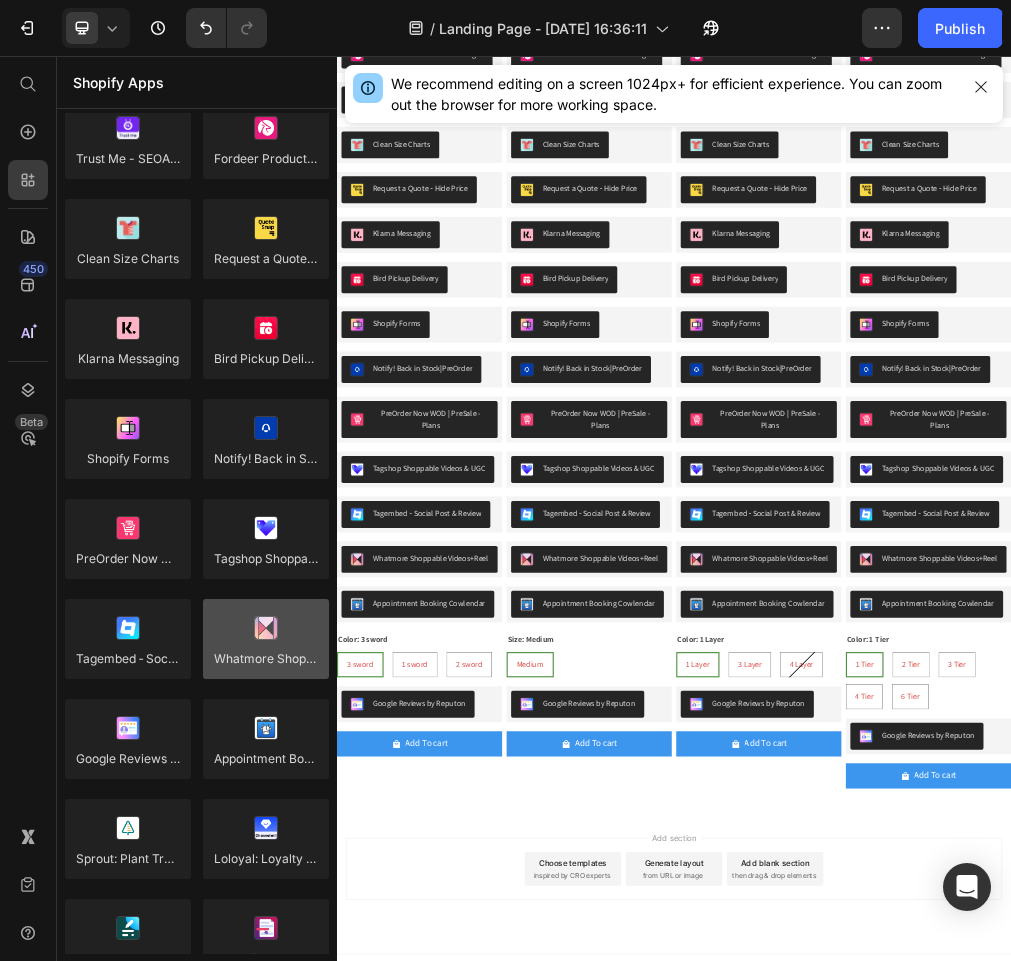 scroll, scrollTop: 1176, scrollLeft: 0, axis: vertical 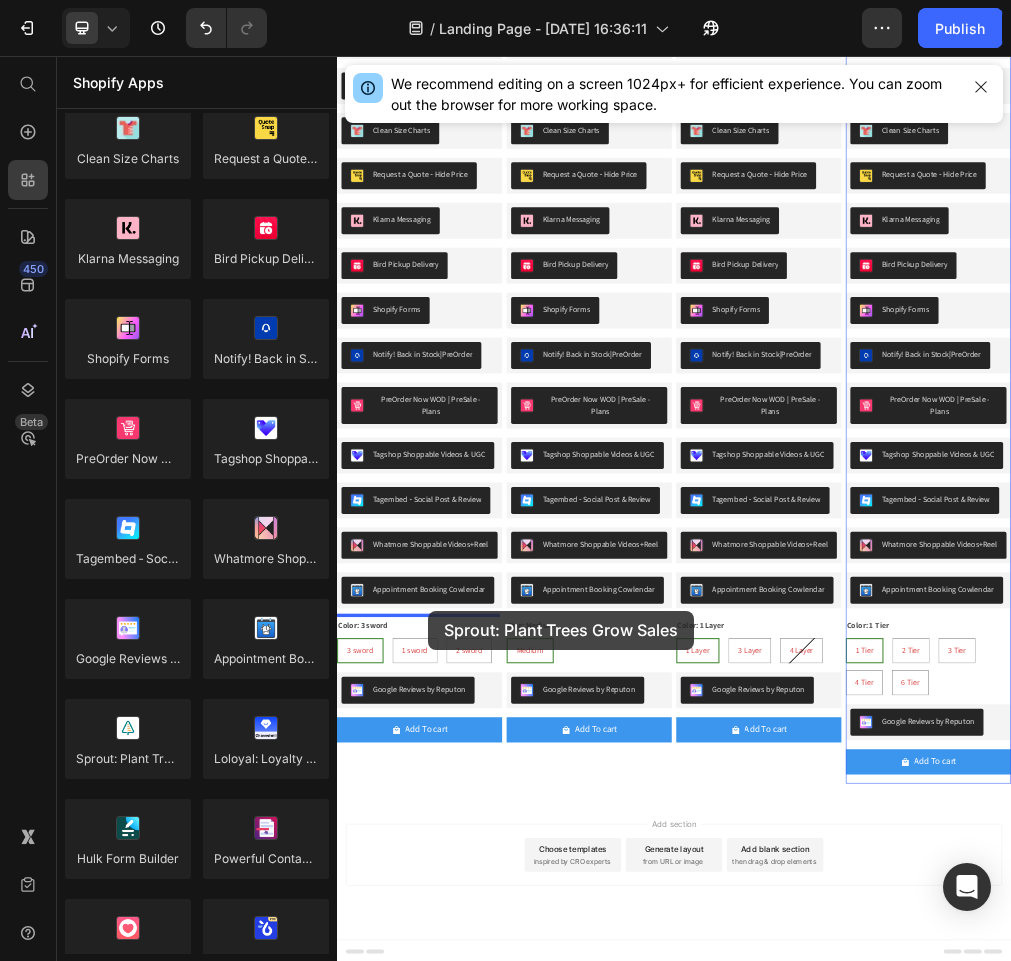 drag, startPoint x: 478, startPoint y: 786, endPoint x: 499, endPoint y: 1044, distance: 258.85324 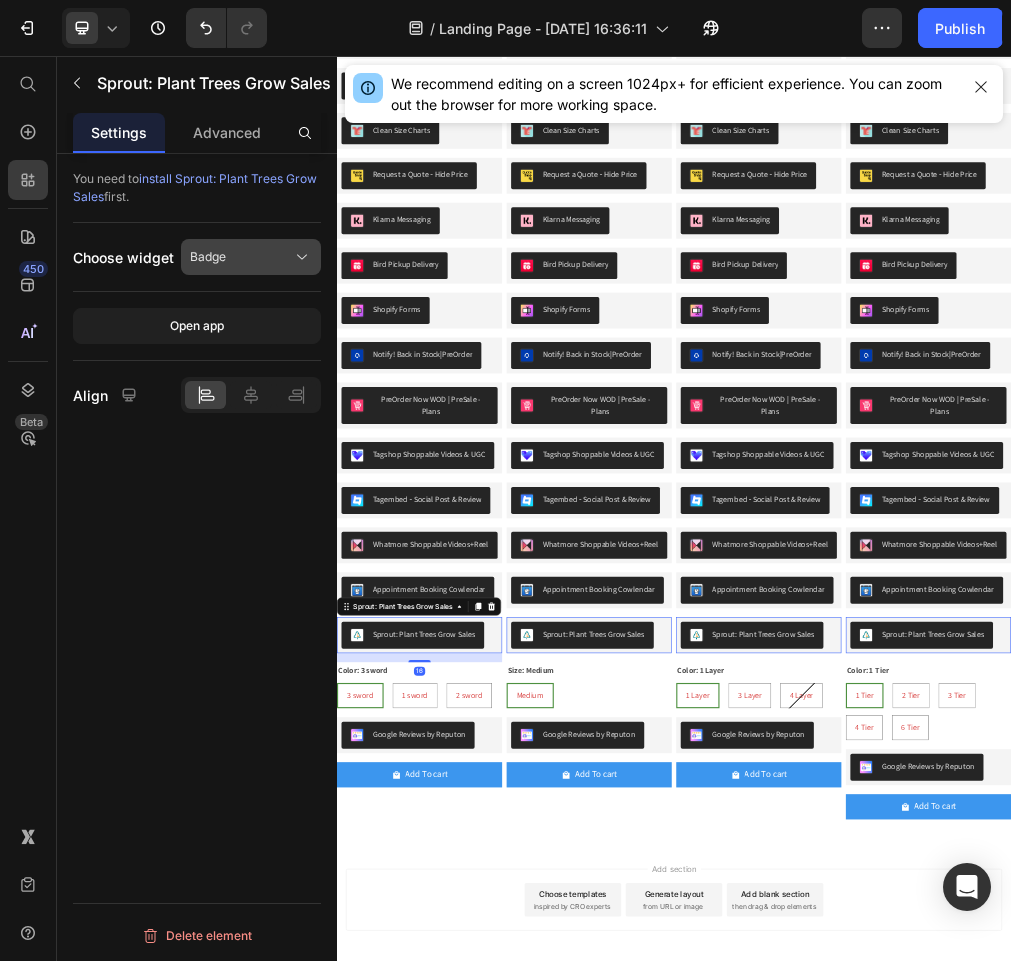 click on "Badge" at bounding box center [251, 257] 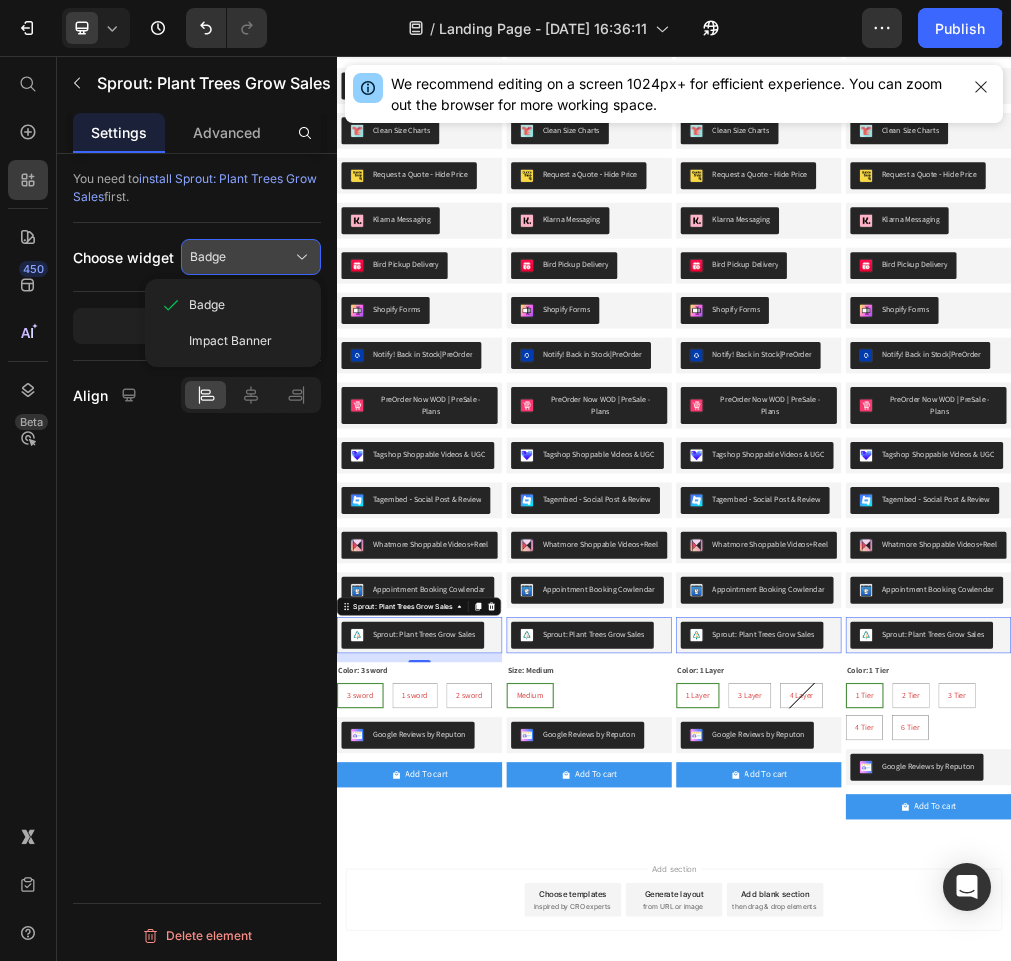 click on "Badge" at bounding box center [251, 257] 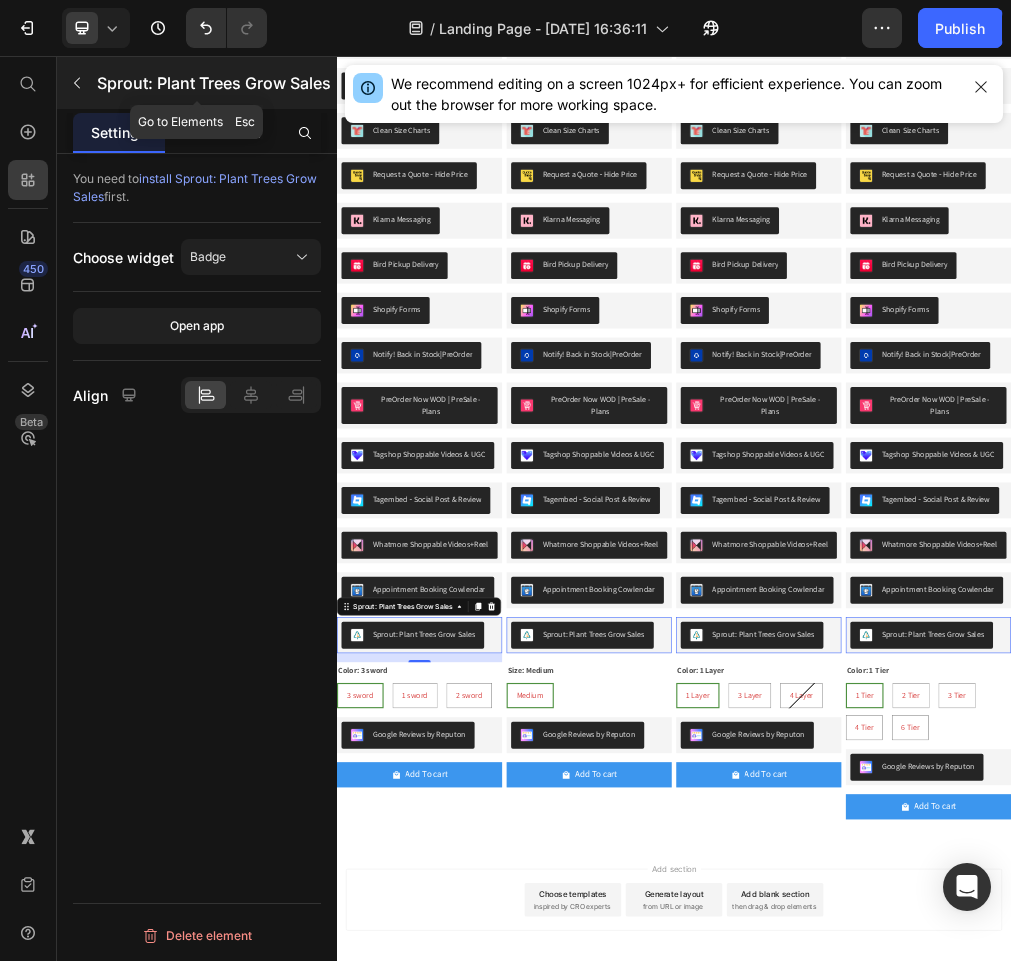 click on "Sprout: Plant Trees Grow Sales" at bounding box center (197, 83) 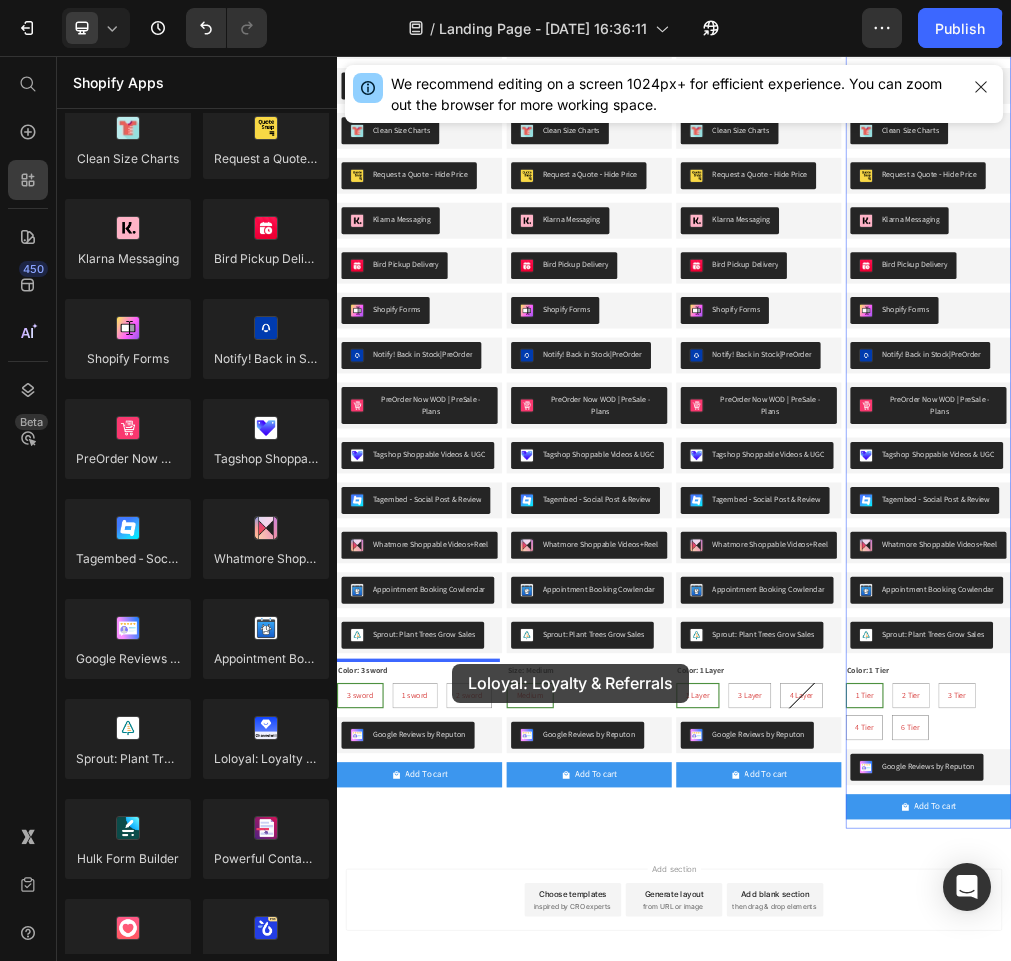 scroll, scrollTop: 1256, scrollLeft: 0, axis: vertical 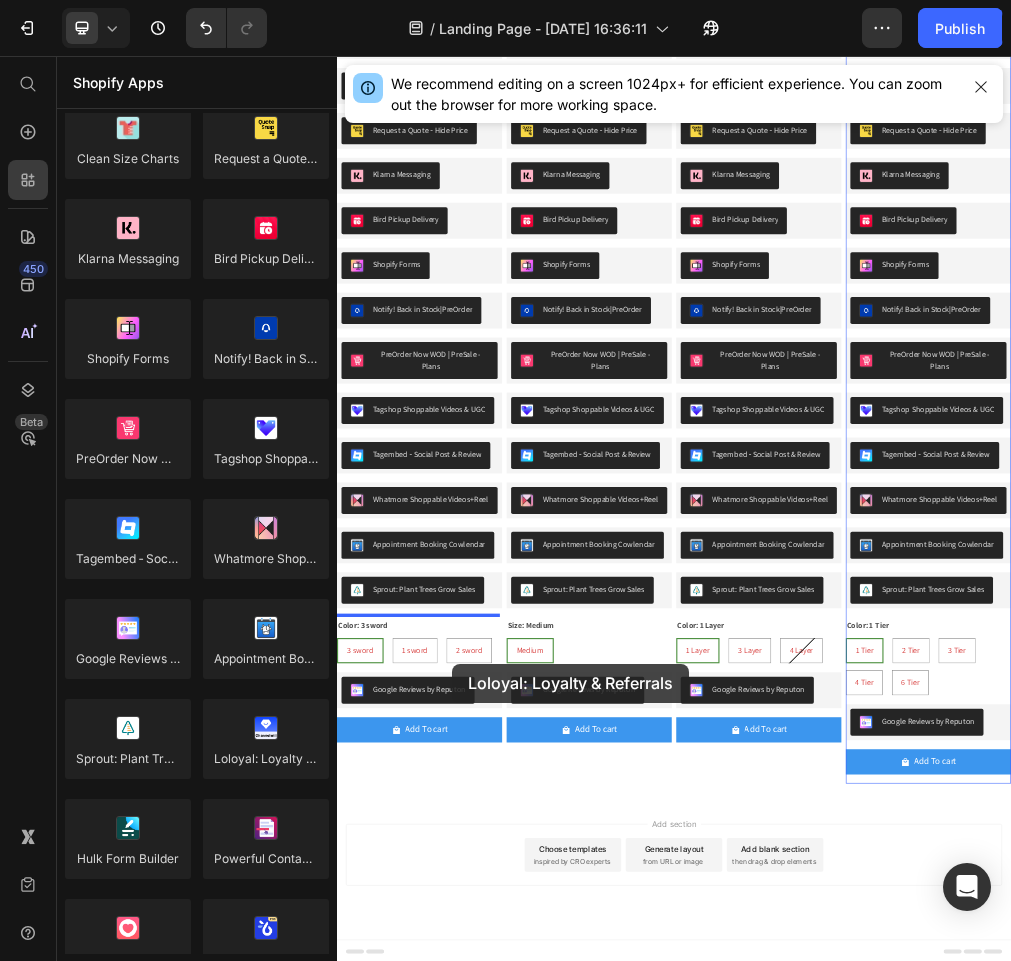drag, startPoint x: 605, startPoint y: 818, endPoint x: 541, endPoint y: 1138, distance: 326.33725 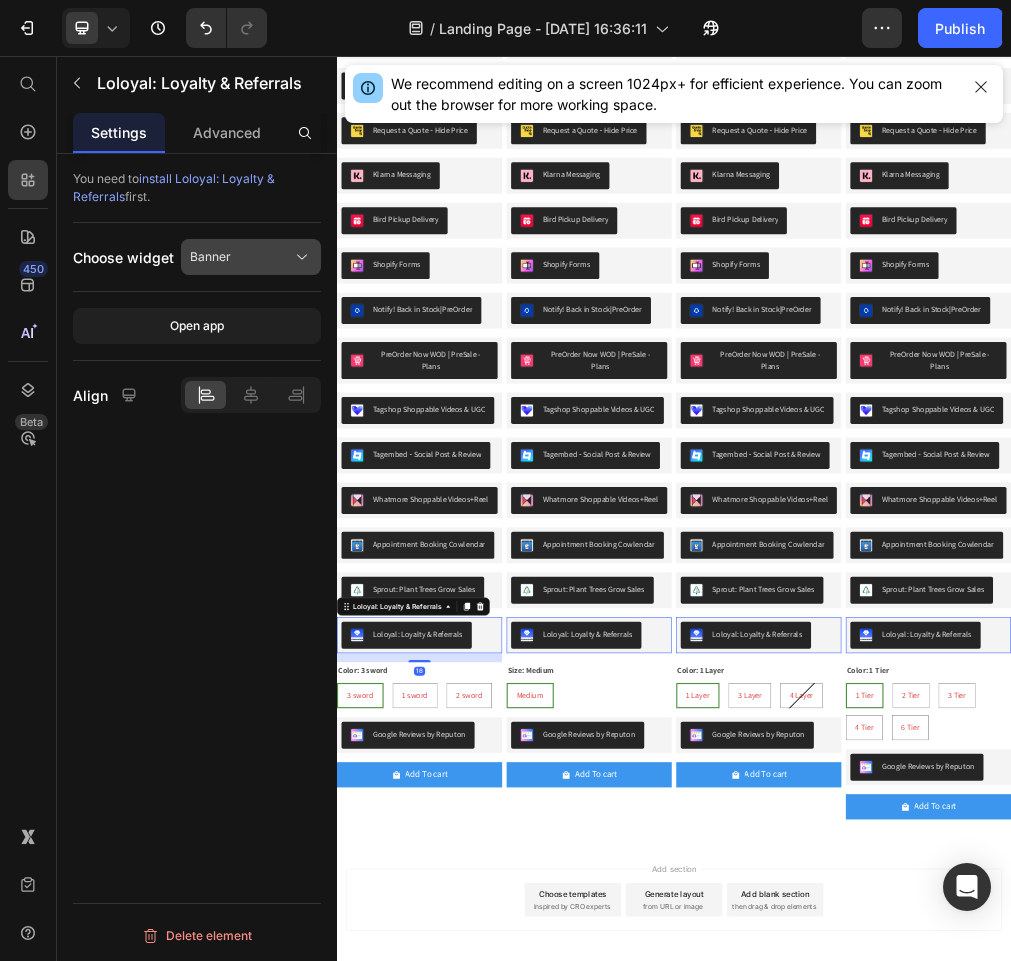 click on "Banner" 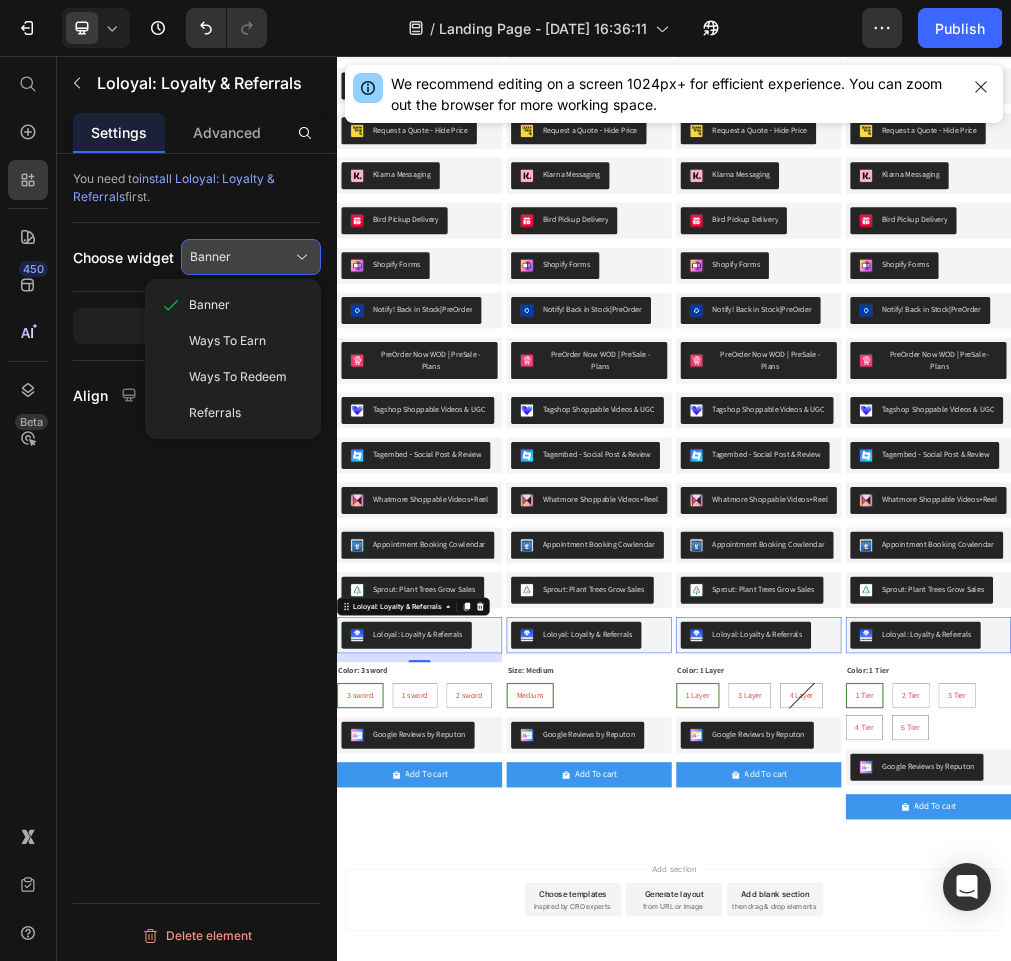click on "Banner" 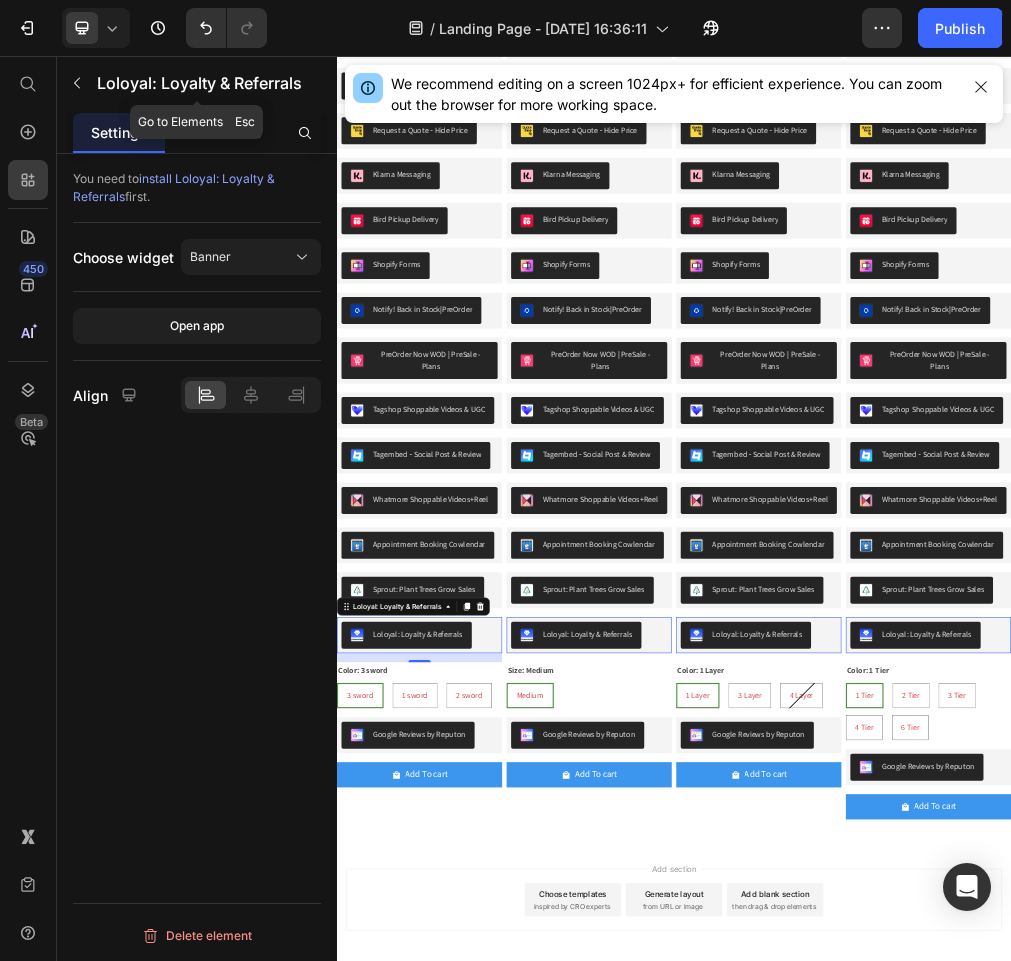 drag, startPoint x: 98, startPoint y: 89, endPoint x: 207, endPoint y: 350, distance: 282.84625 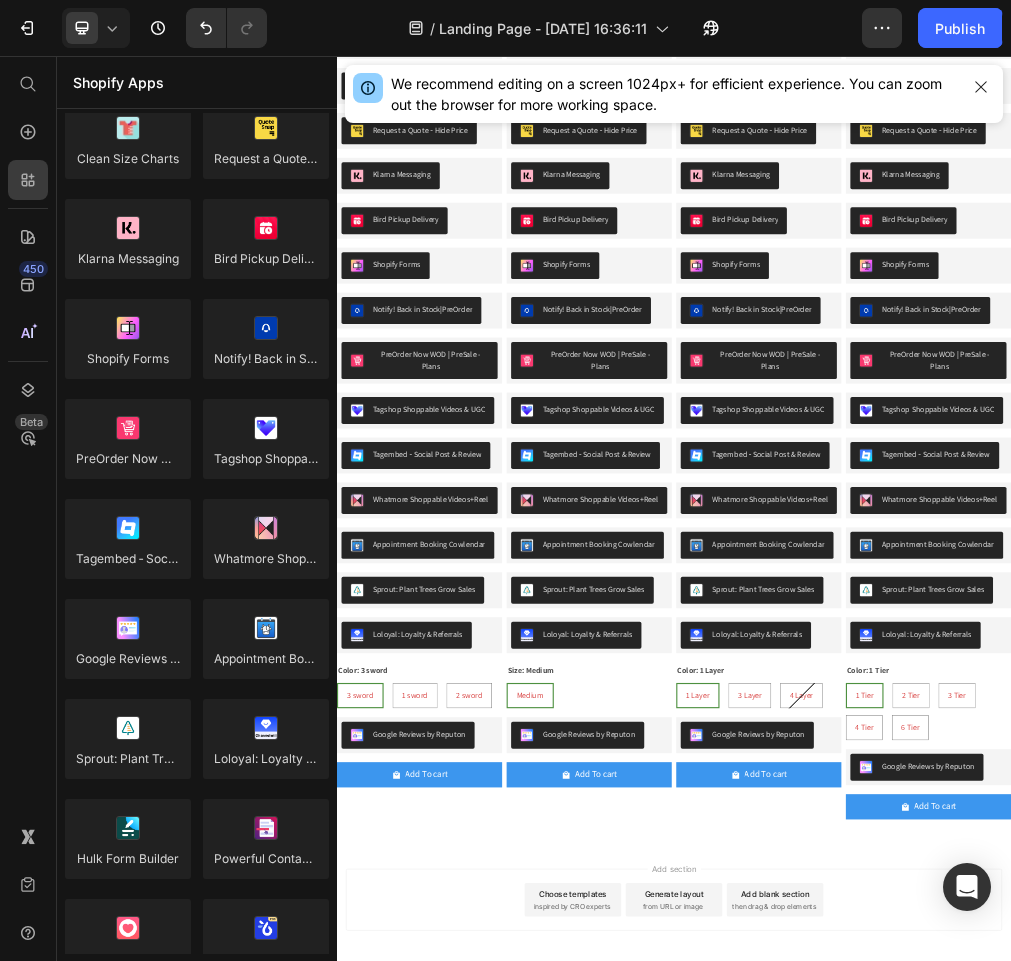 scroll, scrollTop: 4500, scrollLeft: 0, axis: vertical 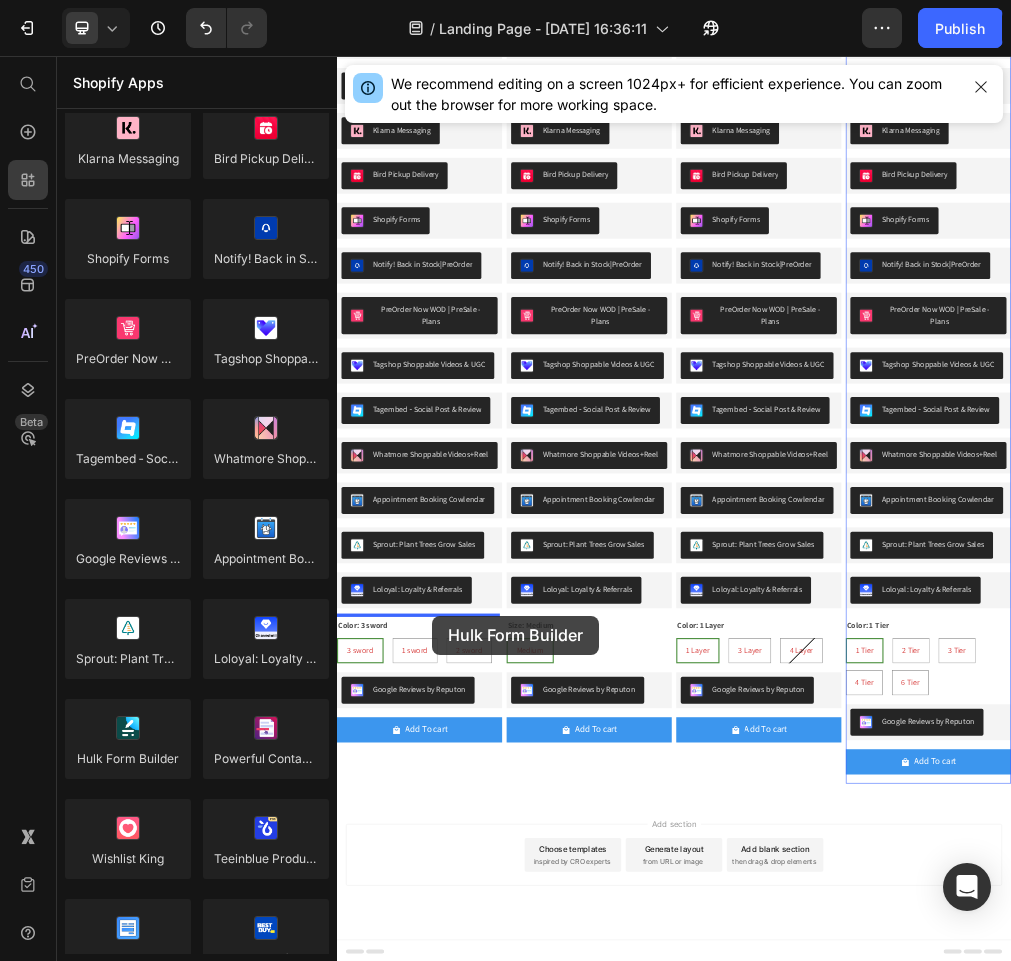 drag, startPoint x: 511, startPoint y: 777, endPoint x: 507, endPoint y: 1053, distance: 276.029 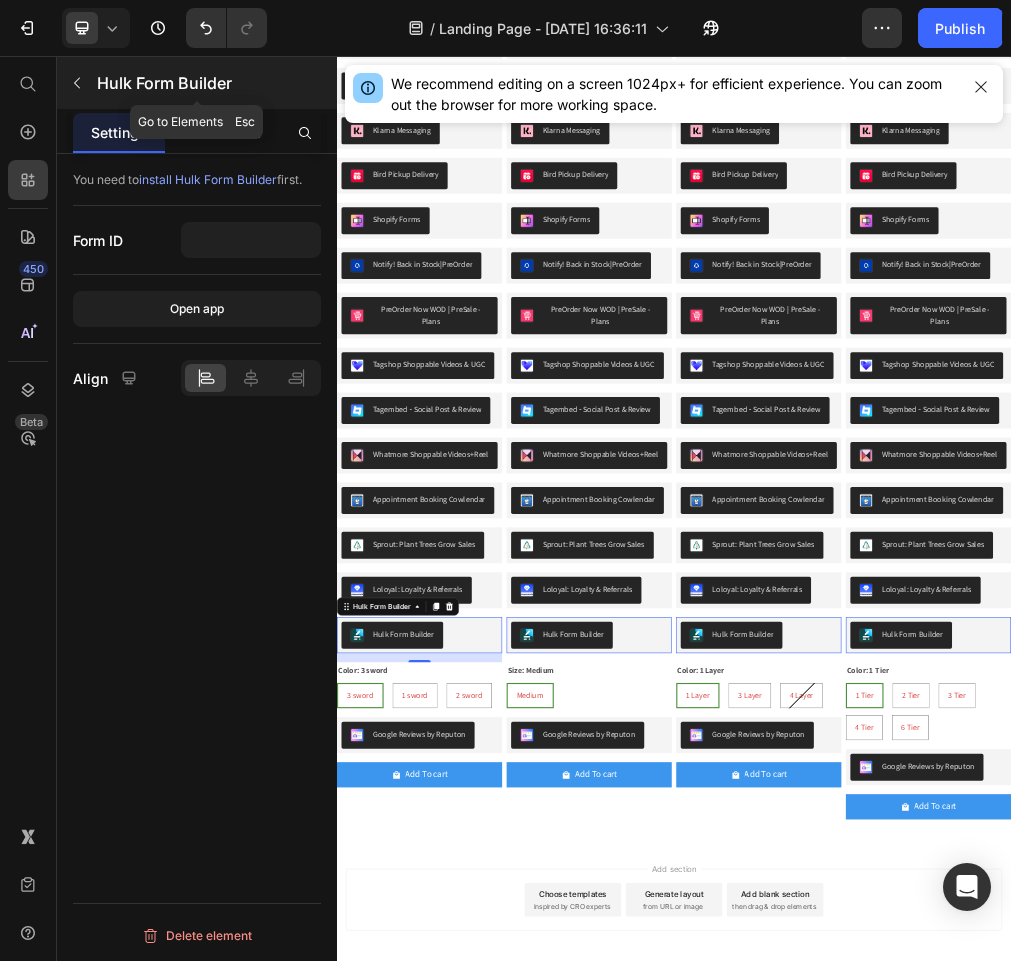 click on "Hulk Form Builder" at bounding box center (197, 83) 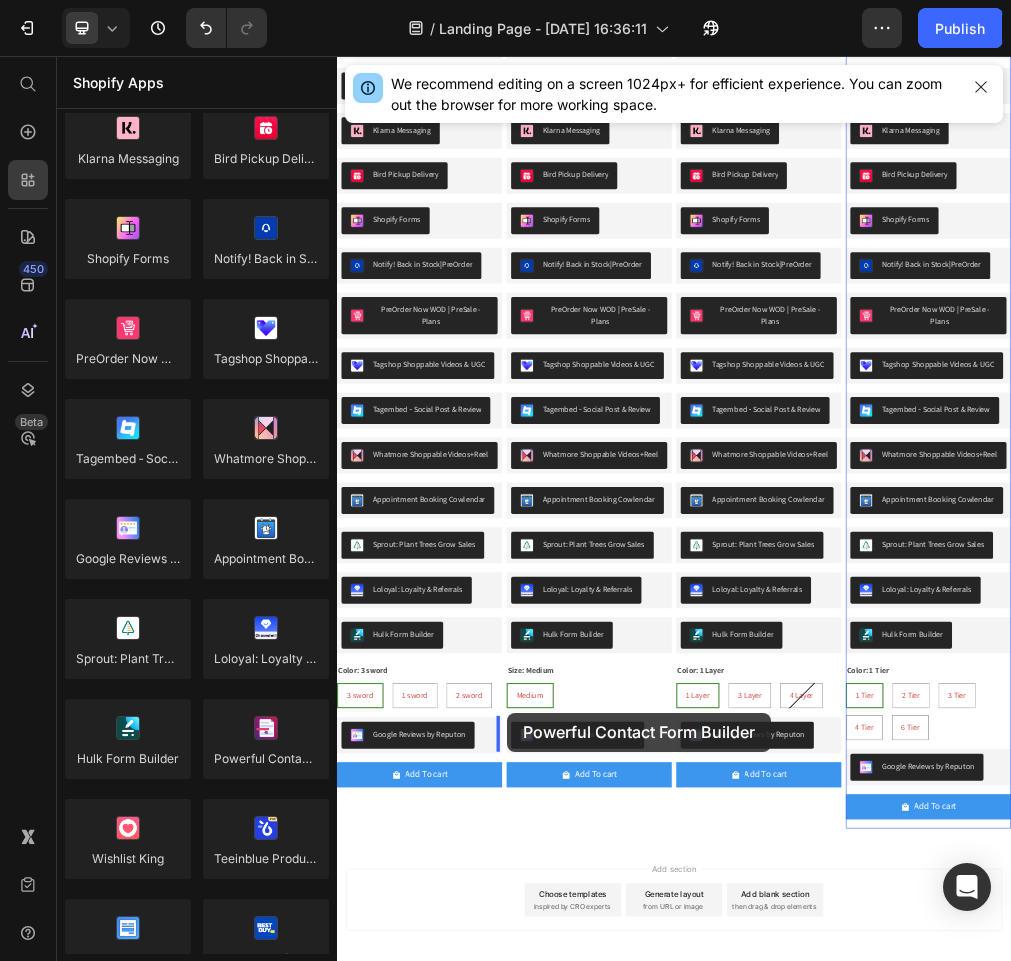 scroll, scrollTop: 1416, scrollLeft: 0, axis: vertical 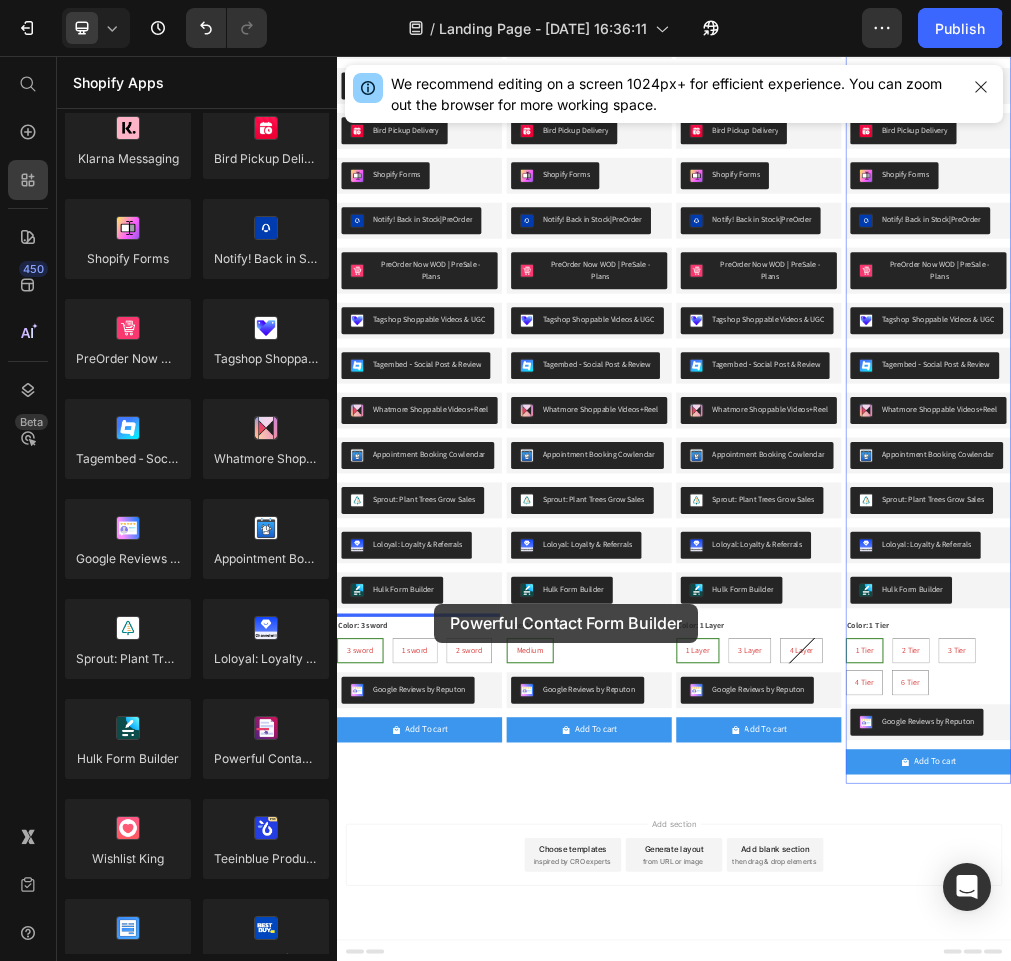 drag, startPoint x: 662, startPoint y: 796, endPoint x: 509, endPoint y: 1031, distance: 280.41754 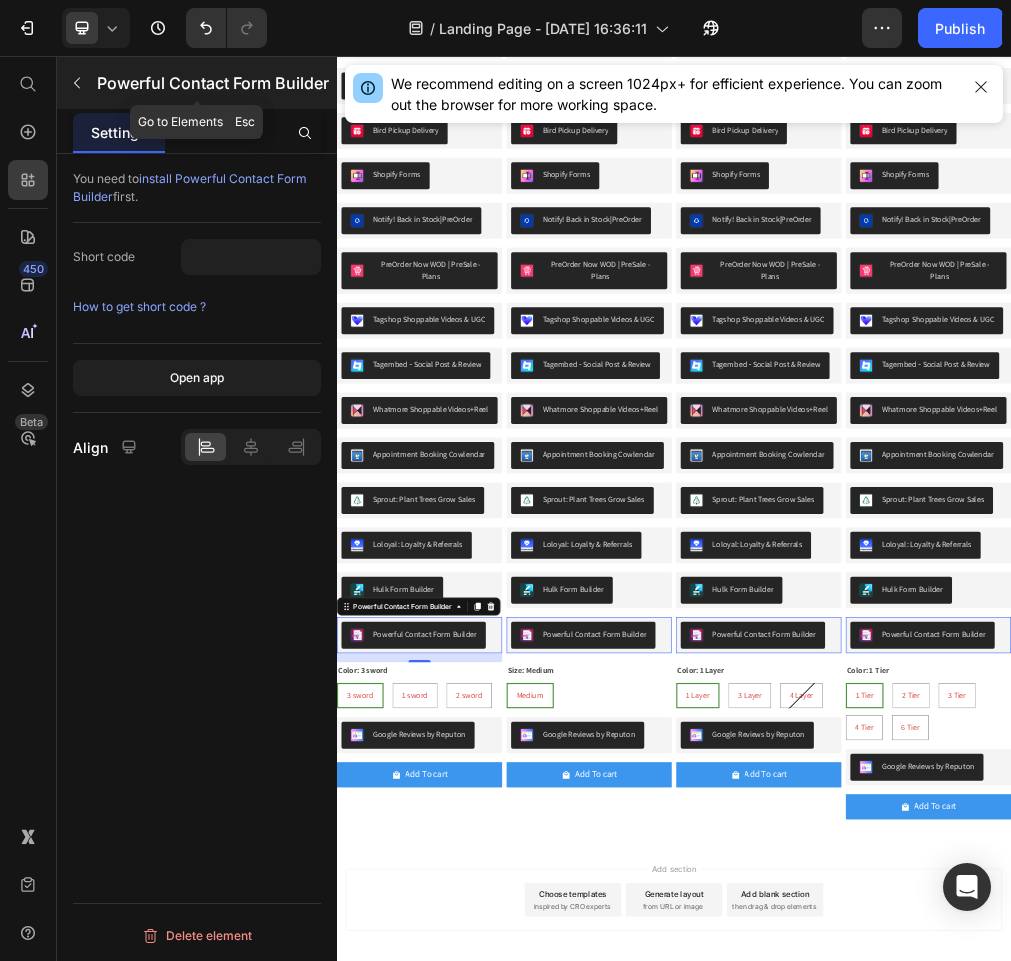 click on "Powerful Contact Form Builder" at bounding box center [215, 83] 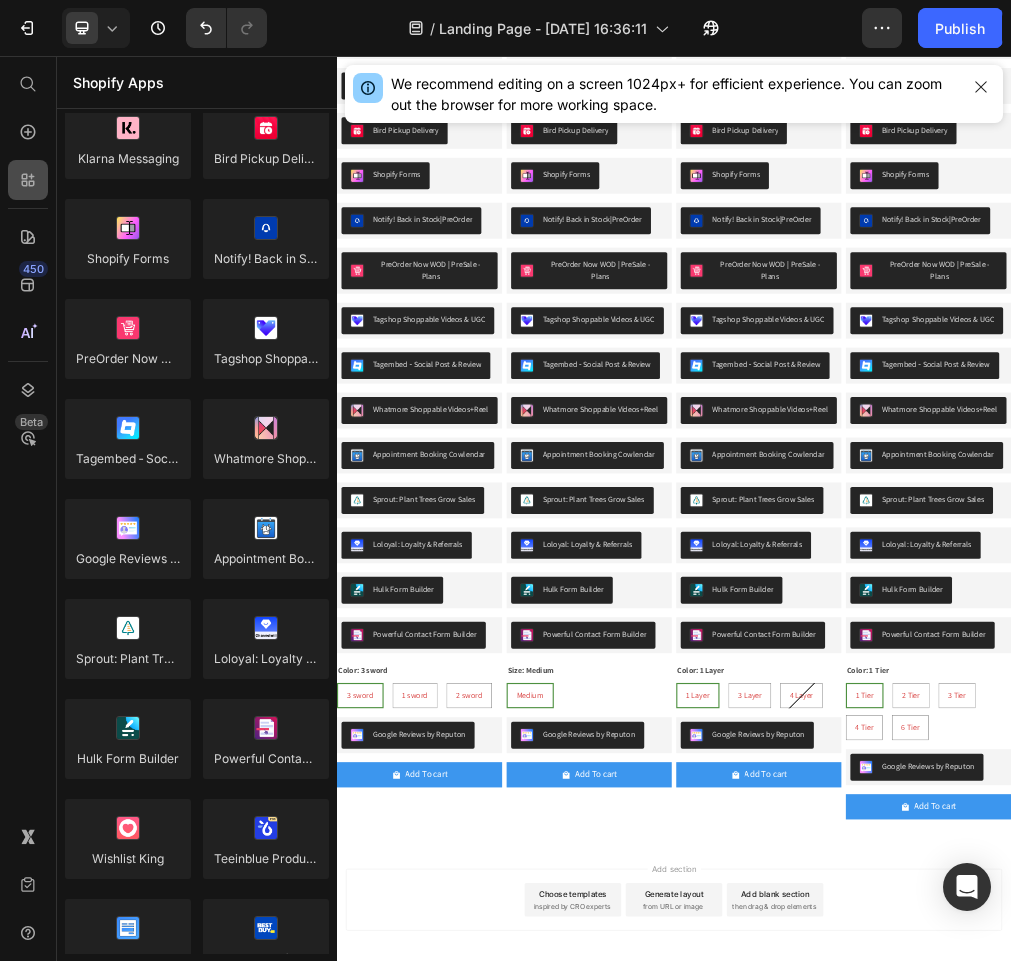 click 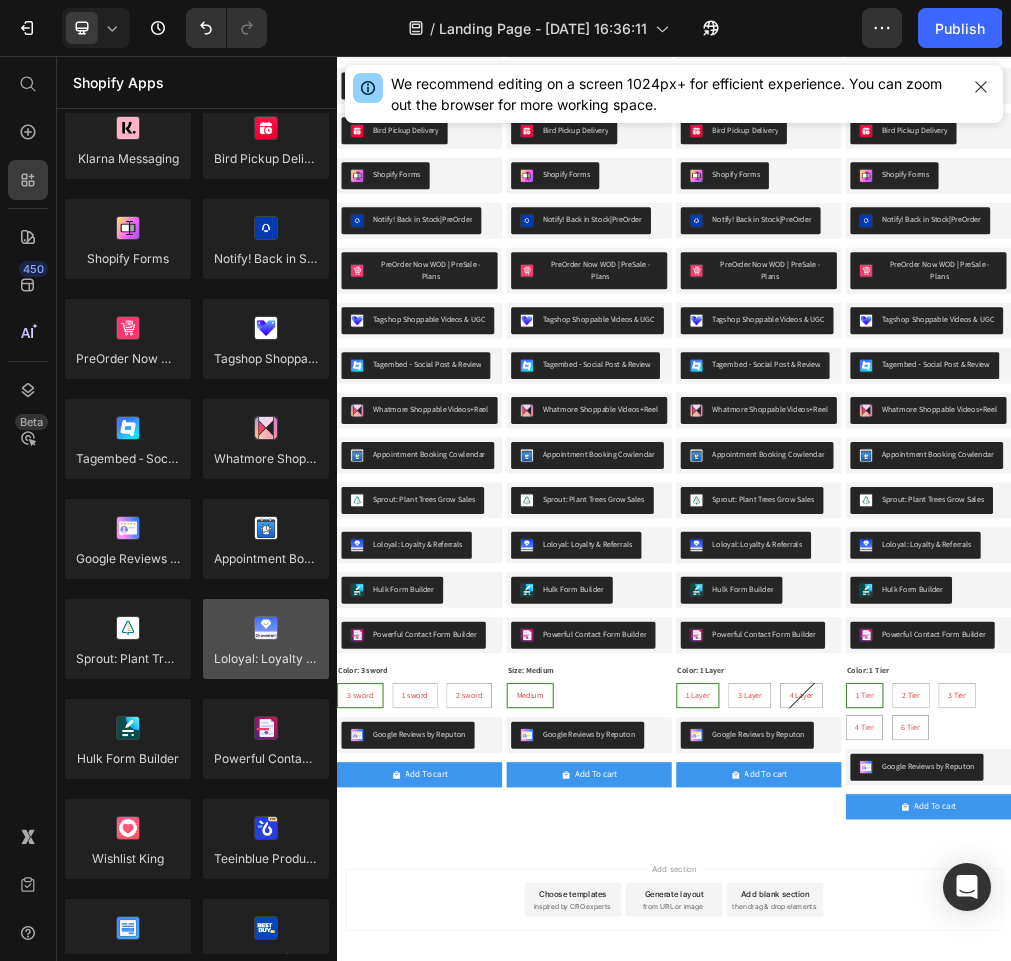 scroll, scrollTop: 4600, scrollLeft: 0, axis: vertical 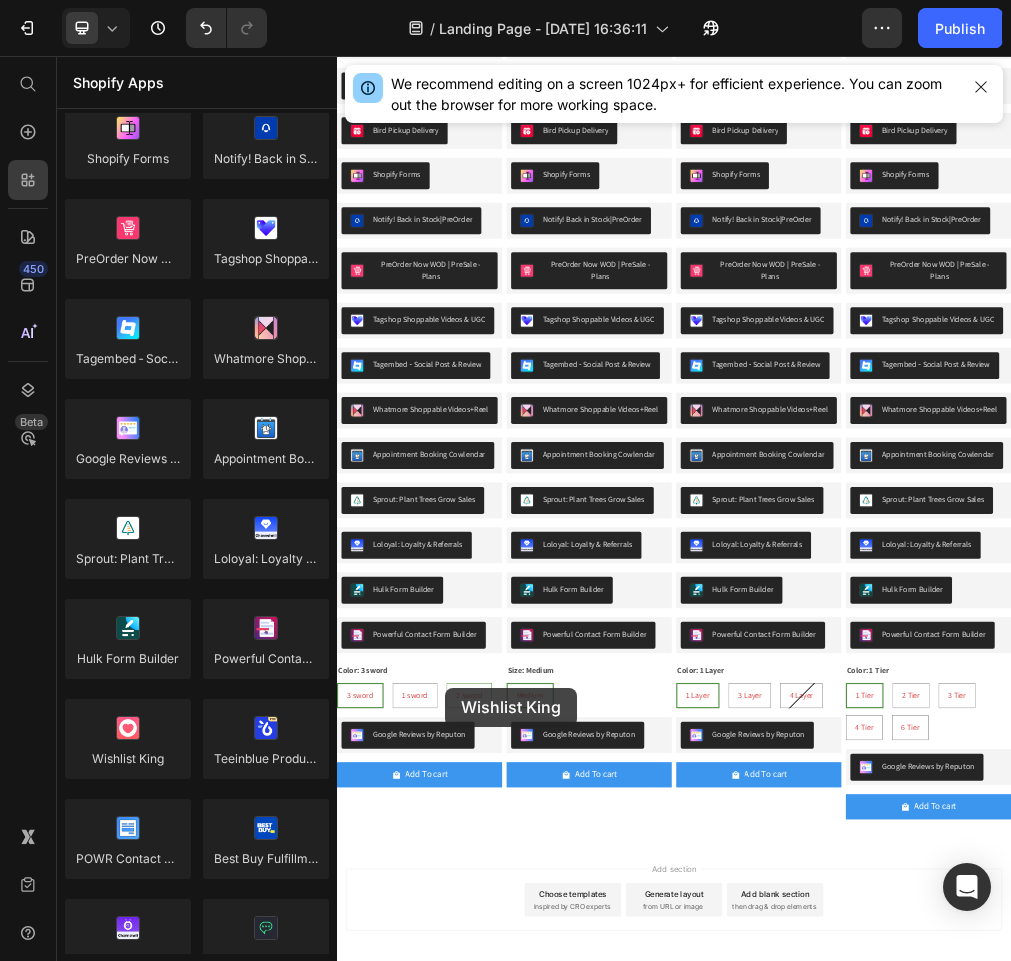 drag, startPoint x: 526, startPoint y: 771, endPoint x: 559, endPoint y: 1184, distance: 414.3163 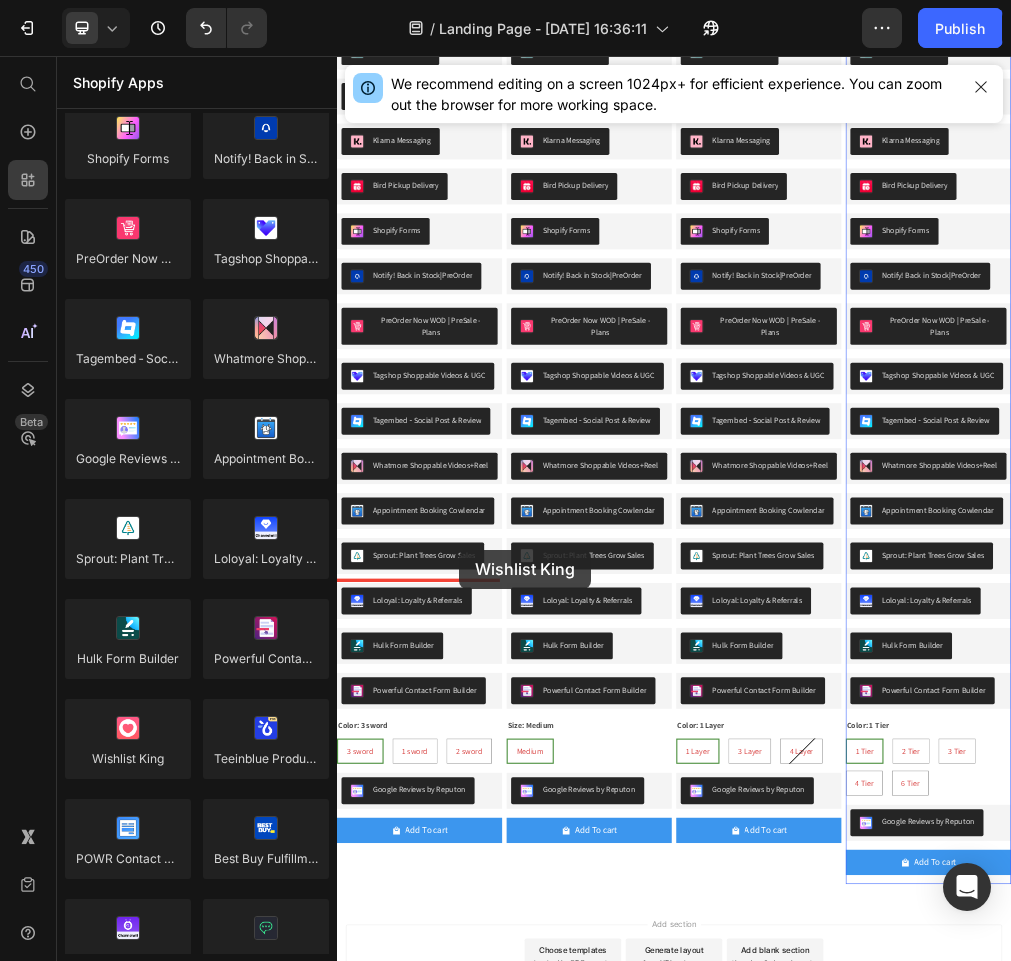 scroll, scrollTop: 1496, scrollLeft: 0, axis: vertical 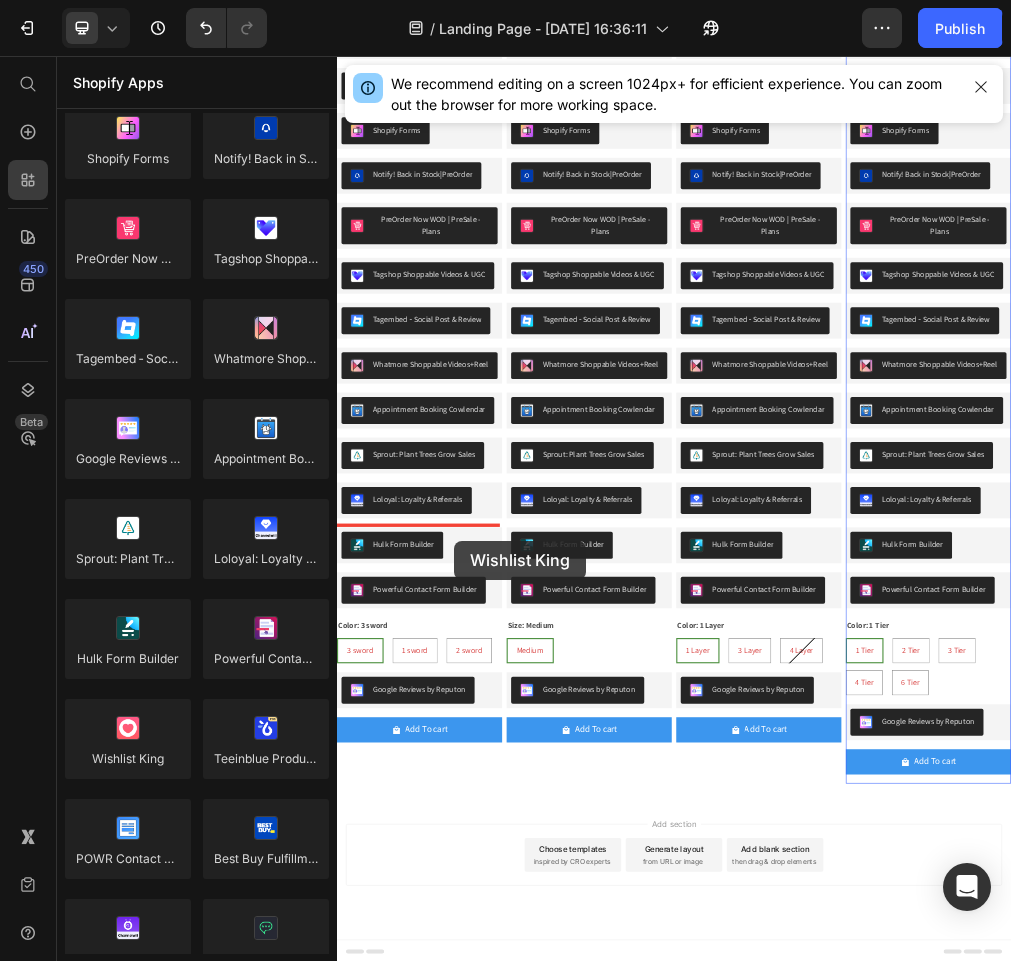 drag, startPoint x: 460, startPoint y: 772, endPoint x: 545, endPoint y: 919, distance: 169.80577 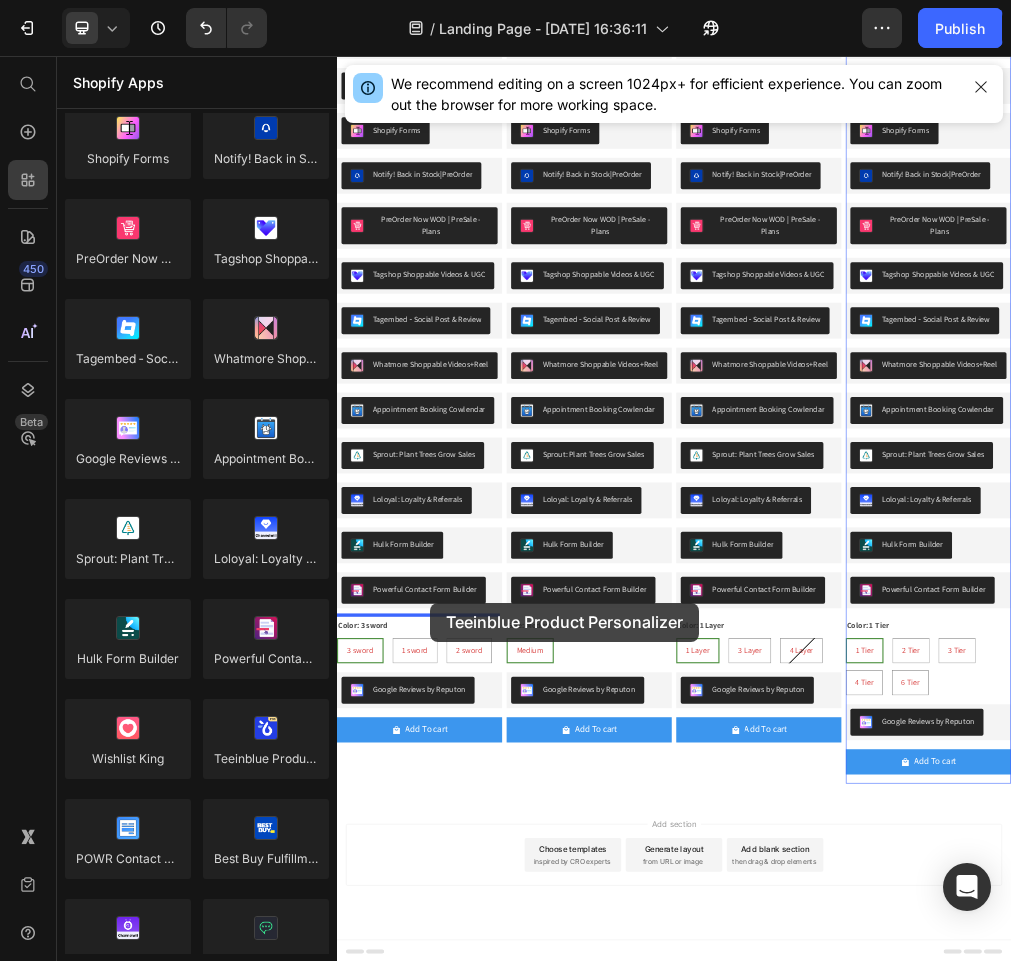 drag, startPoint x: 596, startPoint y: 807, endPoint x: 502, endPoint y: 1029, distance: 241.0809 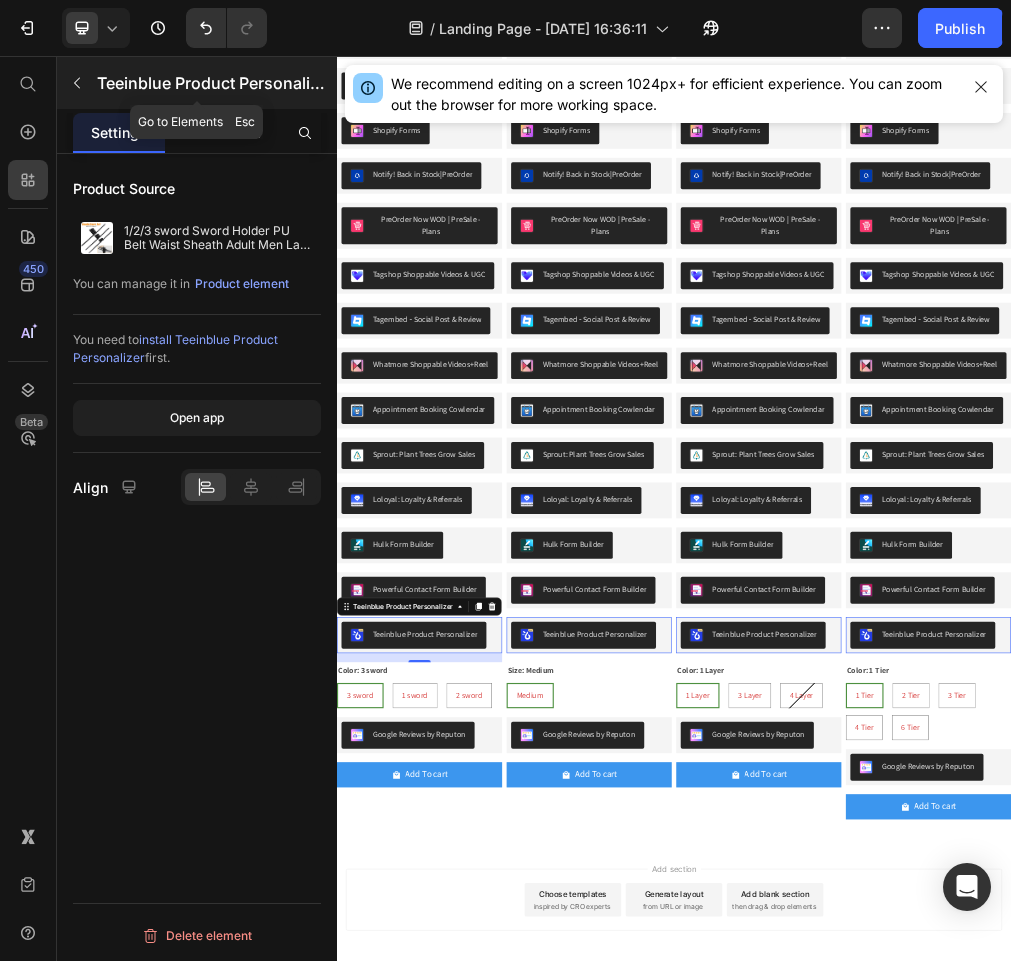 click on "Teeinblue Product Personalizer" at bounding box center [215, 83] 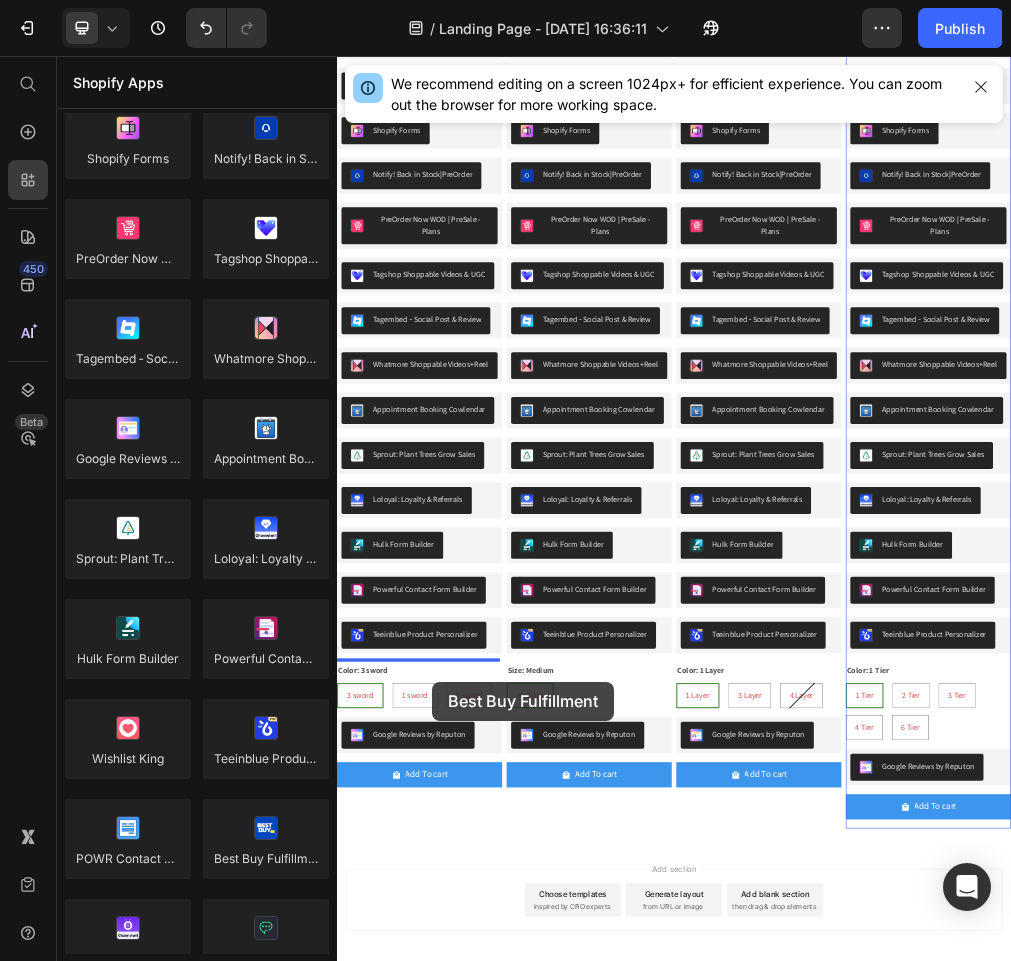 scroll, scrollTop: 1576, scrollLeft: 0, axis: vertical 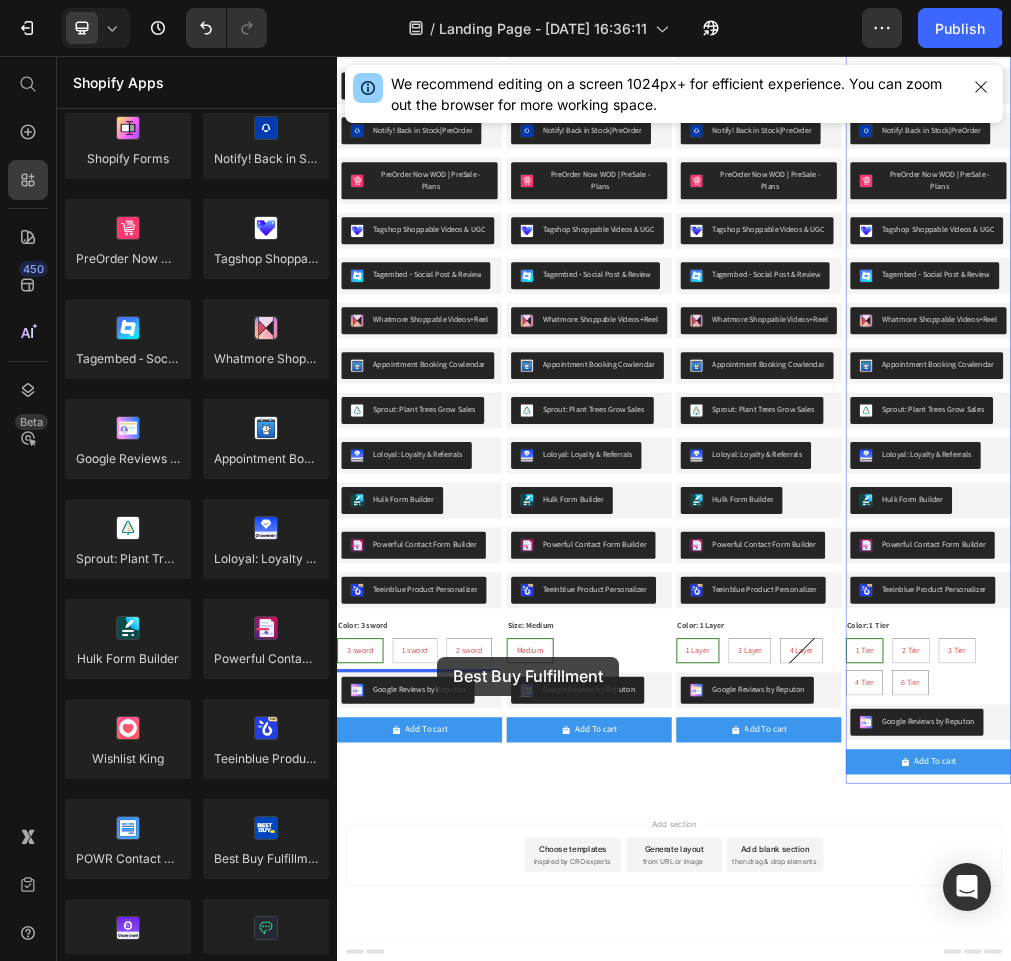 drag, startPoint x: 626, startPoint y: 896, endPoint x: 515, endPoint y: 1126, distance: 255.38402 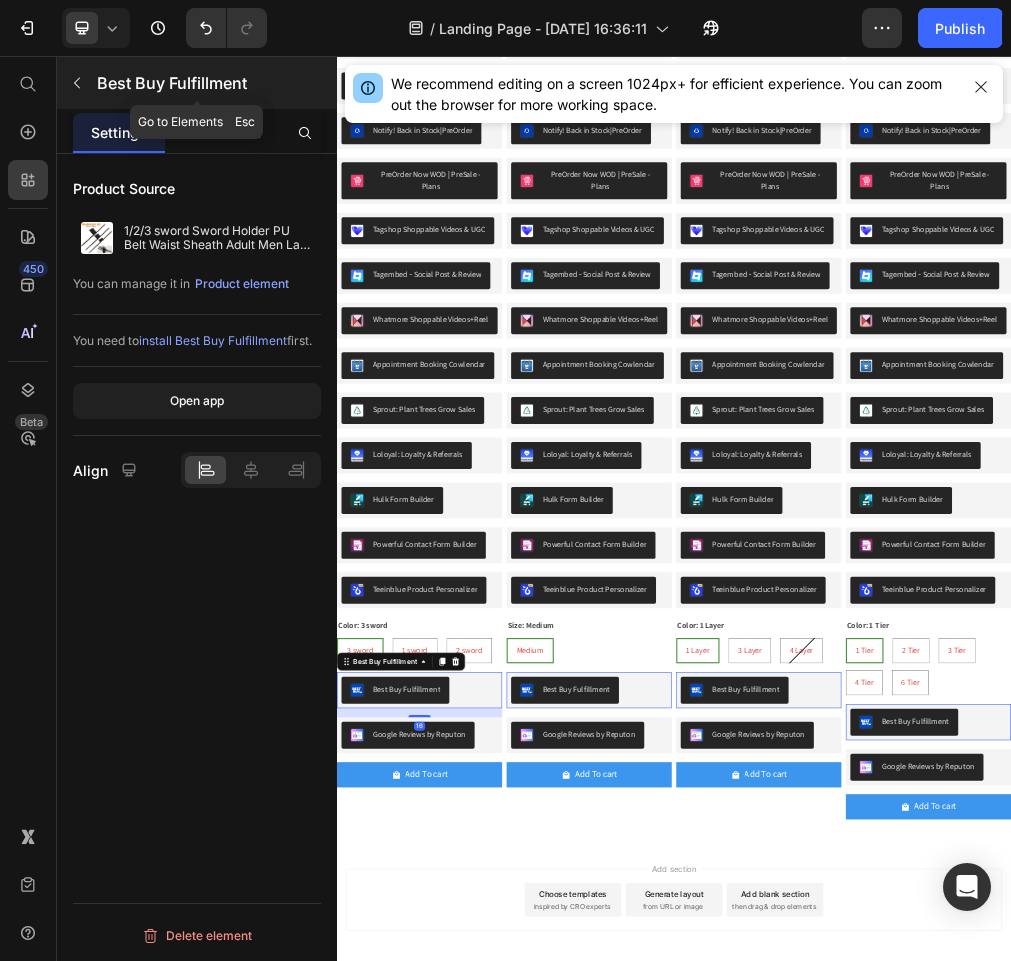 click 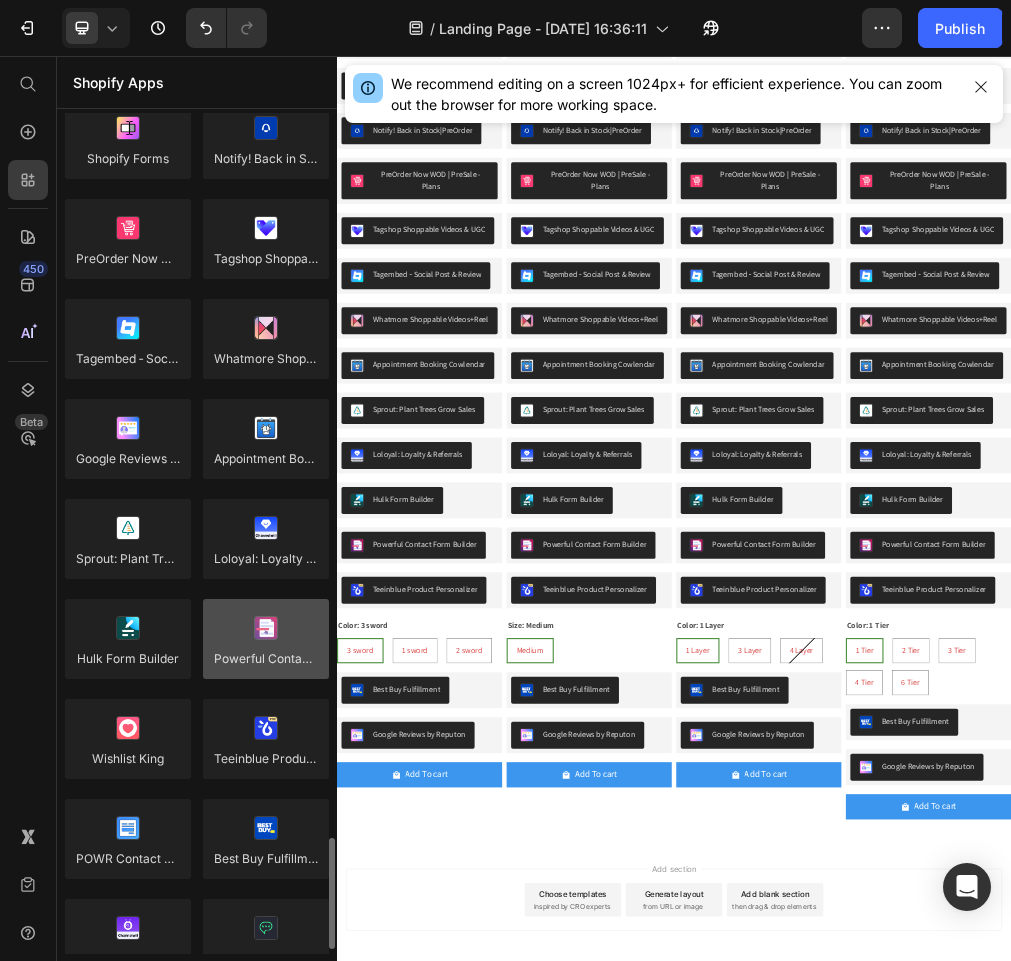 scroll, scrollTop: 4800, scrollLeft: 0, axis: vertical 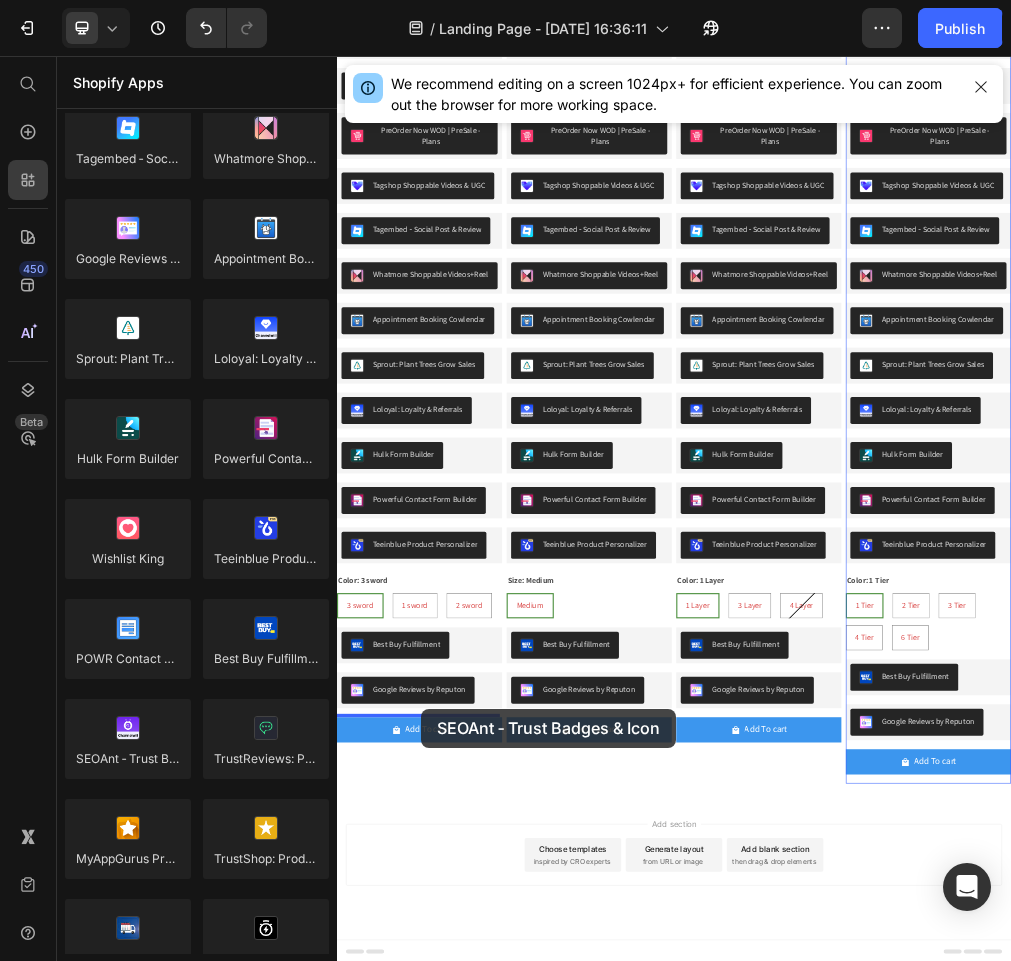drag, startPoint x: 508, startPoint y: 784, endPoint x: 486, endPoint y: 1218, distance: 434.55725 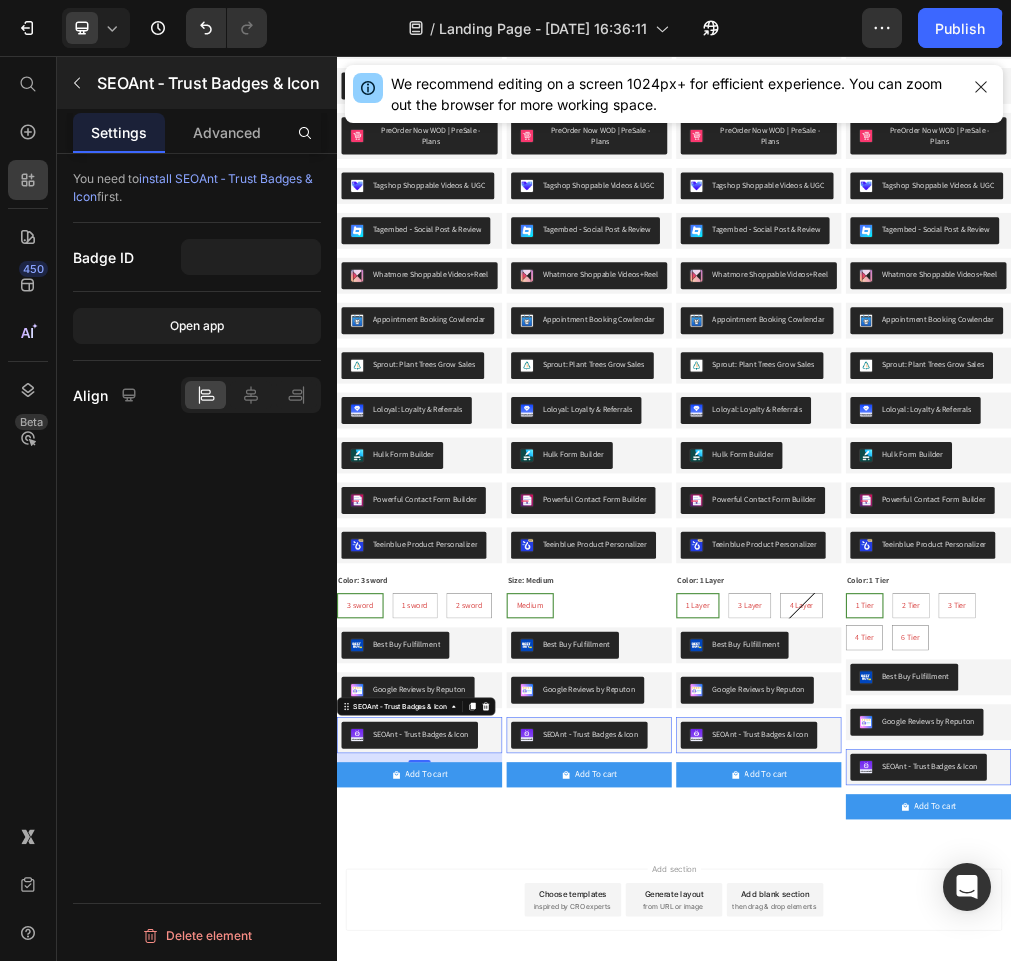 click at bounding box center (77, 83) 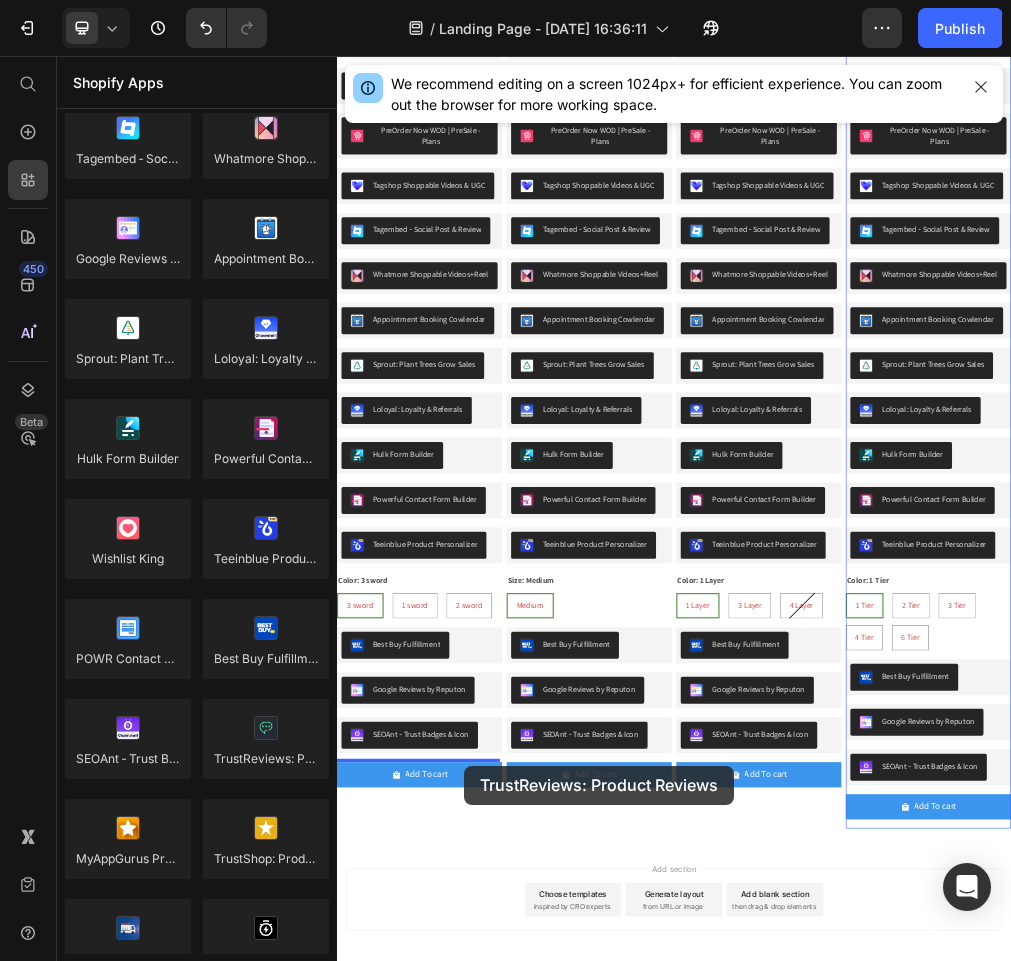 scroll, scrollTop: 1736, scrollLeft: 0, axis: vertical 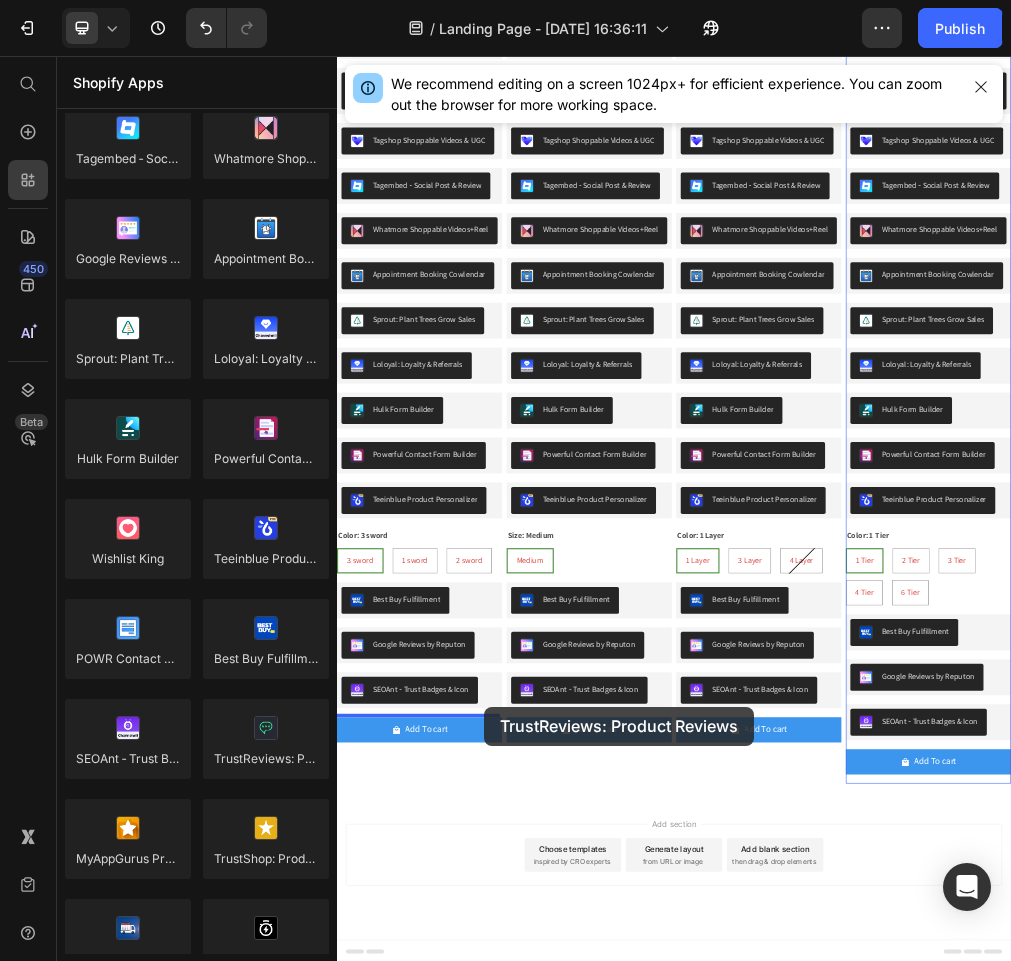 drag, startPoint x: 601, startPoint y: 785, endPoint x: 598, endPoint y: 1215, distance: 430.01047 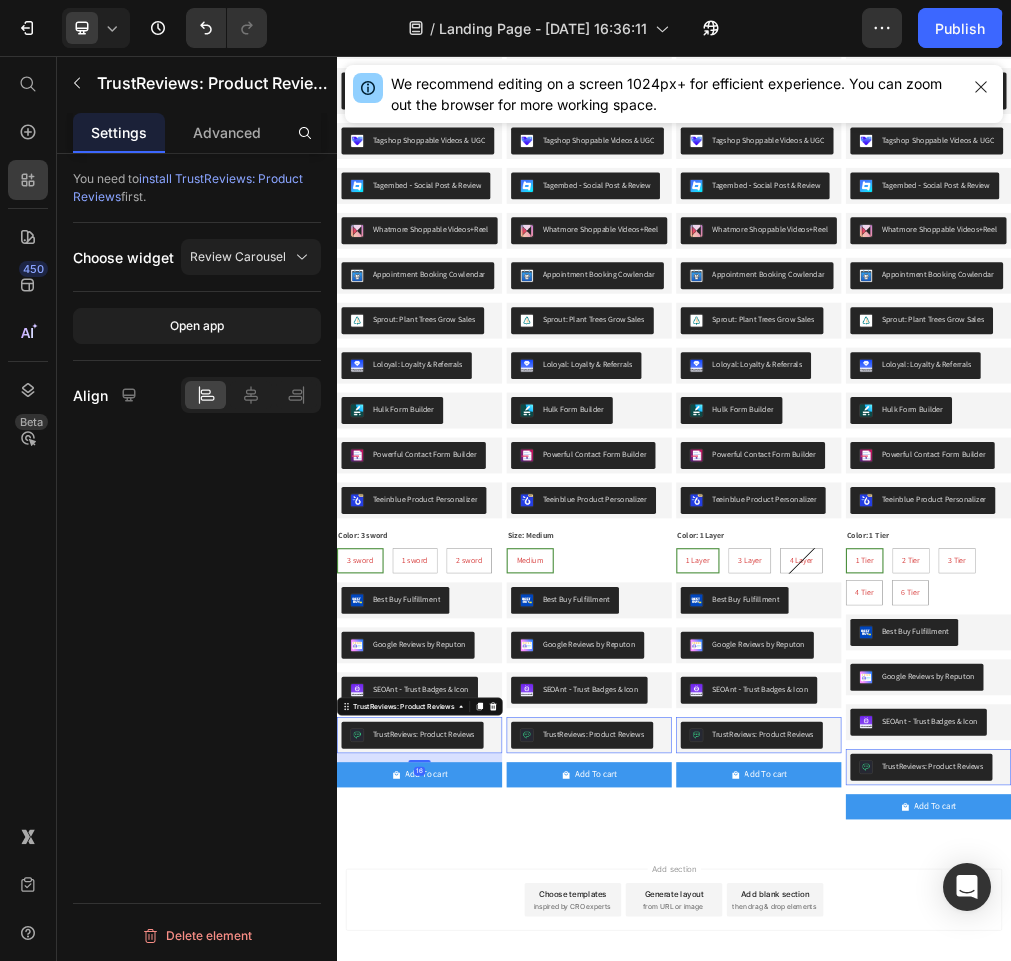 click on "You need to  install TrustReviews: Product Reviews  first.  Choose widget Review Carousel  Open app  Align" at bounding box center (197, 308) 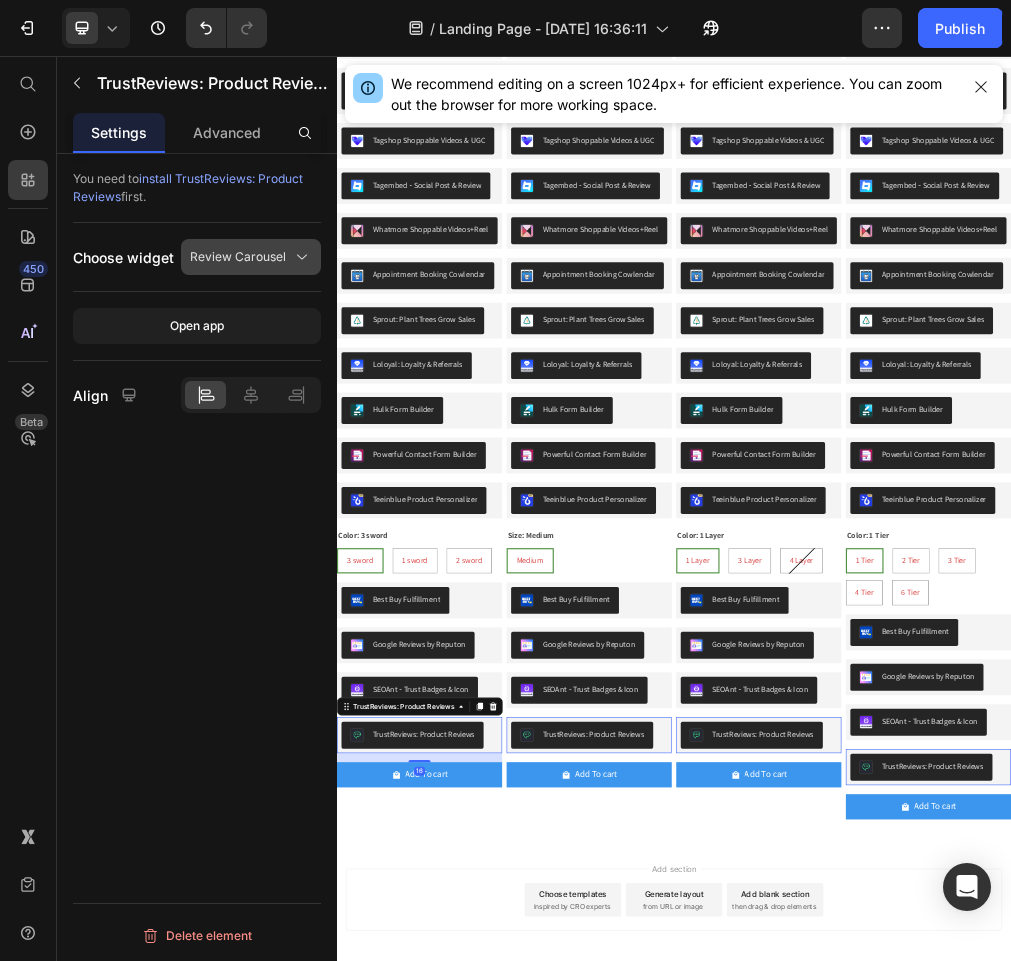 click on "Review Carousel" at bounding box center (238, 257) 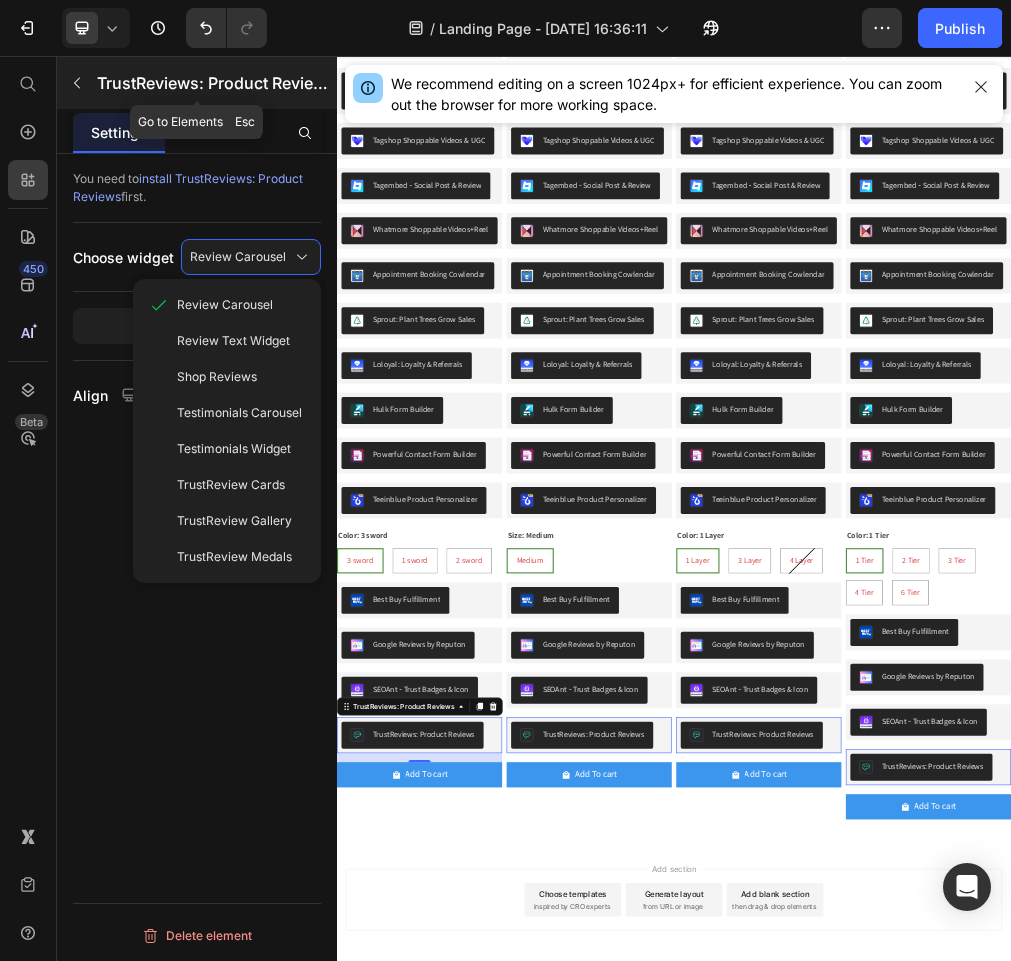click at bounding box center (77, 83) 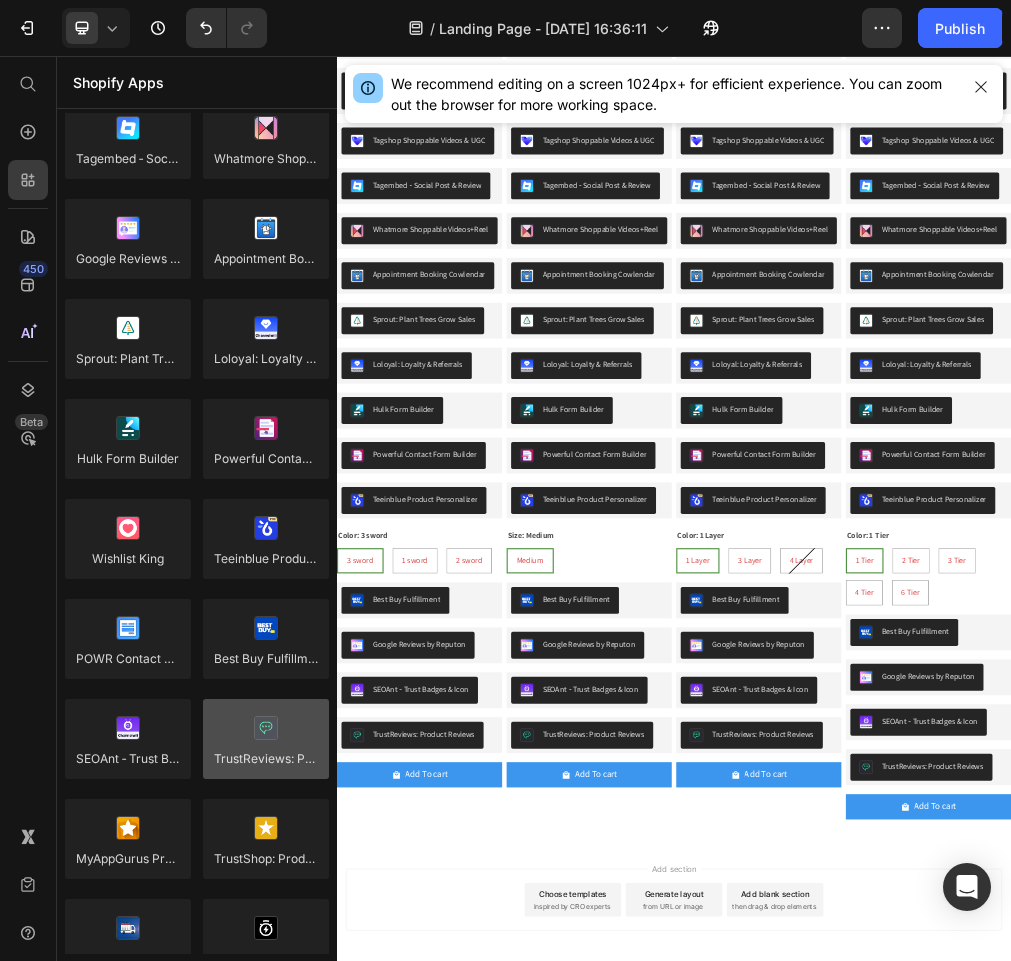 scroll, scrollTop: 4900, scrollLeft: 0, axis: vertical 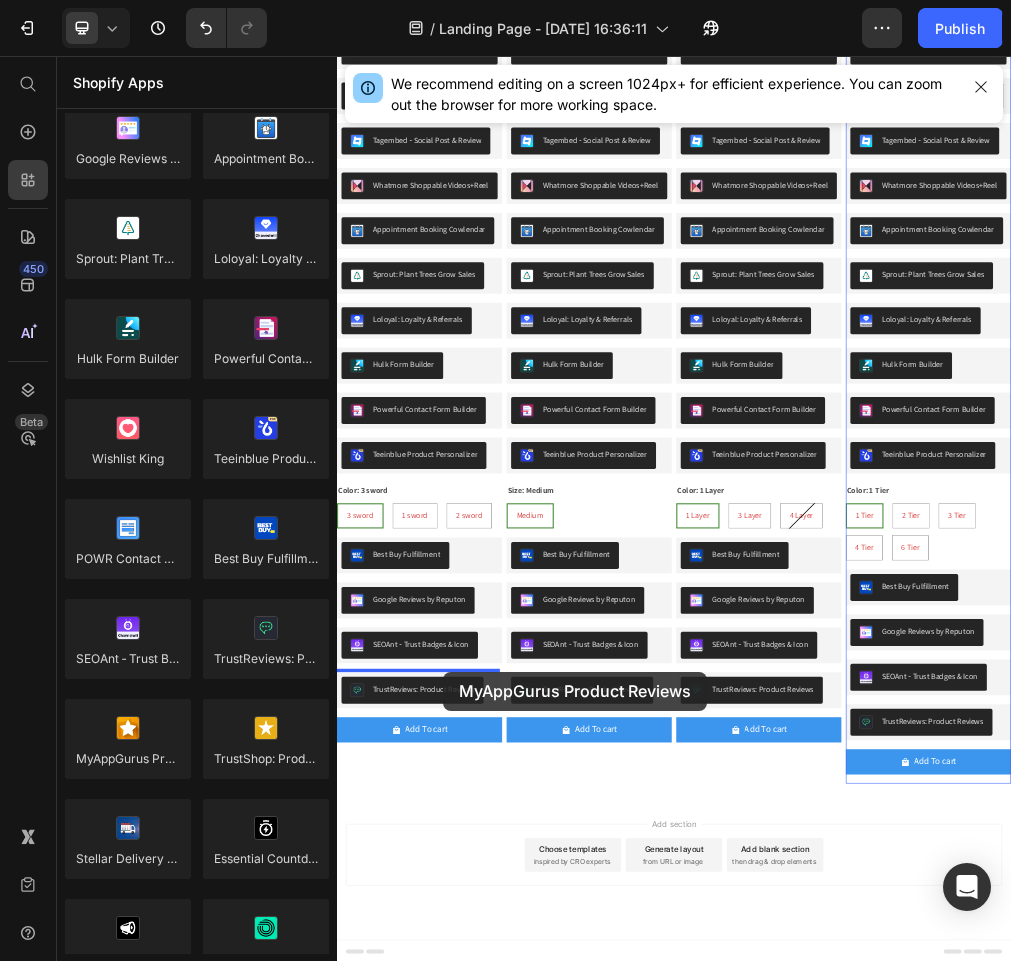 drag, startPoint x: 499, startPoint y: 791, endPoint x: 525, endPoint y: 1152, distance: 361.9351 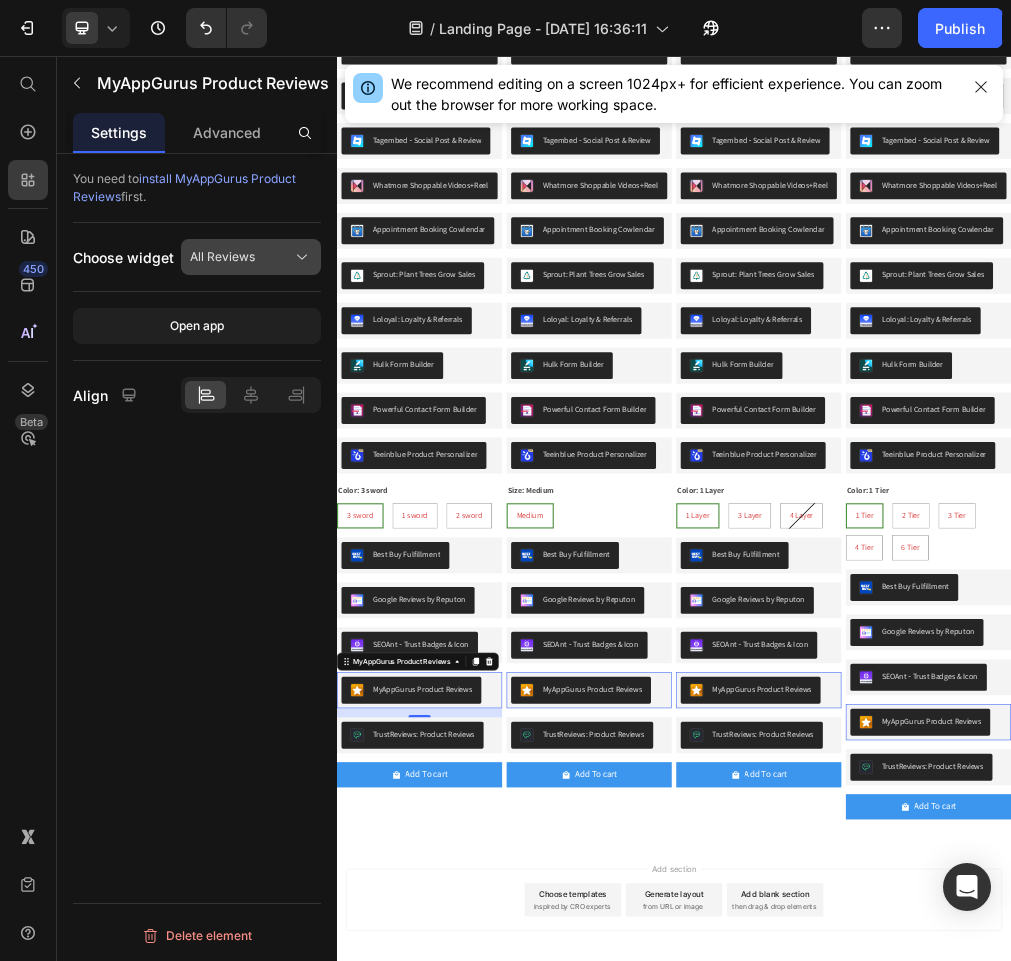 click on "All Reviews" at bounding box center [251, 257] 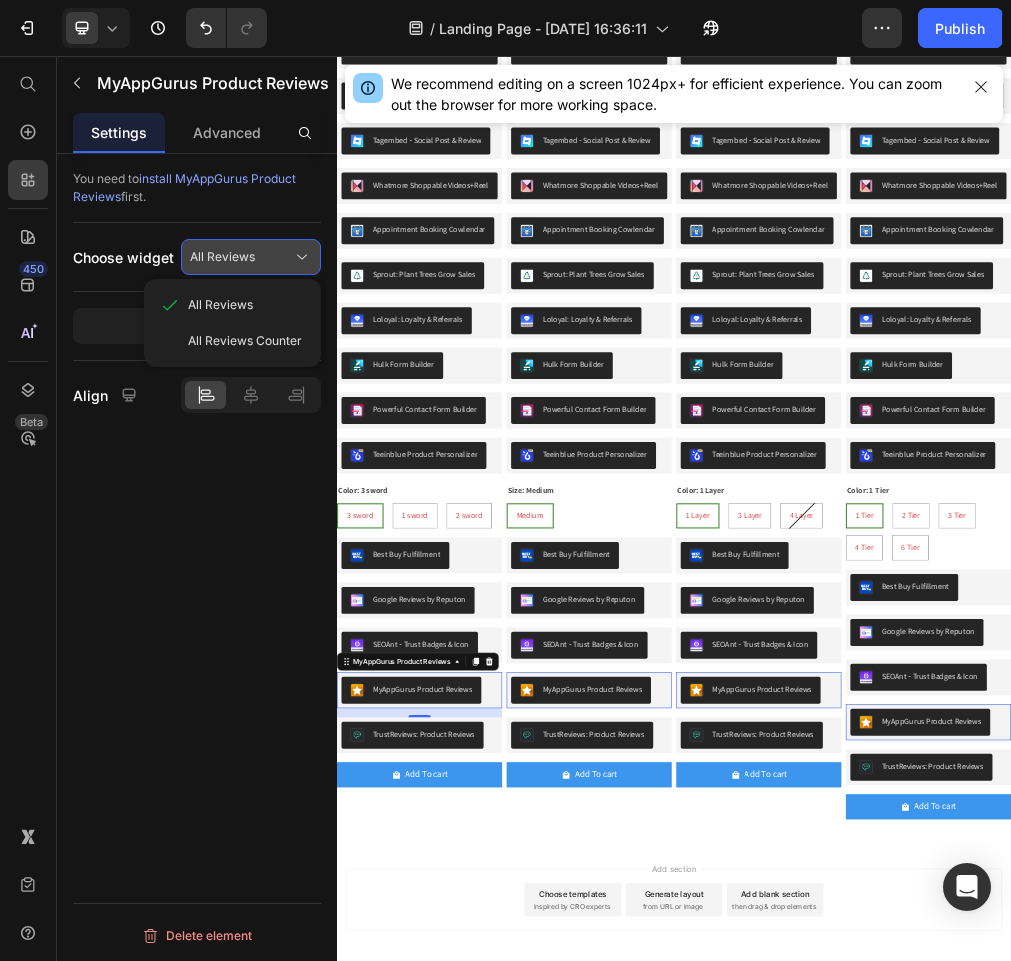 click on "All Reviews" at bounding box center [251, 257] 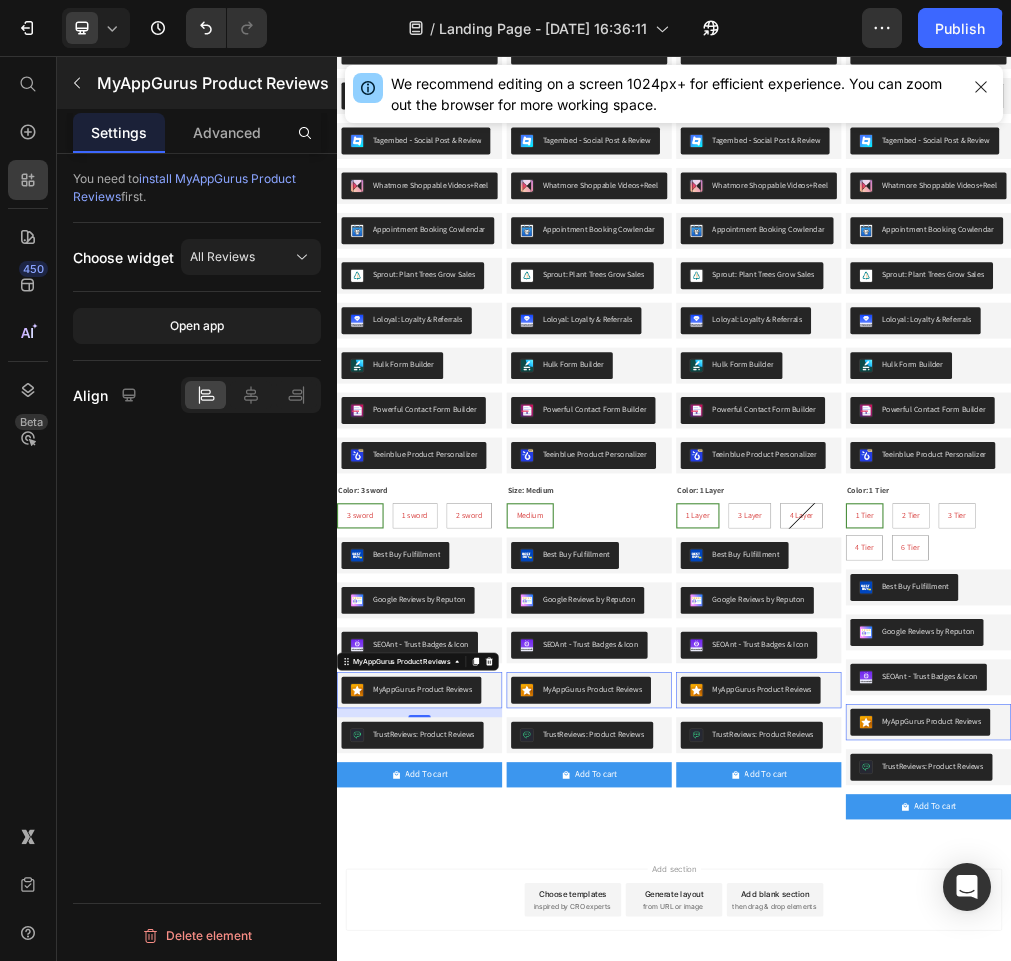 click on "MyAppGurus Product Reviews" at bounding box center (215, 83) 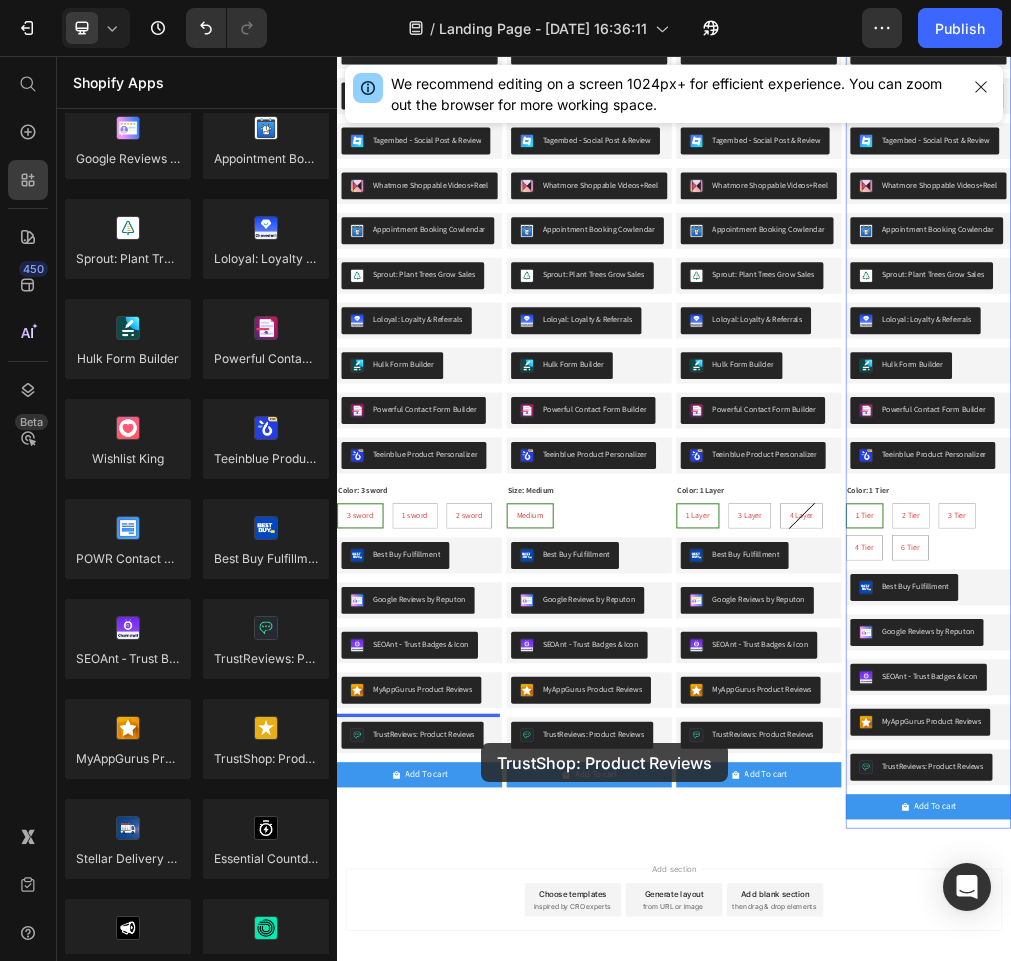 scroll, scrollTop: 1896, scrollLeft: 0, axis: vertical 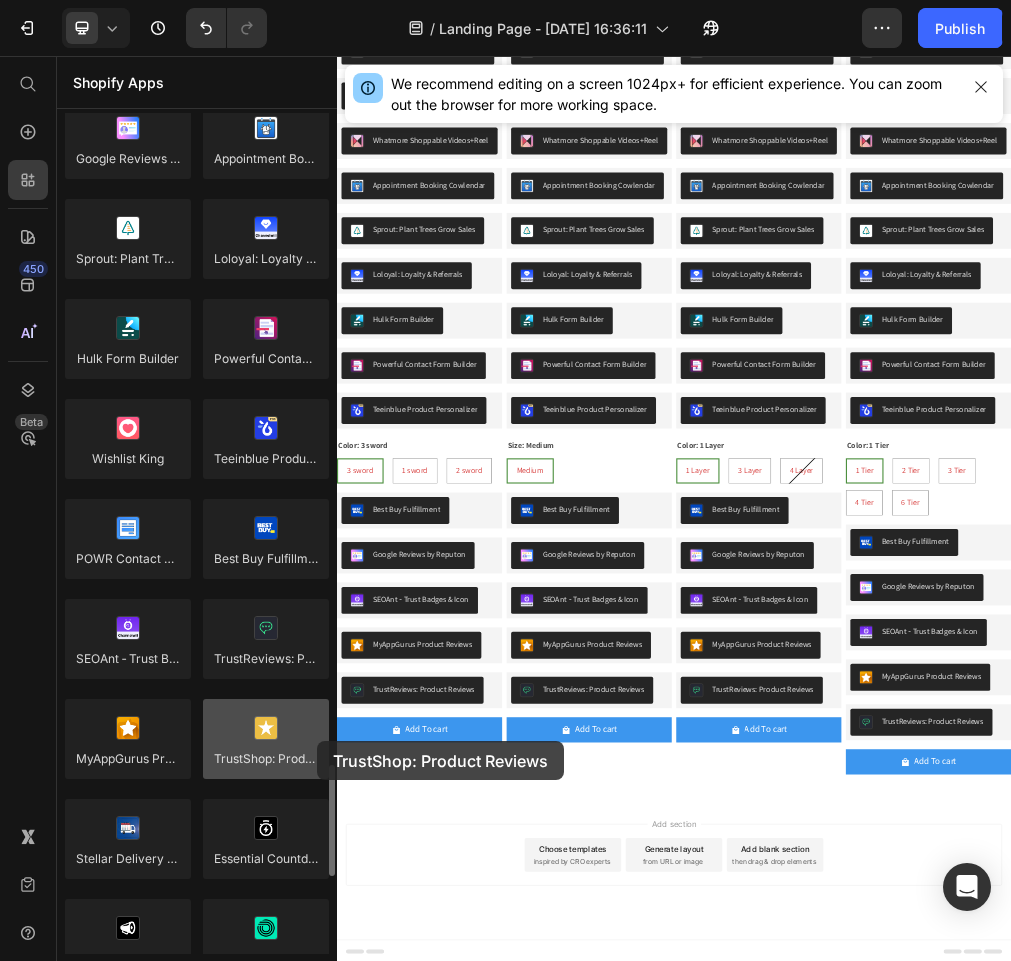 click at bounding box center (266, 739) 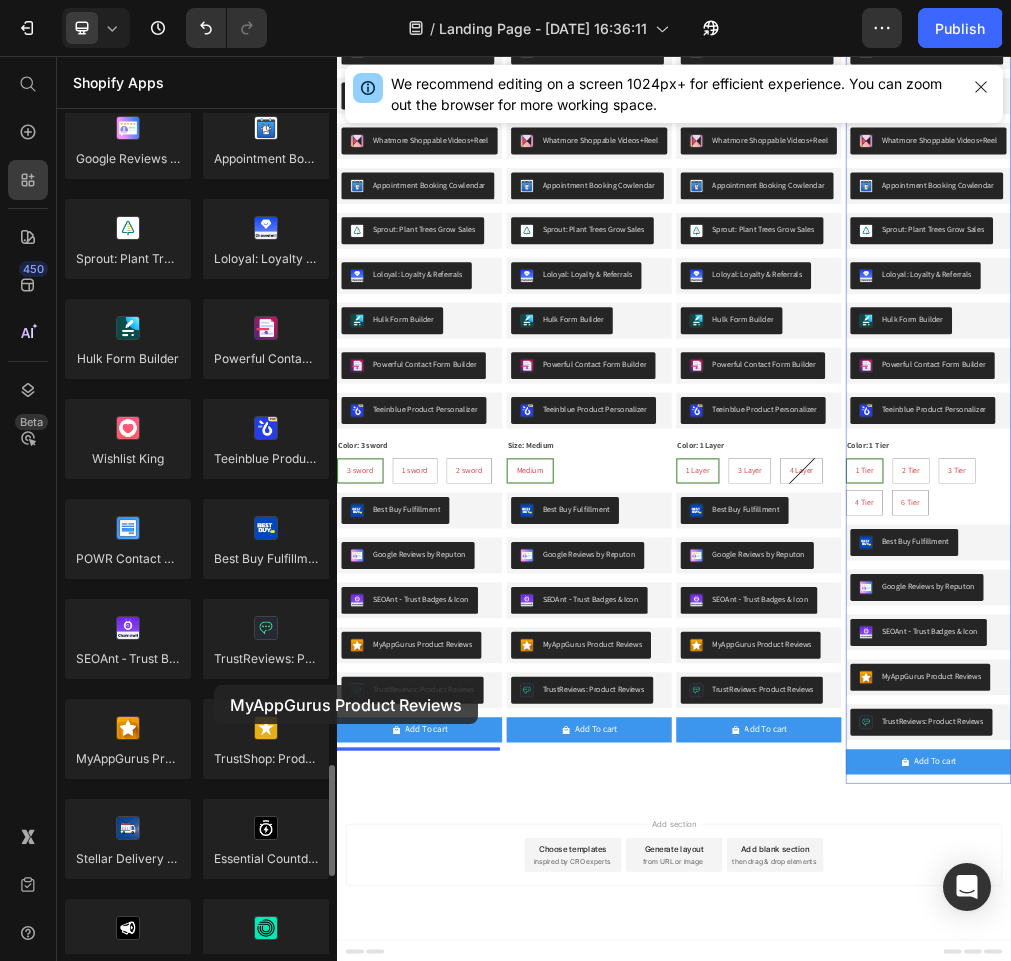 drag, startPoint x: 286, startPoint y: 734, endPoint x: 214, endPoint y: 685, distance: 87.0919 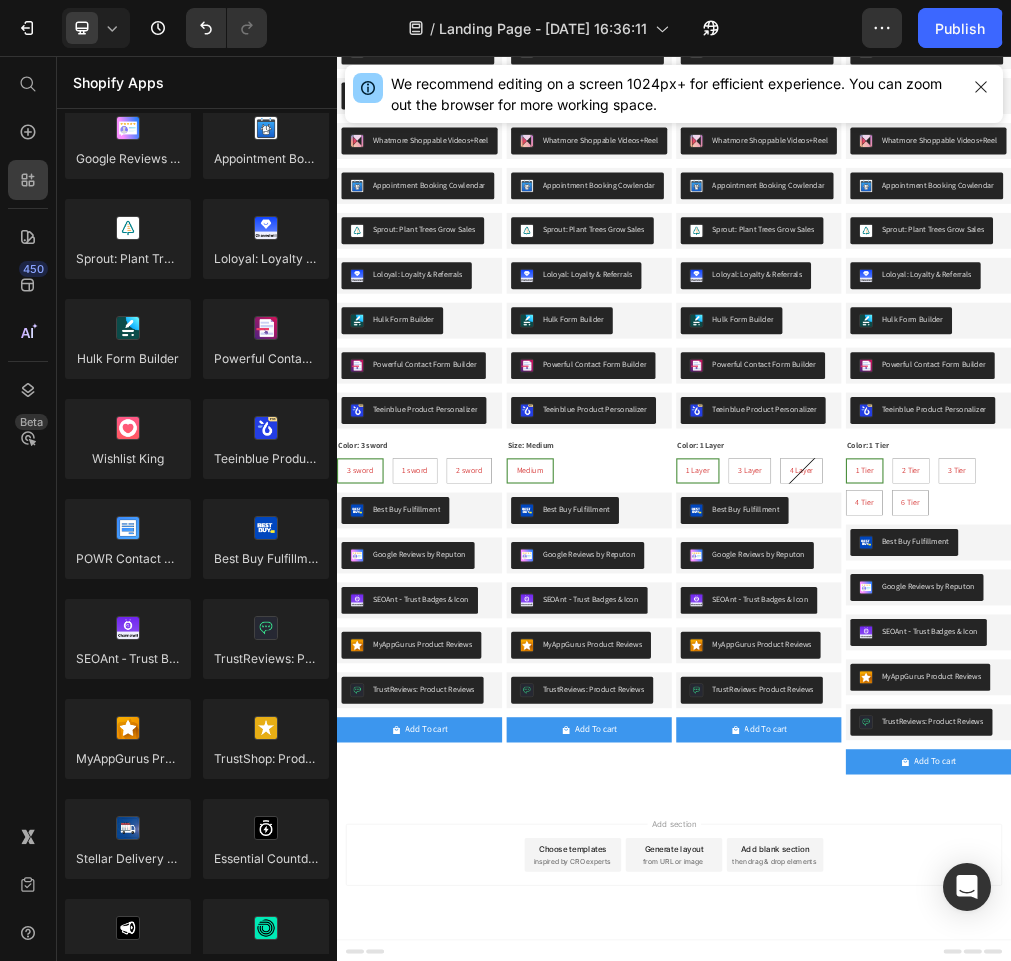 click on "7  Version history  /  Landing Page - Jun 25, 16:36:11 Preview  Save   Publish" 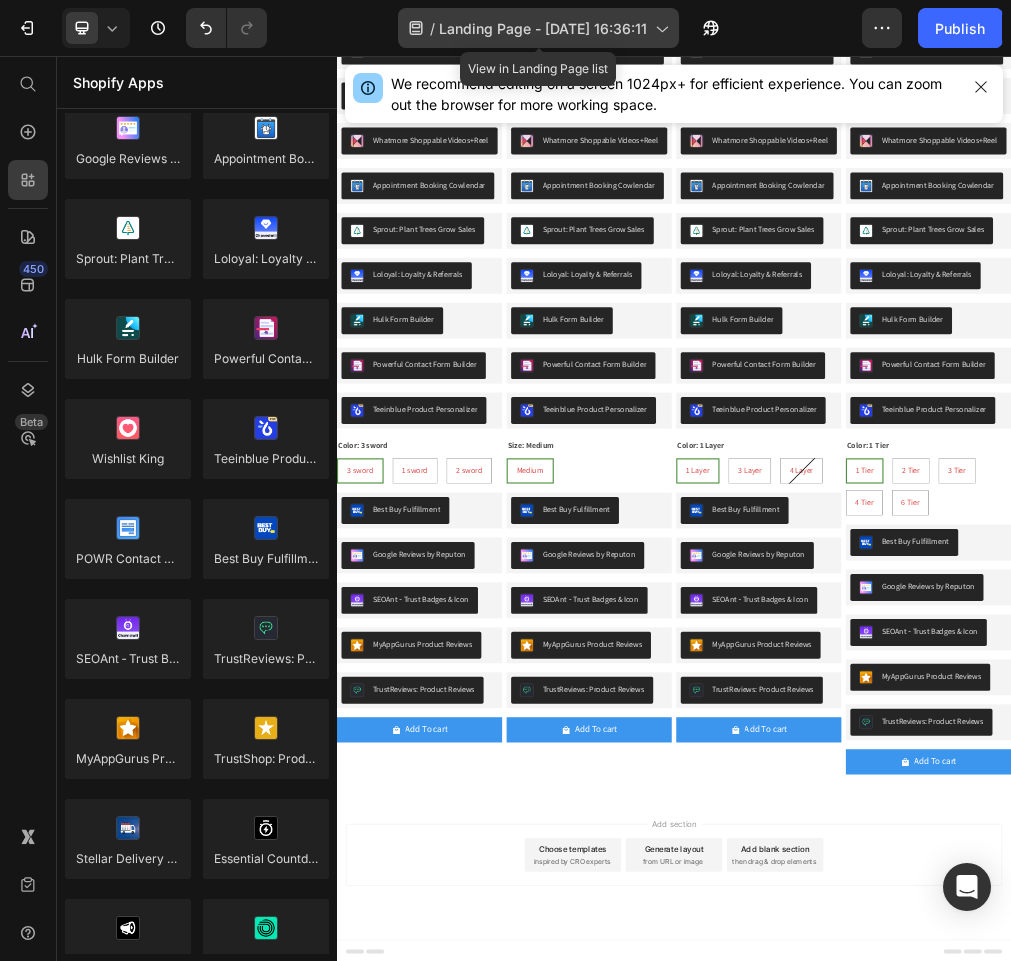 click on "Landing Page - [DATE] 16:36:11" at bounding box center [543, 28] 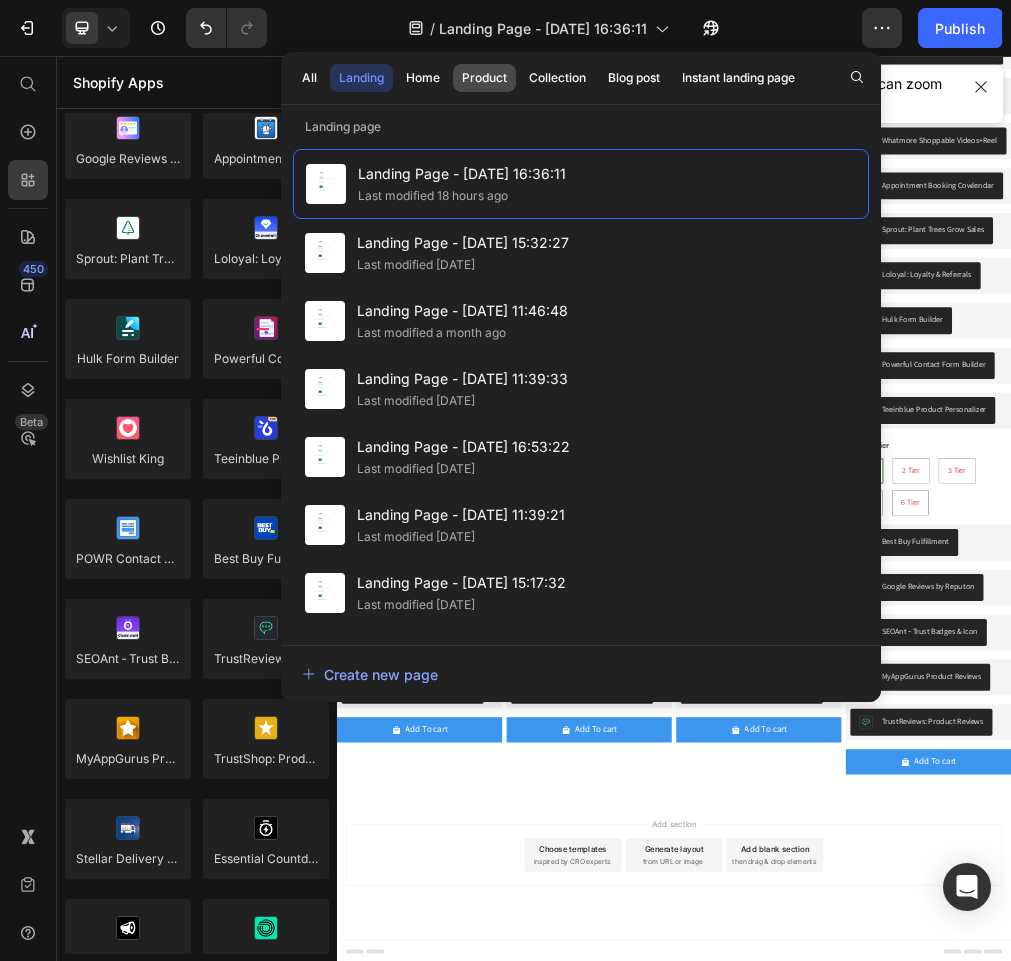 click on "Product" 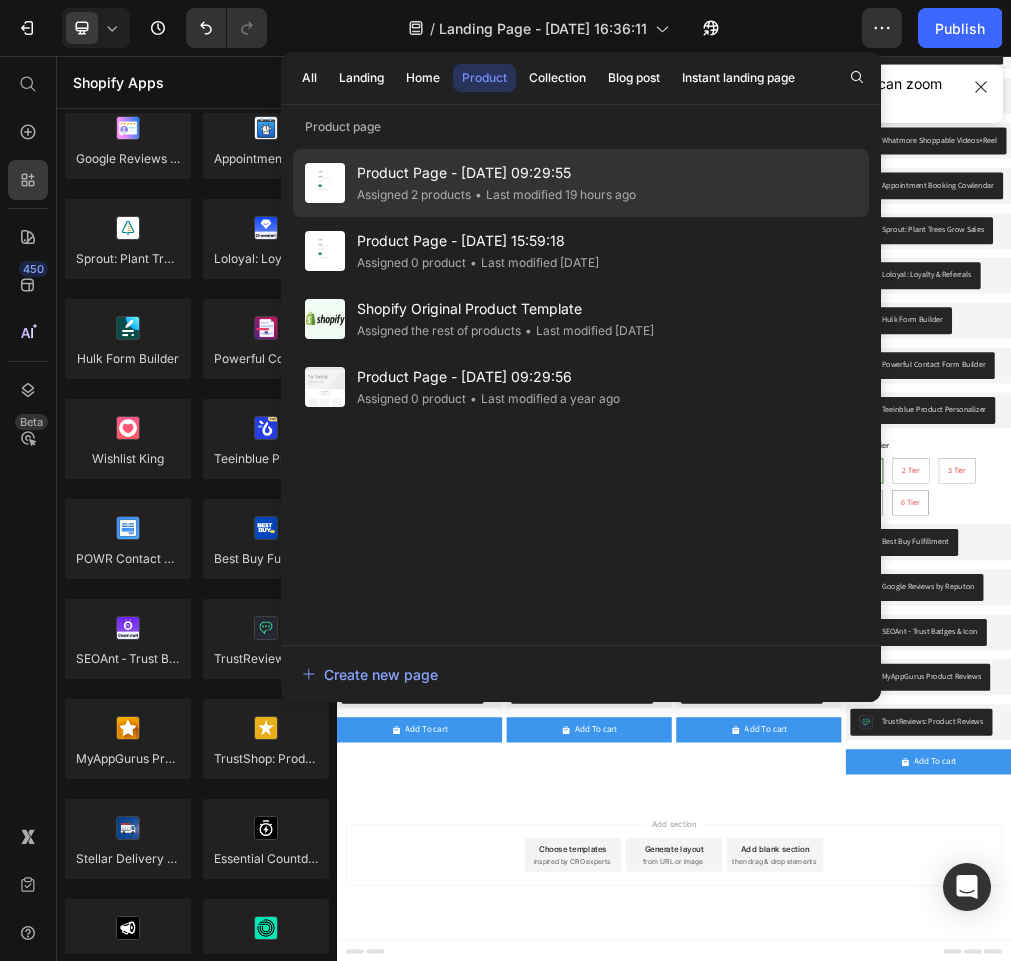 click on "• Last modified 19 hours ago" 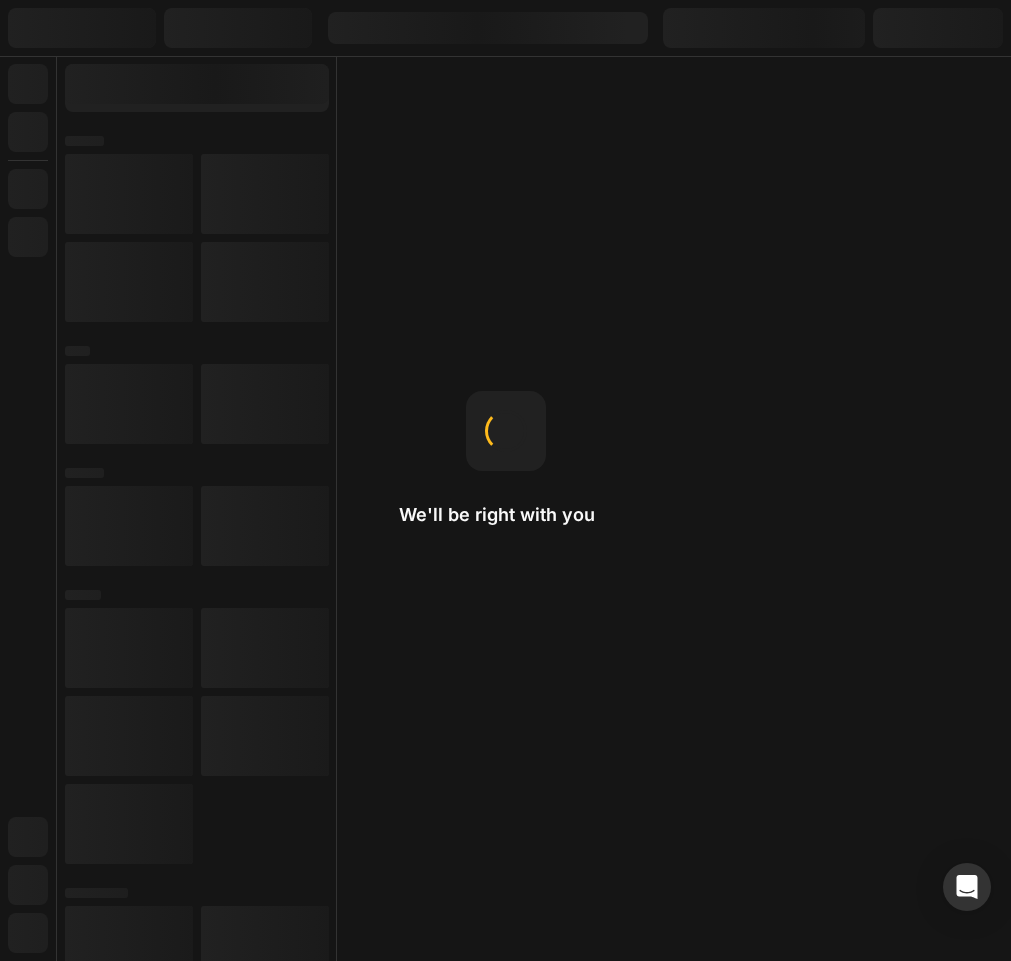 scroll, scrollTop: 0, scrollLeft: 0, axis: both 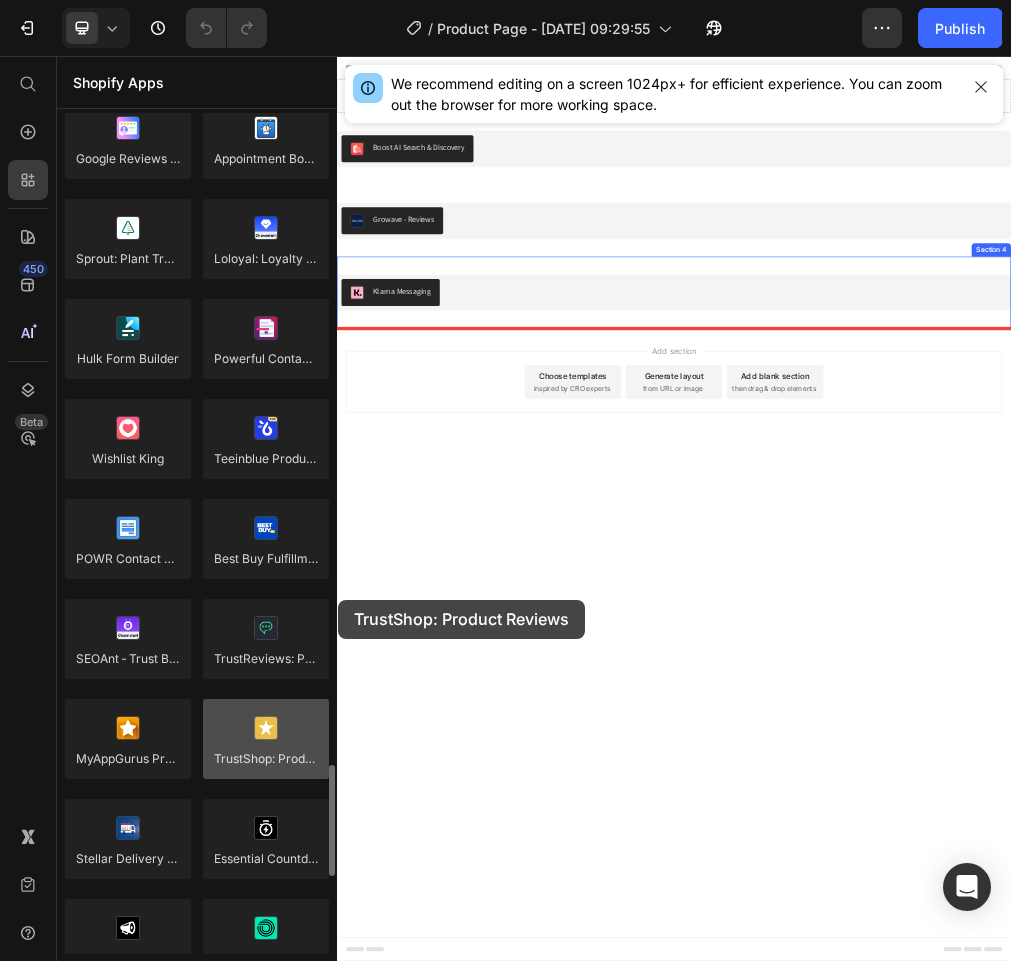 drag, startPoint x: 81, startPoint y: 909, endPoint x: 286, endPoint y: 719, distance: 279.50848 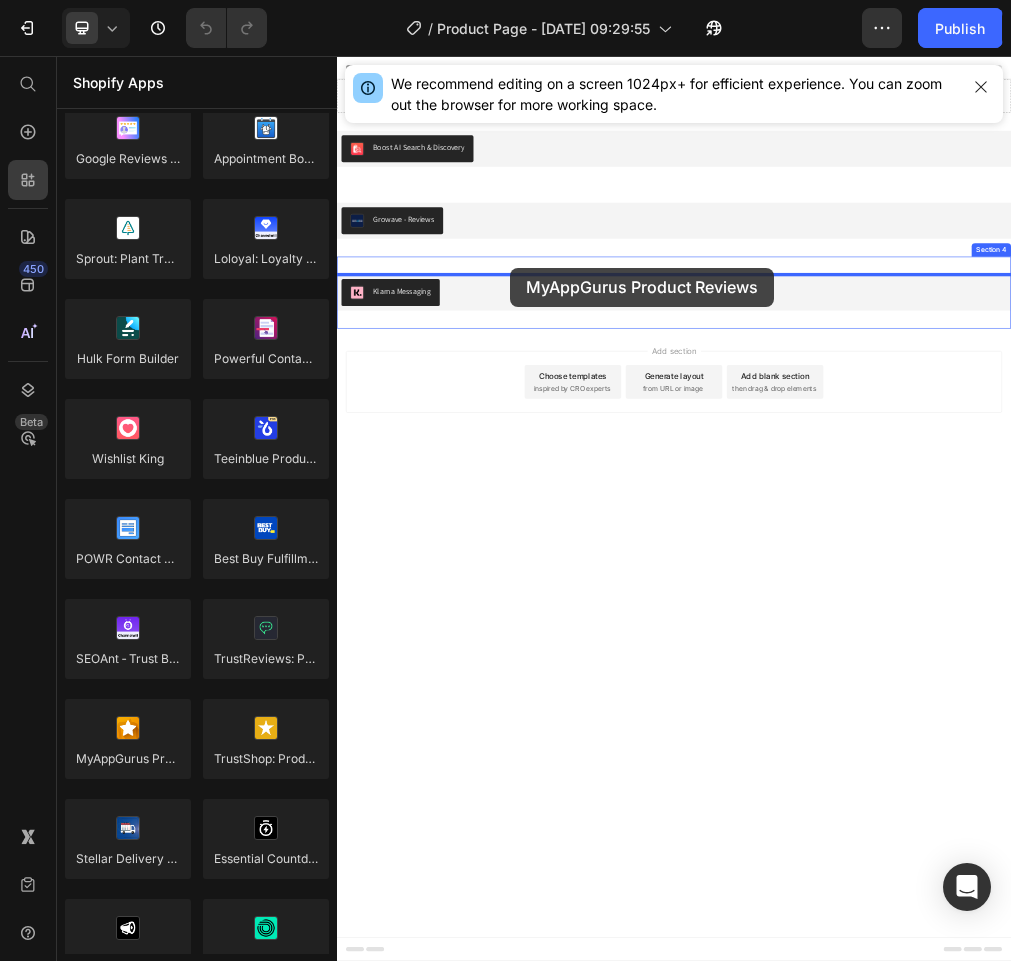 drag, startPoint x: 475, startPoint y: 803, endPoint x: 645, endPoint y: 433, distance: 407.18546 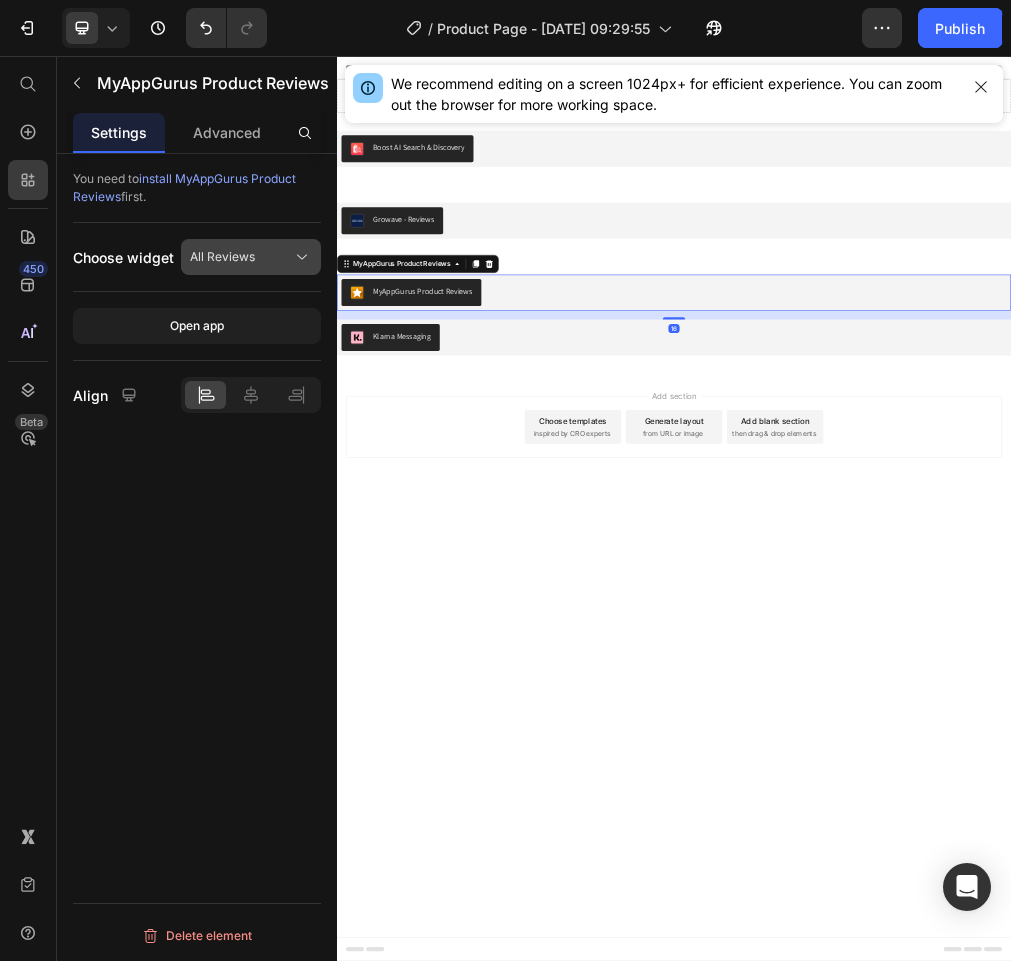 click on "All Reviews" 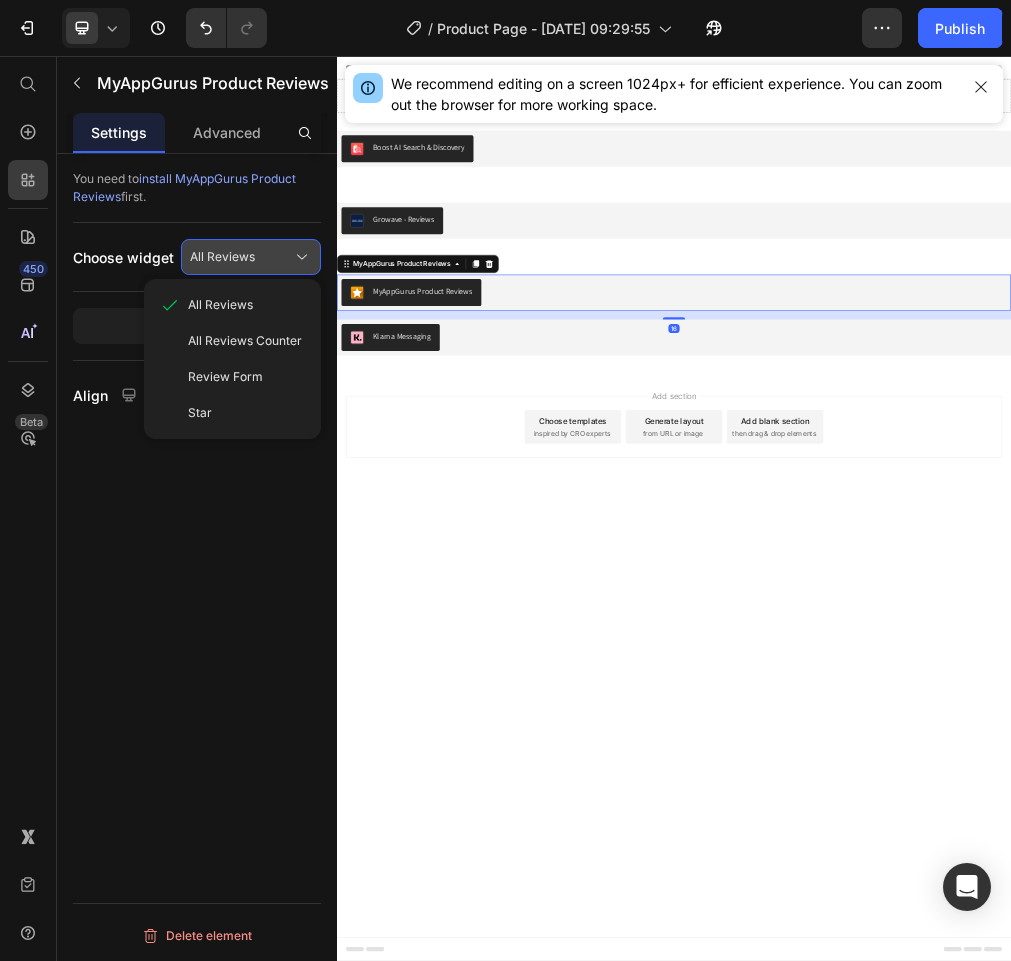 click on "All Reviews" 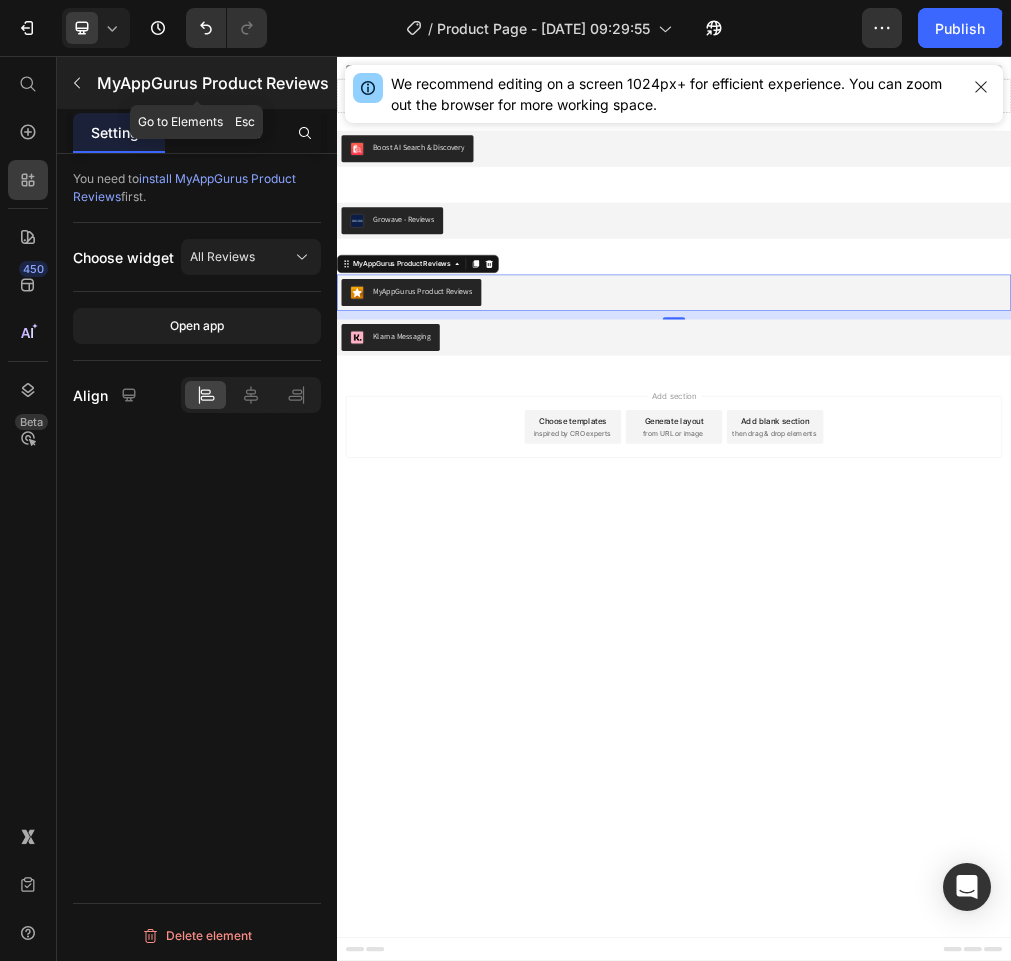 click on "MyAppGurus Product Reviews" at bounding box center [215, 83] 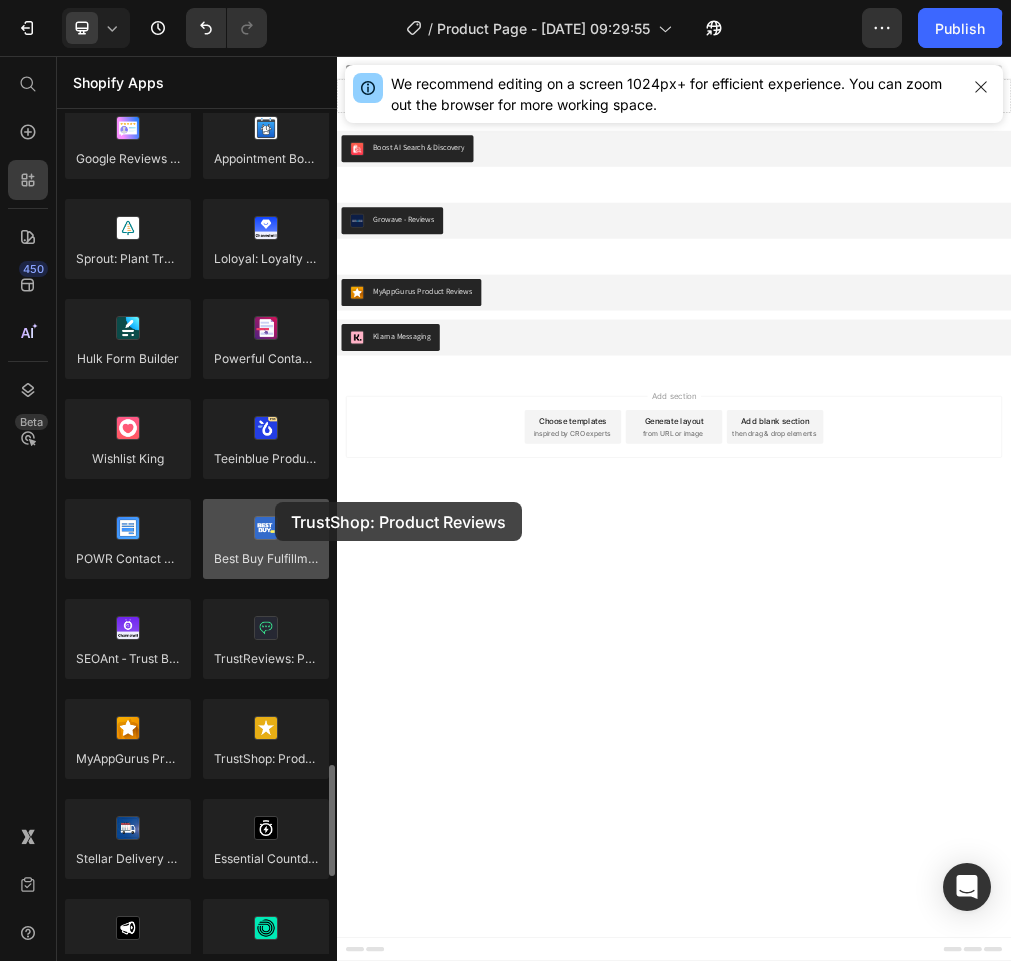 drag, startPoint x: 262, startPoint y: 749, endPoint x: 275, endPoint y: 502, distance: 247.34187 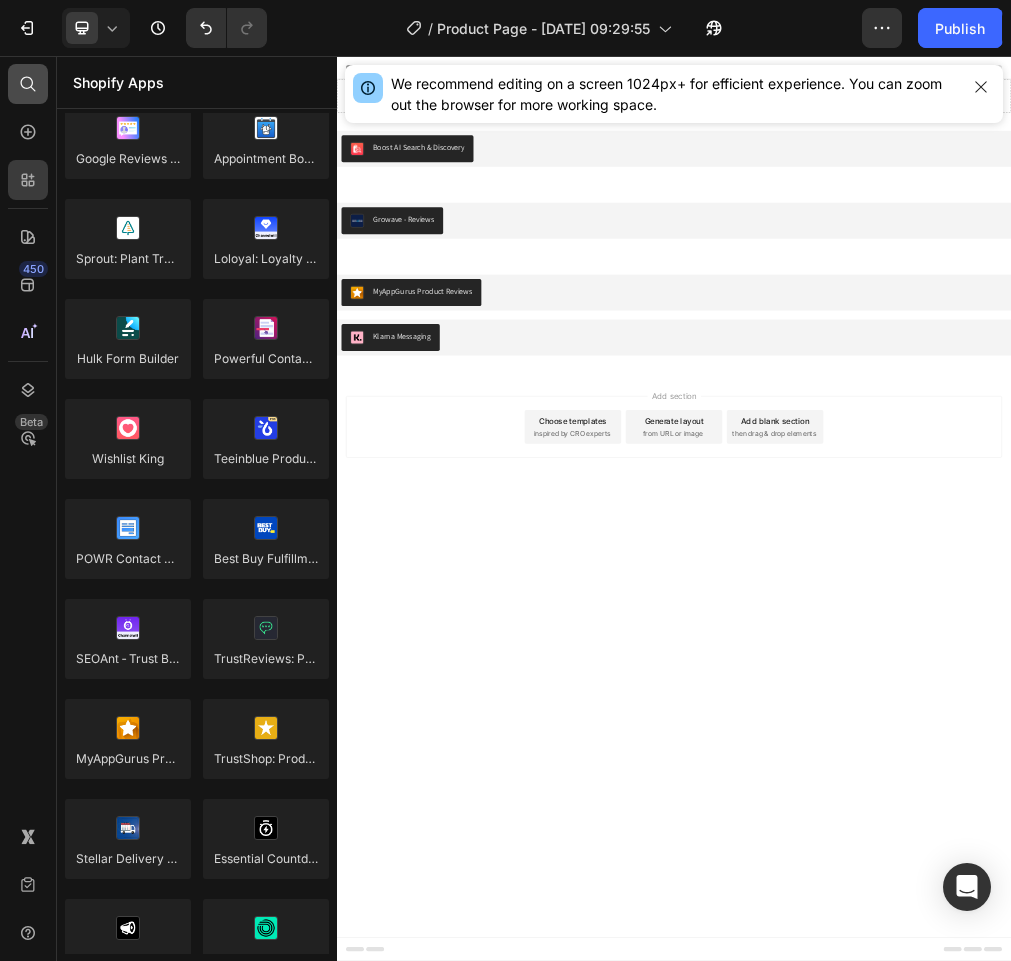 click 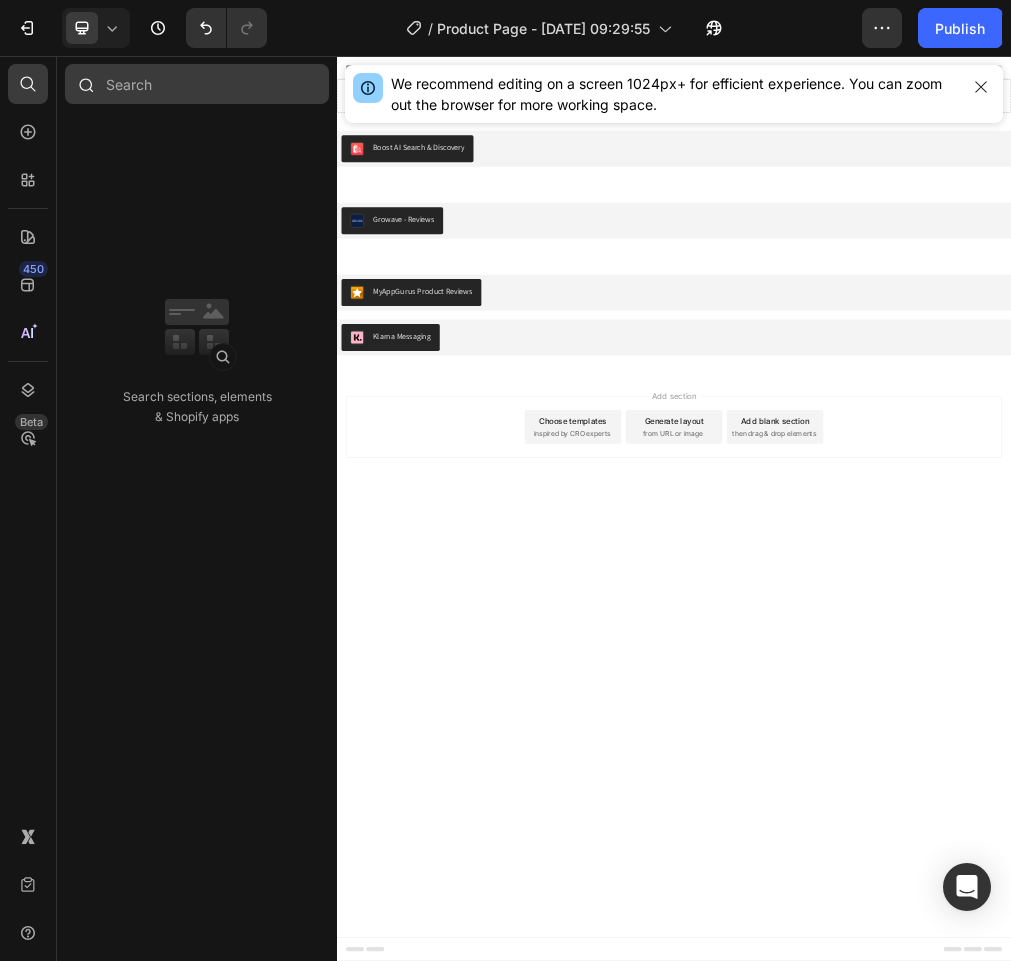 click at bounding box center (197, 84) 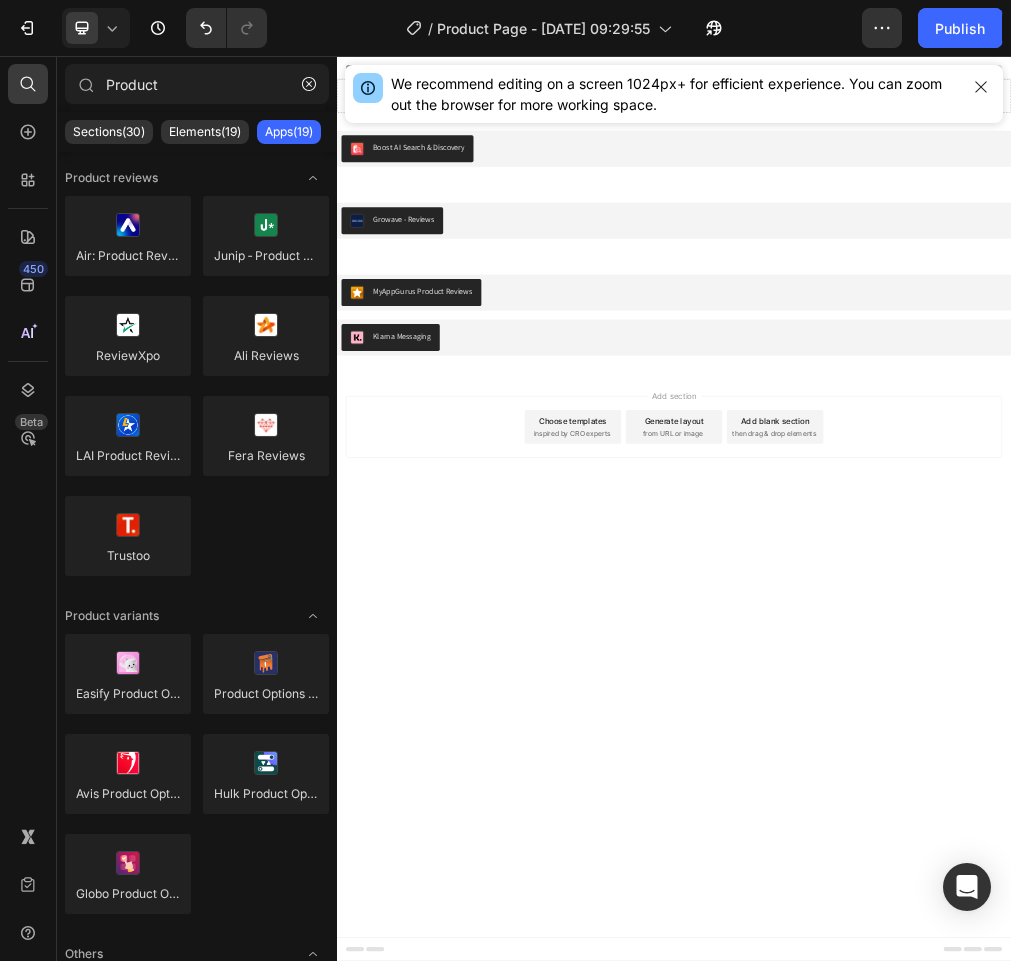 type on "Product" 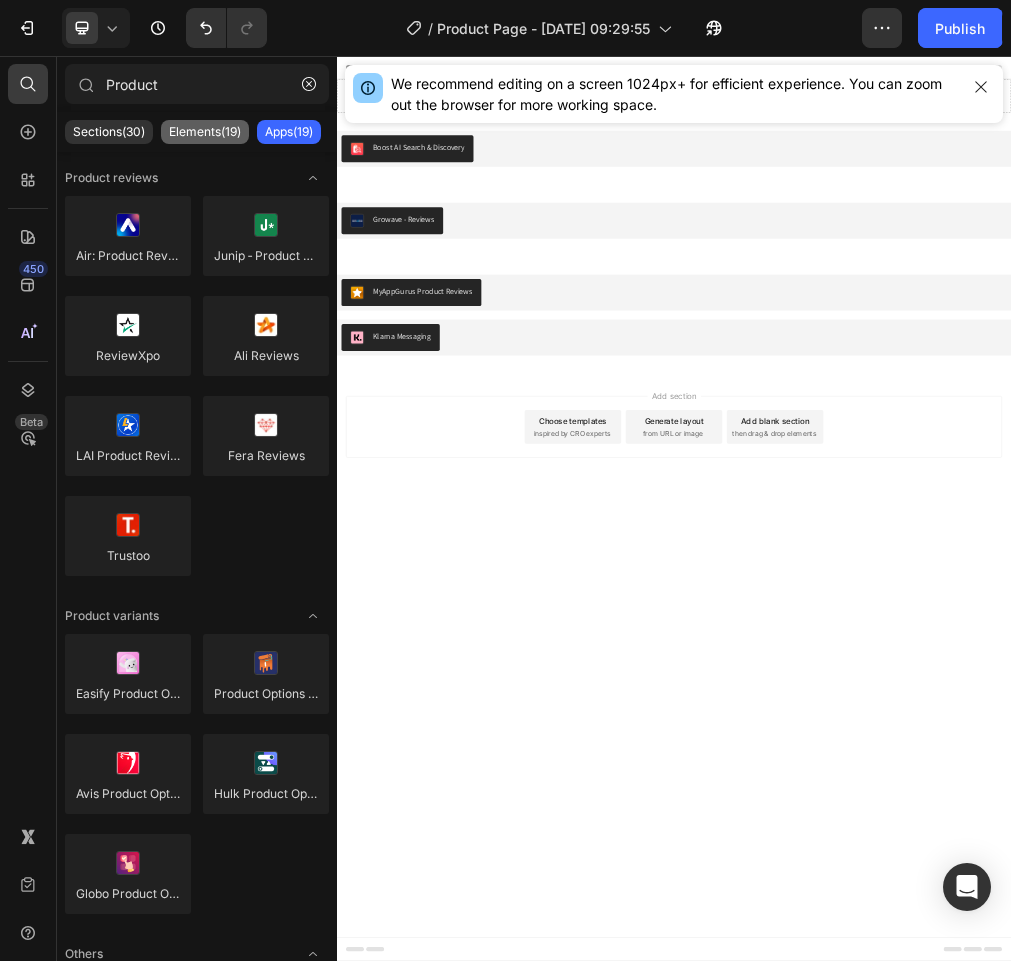 click on "Elements(19)" at bounding box center (205, 132) 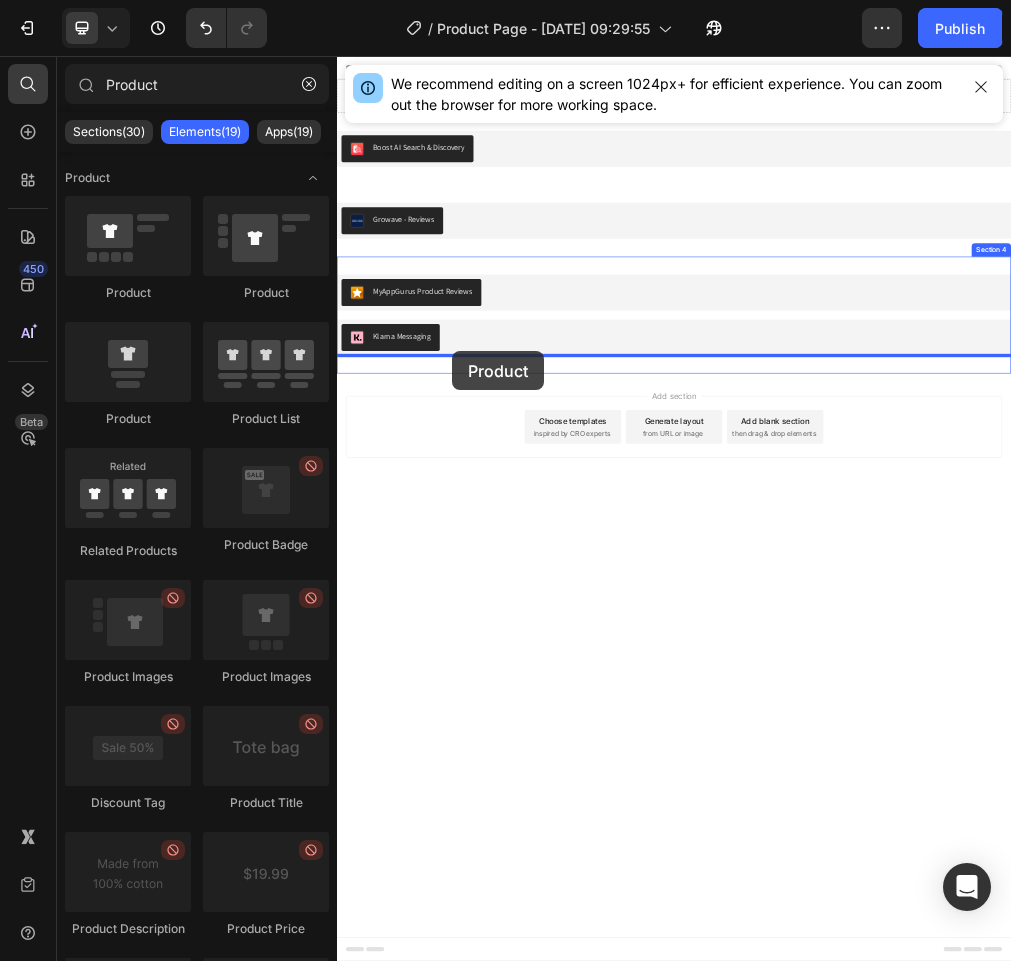 drag, startPoint x: 557, startPoint y: 313, endPoint x: 422, endPoint y: 451, distance: 193.0518 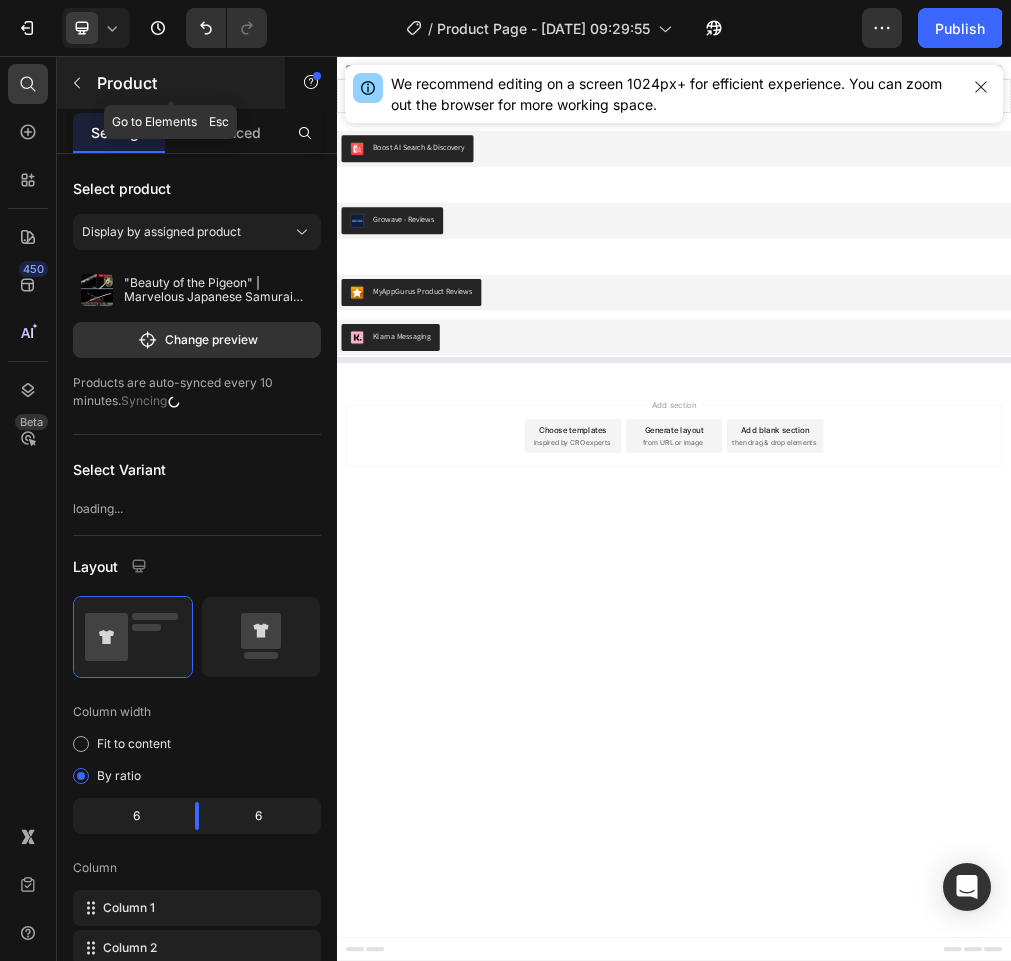 click 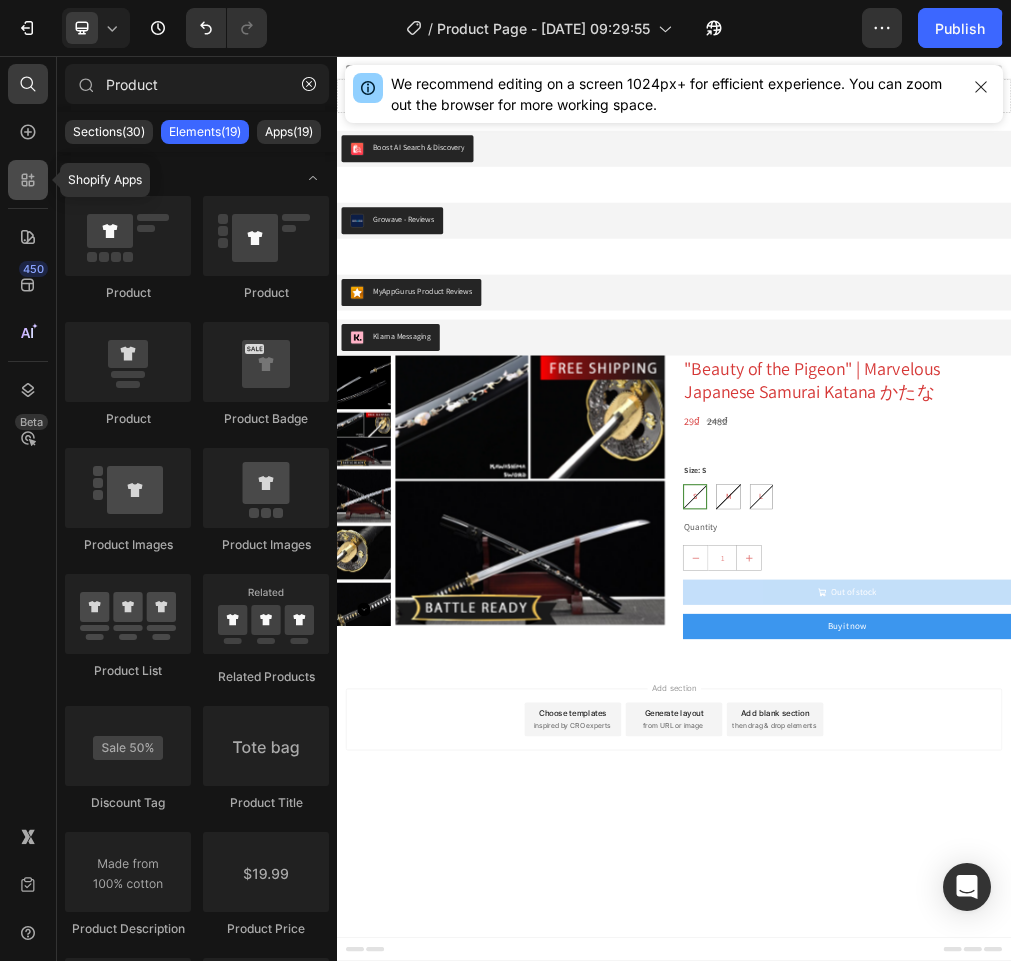 click 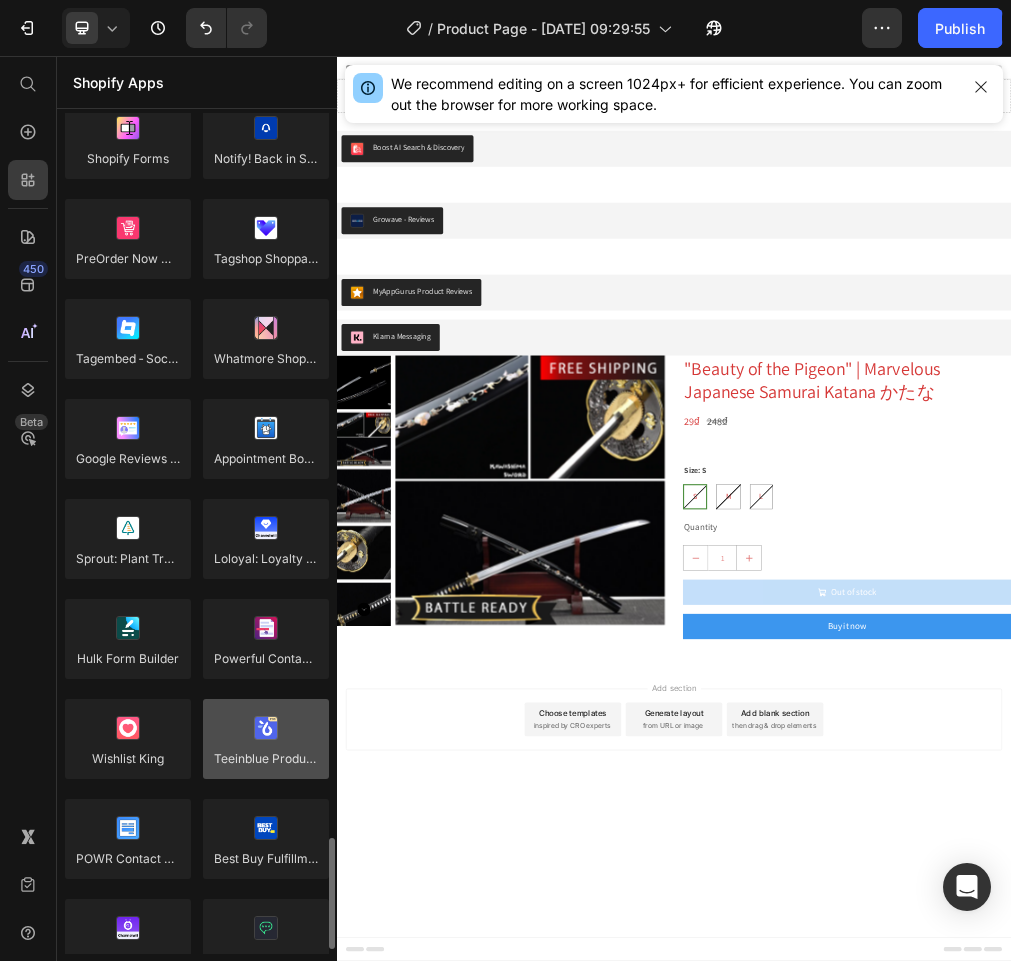 scroll, scrollTop: 4900, scrollLeft: 0, axis: vertical 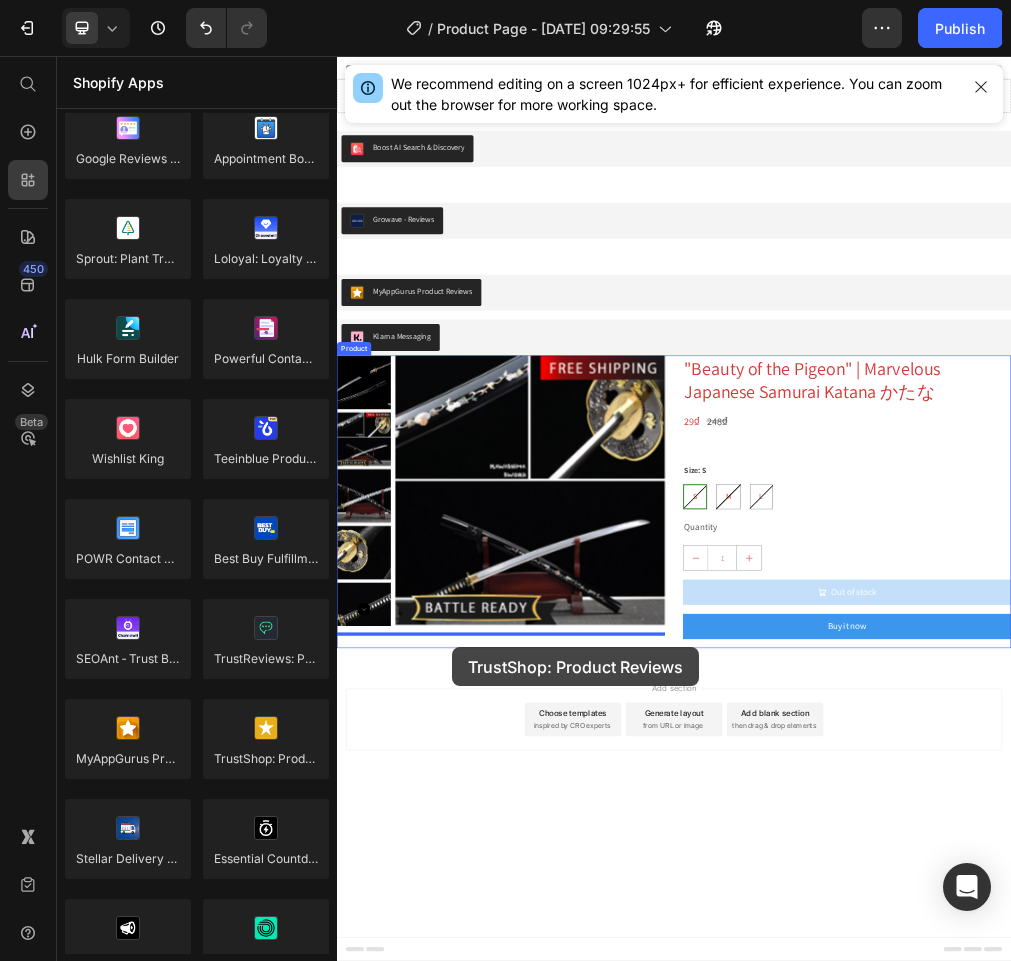 drag, startPoint x: 603, startPoint y: 780, endPoint x: 541, endPoint y: 1109, distance: 334.791 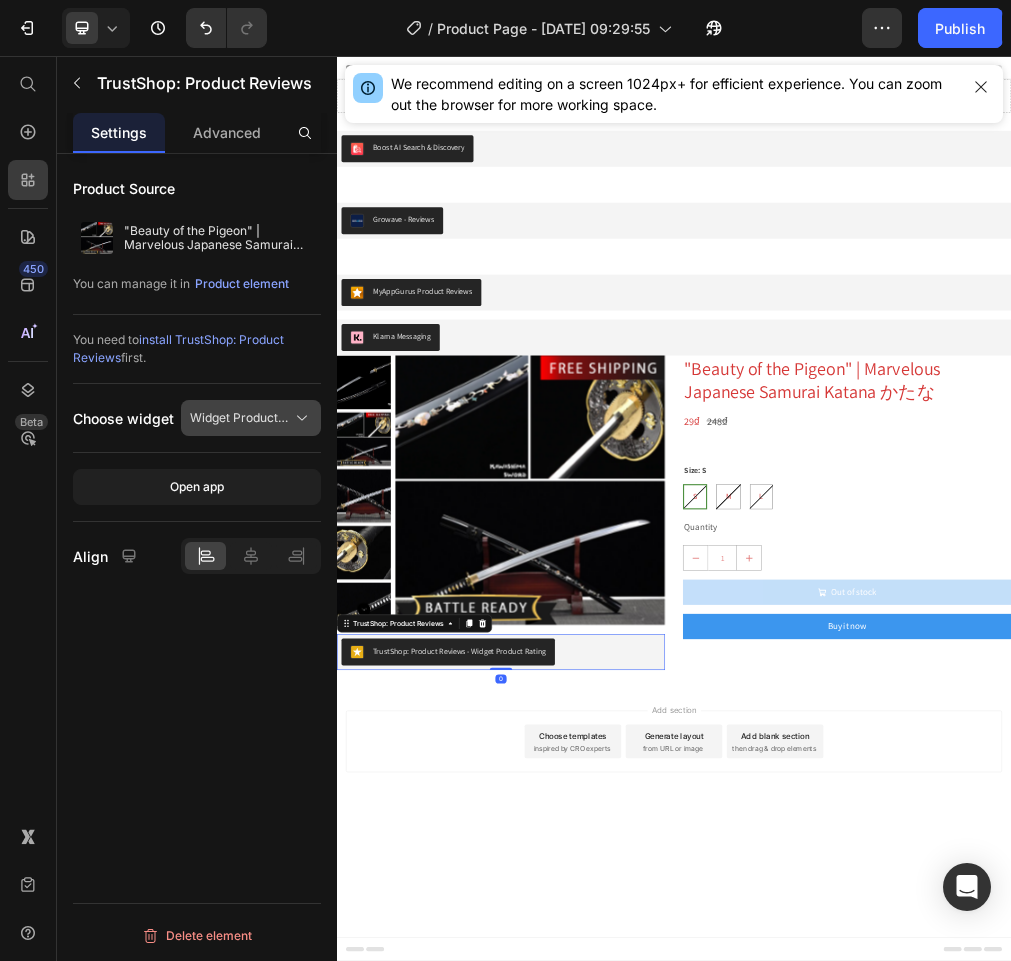 click on "Widget Product Rating" at bounding box center (251, 418) 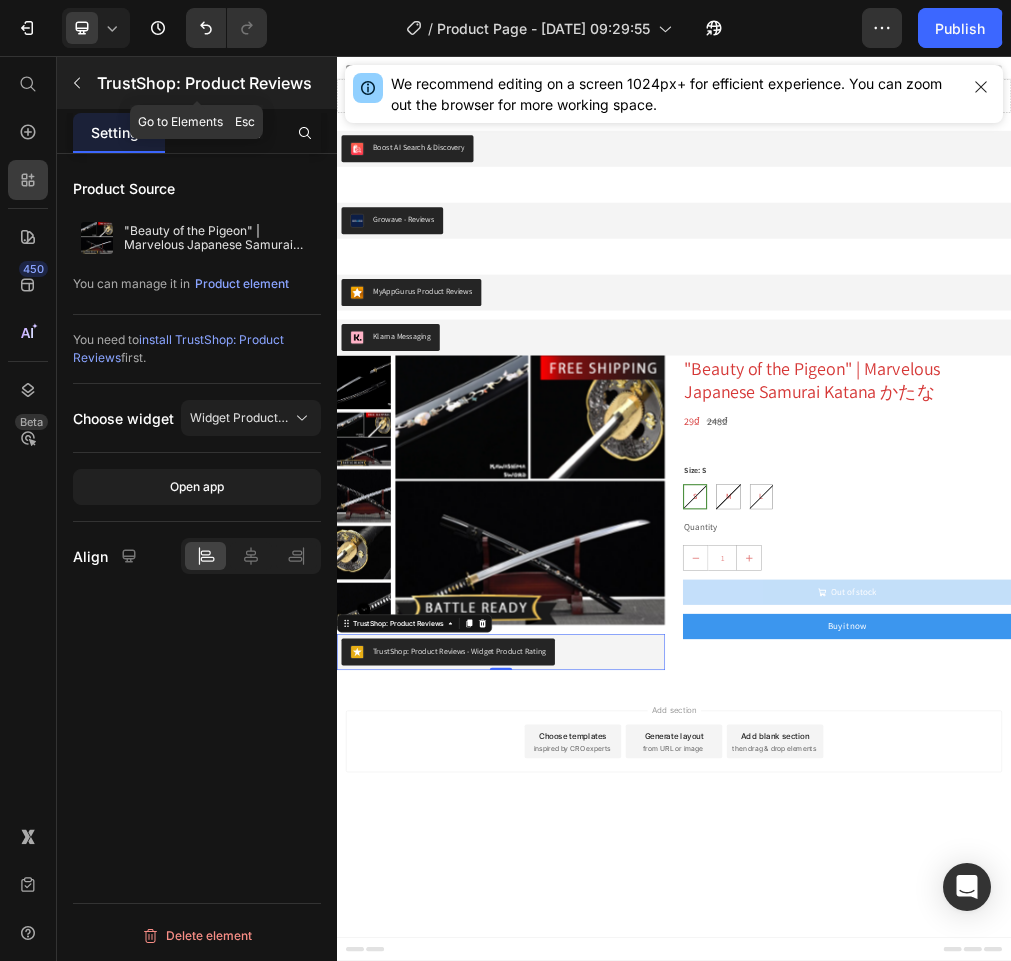 click on "TrustShop: Product Reviews" at bounding box center [215, 83] 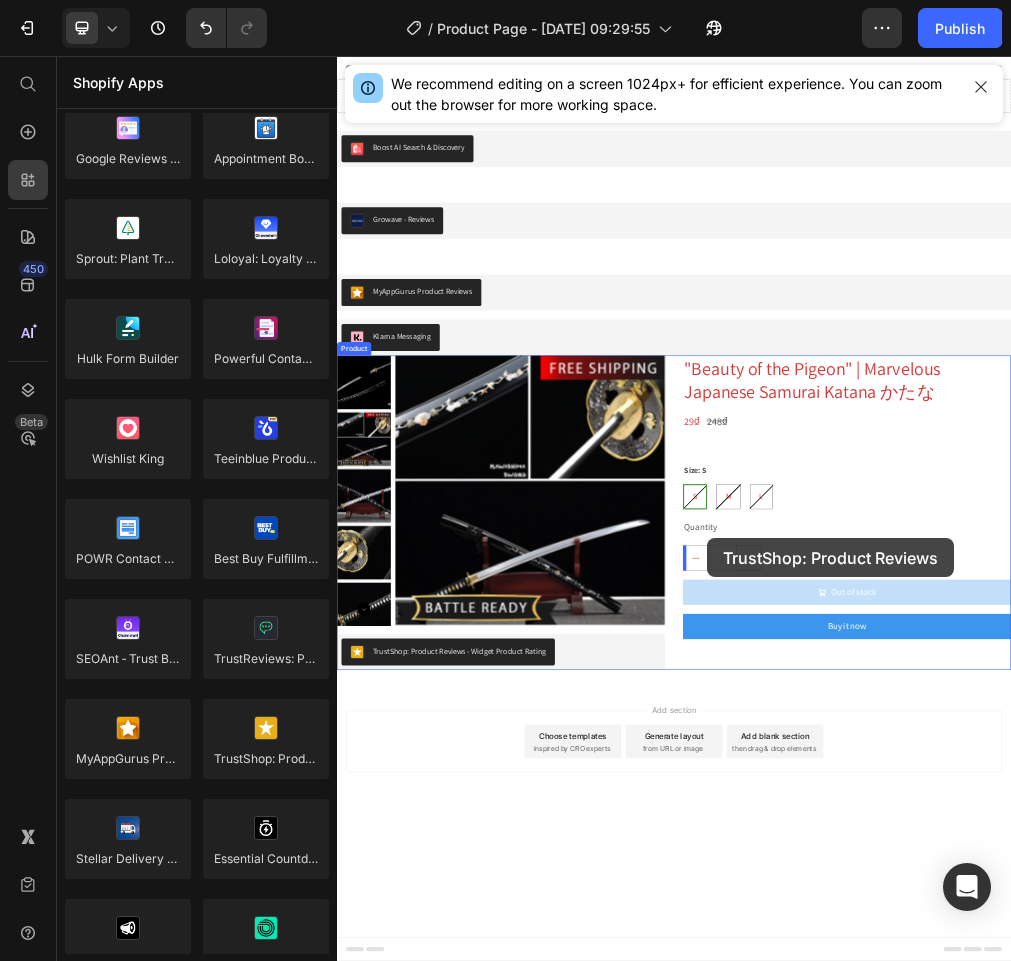 drag, startPoint x: 617, startPoint y: 765, endPoint x: 1018, endPoint y: 905, distance: 424.7364 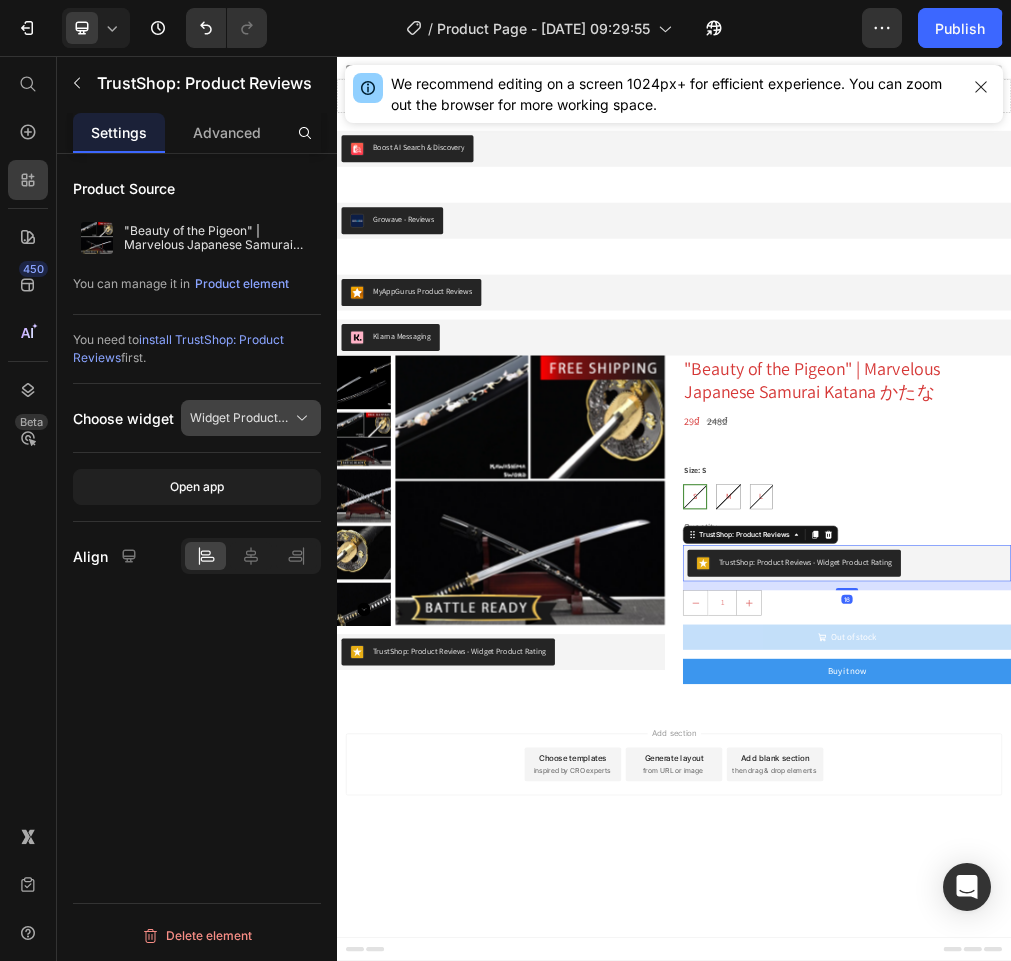 click on "Widget Product Rating" at bounding box center [251, 418] 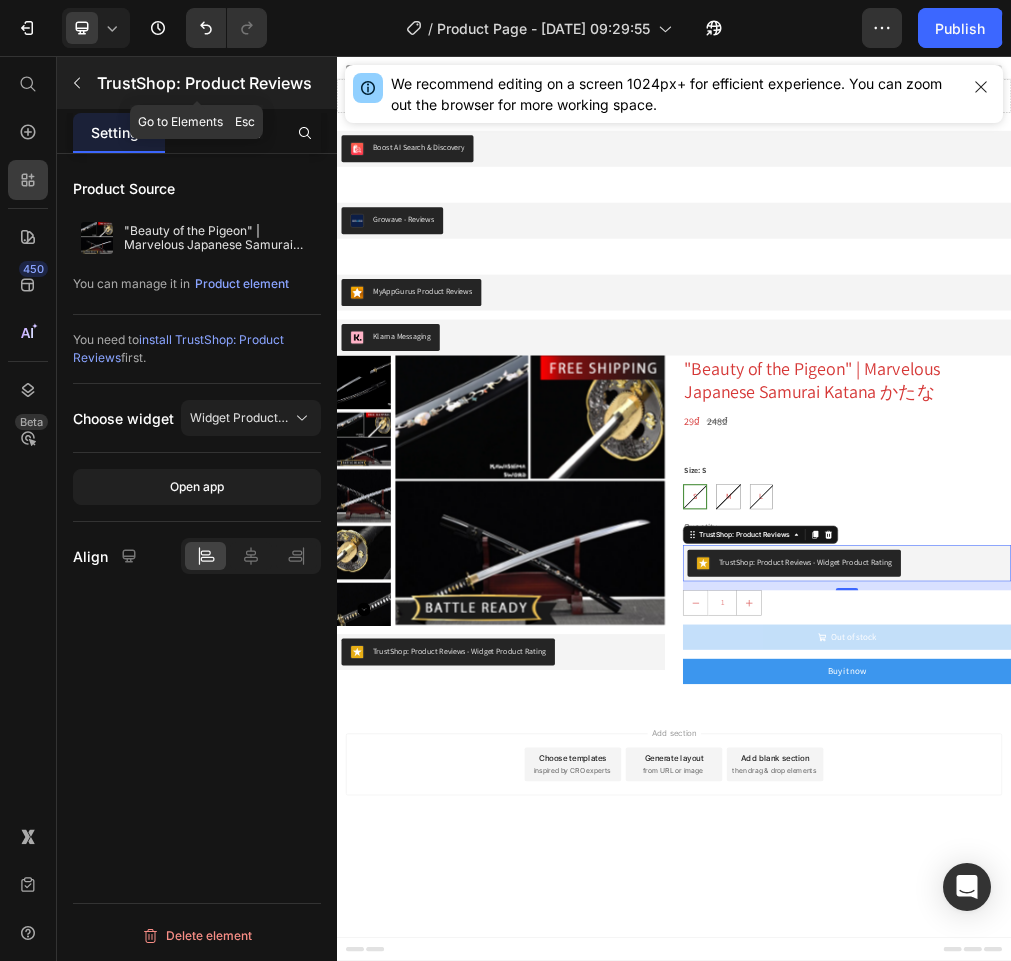click on "TrustShop: Product Reviews" at bounding box center [215, 83] 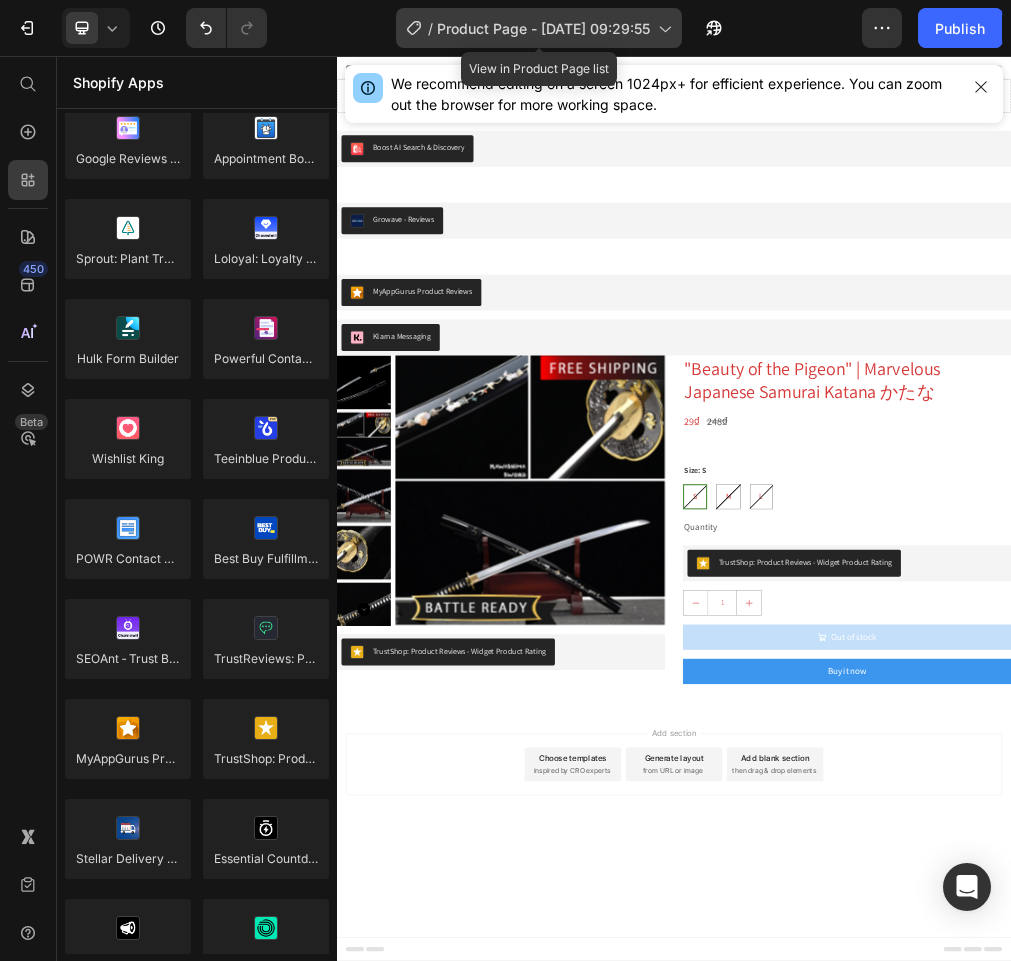 click on "Product Page - [DATE] 09:29:55" at bounding box center (543, 28) 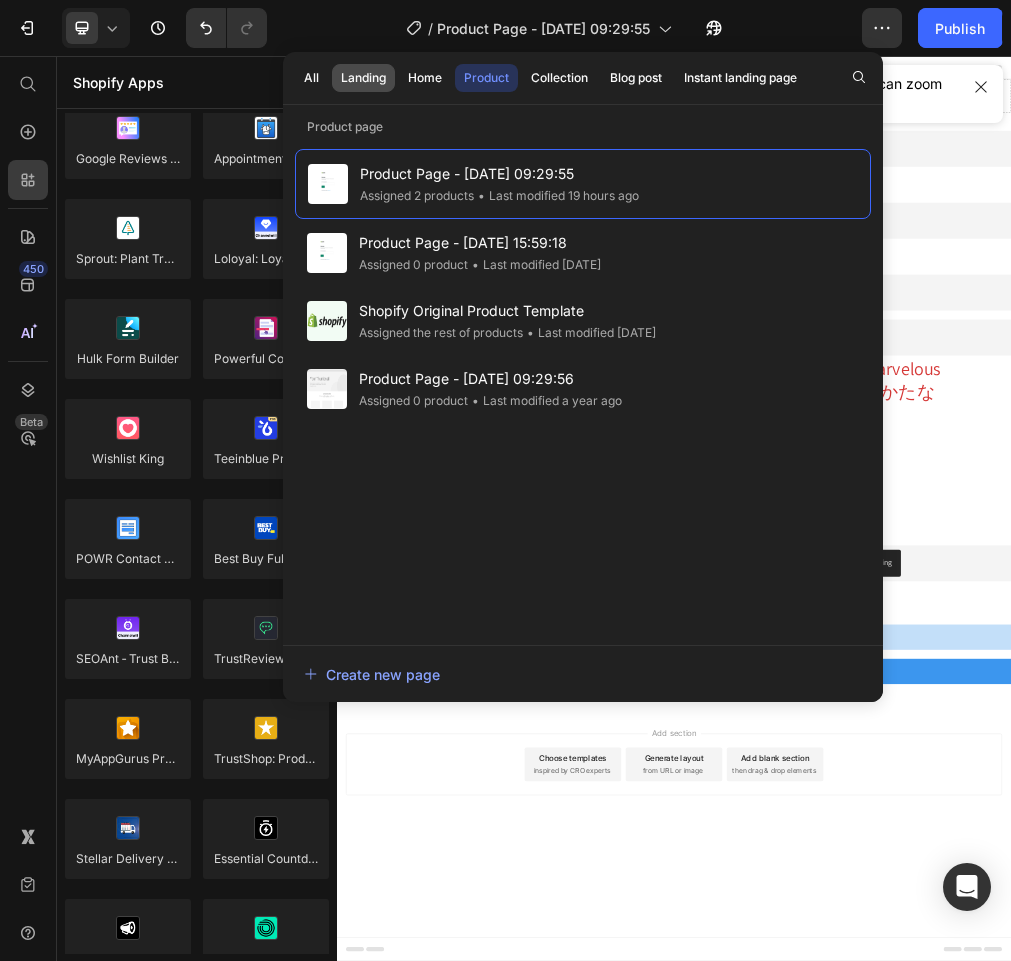 click on "Landing" at bounding box center (363, 78) 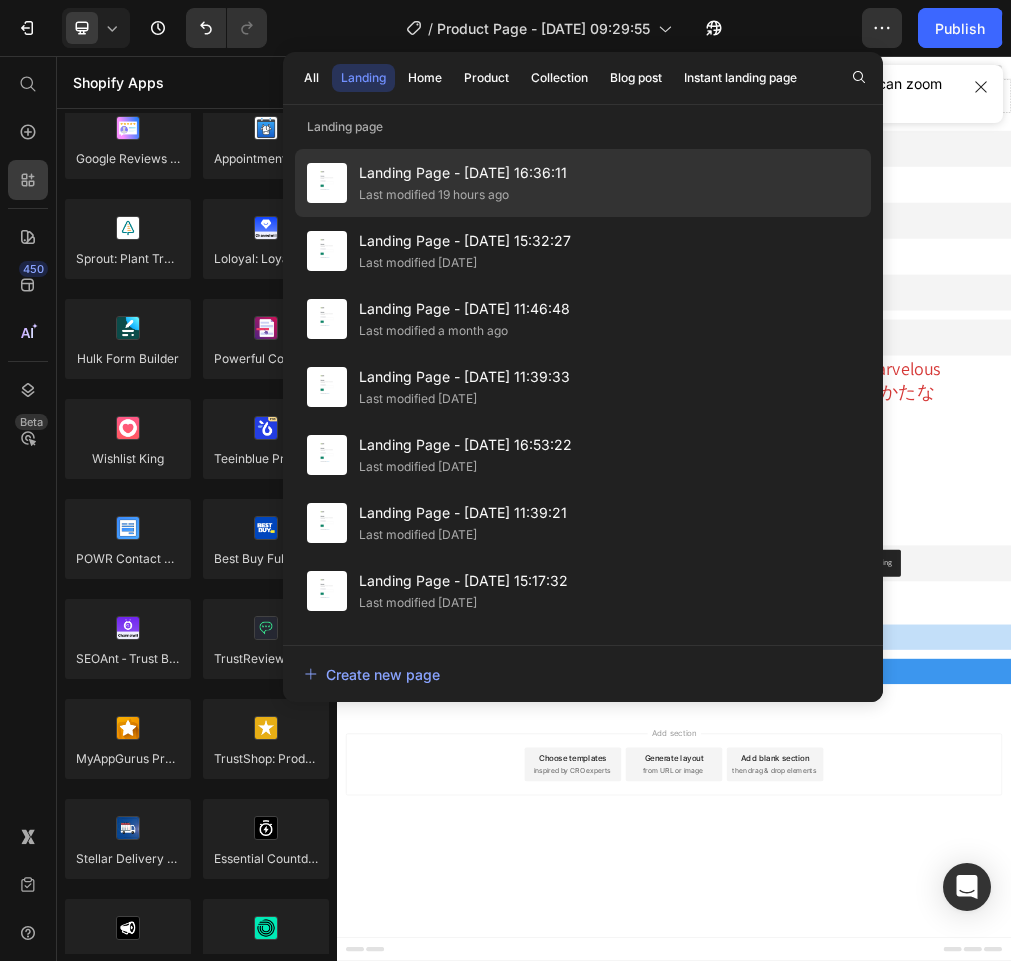 click on "Last modified 19 hours ago" 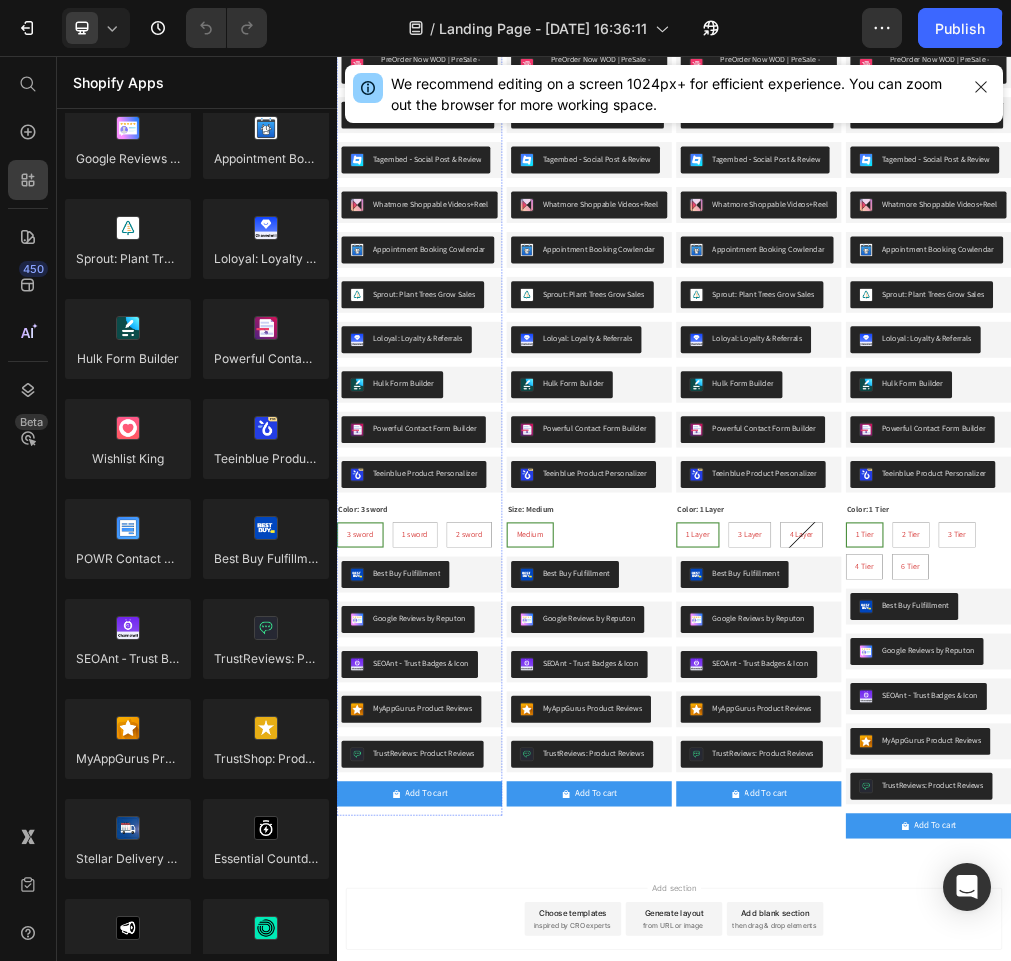 scroll, scrollTop: 1896, scrollLeft: 0, axis: vertical 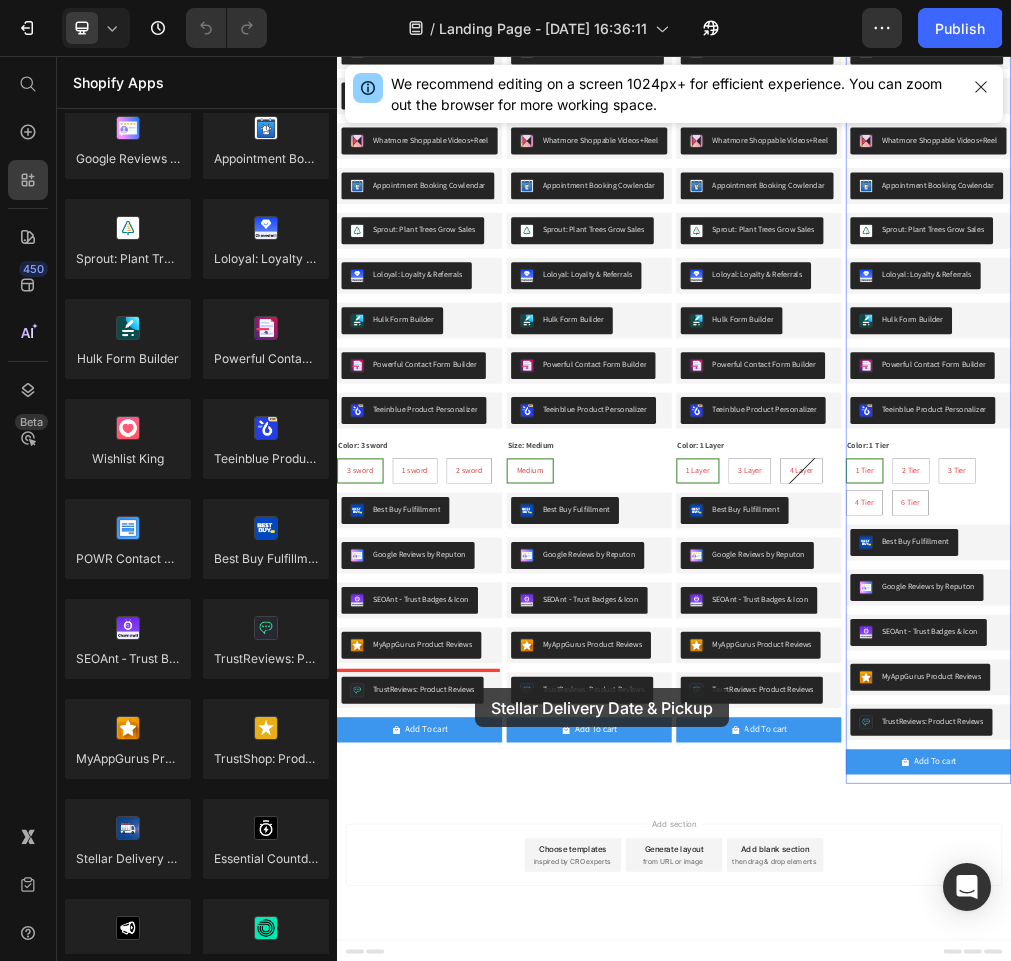 drag, startPoint x: 495, startPoint y: 882, endPoint x: 582, endPoint y: 1182, distance: 312.36038 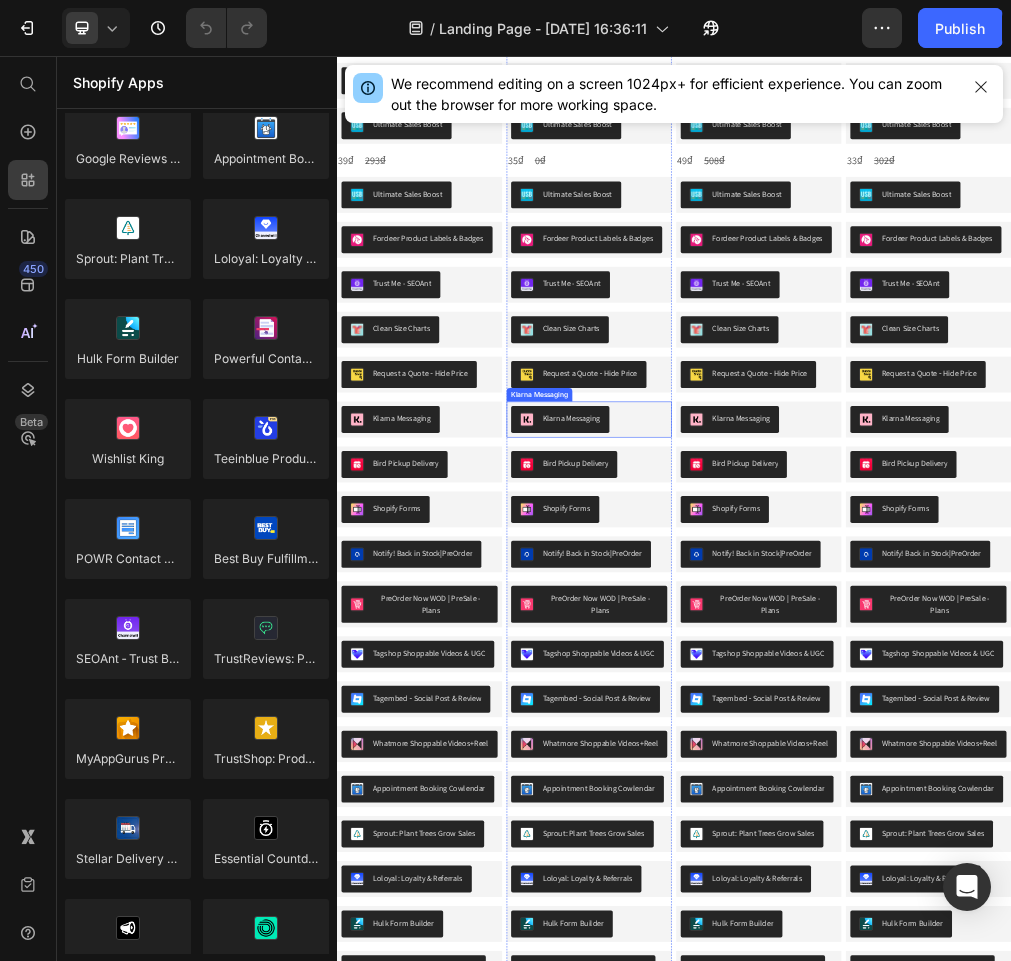 scroll, scrollTop: 696, scrollLeft: 0, axis: vertical 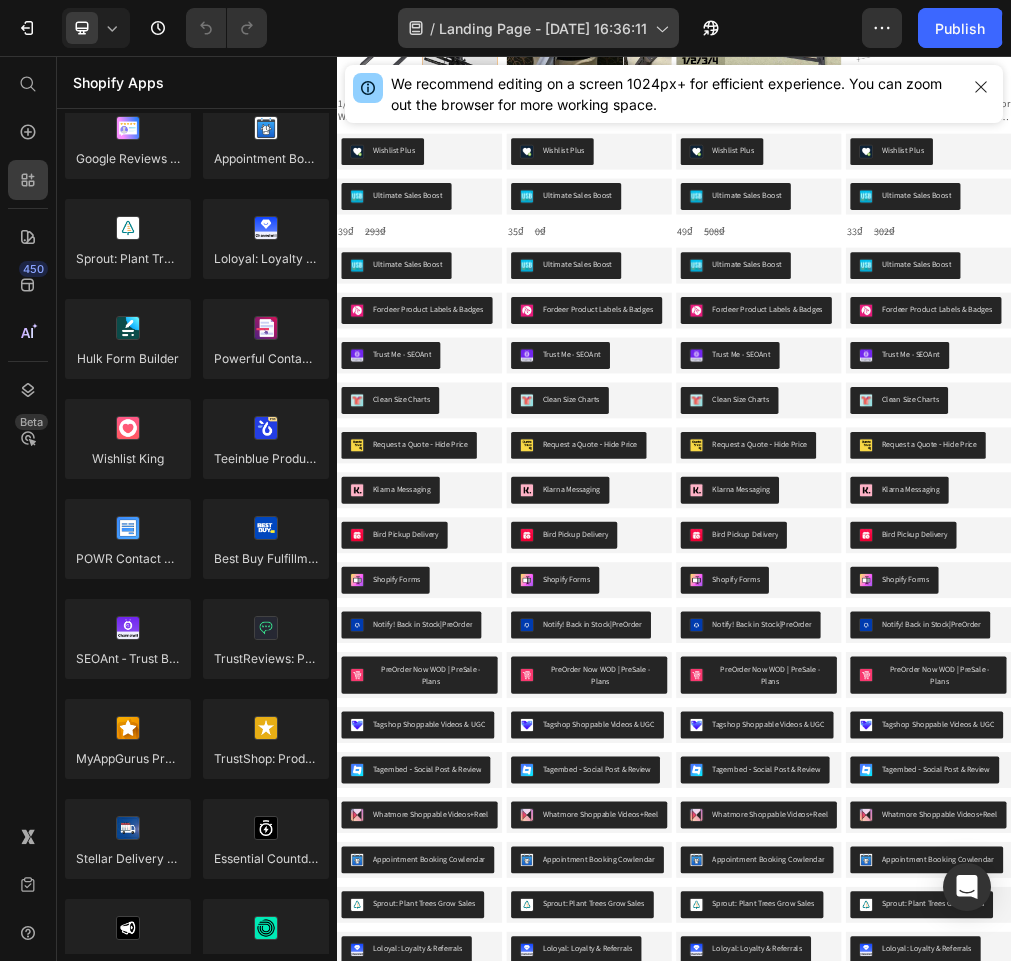 click on "Landing Page - [DATE] 16:36:11" at bounding box center [543, 28] 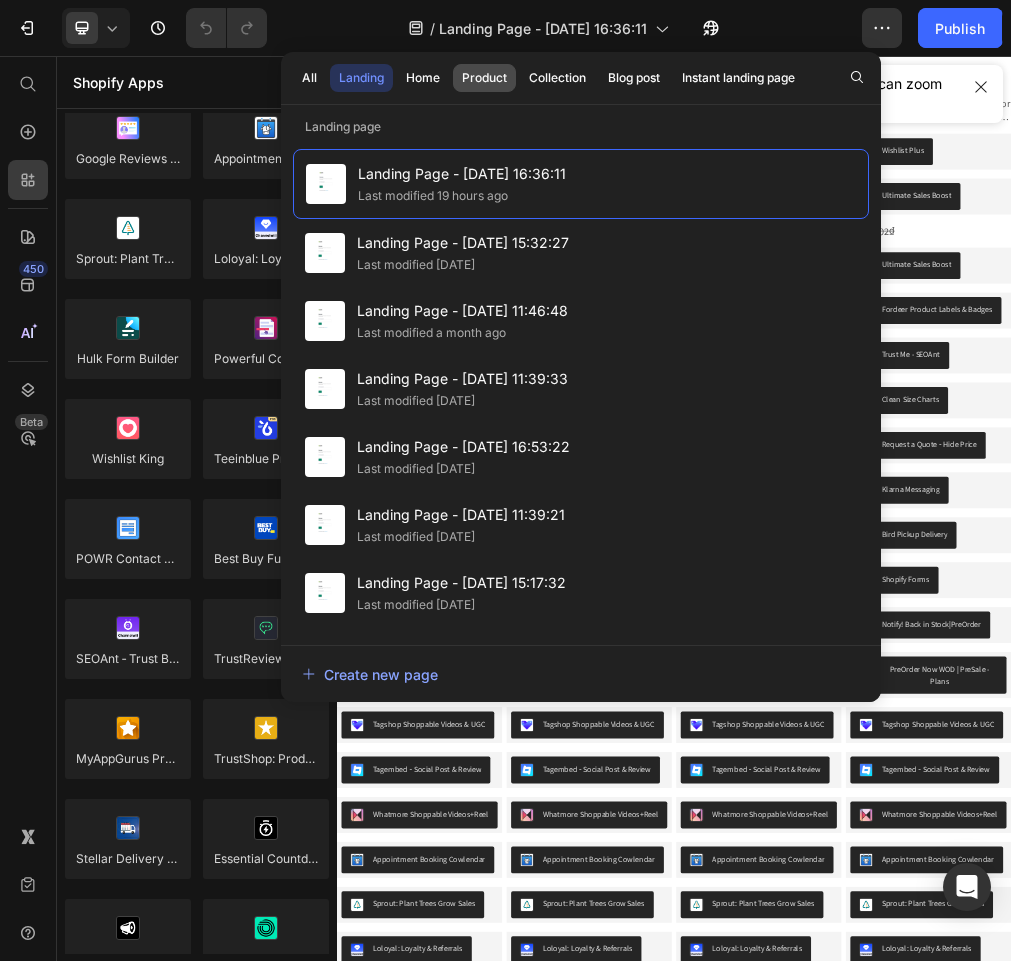 click on "Product" at bounding box center (484, 78) 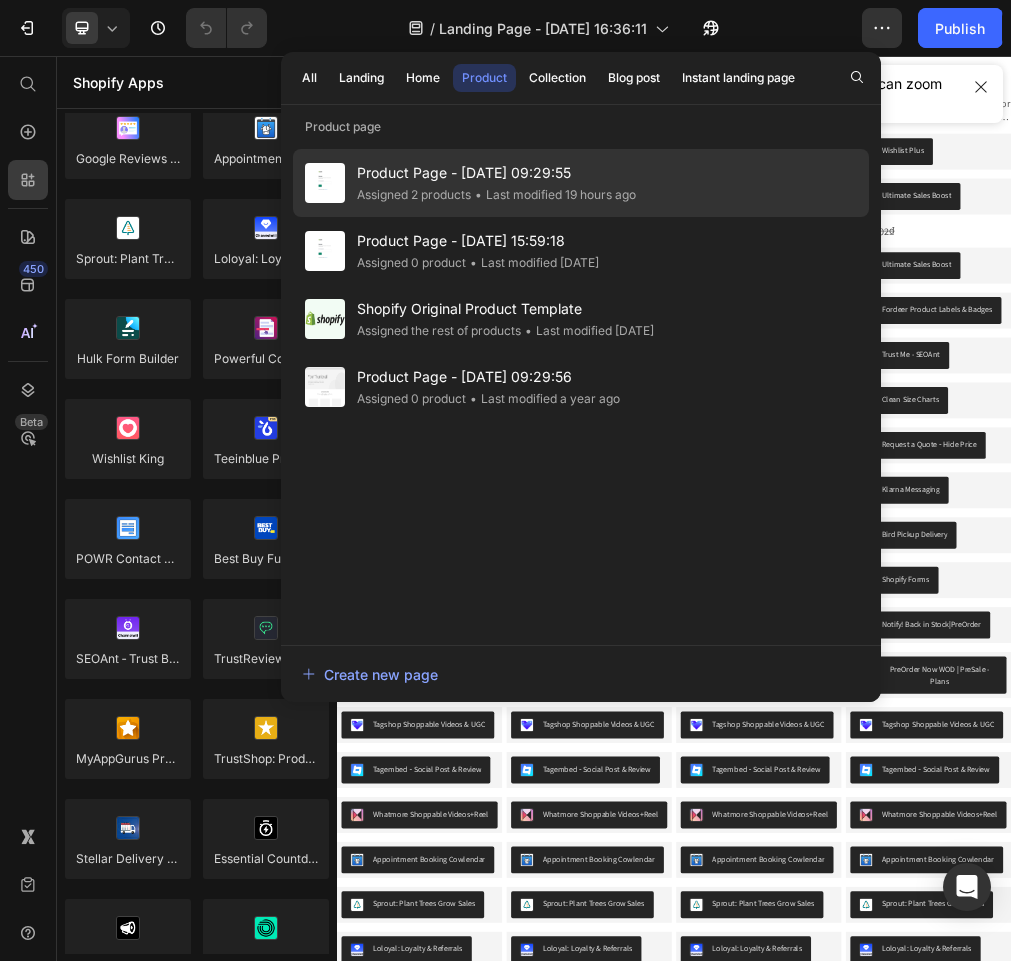 click on "Product Page - [DATE] 09:29:55" at bounding box center [496, 173] 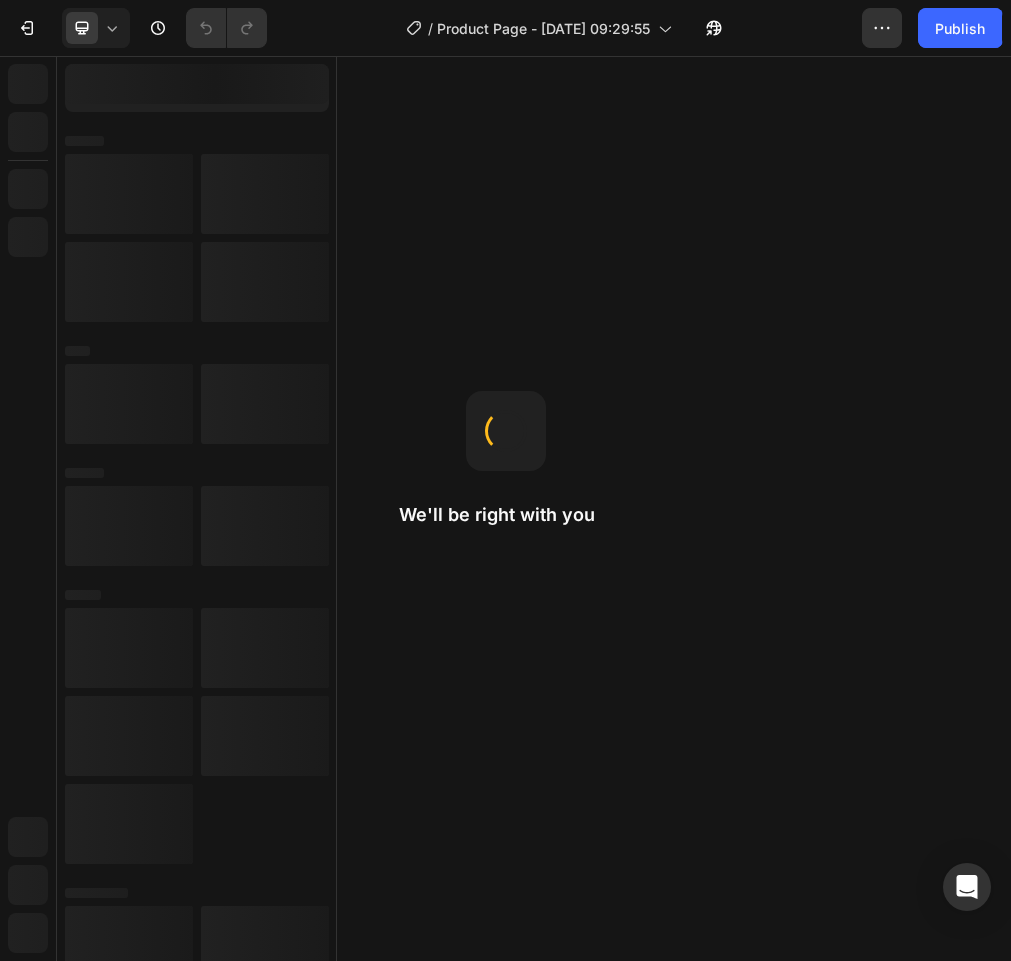 scroll, scrollTop: 0, scrollLeft: 0, axis: both 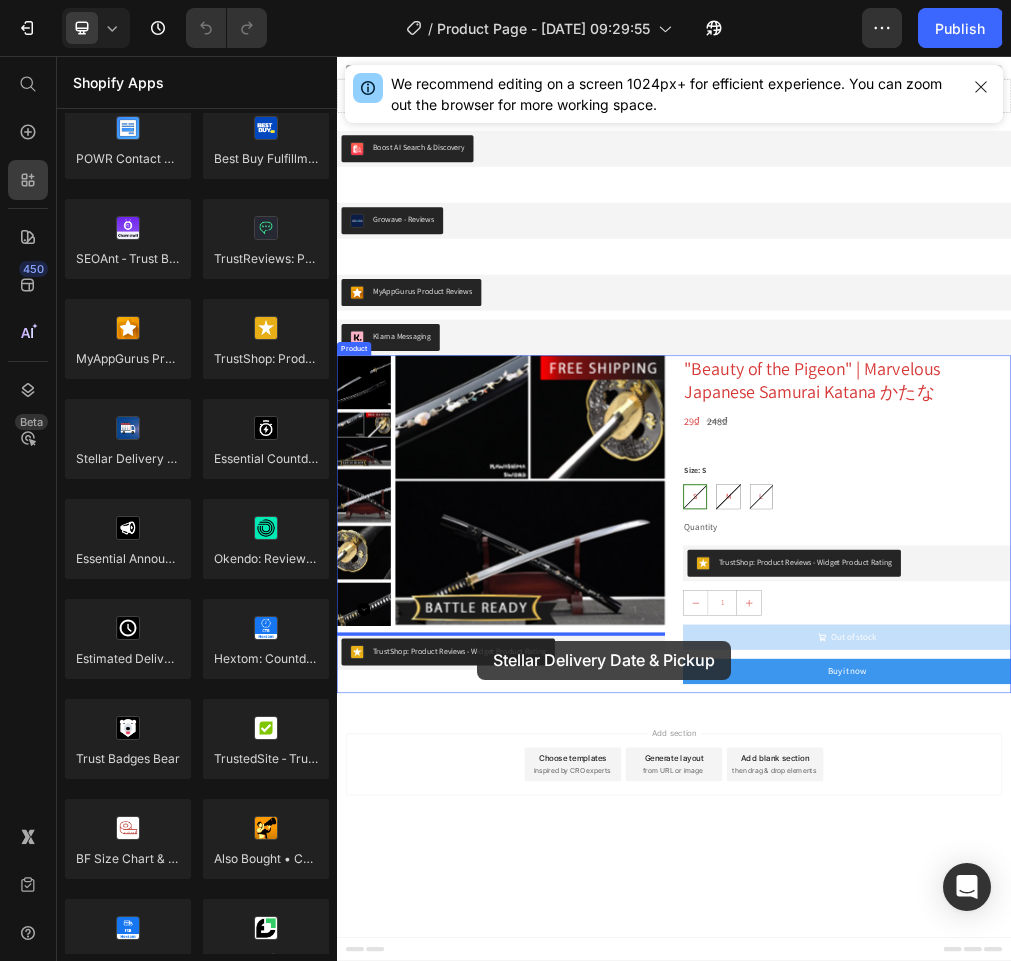 drag, startPoint x: 509, startPoint y: 522, endPoint x: 586, endPoint y: 1097, distance: 580.13275 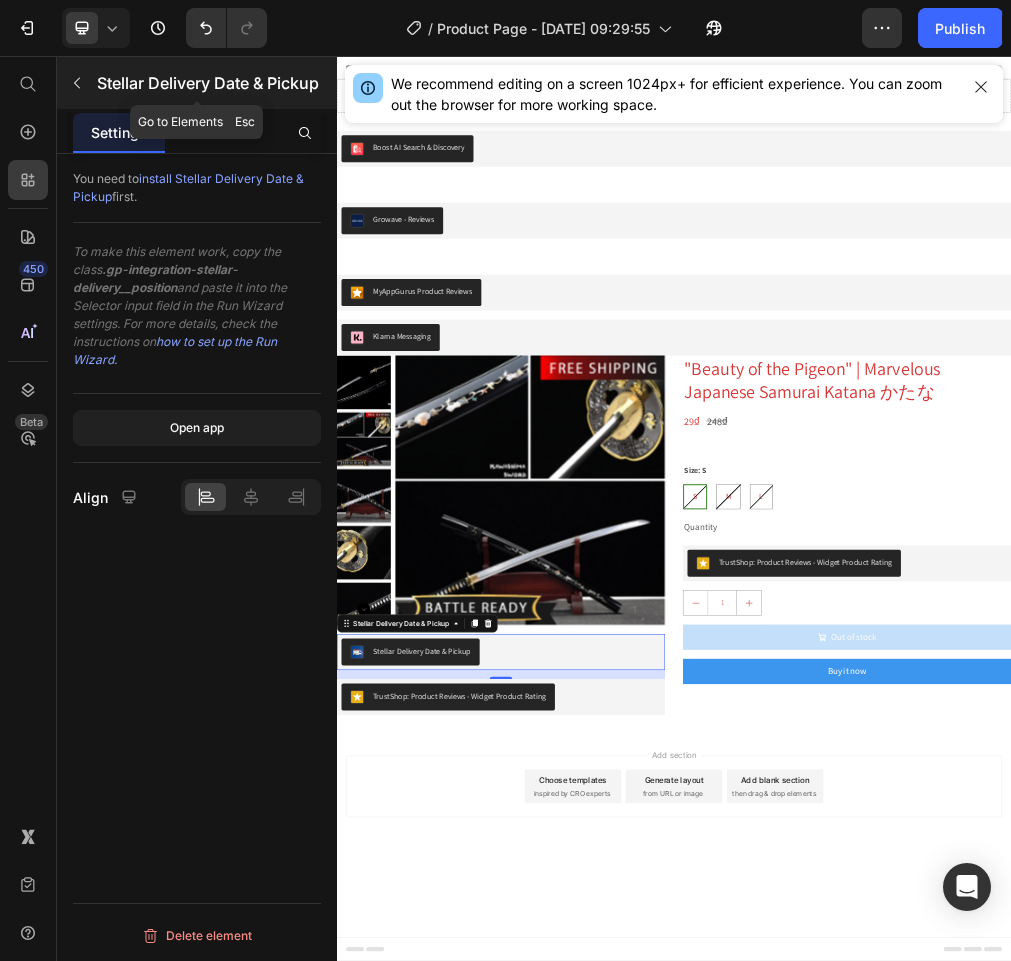 click on "Stellar Delivery Date & Pickup" at bounding box center (197, 83) 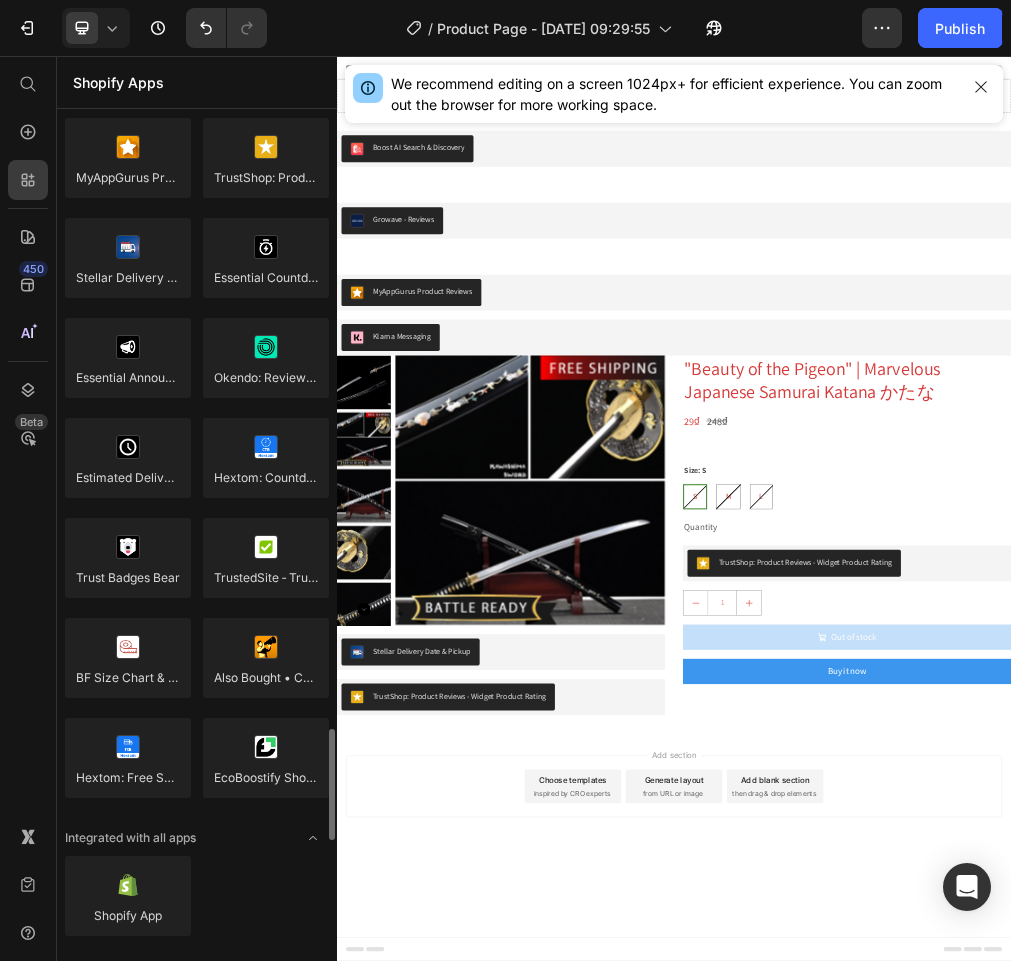 scroll, scrollTop: 5381, scrollLeft: 0, axis: vertical 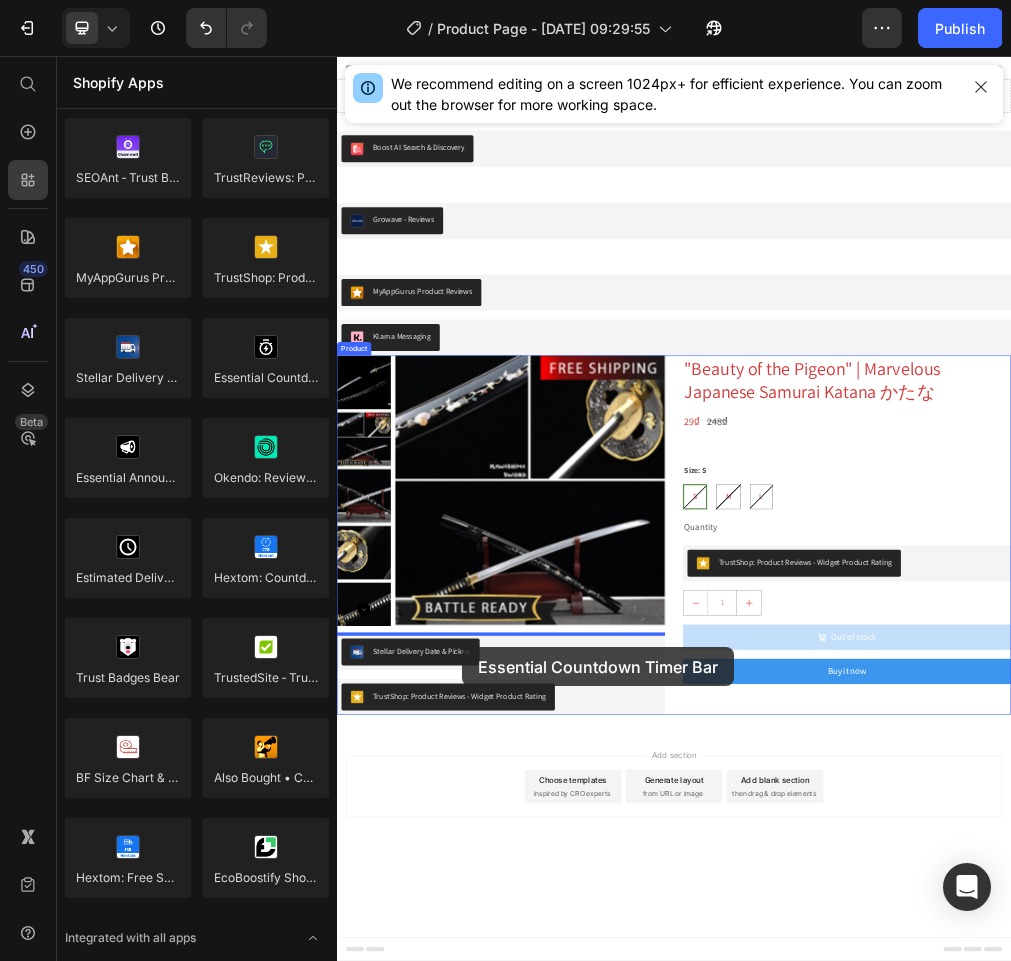 drag, startPoint x: 602, startPoint y: 446, endPoint x: 559, endPoint y: 1109, distance: 664.39294 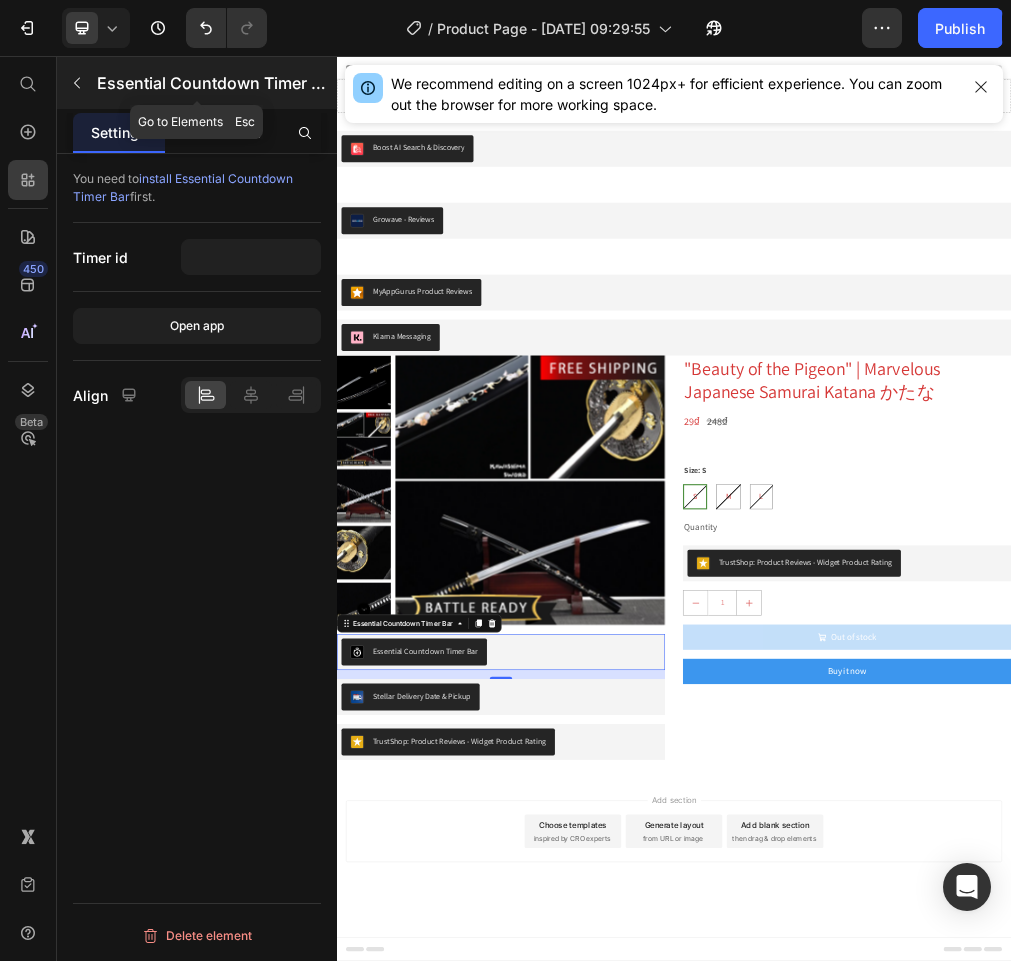 click 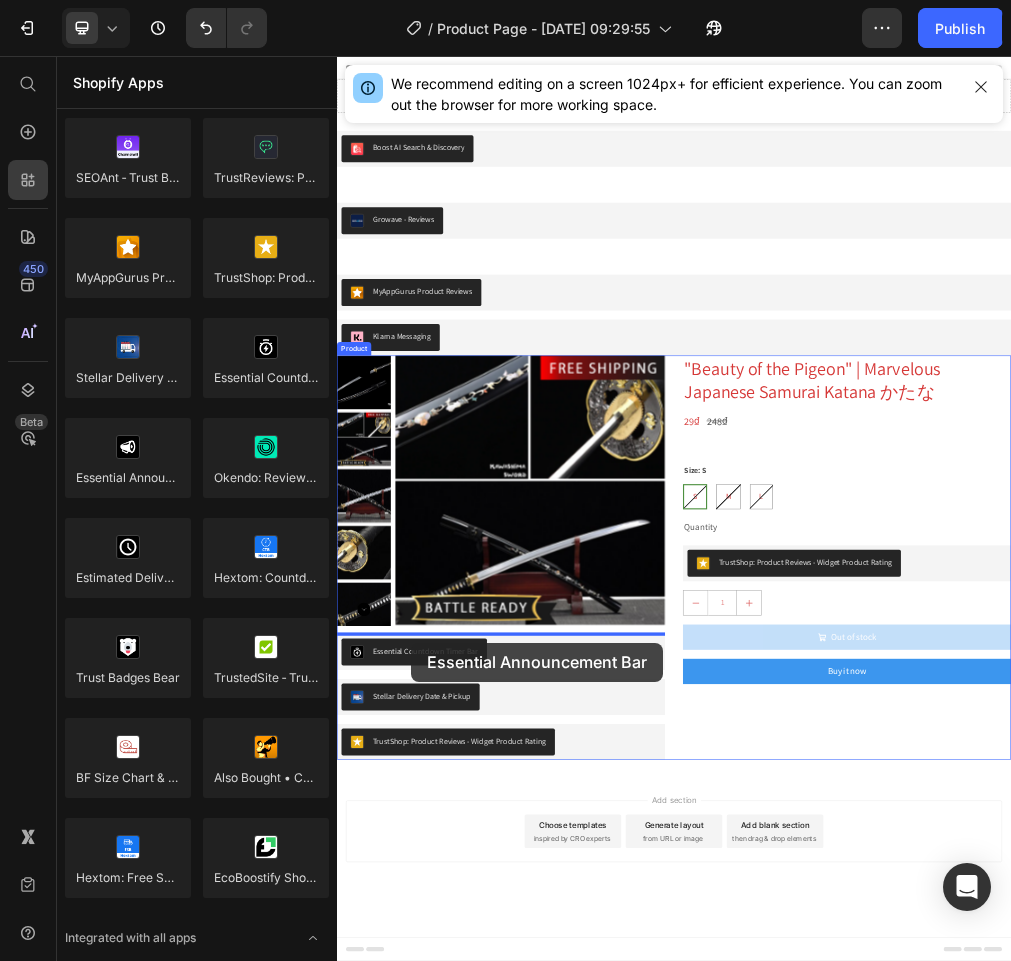 drag, startPoint x: 478, startPoint y: 517, endPoint x: 468, endPoint y: 1101, distance: 584.08563 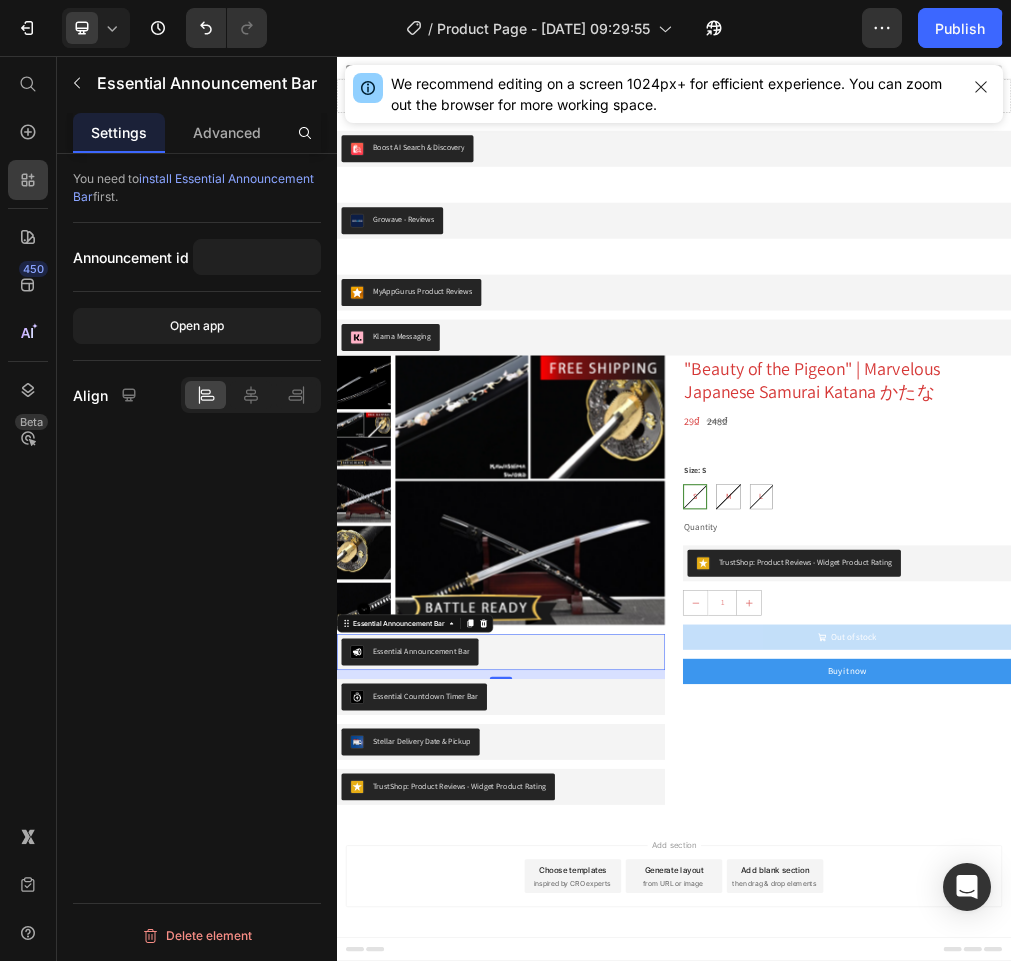 click on "You need to  install Essential Announcement Bar  first.  Announcement id  Open app  Align  Delete element" at bounding box center (197, 586) 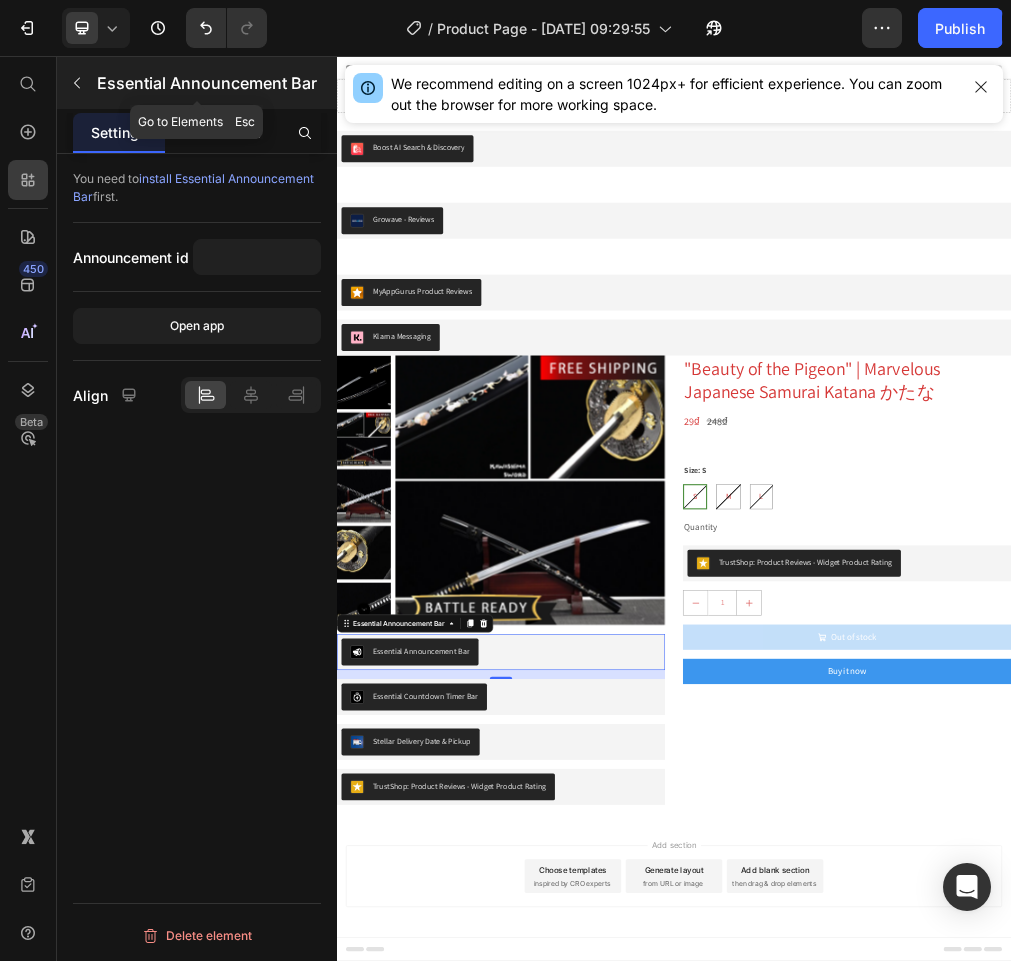 click at bounding box center (77, 83) 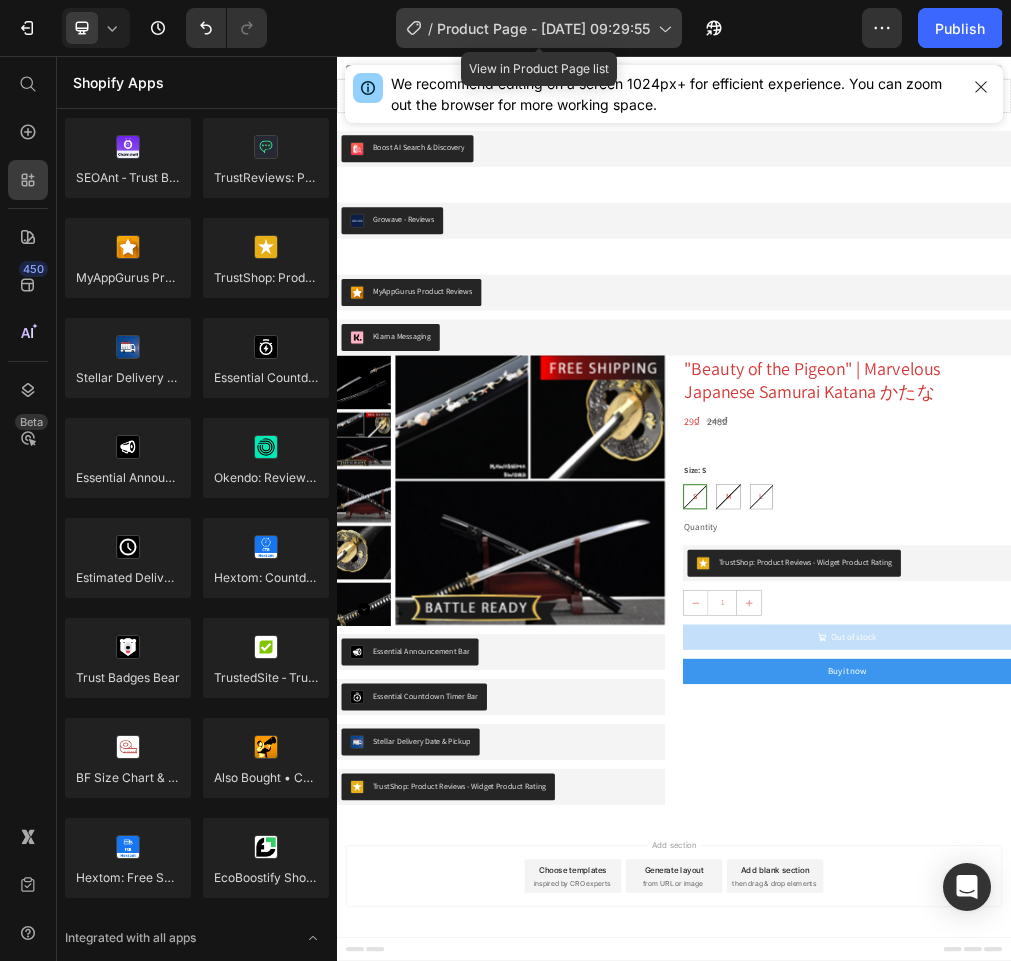 click on "Product Page - [DATE] 09:29:55" at bounding box center (543, 28) 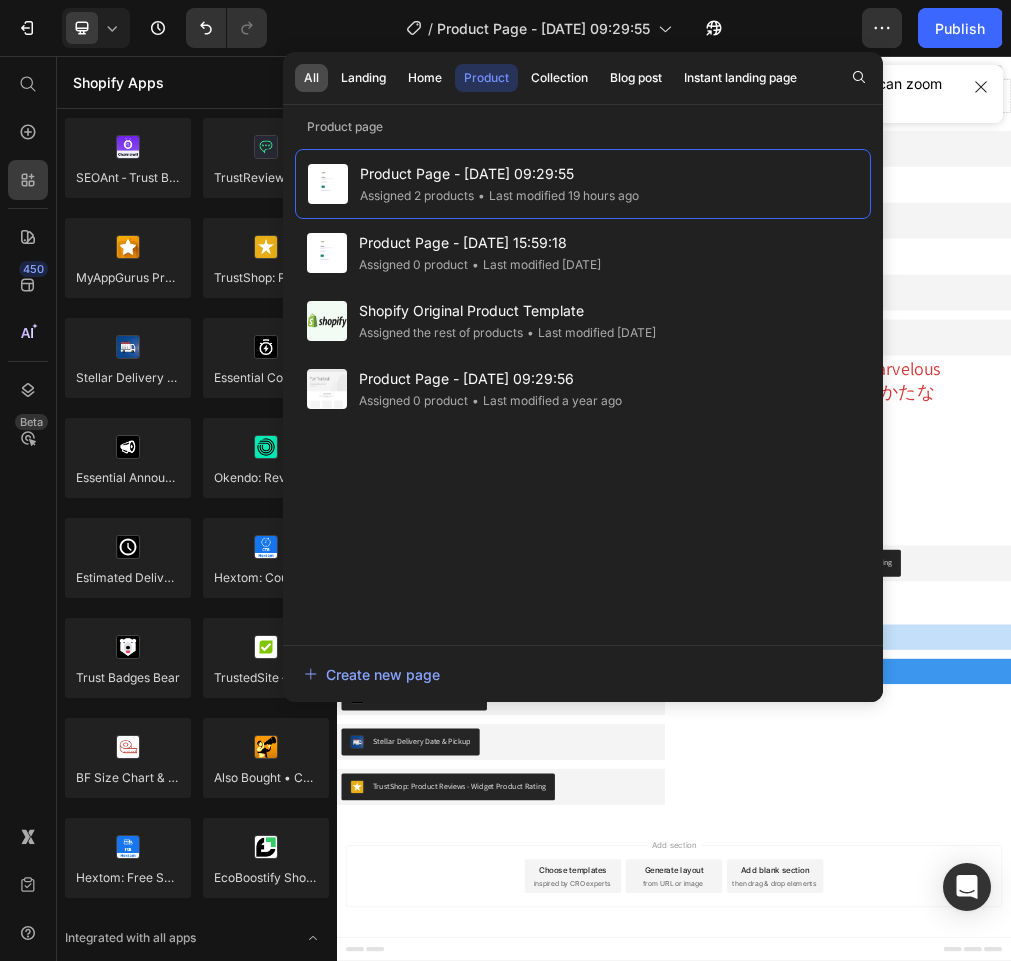 click on "All" at bounding box center (311, 78) 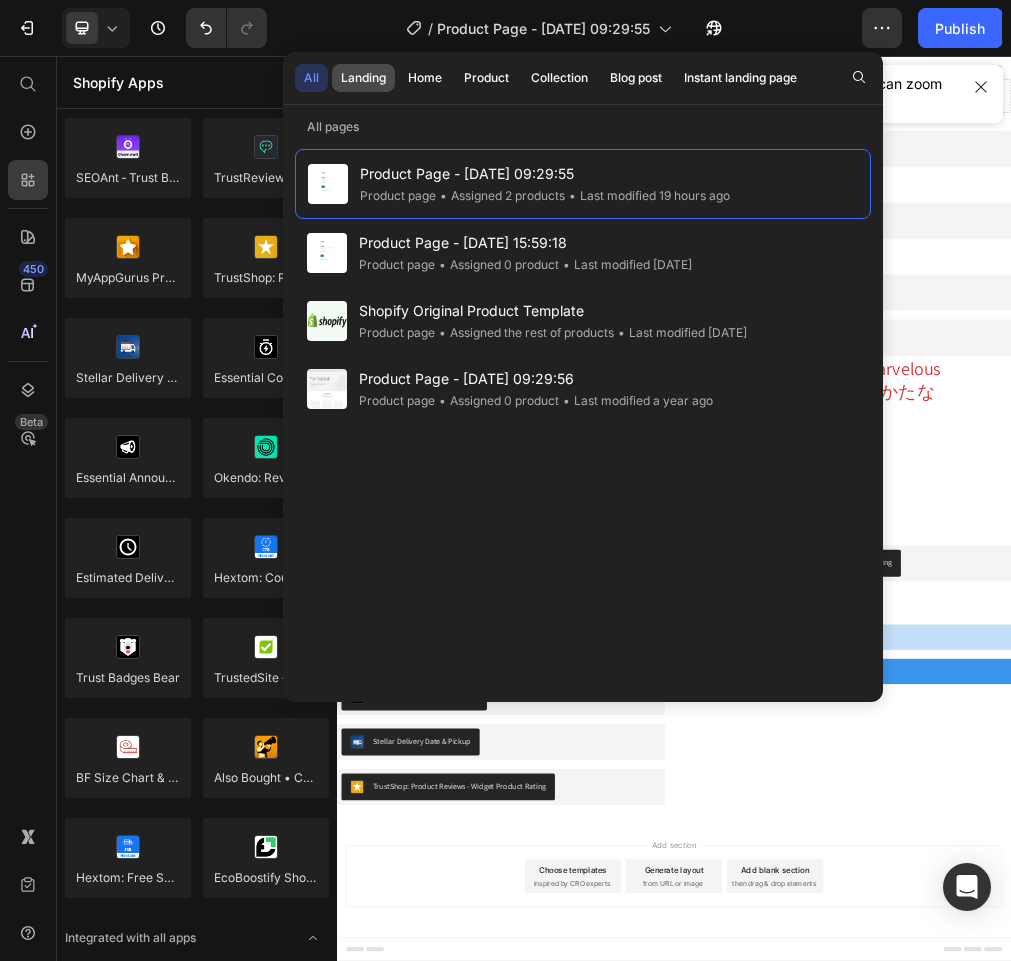 click on "Landing" at bounding box center (363, 78) 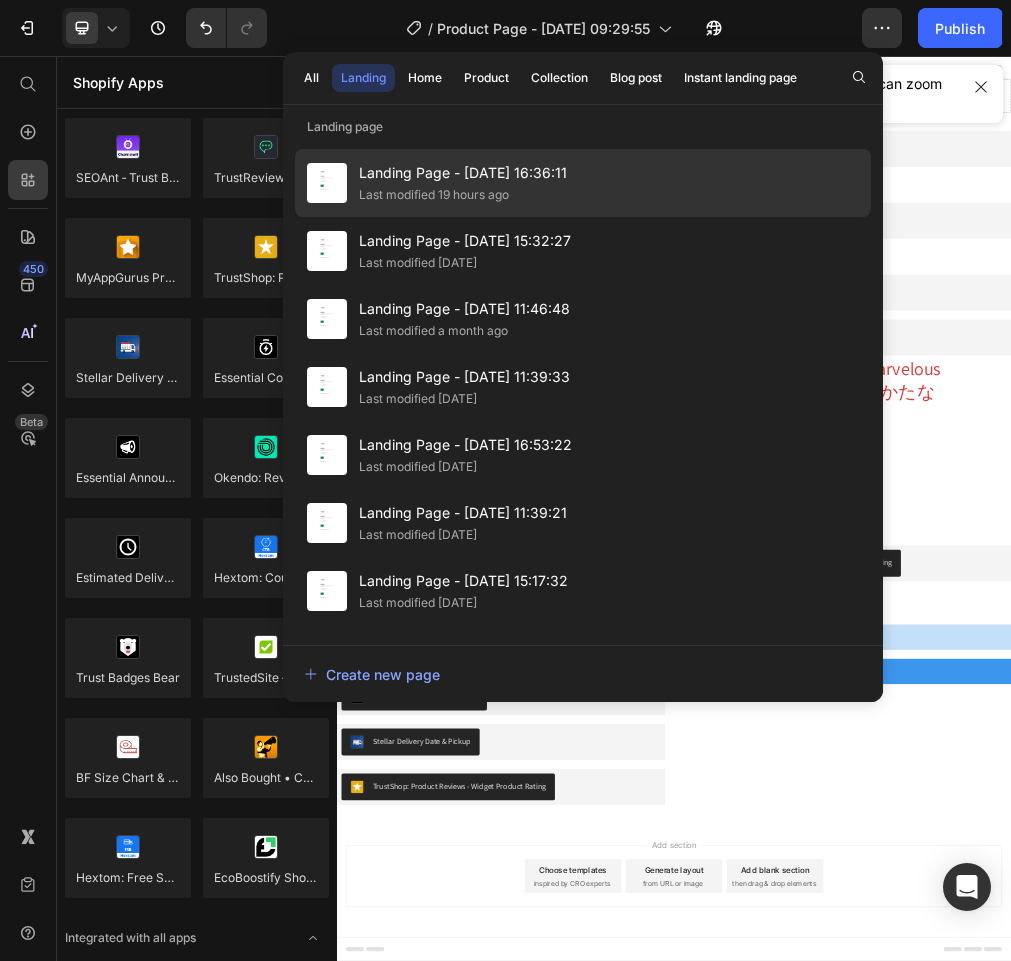 click on "Last modified 19 hours ago" 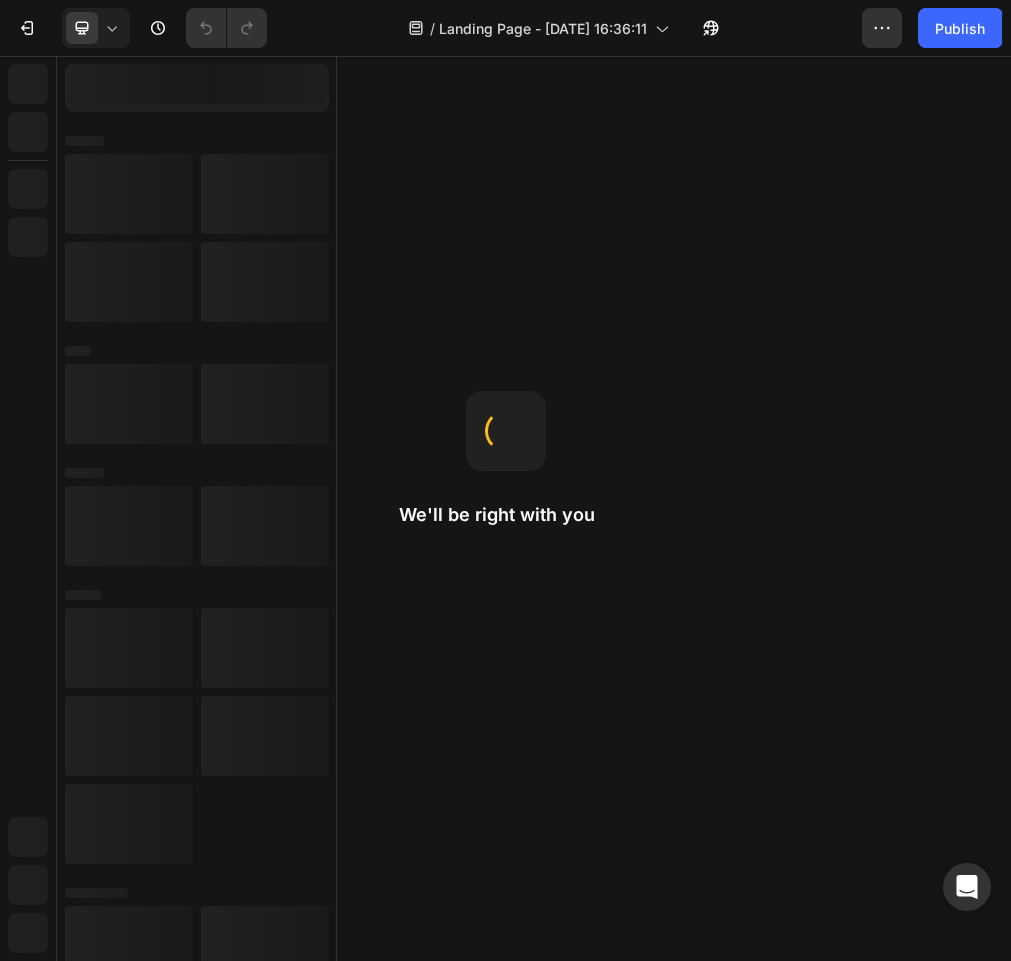 scroll, scrollTop: 0, scrollLeft: 0, axis: both 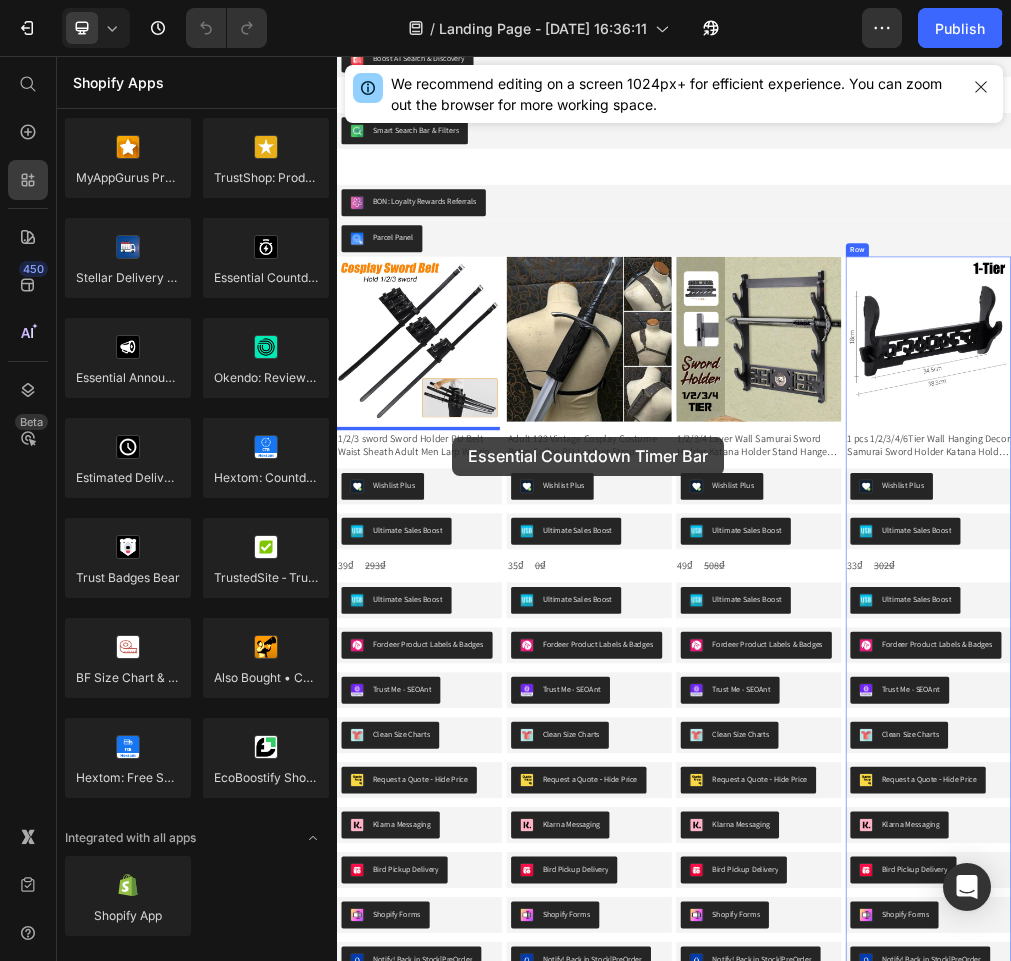 drag, startPoint x: 665, startPoint y: 398, endPoint x: 541, endPoint y: 734, distance: 358.15082 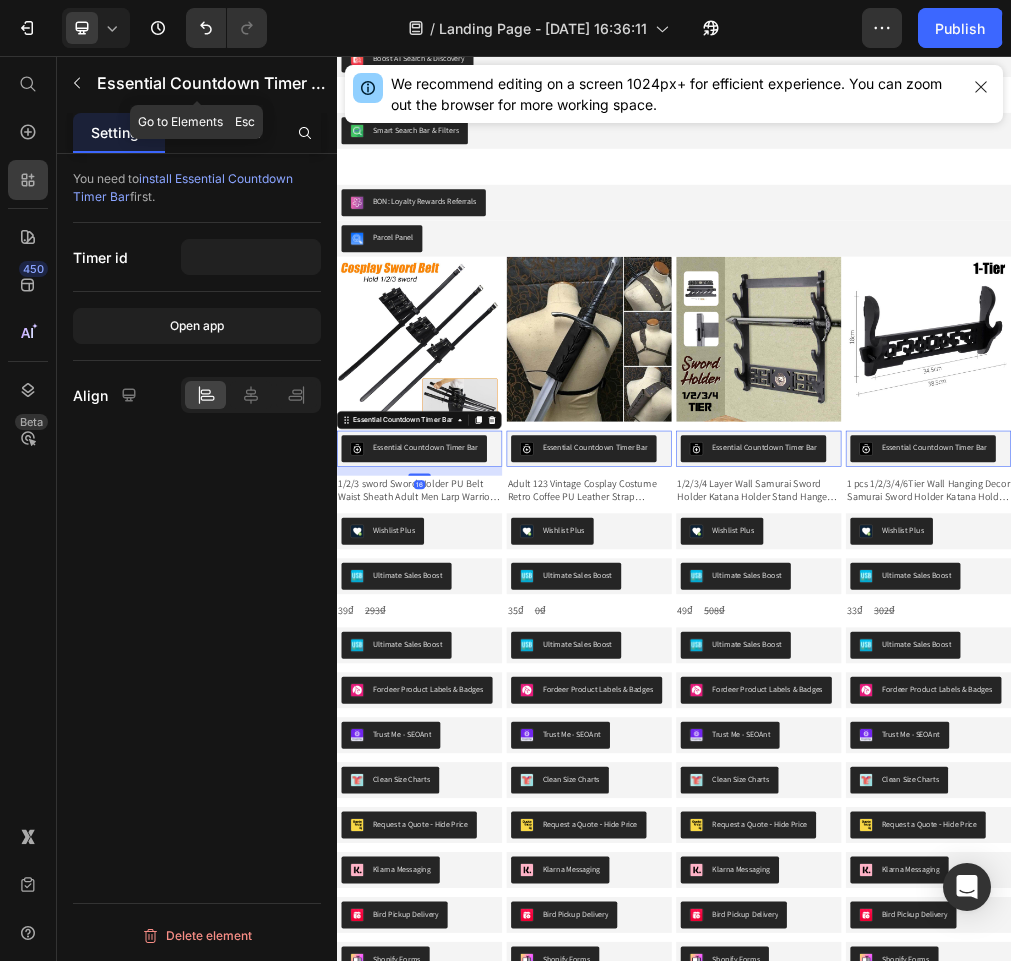 click 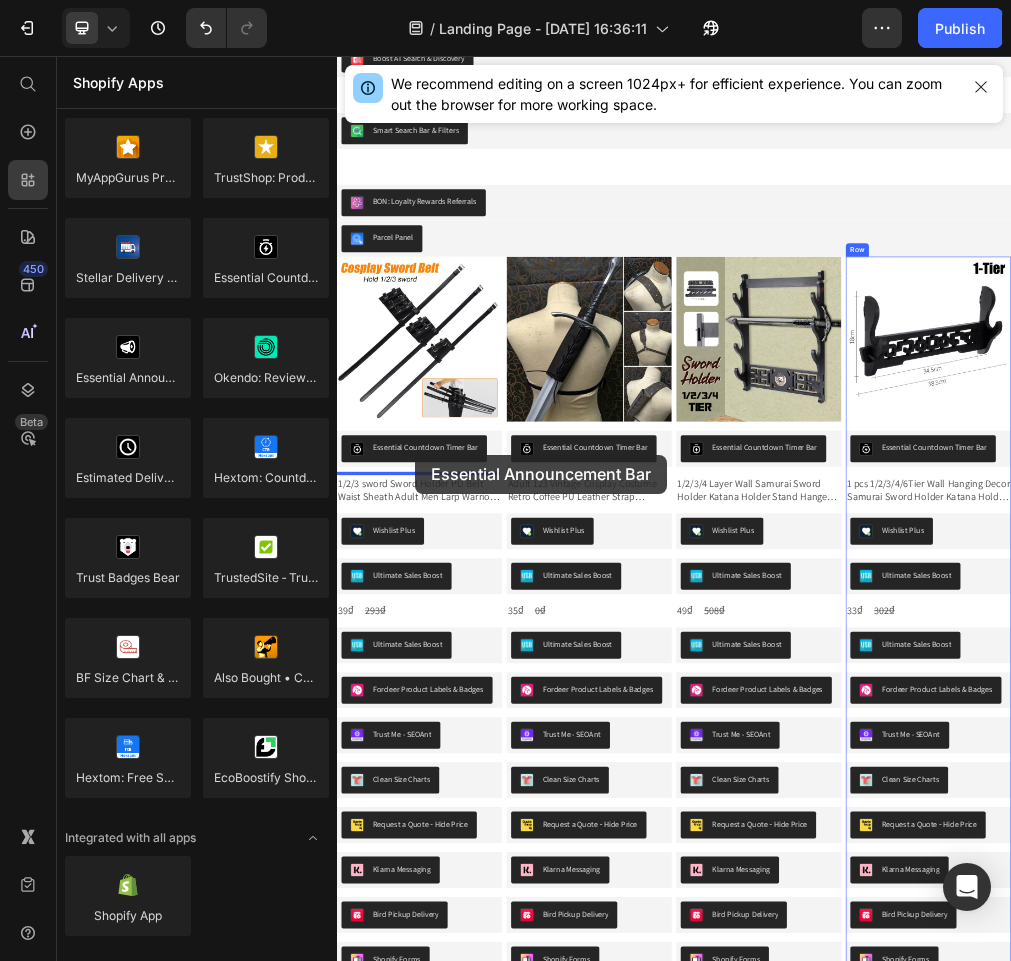 drag, startPoint x: 622, startPoint y: 479, endPoint x: 475, endPoint y: 766, distance: 322.4562 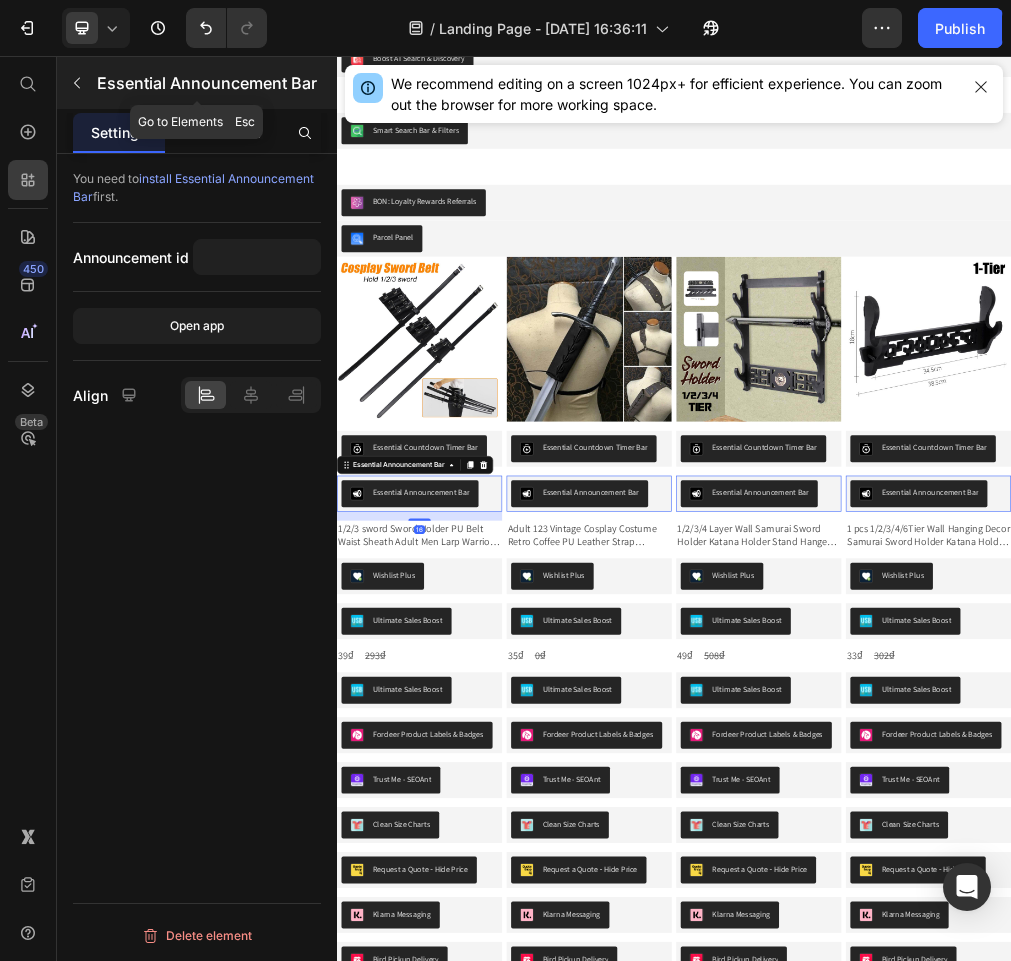 click on "Essential Announcement Bar" at bounding box center [215, 83] 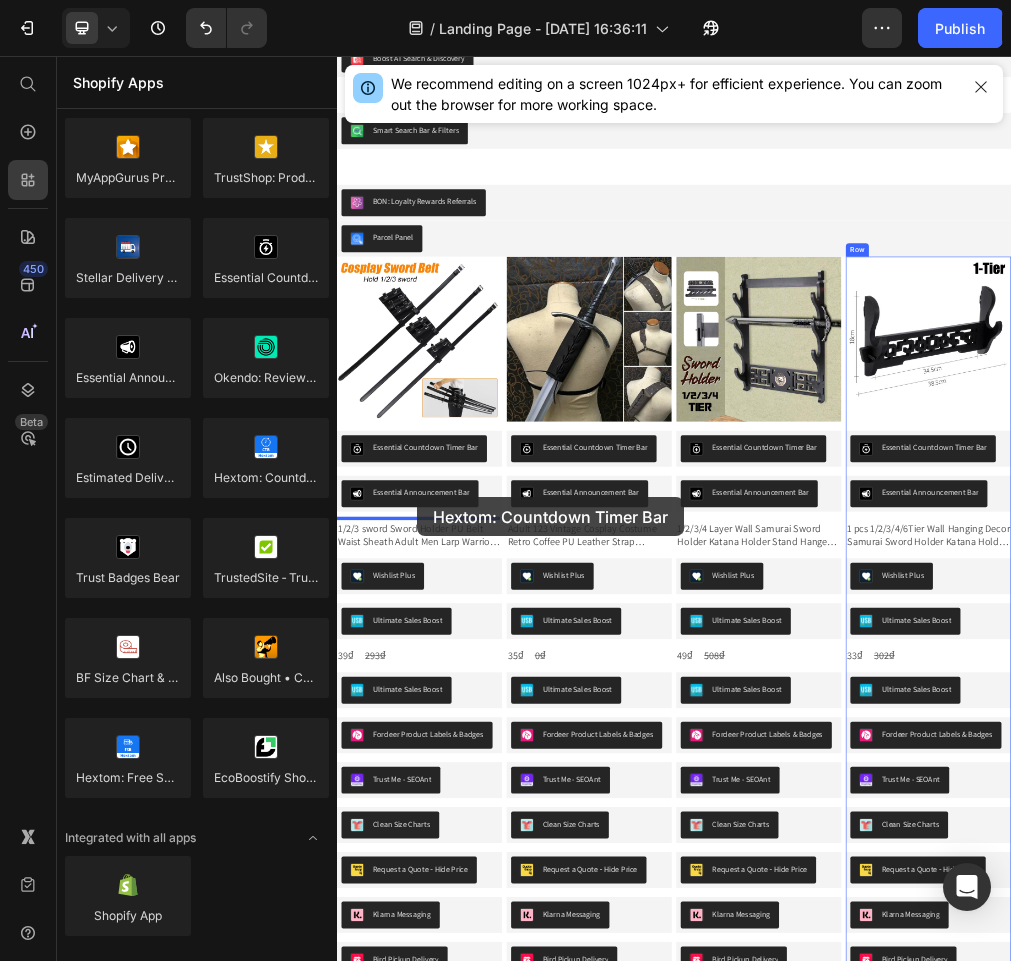 drag, startPoint x: 638, startPoint y: 540, endPoint x: 479, endPoint y: 842, distance: 341.29898 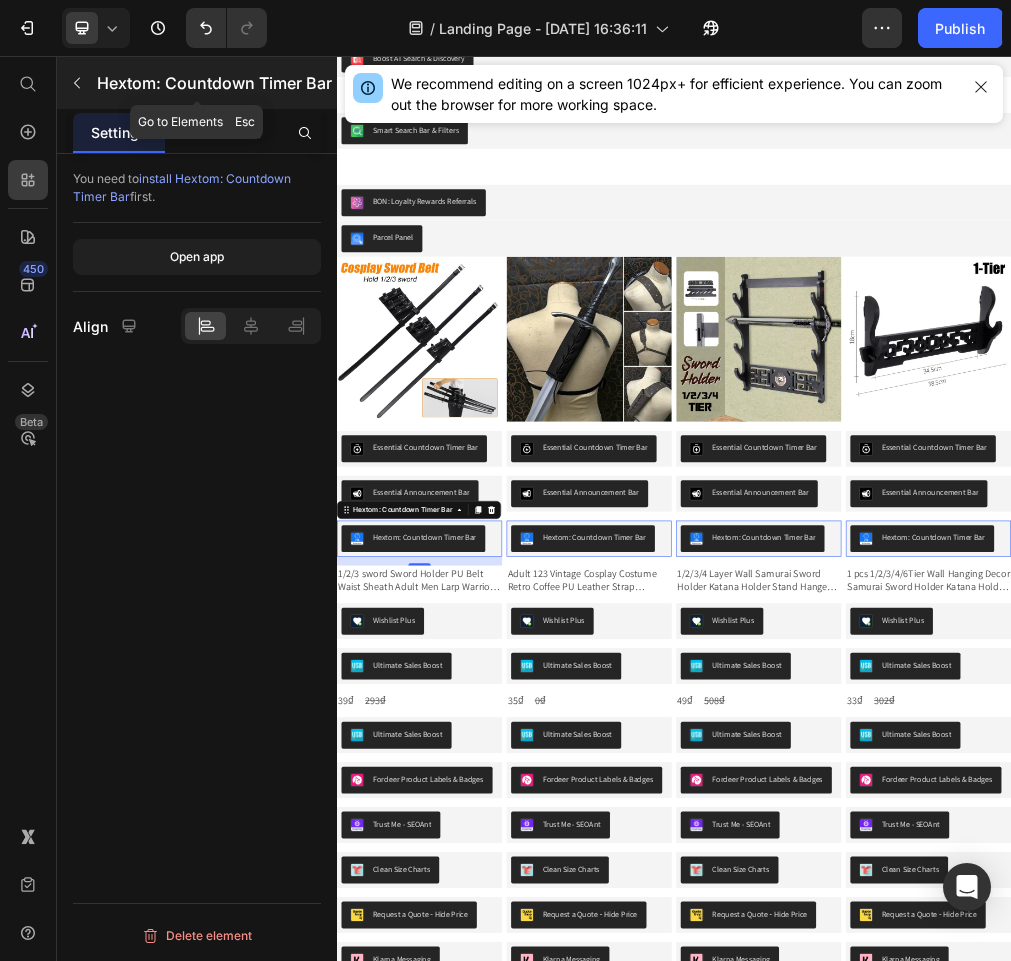 click at bounding box center [77, 83] 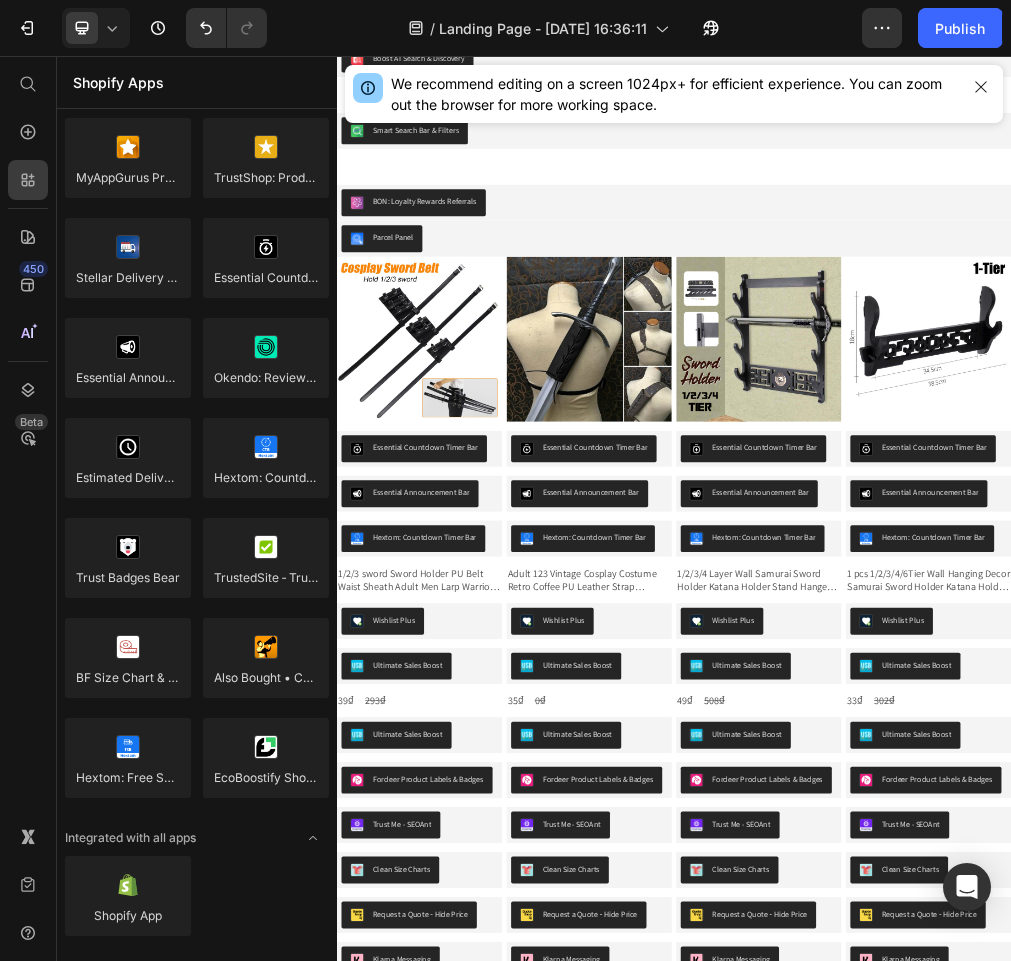 drag, startPoint x: 353, startPoint y: 1321, endPoint x: 529, endPoint y: 1336, distance: 176.63805 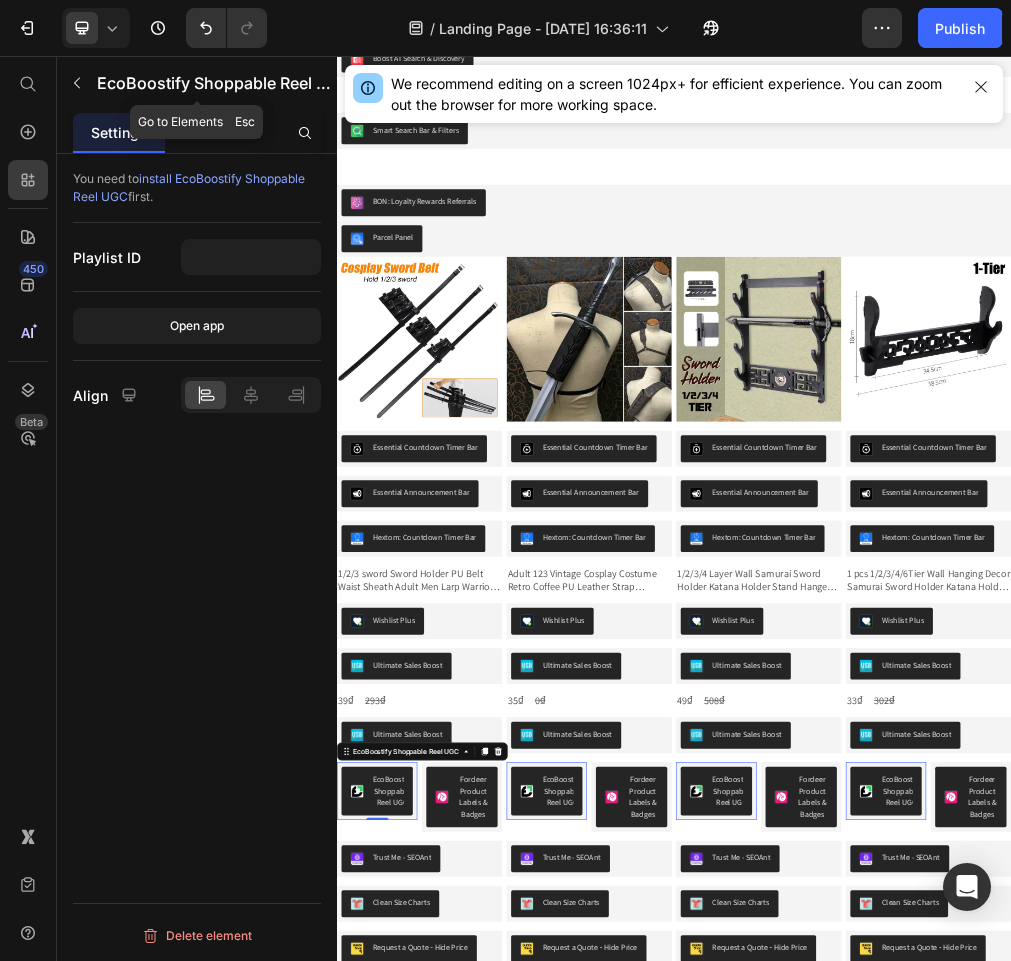 click on "EcoBoostify Shoppable Reel UGC" at bounding box center (215, 83) 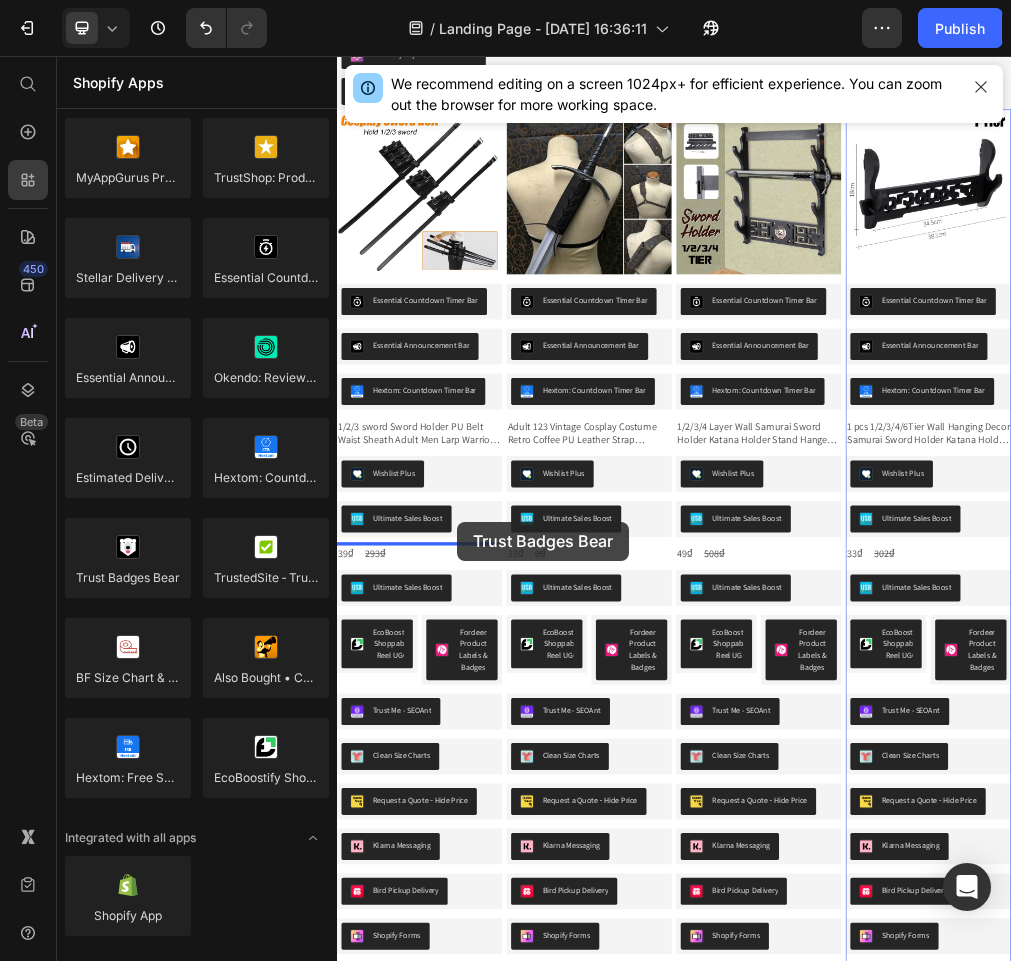 scroll, scrollTop: 409, scrollLeft: 0, axis: vertical 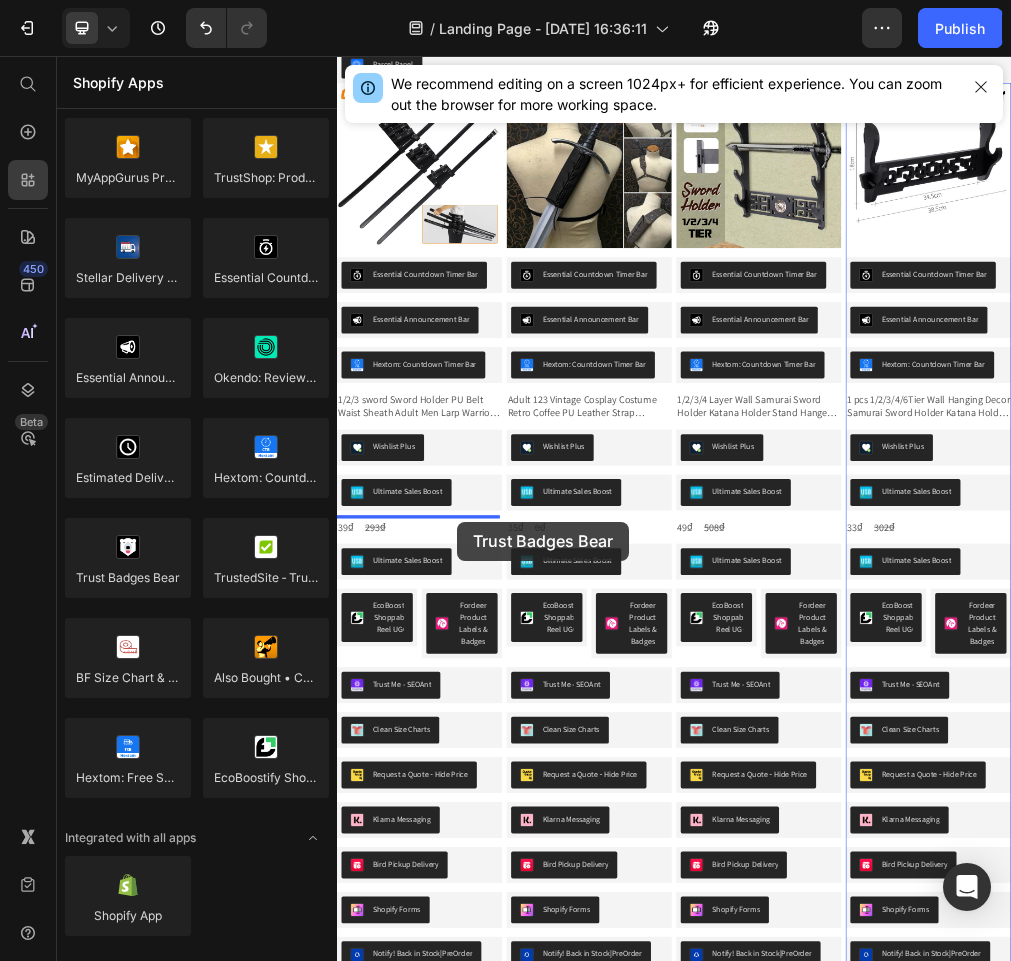 drag, startPoint x: 509, startPoint y: 609, endPoint x: 550, endPoint y: 885, distance: 279.0287 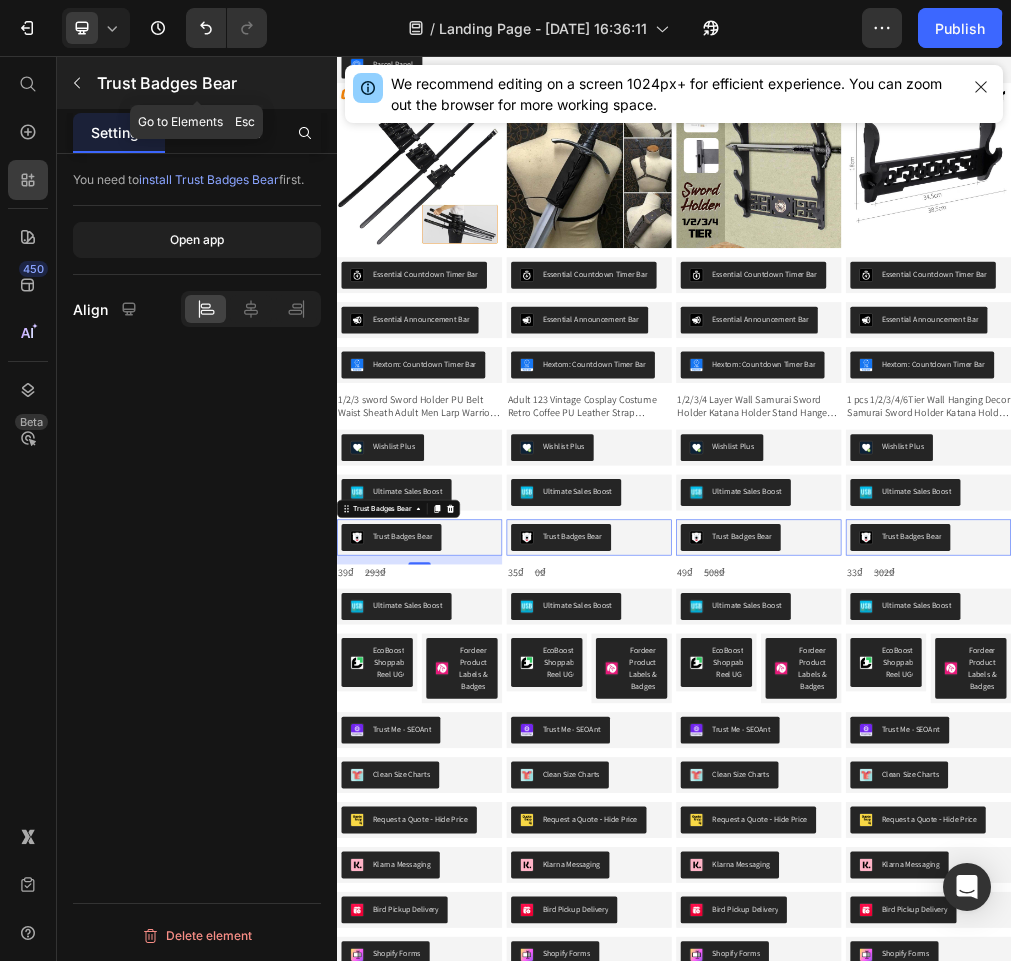 click on "Trust Badges Bear" at bounding box center [215, 83] 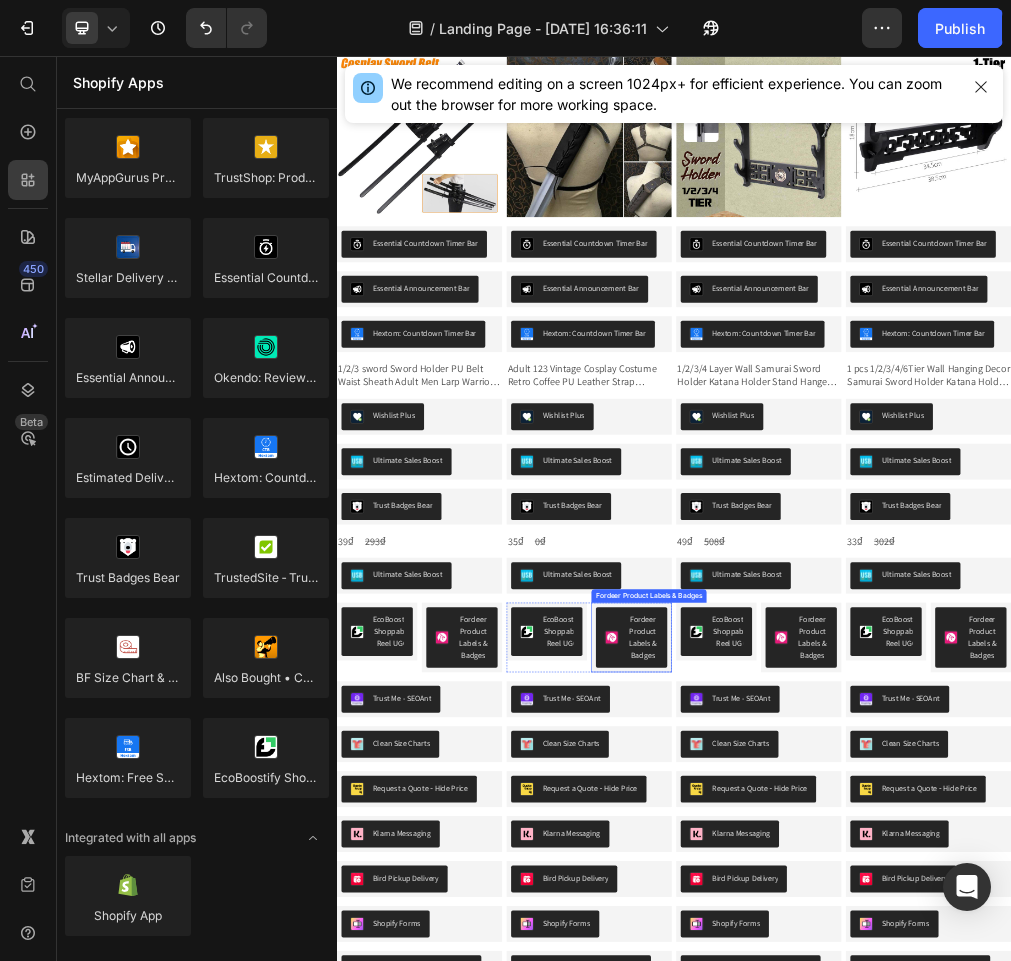 scroll, scrollTop: 509, scrollLeft: 0, axis: vertical 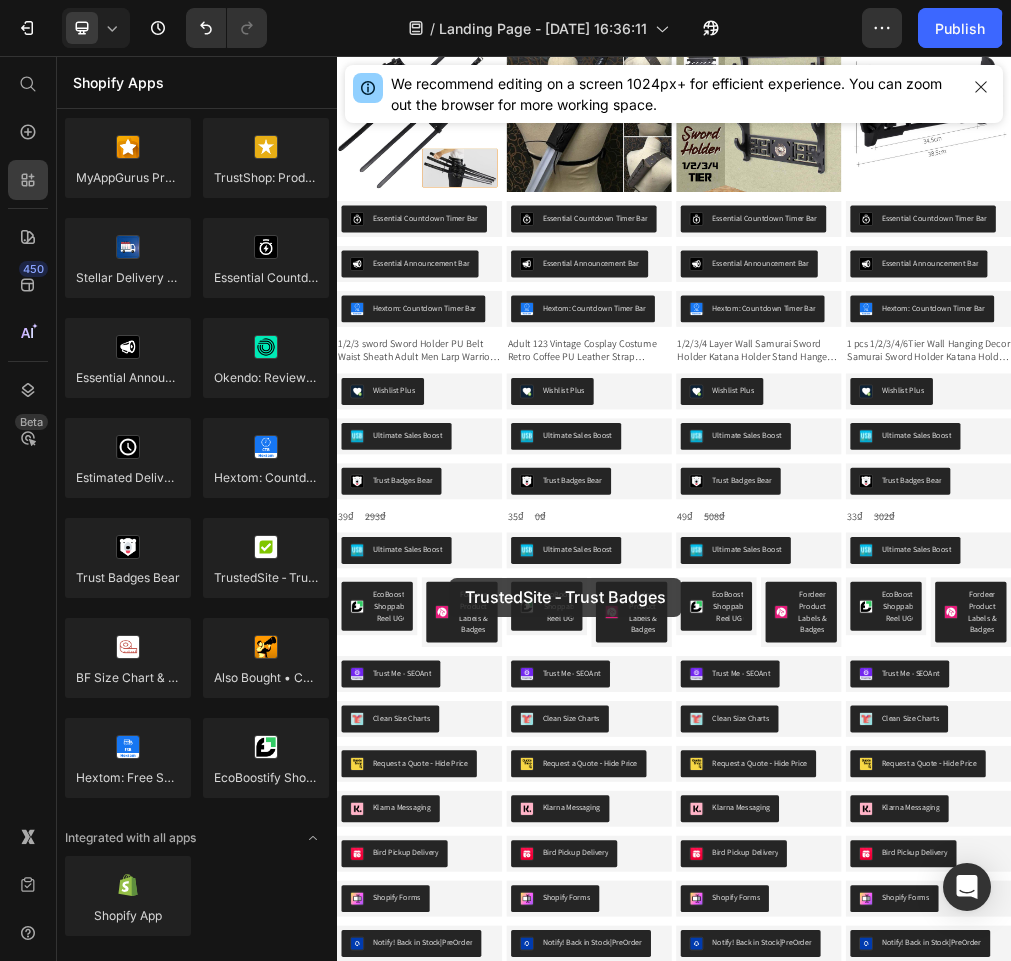 drag, startPoint x: 404, startPoint y: 980, endPoint x: 536, endPoint y: 985, distance: 132.09467 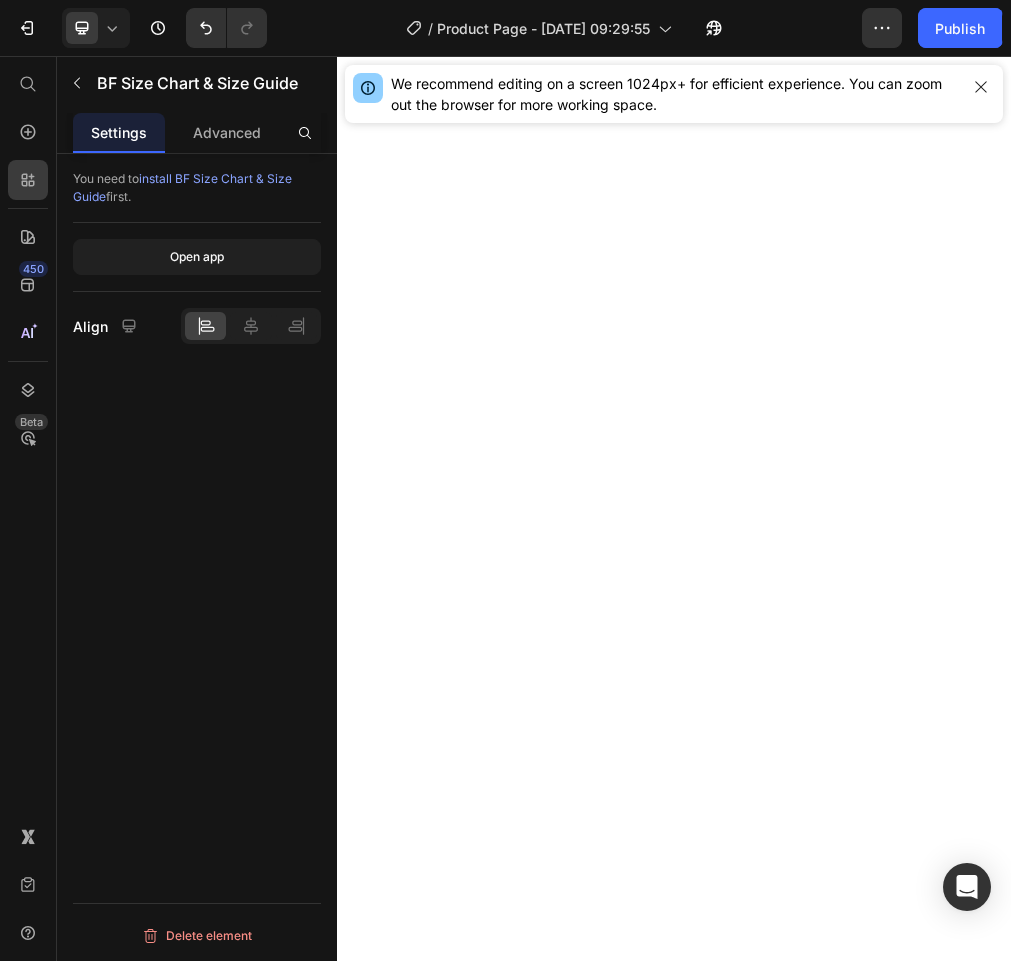 scroll, scrollTop: 0, scrollLeft: 0, axis: both 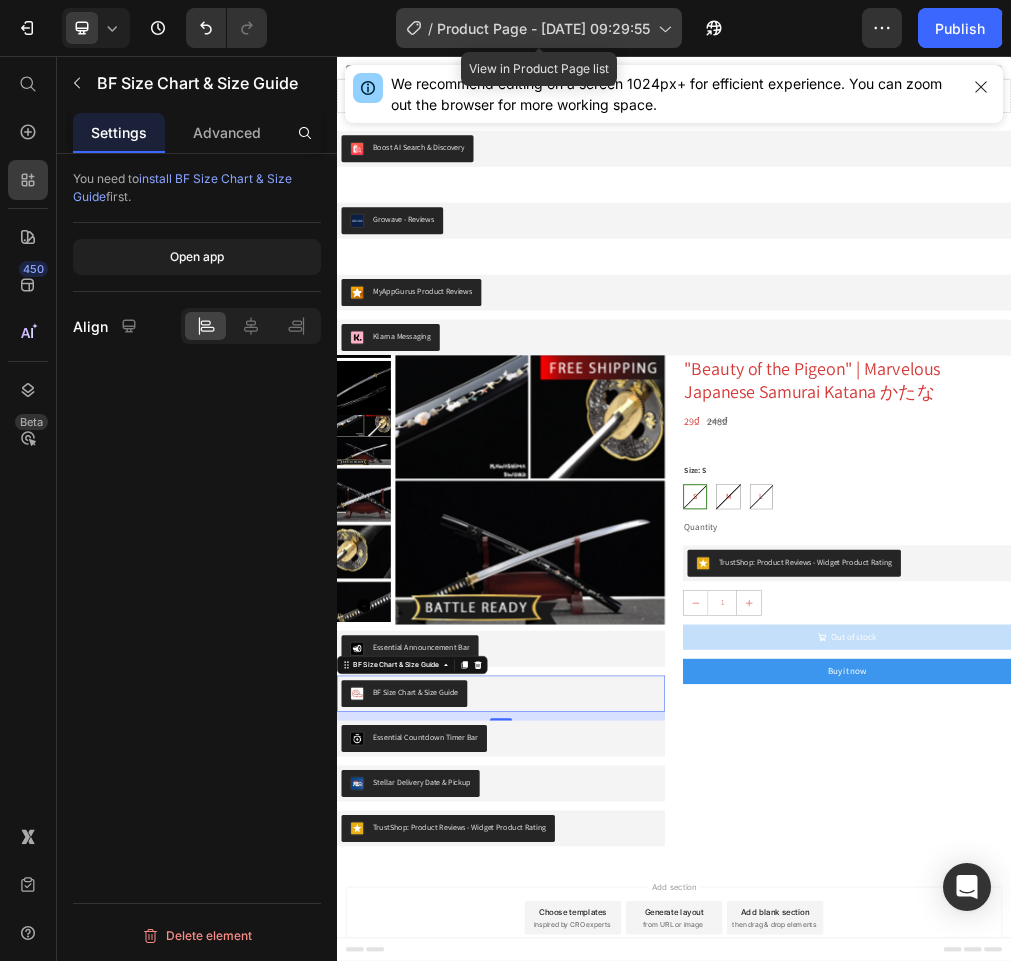 click on "Product Page - [DATE] 09:29:55" at bounding box center [543, 28] 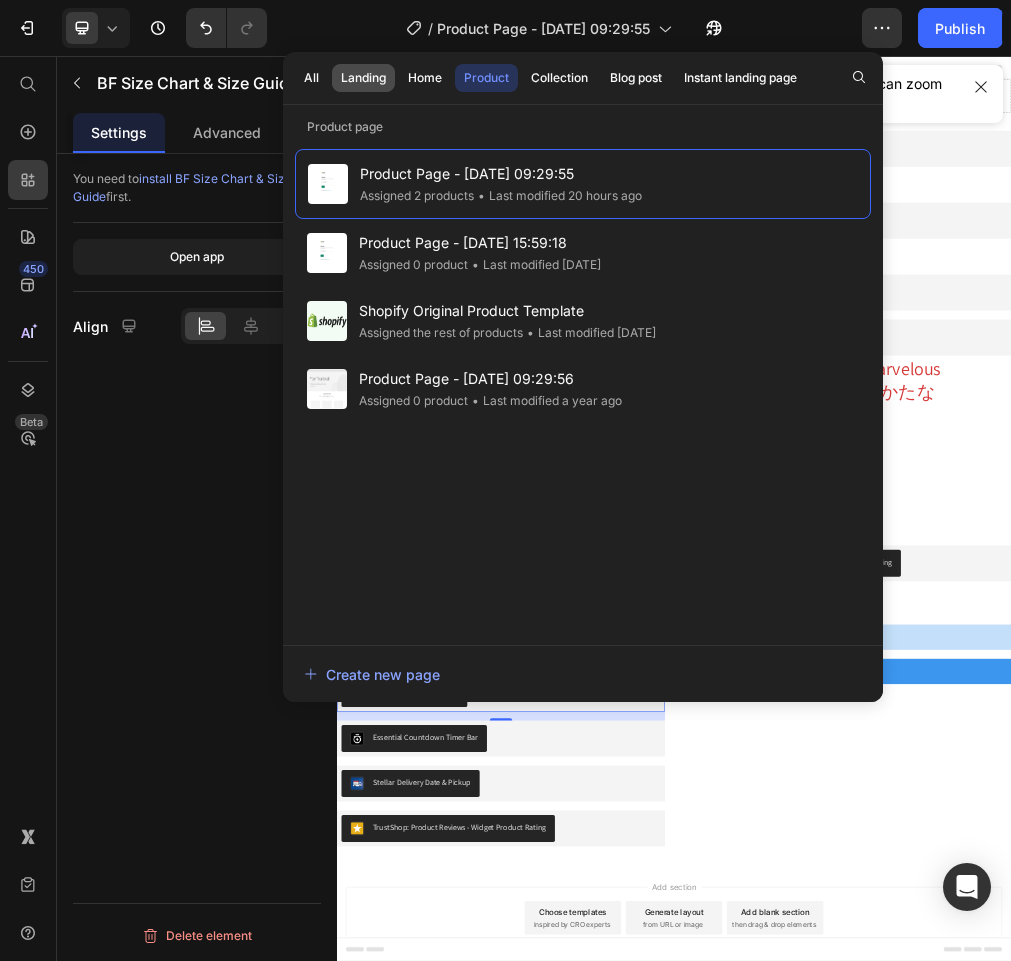 click on "Landing" at bounding box center [363, 78] 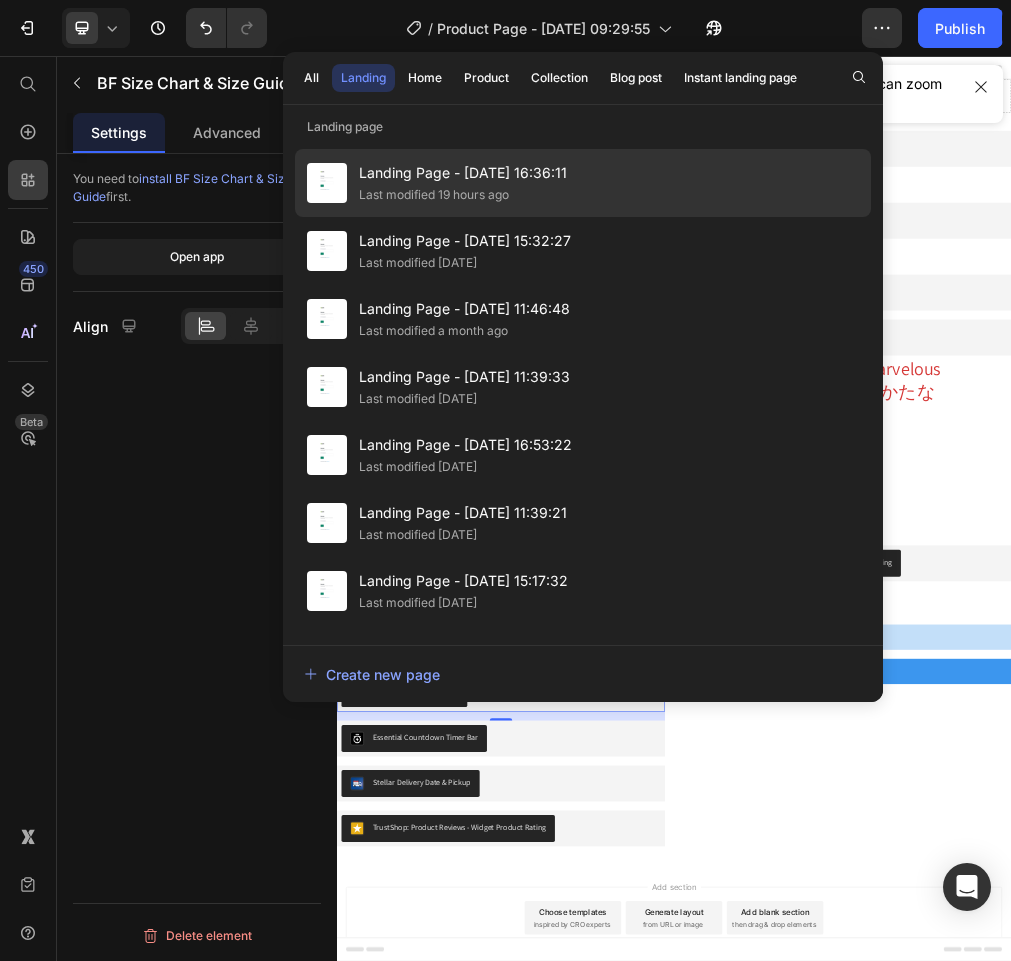 click on "Landing Page - [DATE] 16:36:11" at bounding box center (463, 173) 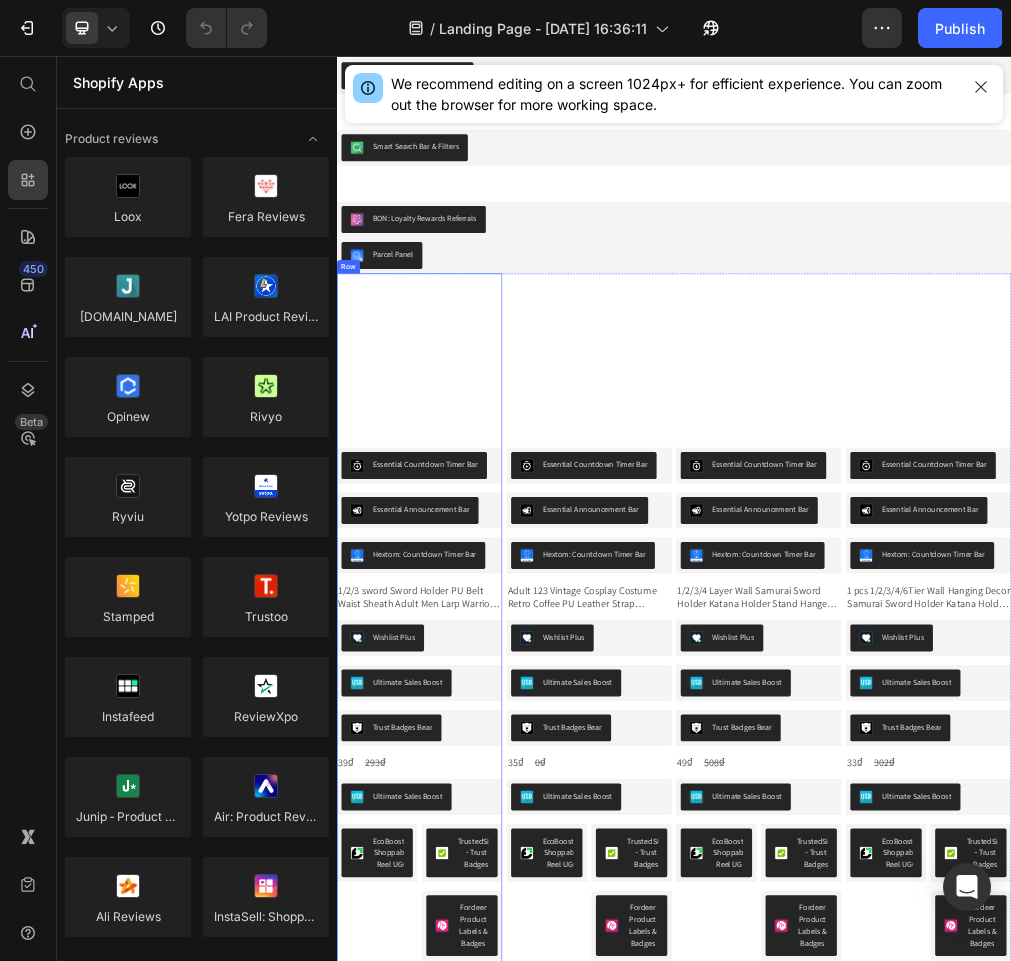 scroll, scrollTop: 100, scrollLeft: 0, axis: vertical 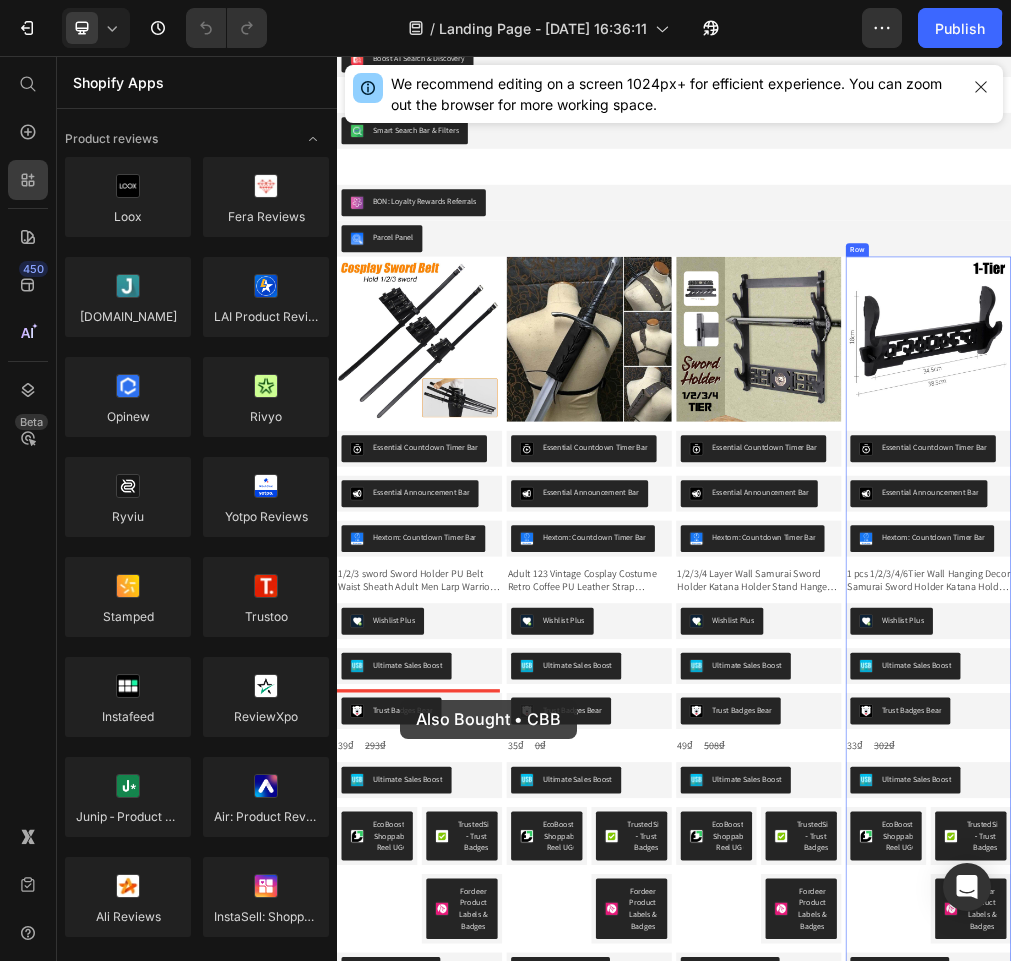 drag, startPoint x: 594, startPoint y: 809, endPoint x: 472, endPoint y: 1195, distance: 404.82095 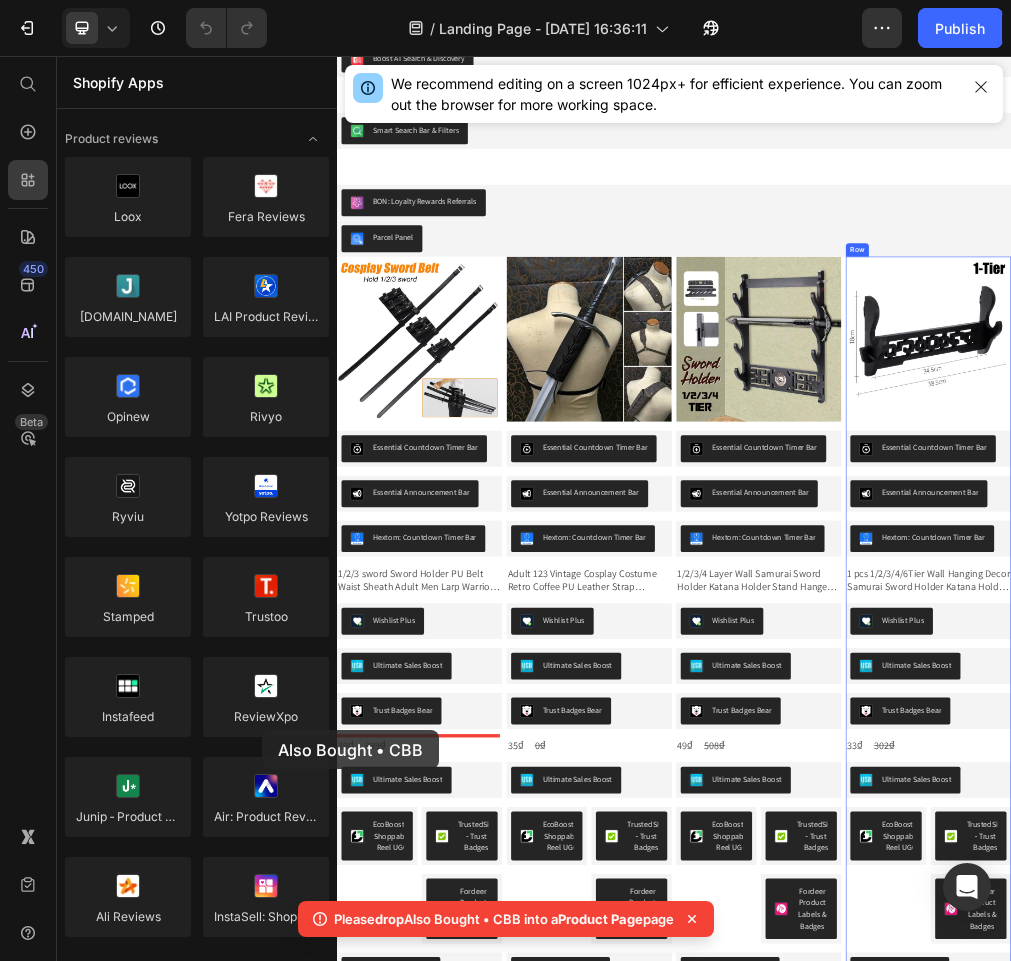 drag, startPoint x: 599, startPoint y: 786, endPoint x: 658, endPoint y: 778, distance: 59.5399 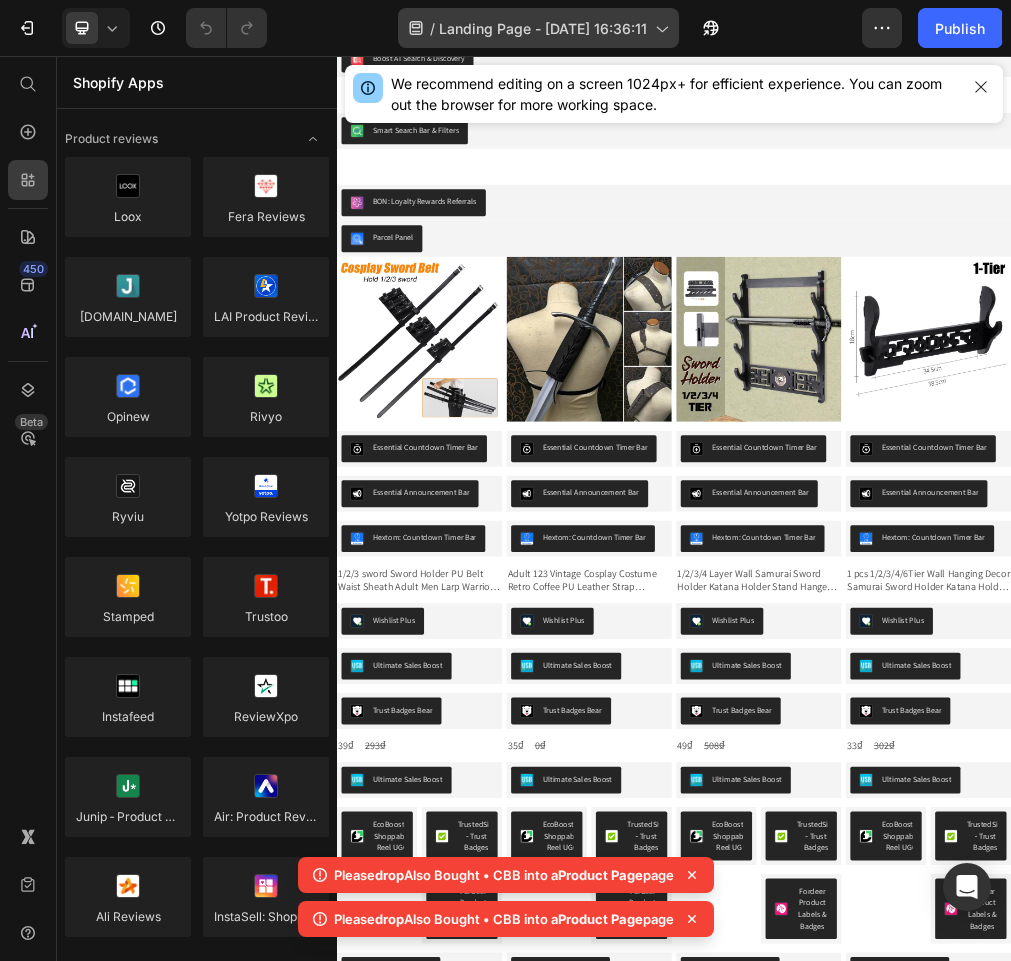 click on "Landing Page - [DATE] 16:36:11" at bounding box center (543, 28) 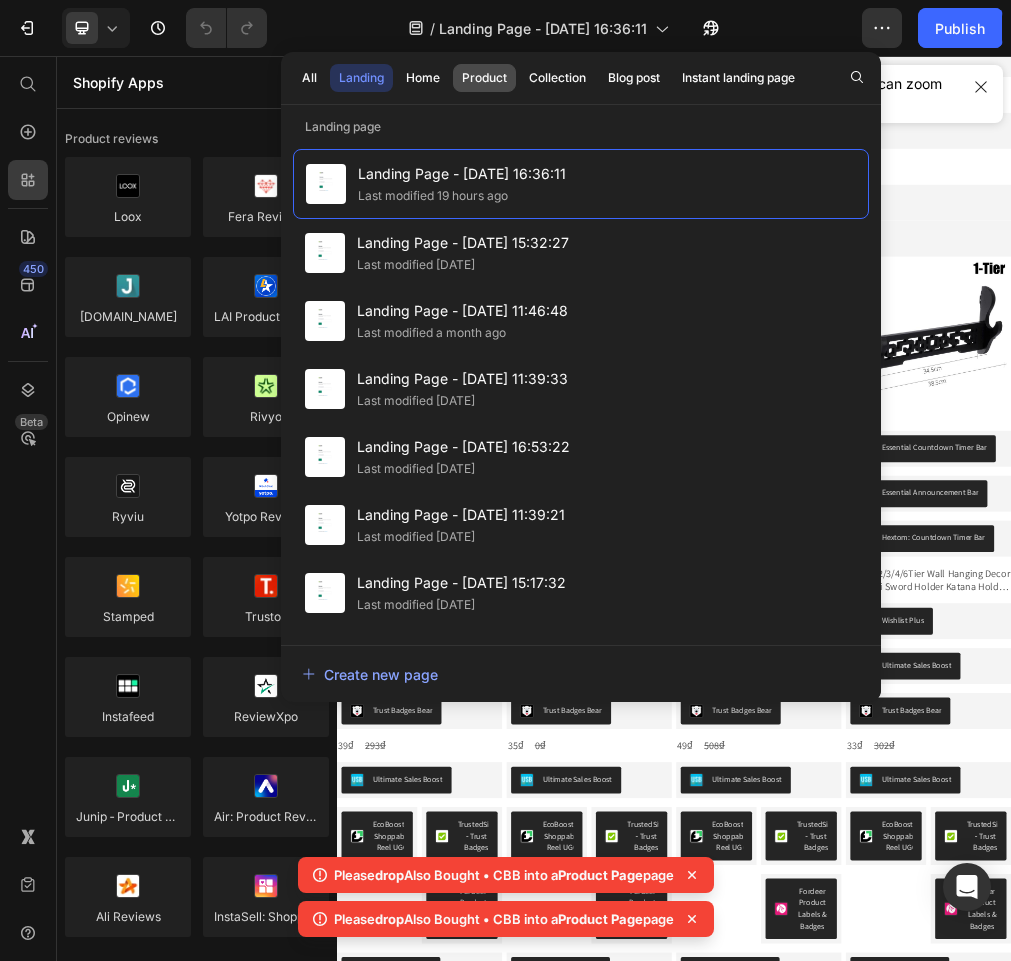 click on "Product" 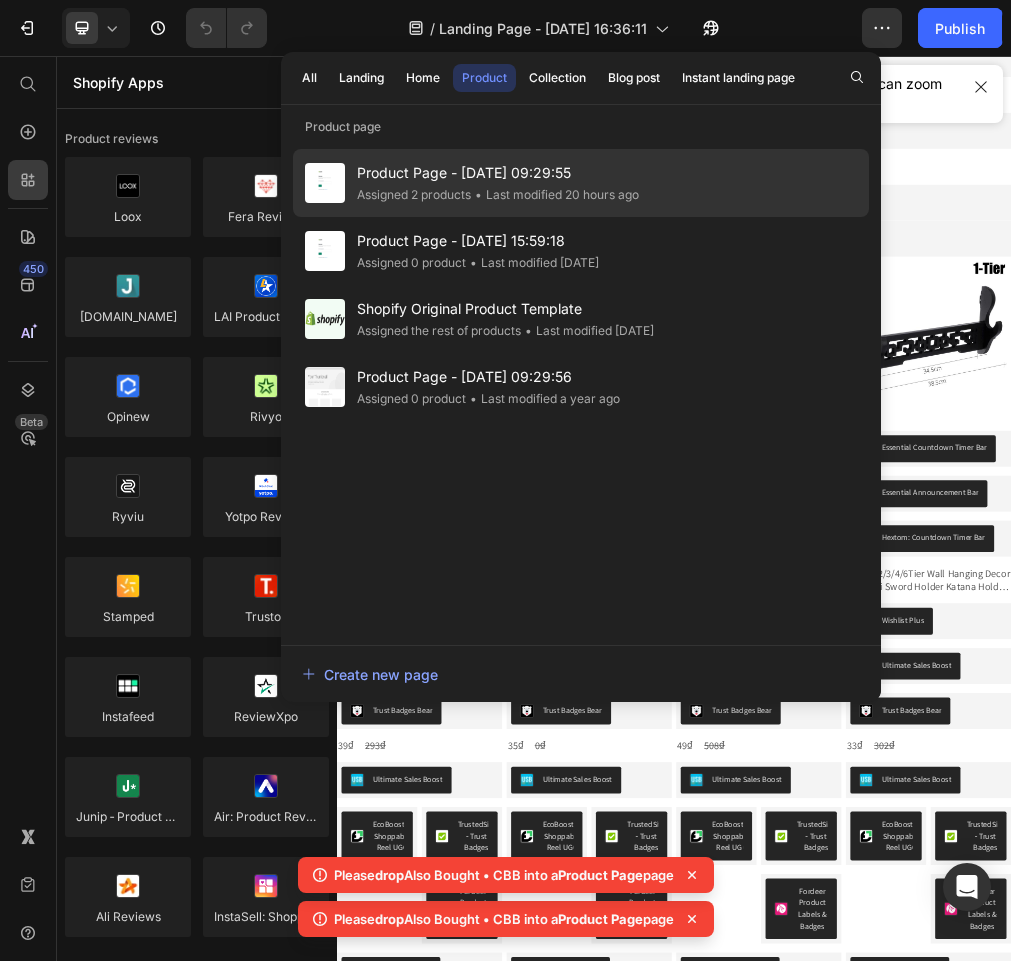 click on "Product Page - [DATE] 09:29:55" at bounding box center [498, 173] 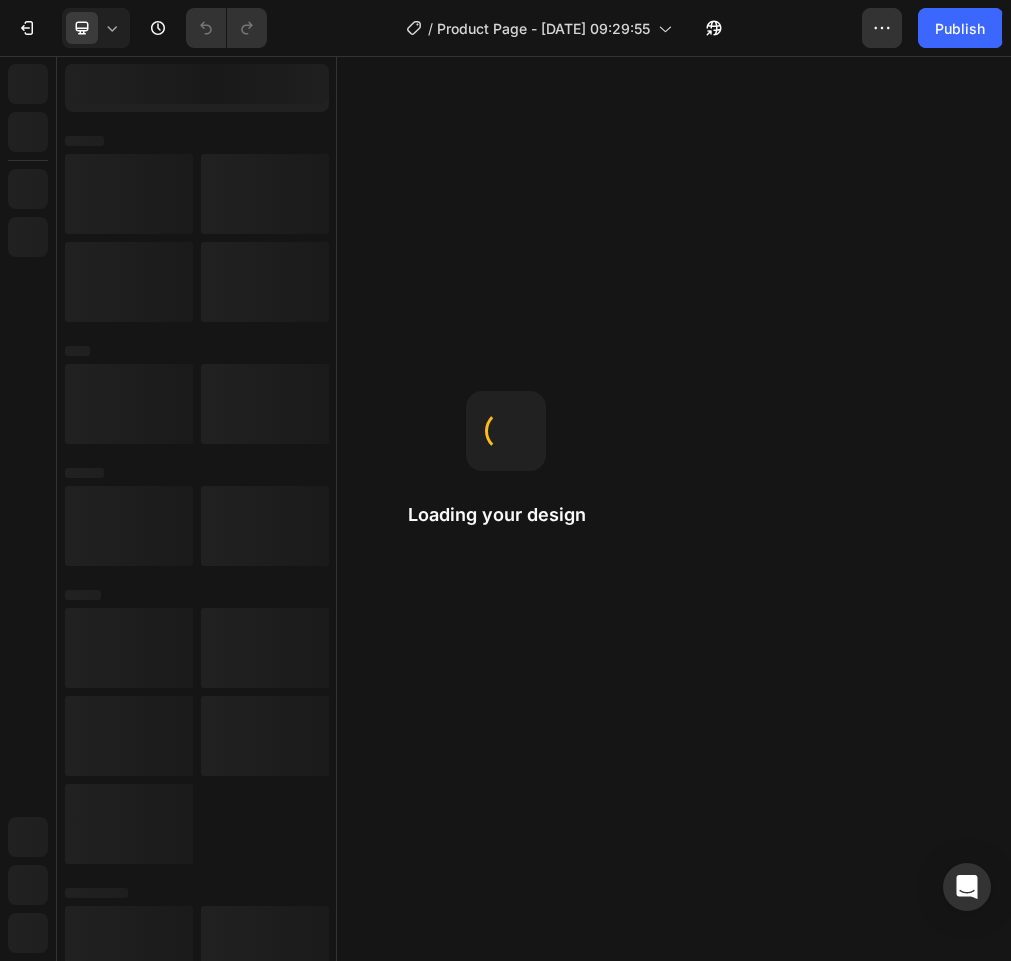 scroll, scrollTop: 0, scrollLeft: 0, axis: both 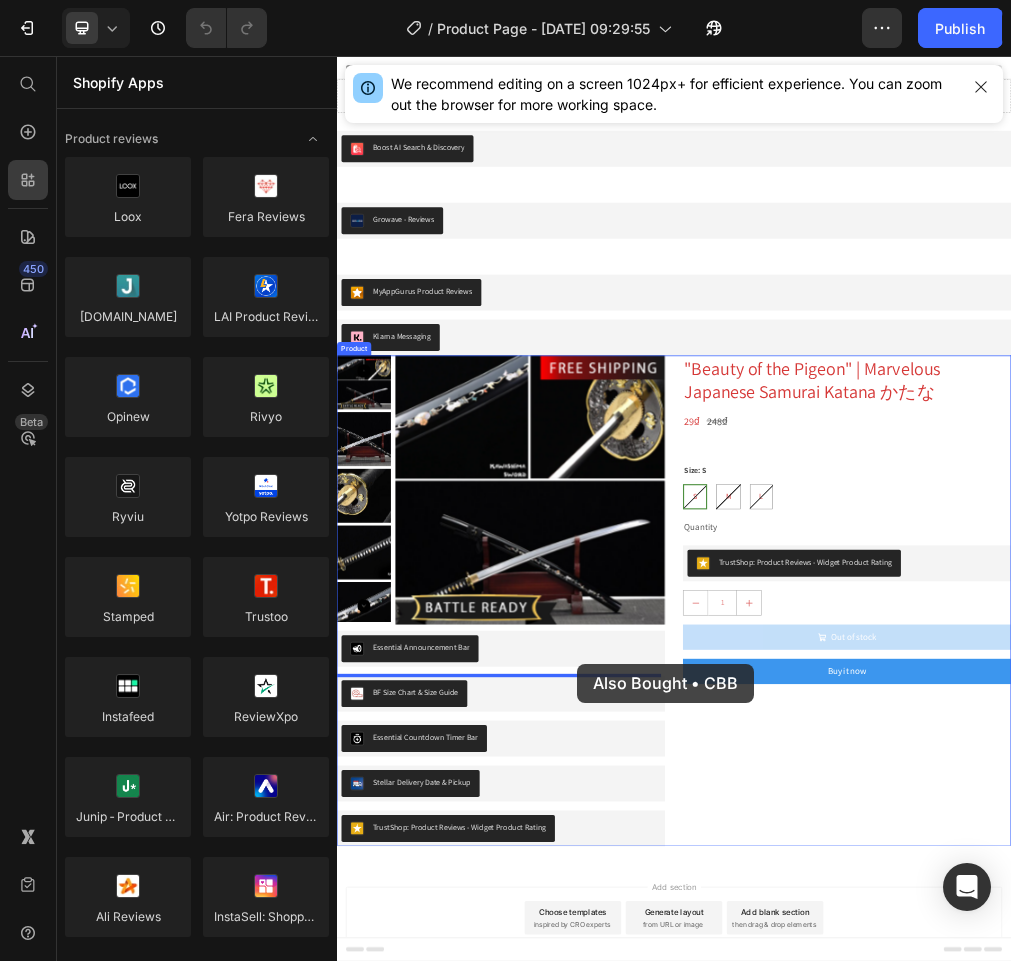 drag, startPoint x: 624, startPoint y: 789, endPoint x: 764, endPoint y: 1138, distance: 376.03323 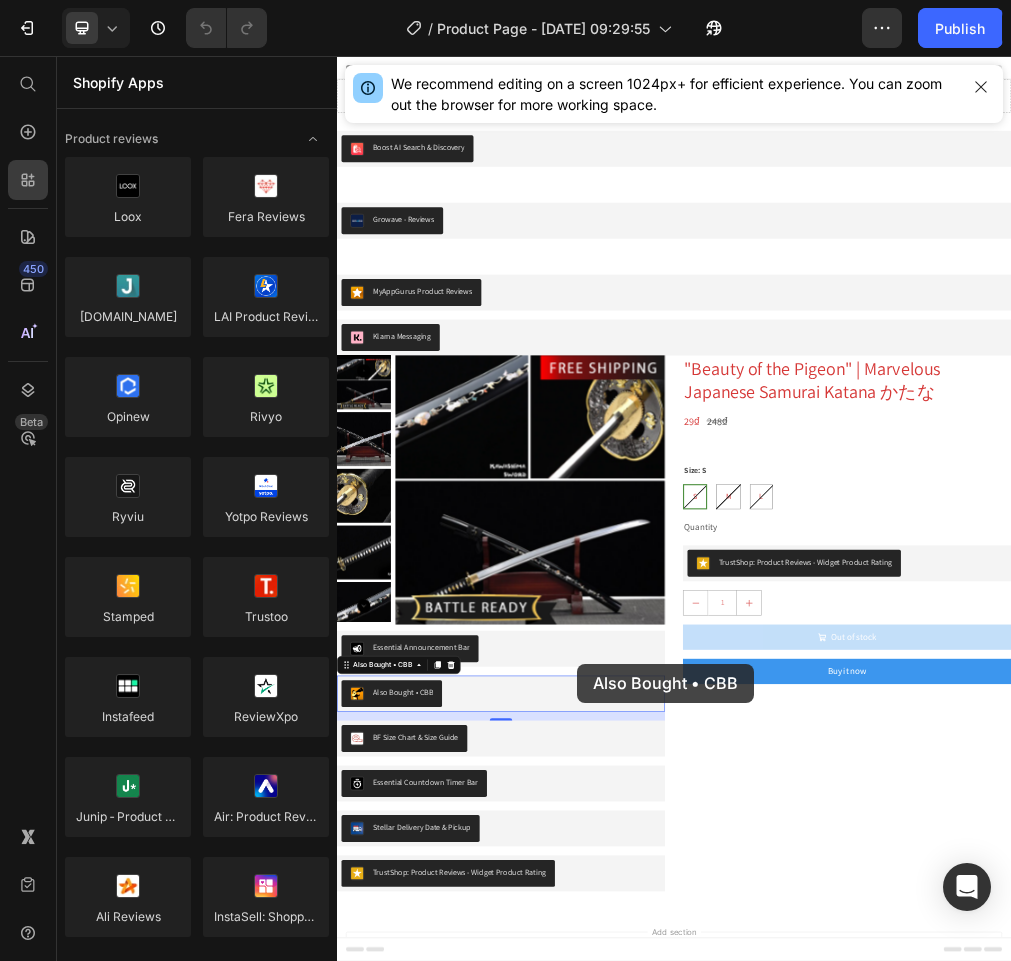 scroll, scrollTop: 74, scrollLeft: 0, axis: vertical 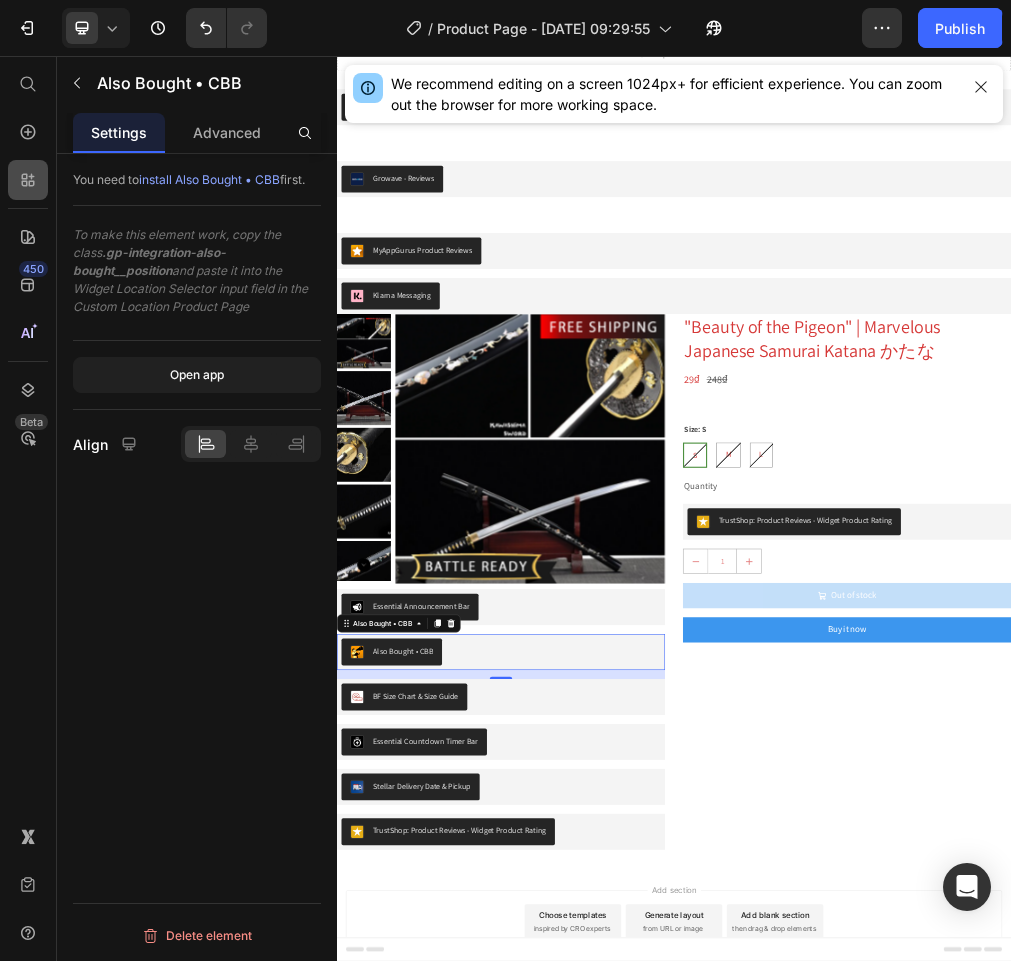 click 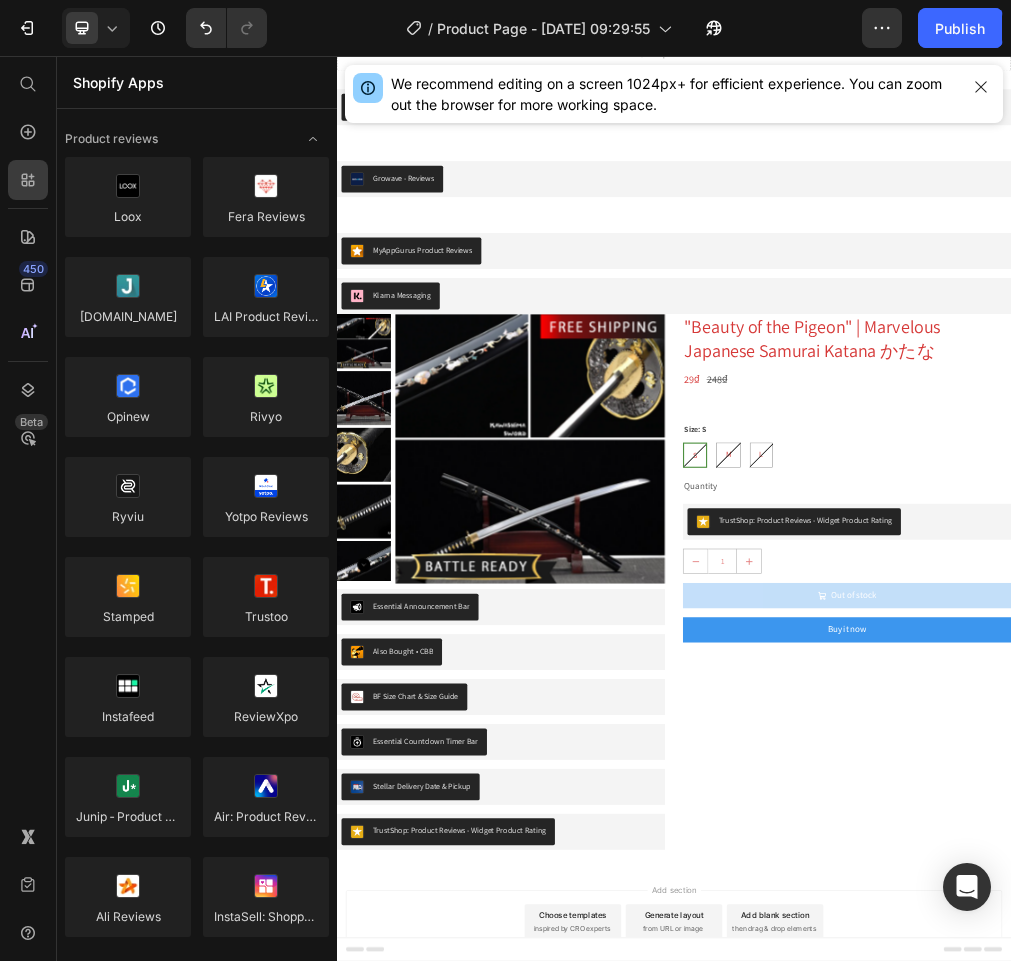 scroll, scrollTop: 5481, scrollLeft: 0, axis: vertical 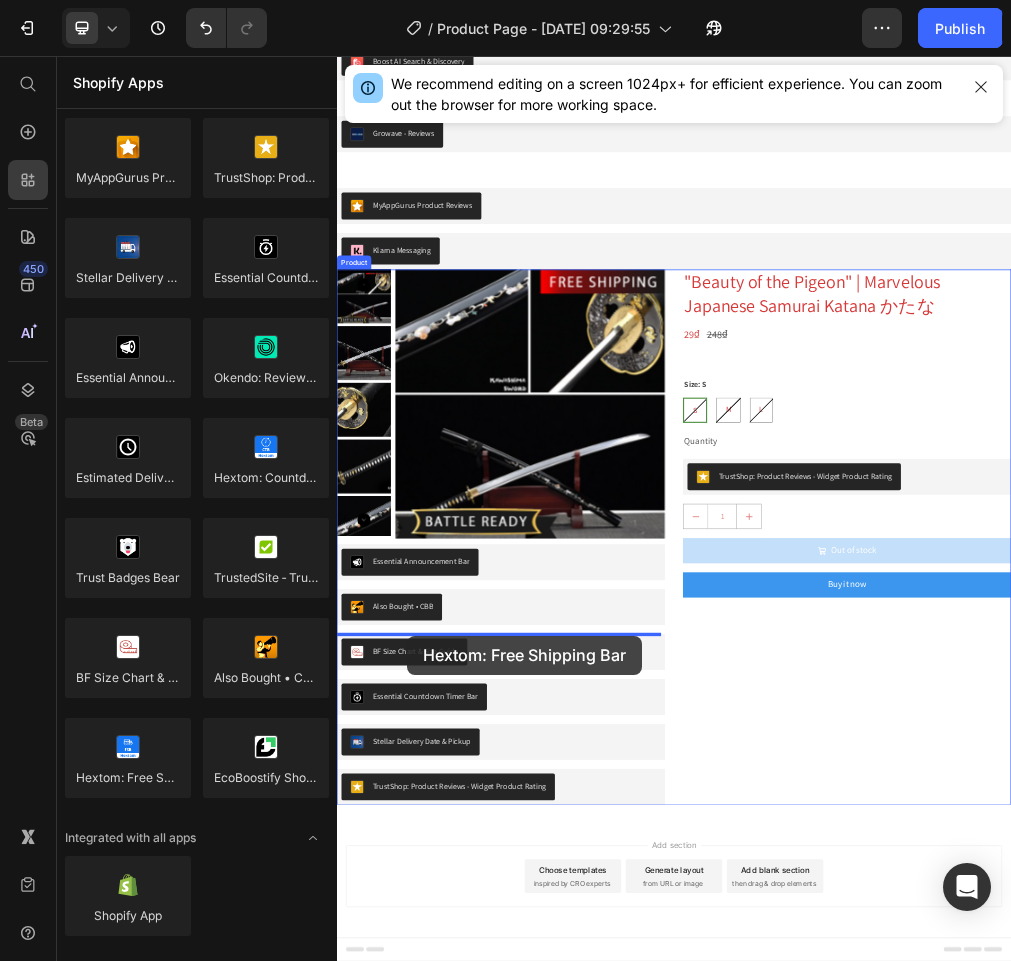 drag, startPoint x: 479, startPoint y: 796, endPoint x: 461, endPoint y: 1088, distance: 292.55426 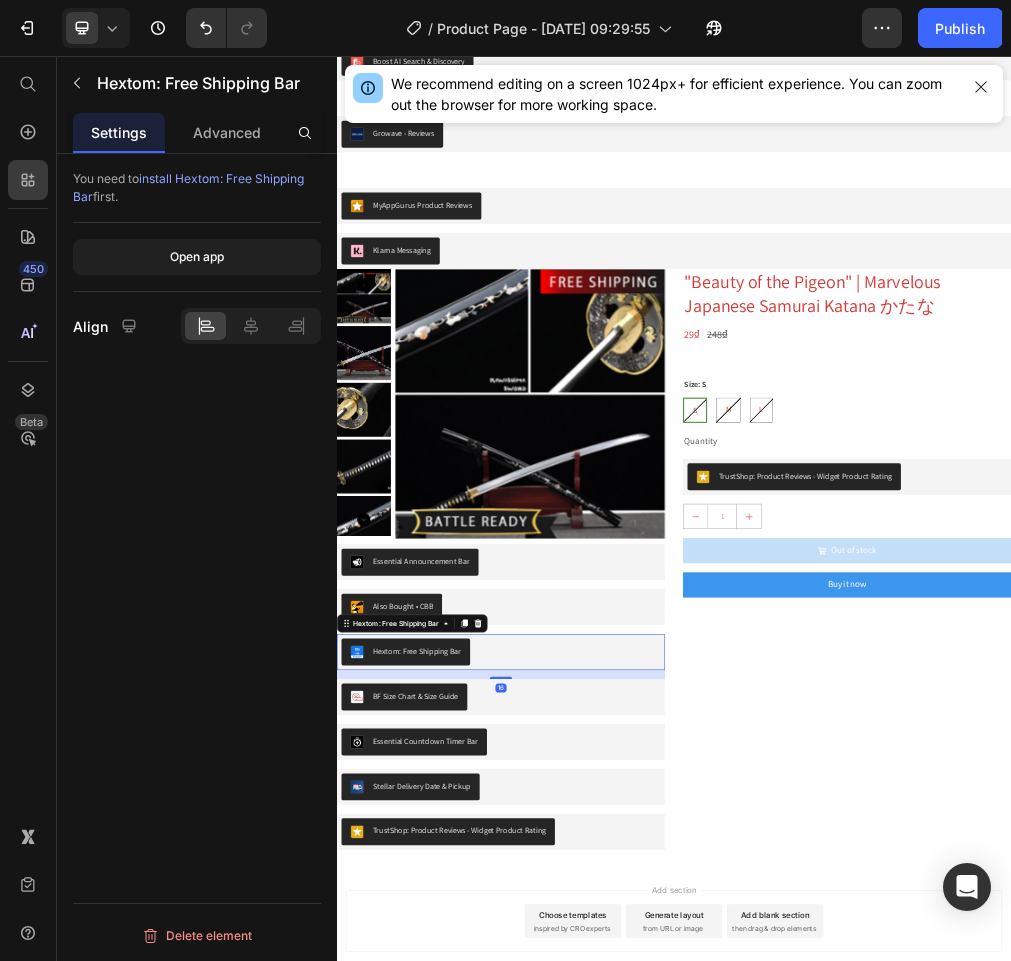 click on "Product Page - [DATE] 09:29:55" at bounding box center [543, 28] 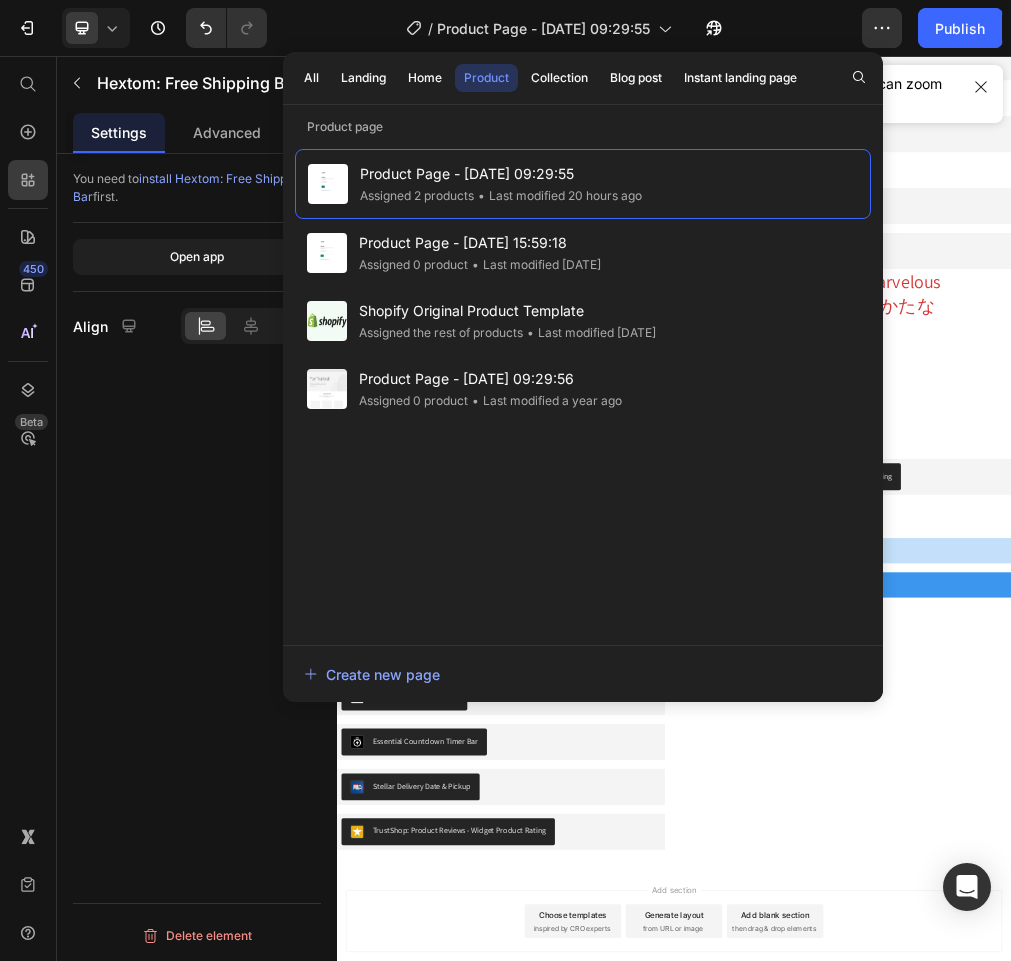 click on "All Landing Home Product Collection Blog post Instant landing page" at bounding box center (550, 78) 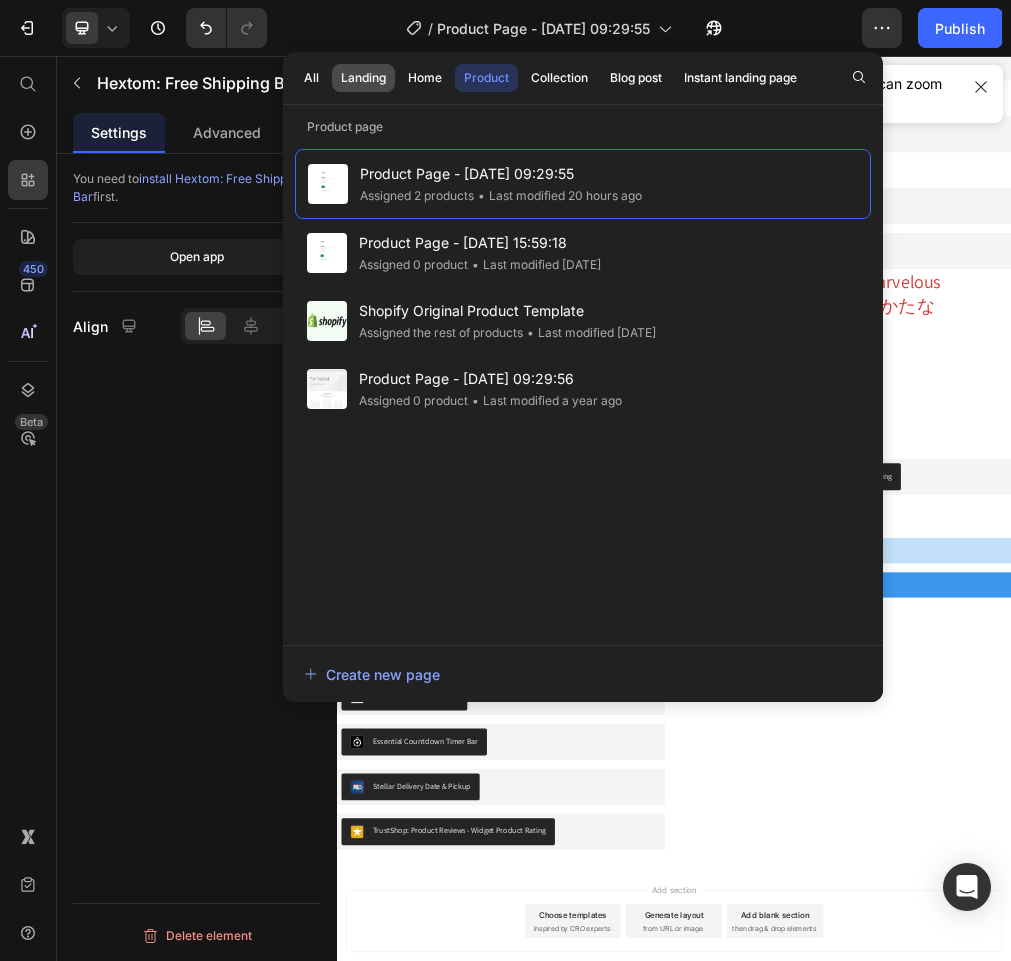 click on "Landing" 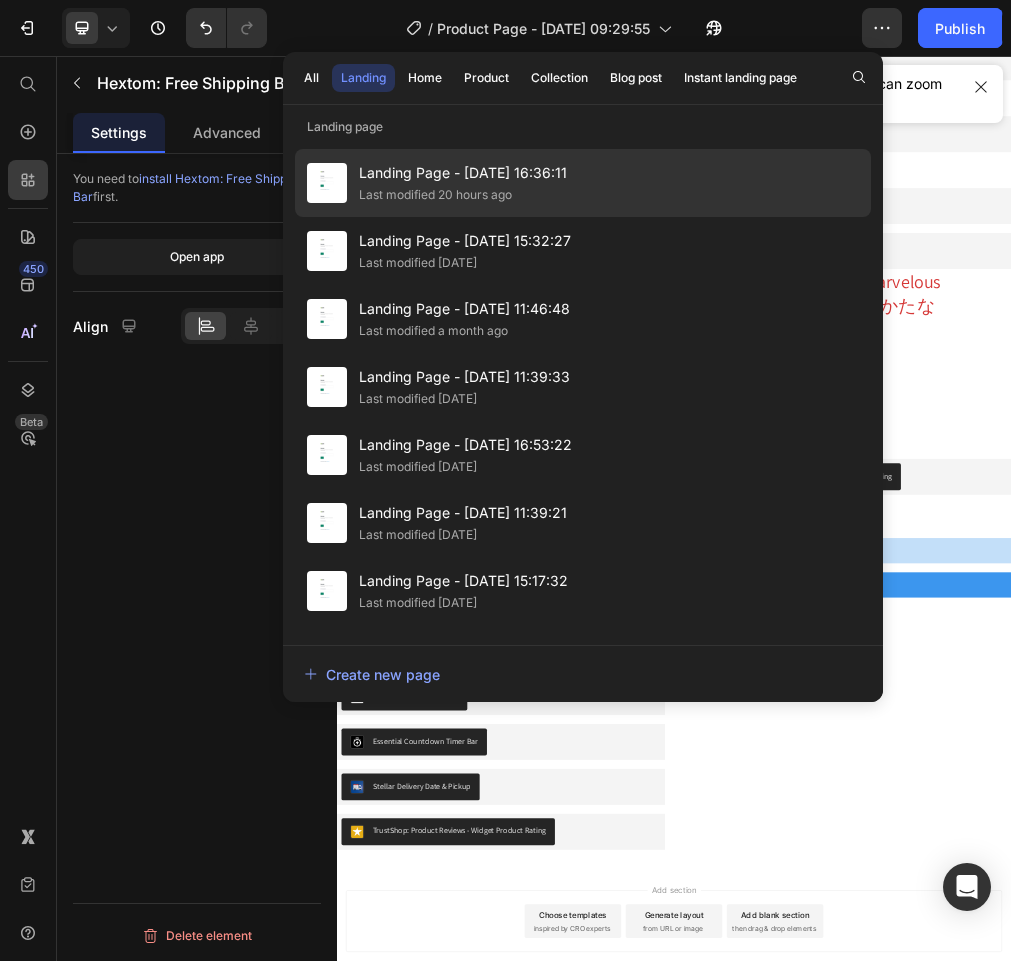 click on "Landing Page - [DATE] 16:36:11" at bounding box center [463, 173] 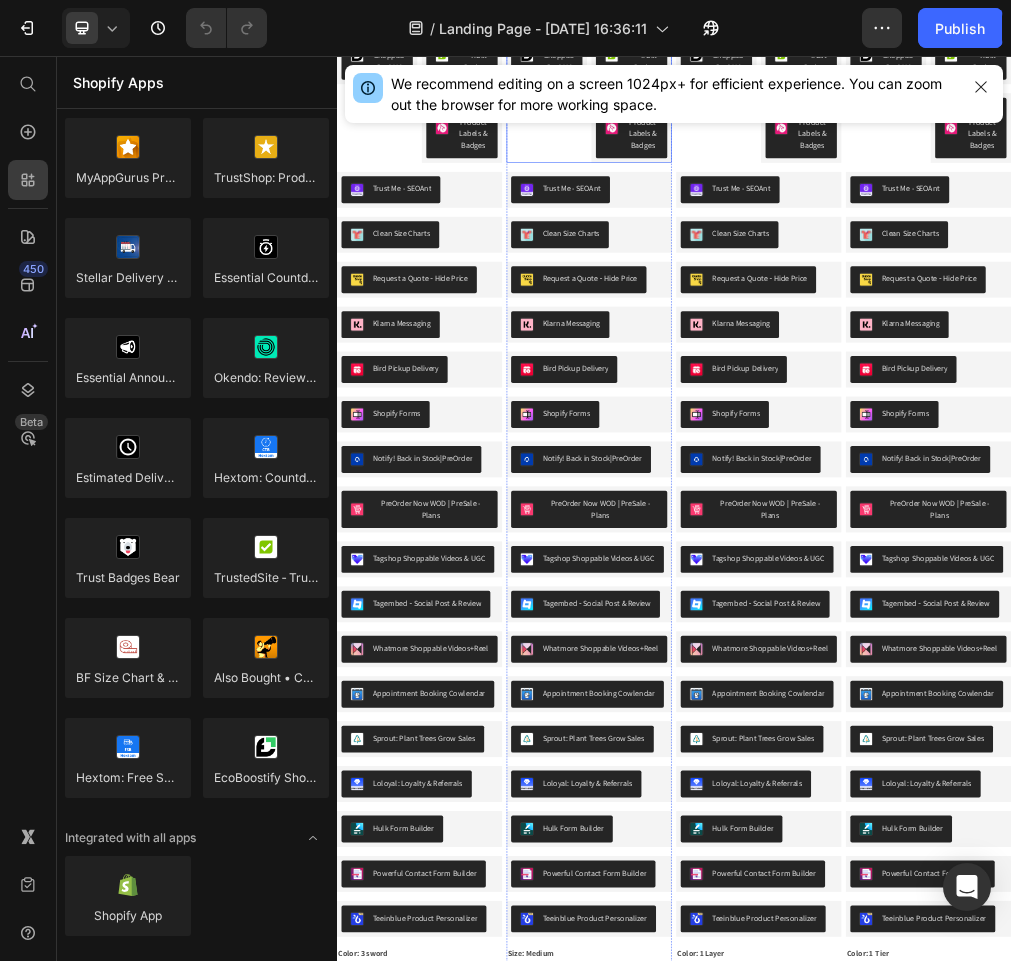 scroll, scrollTop: 1500, scrollLeft: 0, axis: vertical 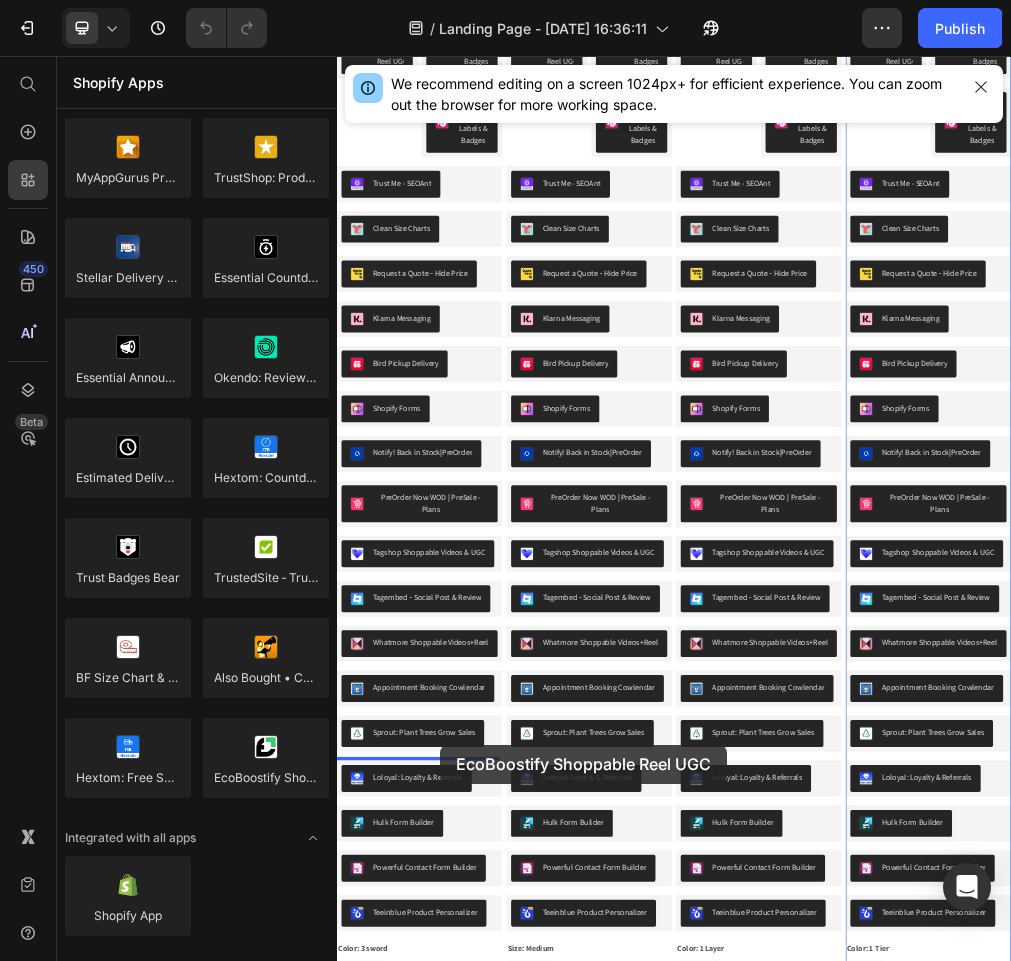 drag, startPoint x: 424, startPoint y: 1282, endPoint x: 520, endPoint y: 1282, distance: 96 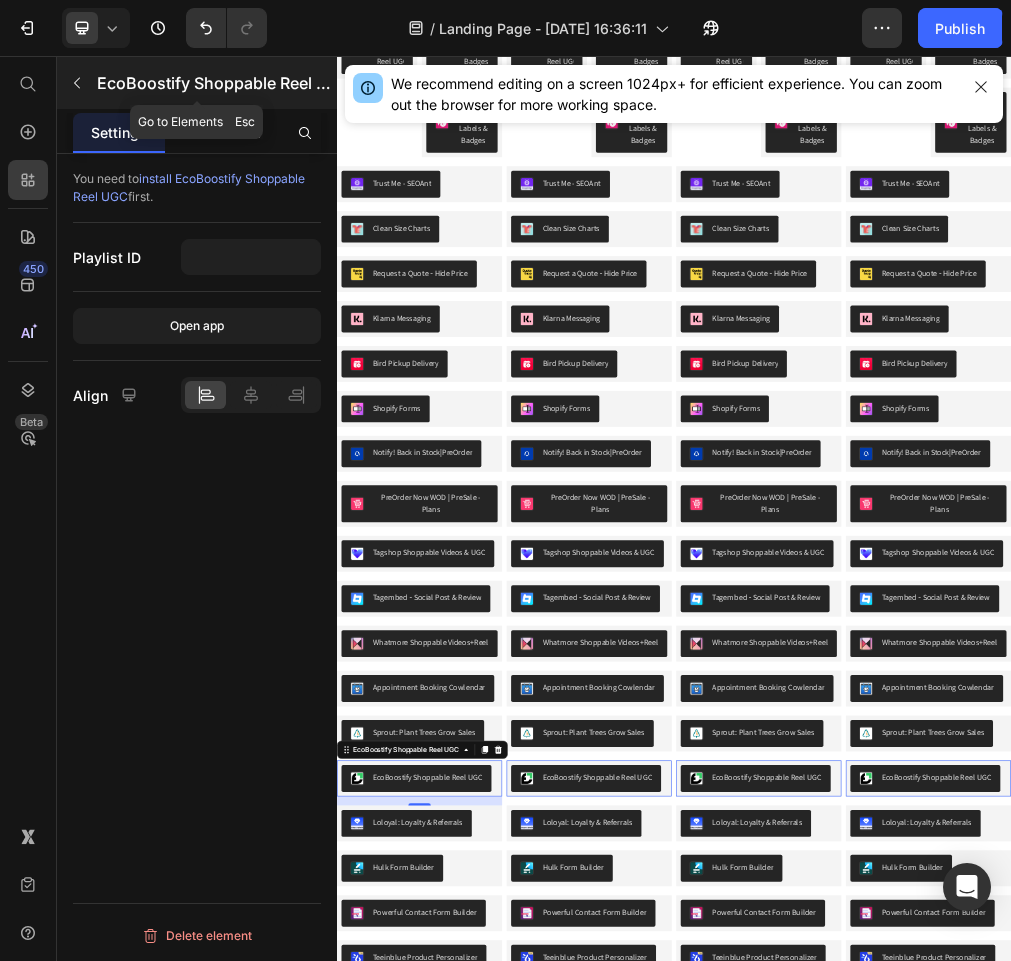 click 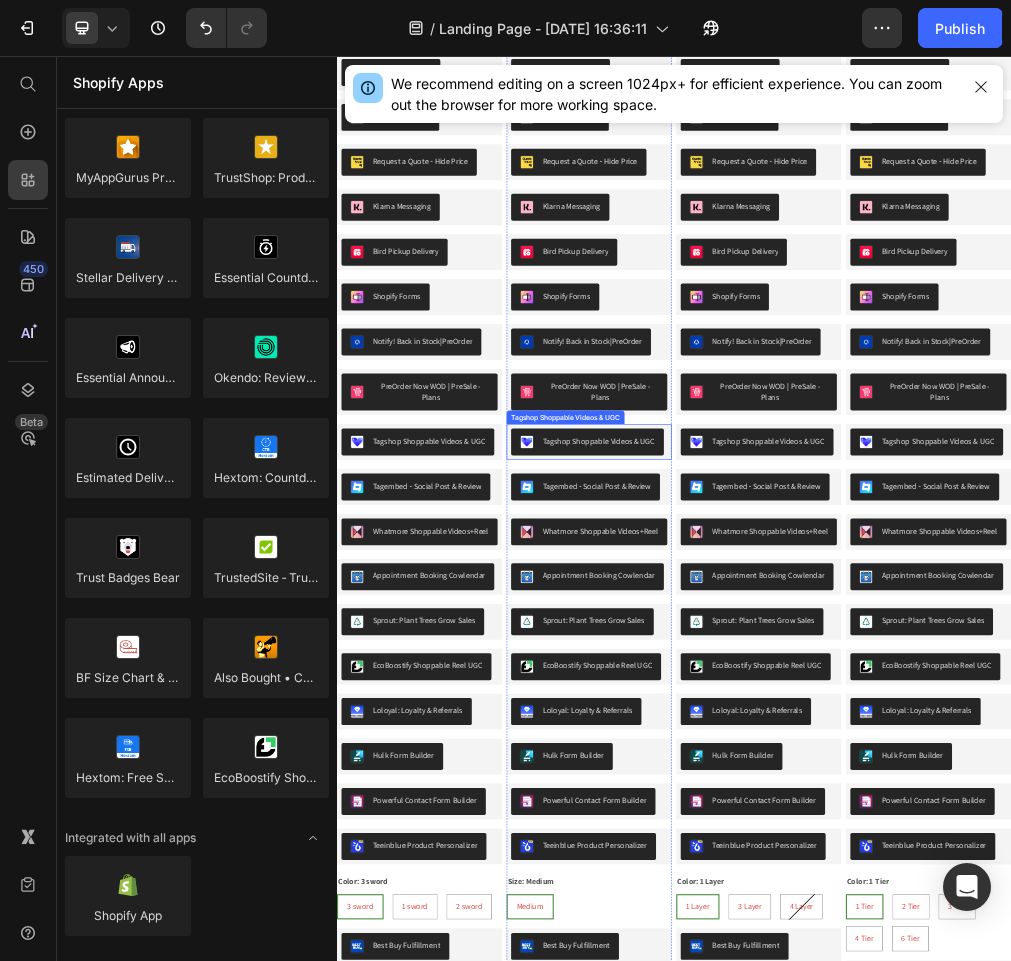 scroll, scrollTop: 1700, scrollLeft: 0, axis: vertical 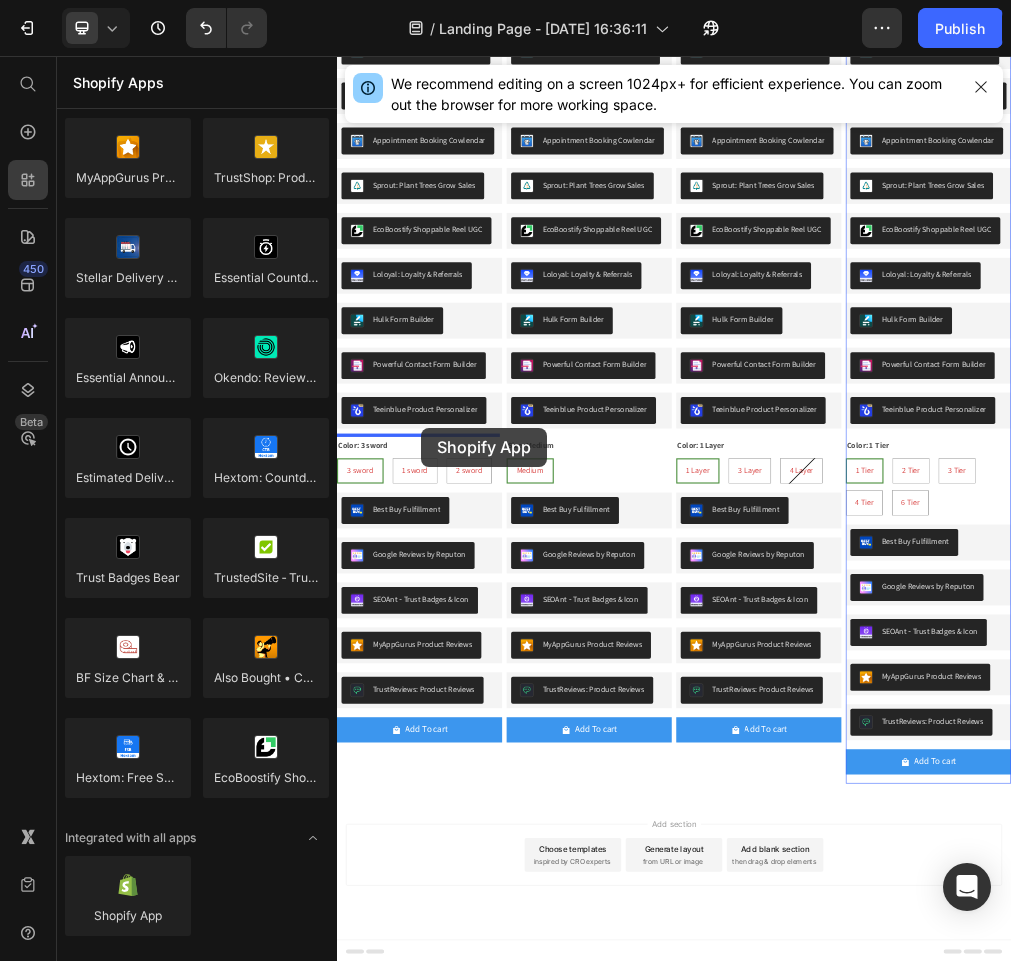 drag, startPoint x: 497, startPoint y: 925, endPoint x: 486, endPoint y: 718, distance: 207.29207 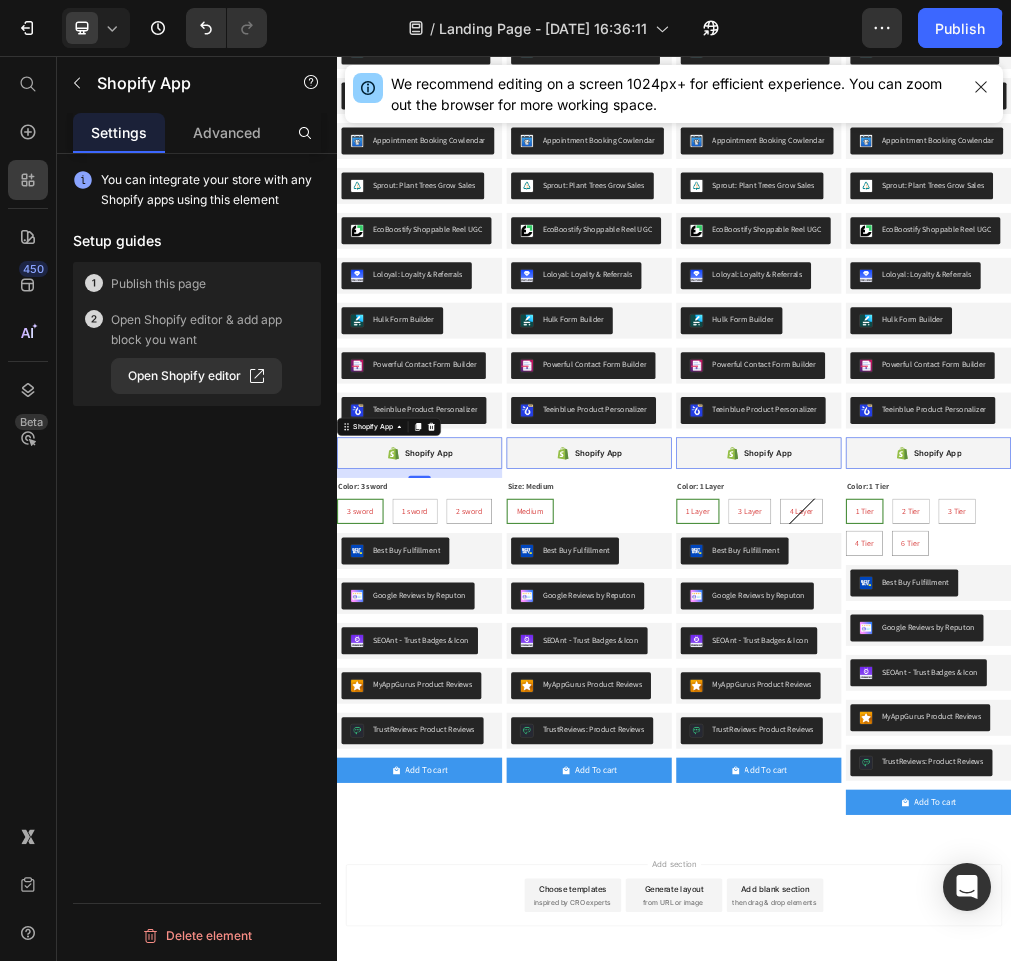 type 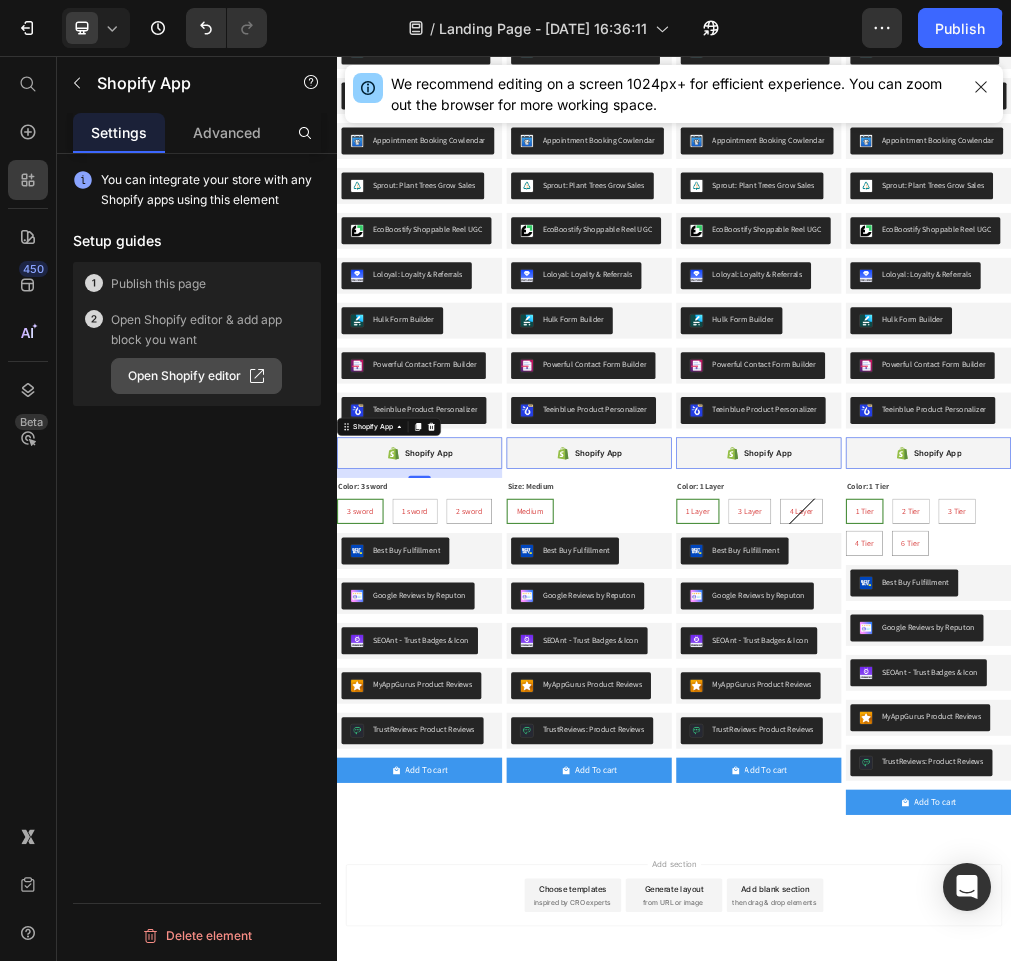 click on "Open Shopify editor" at bounding box center [196, 376] 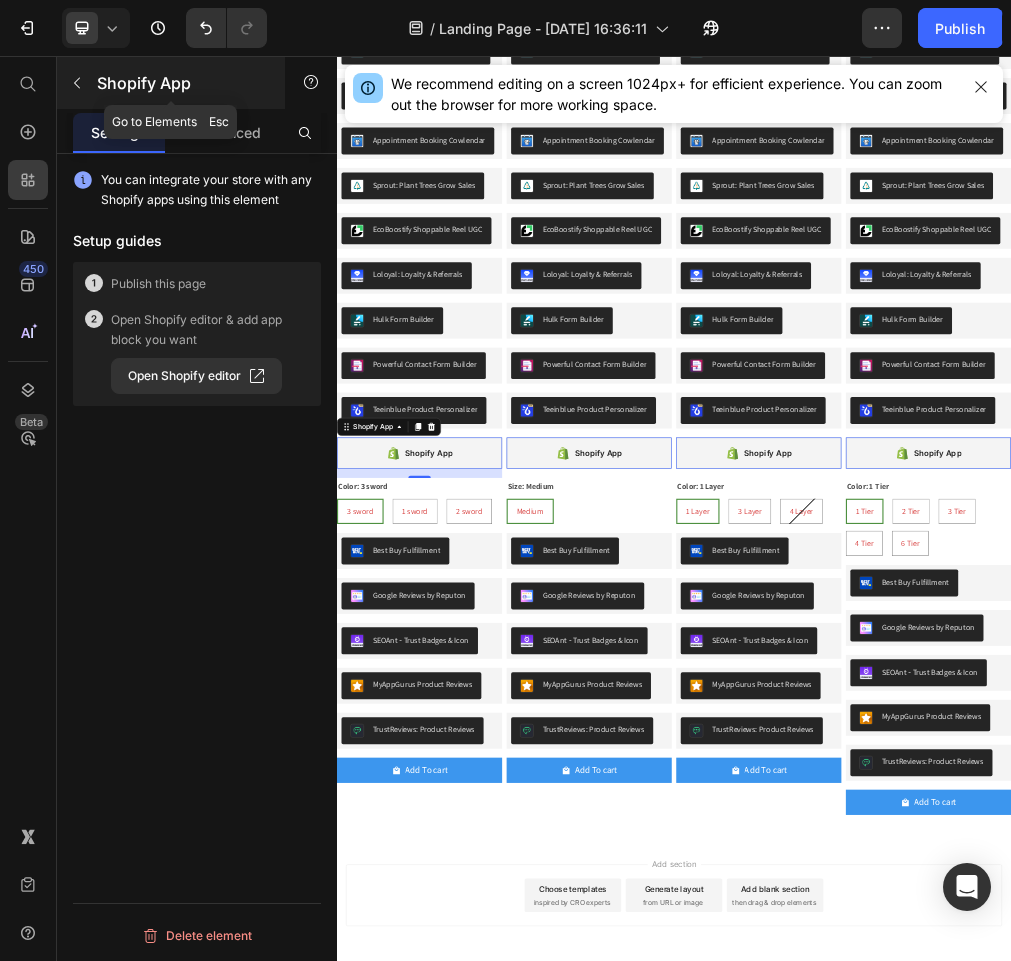 click on "Shopify App" at bounding box center (182, 83) 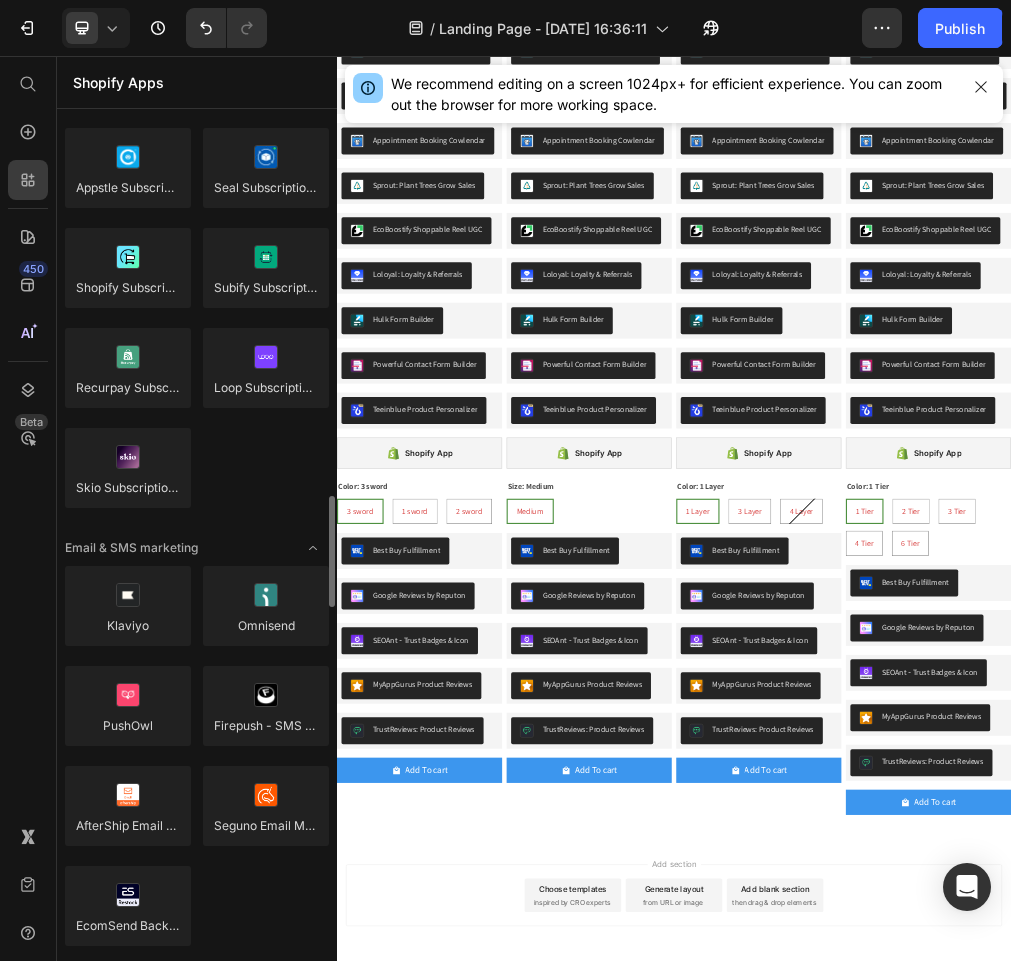 scroll, scrollTop: 2681, scrollLeft: 0, axis: vertical 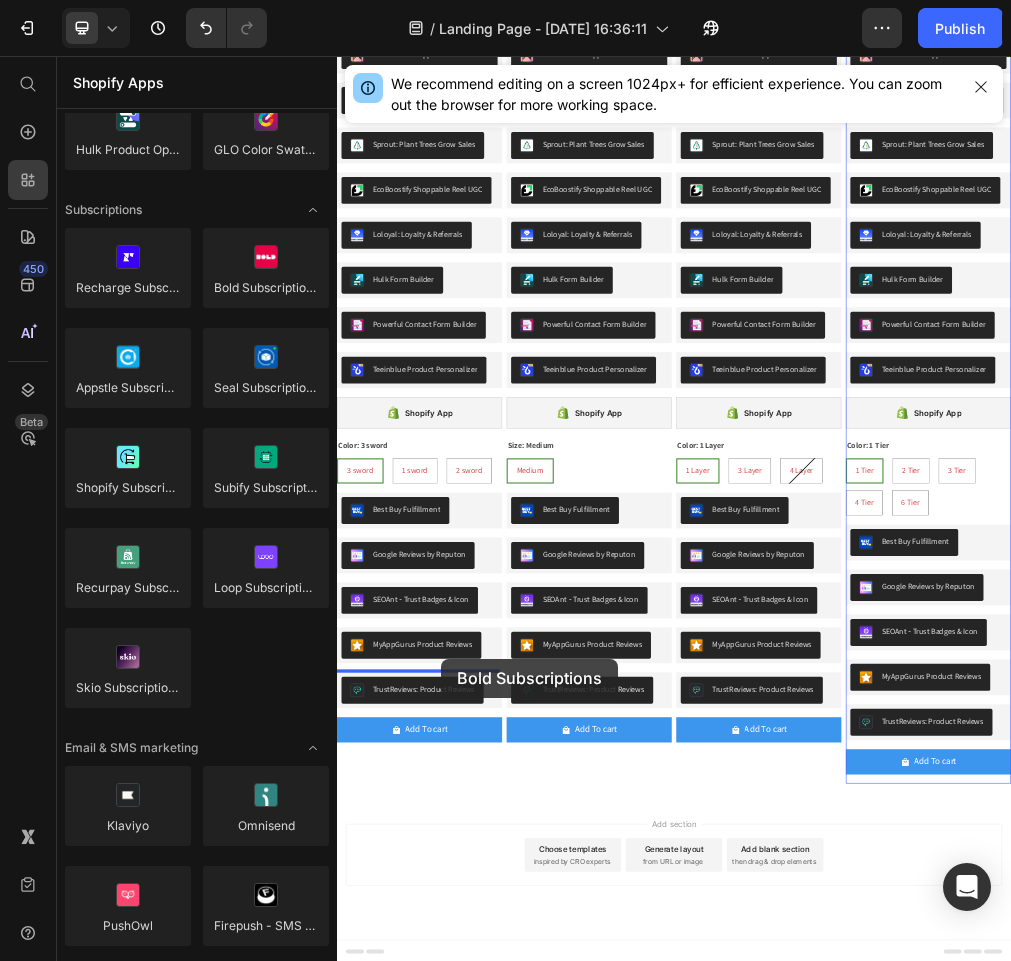 drag, startPoint x: 556, startPoint y: 332, endPoint x: 523, endPoint y: 1129, distance: 797.6829 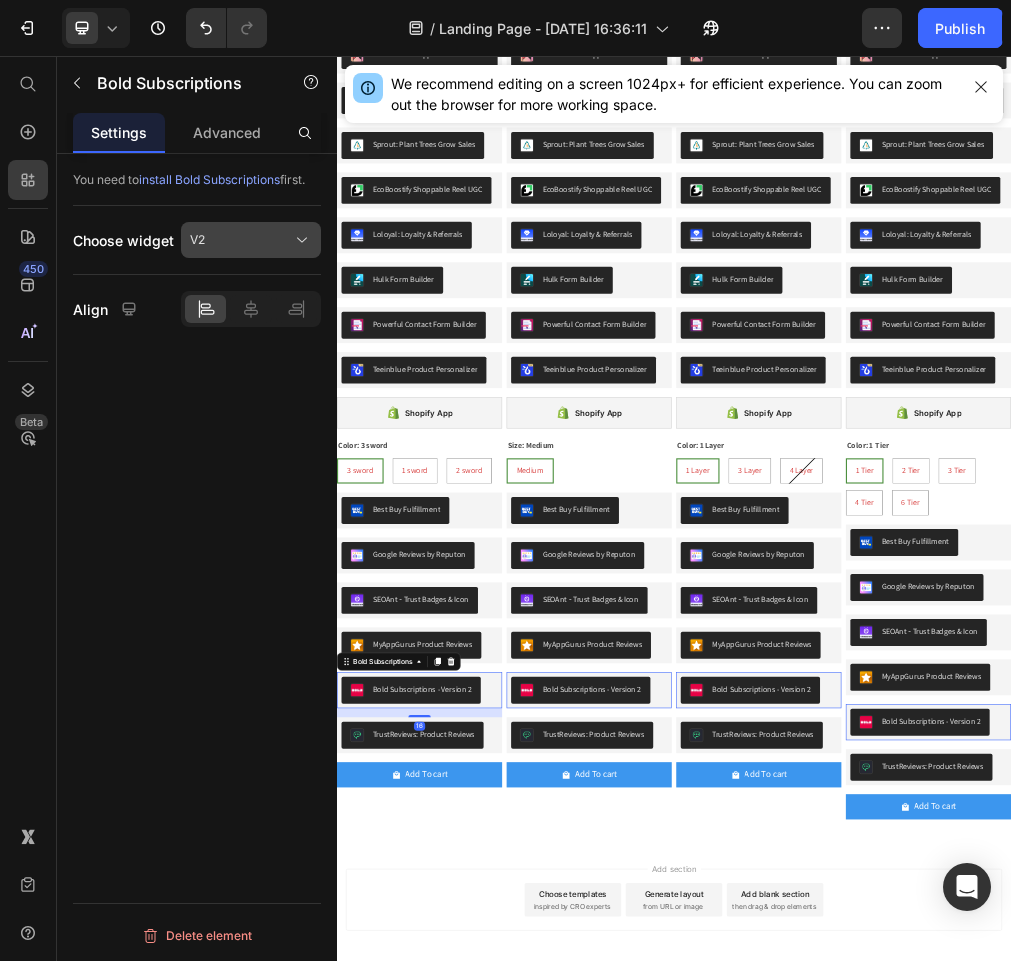click on "V2" 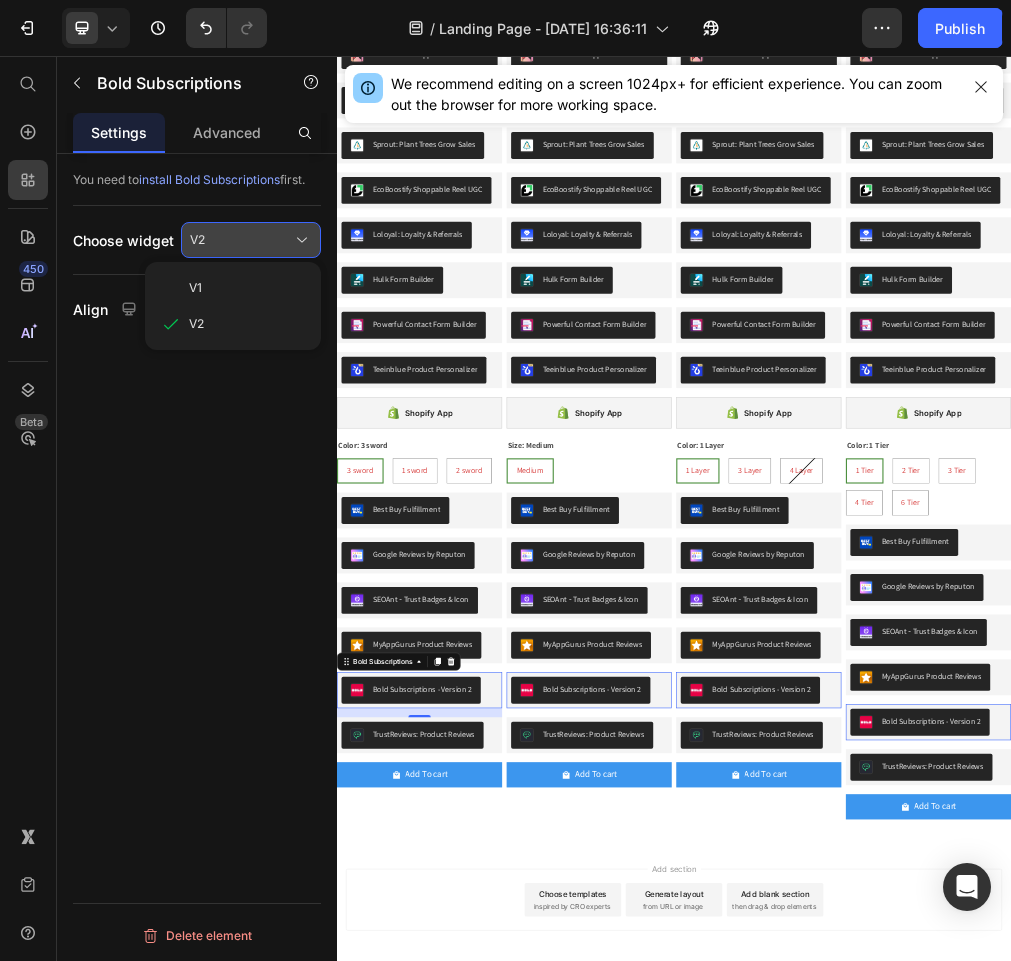 click on "V2" 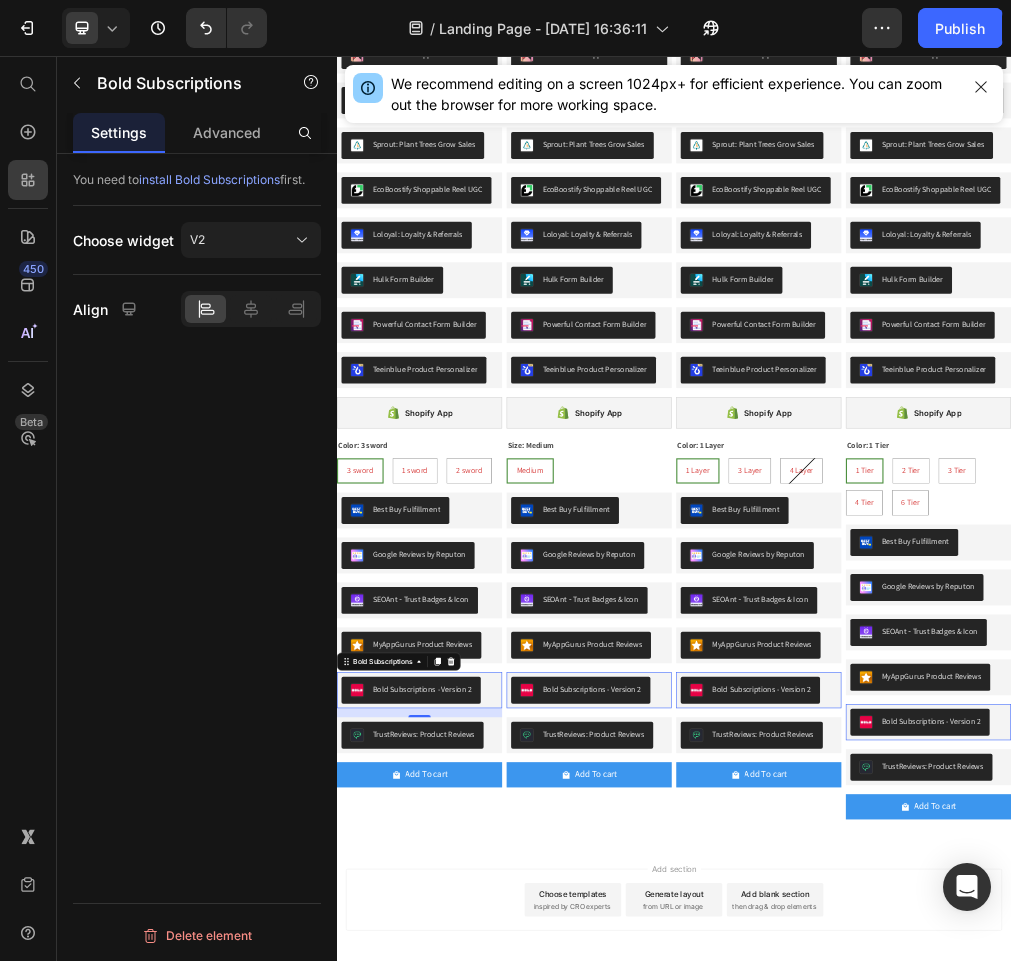 drag, startPoint x: 287, startPoint y: 237, endPoint x: 329, endPoint y: 237, distance: 42 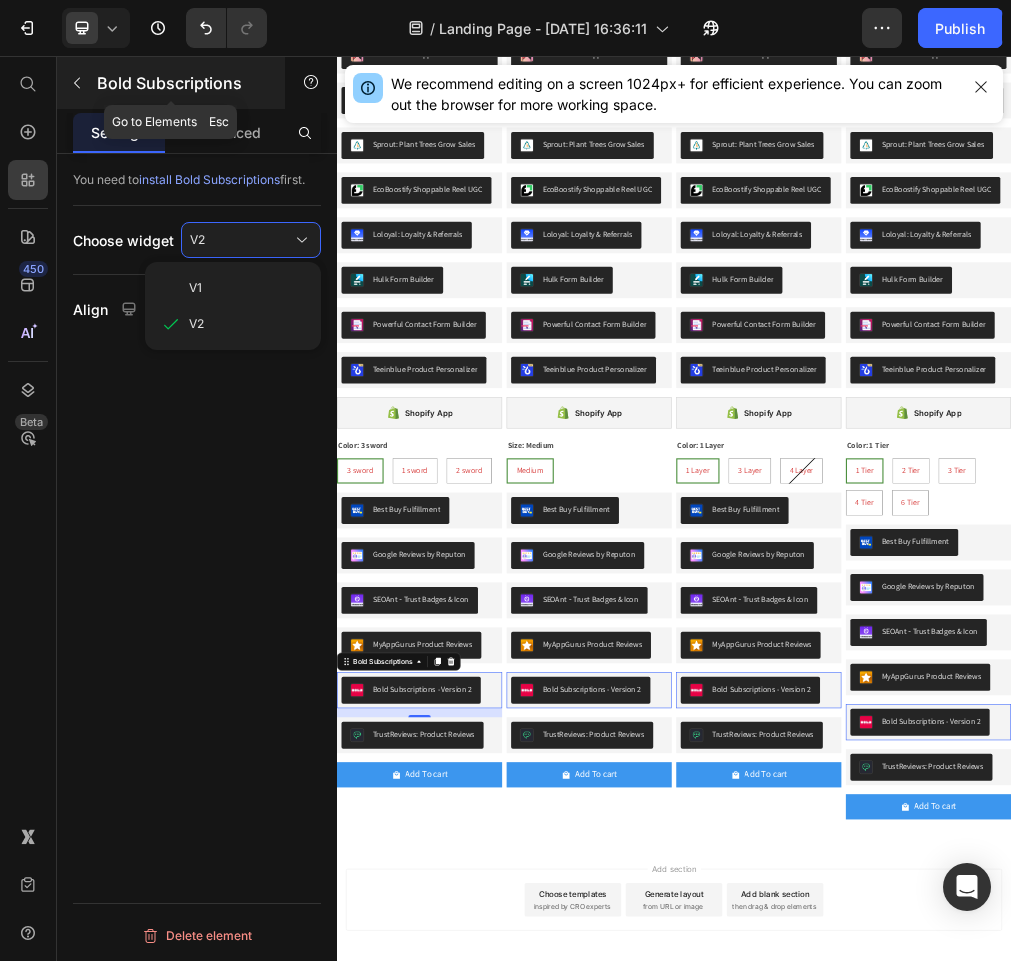 click on "Bold Subscriptions" at bounding box center [182, 83] 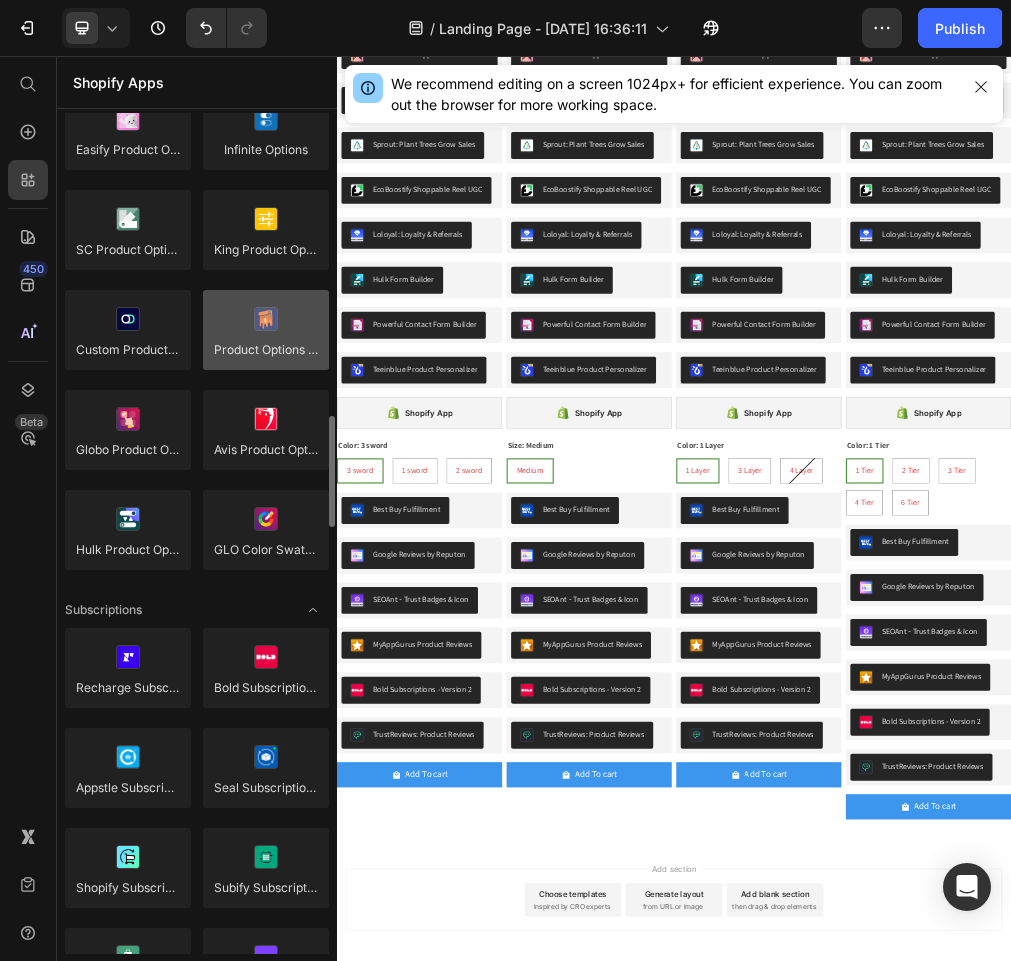 scroll, scrollTop: 1981, scrollLeft: 0, axis: vertical 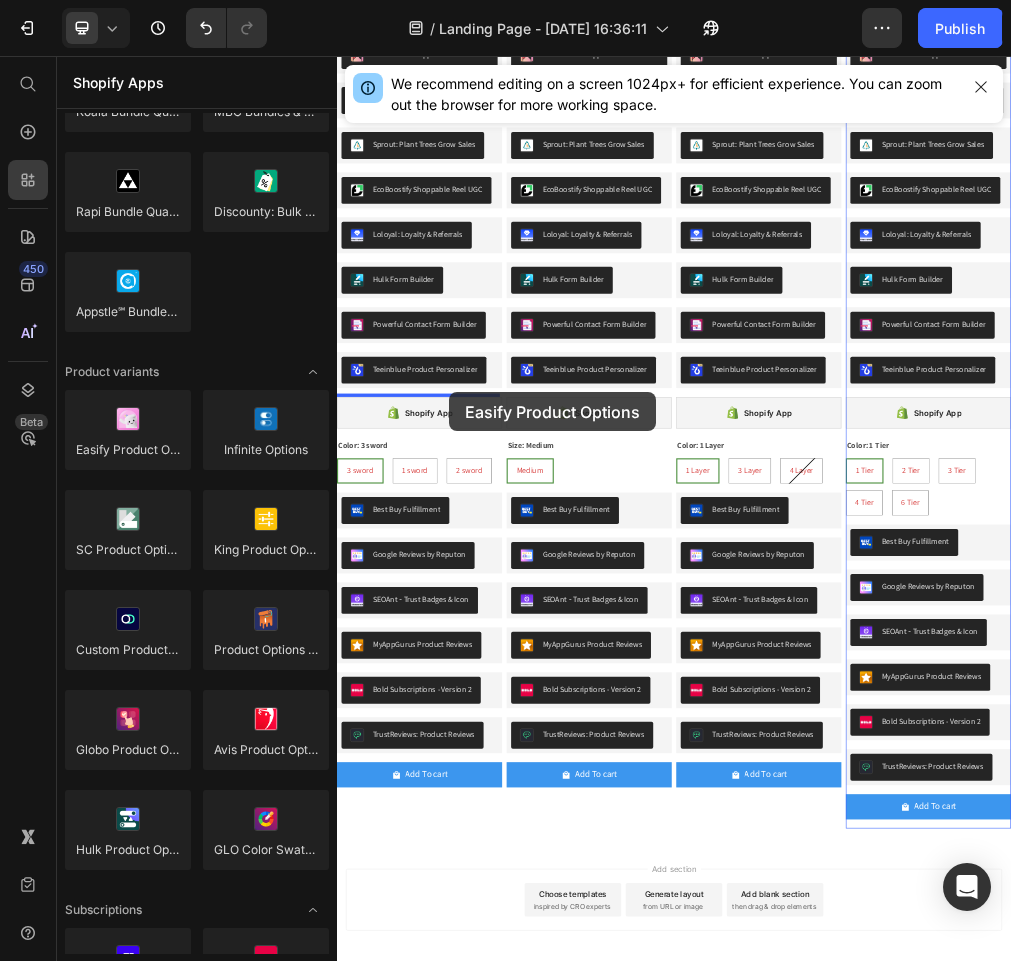 drag, startPoint x: 487, startPoint y: 483, endPoint x: 536, endPoint y: 655, distance: 178.8435 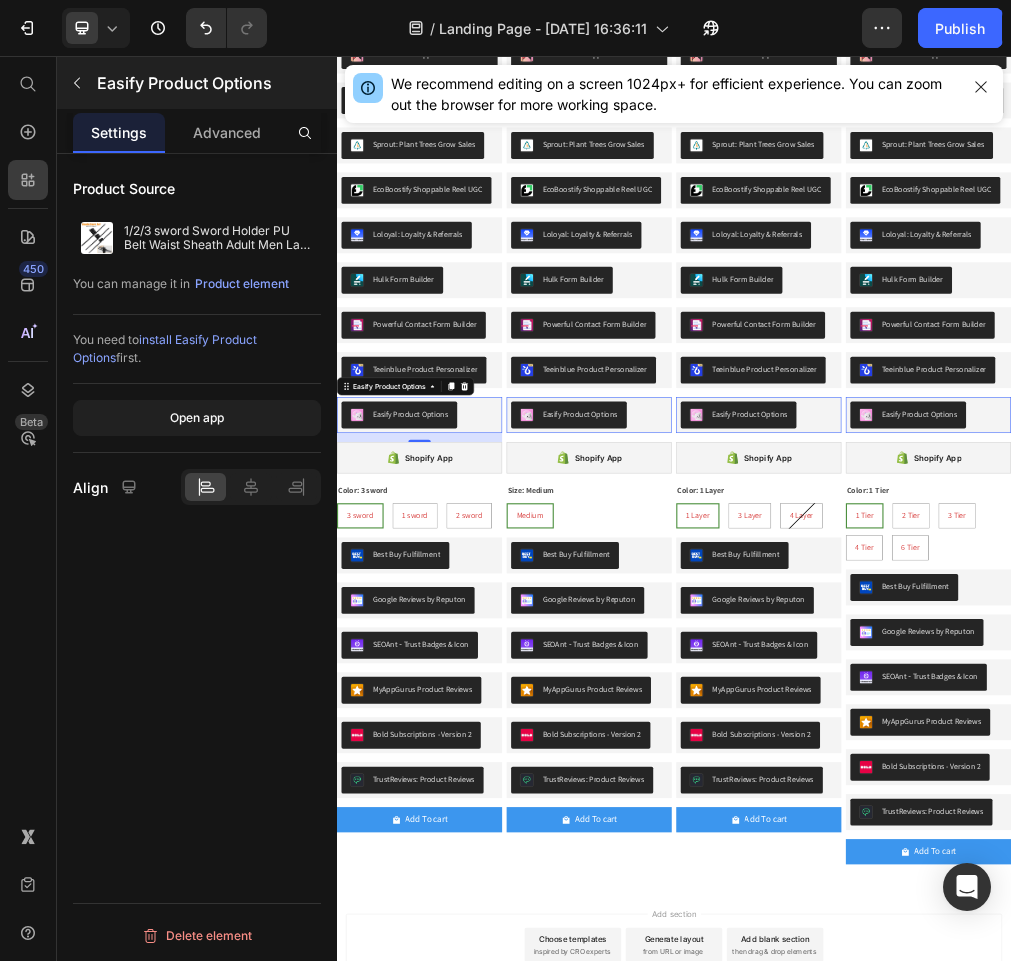 click on "Easify Product Options" at bounding box center [197, 83] 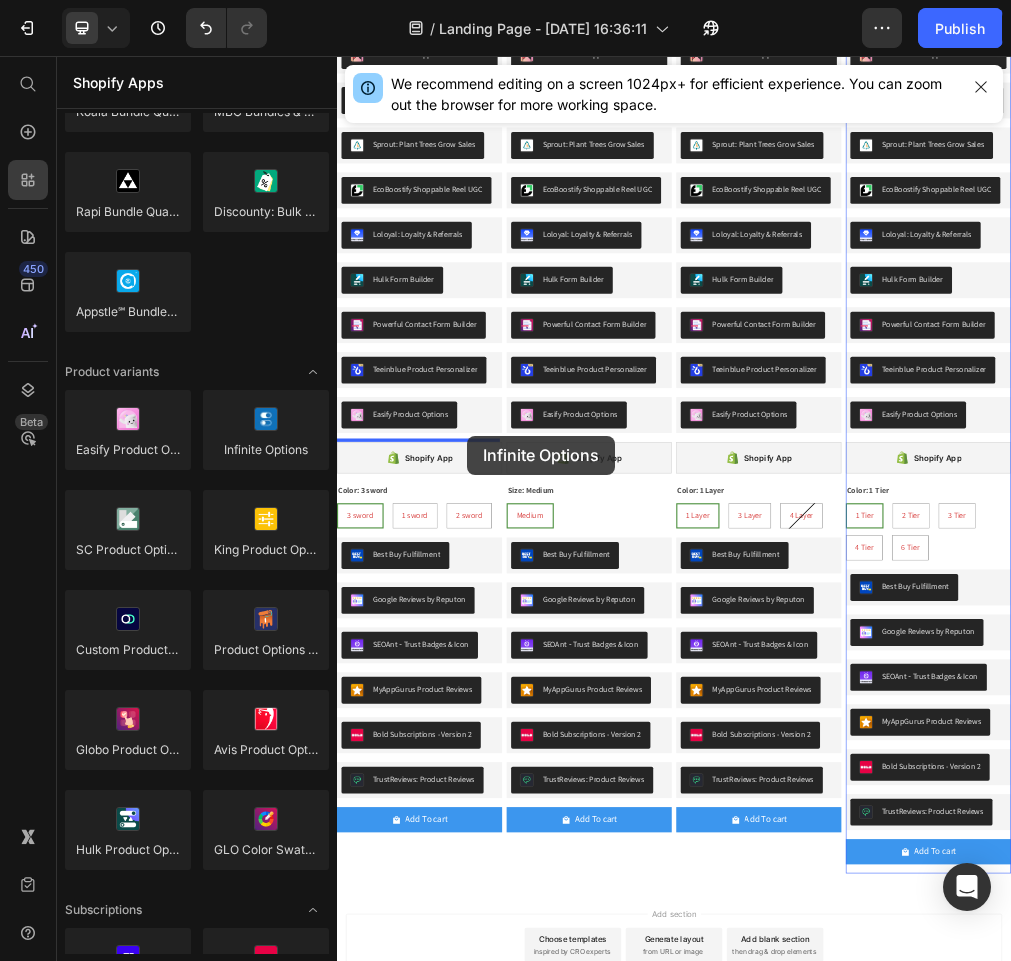 drag, startPoint x: 609, startPoint y: 478, endPoint x: 568, endPoint y: 732, distance: 257.28778 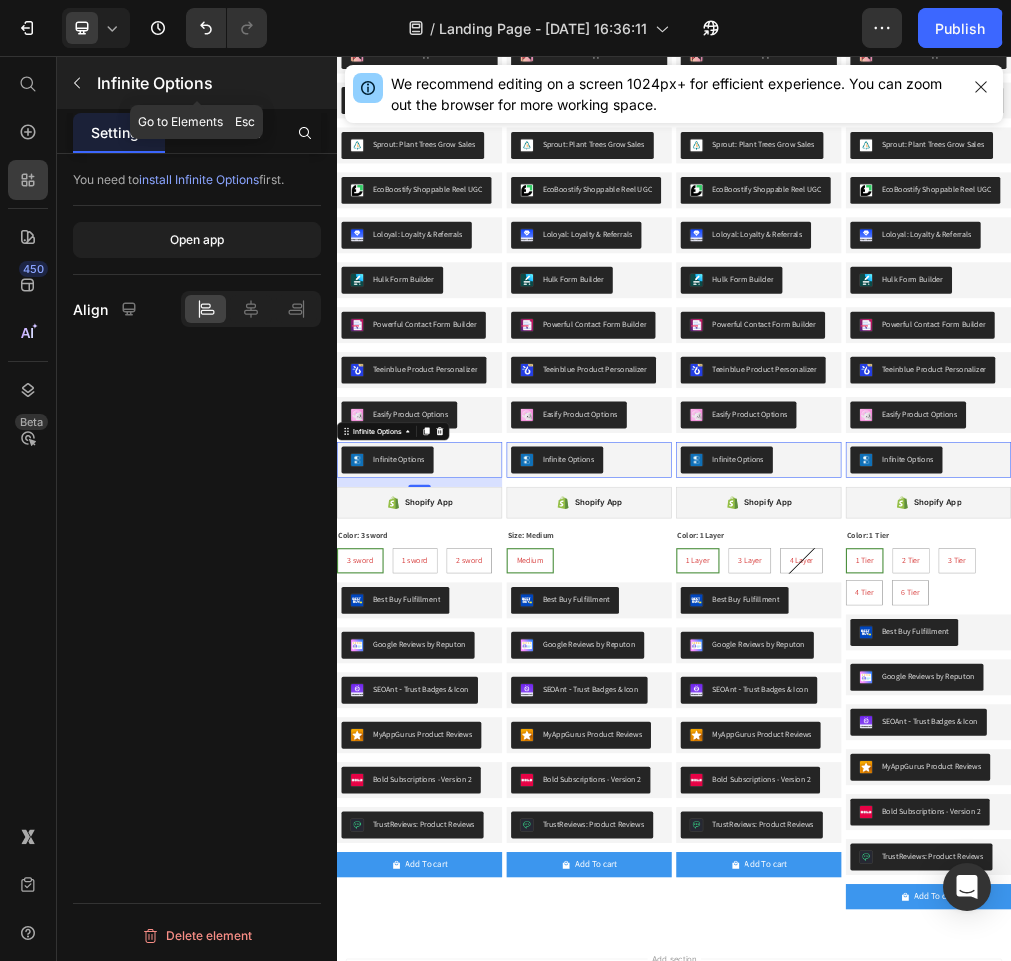 click on "Infinite Options" at bounding box center [197, 83] 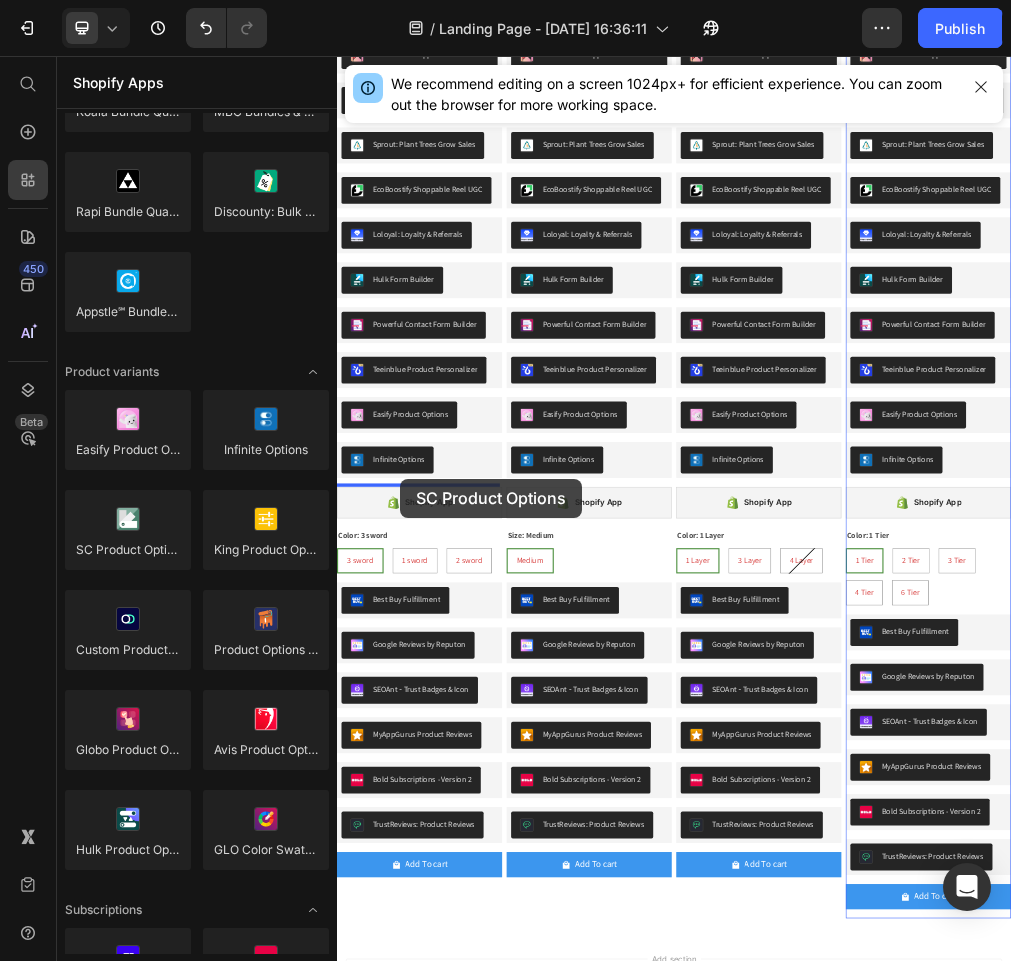 drag, startPoint x: 498, startPoint y: 588, endPoint x: 450, endPoint y: 809, distance: 226.1526 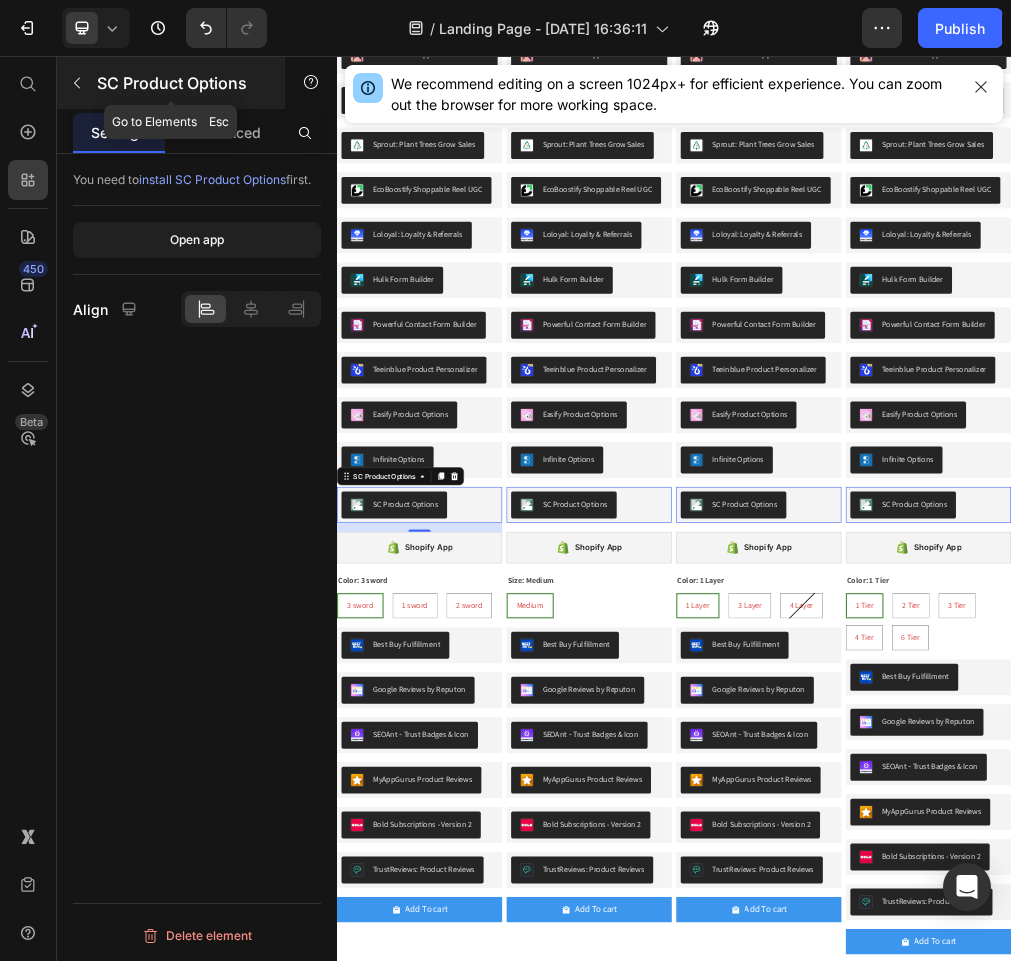 click on "SC Product Options" at bounding box center (171, 83) 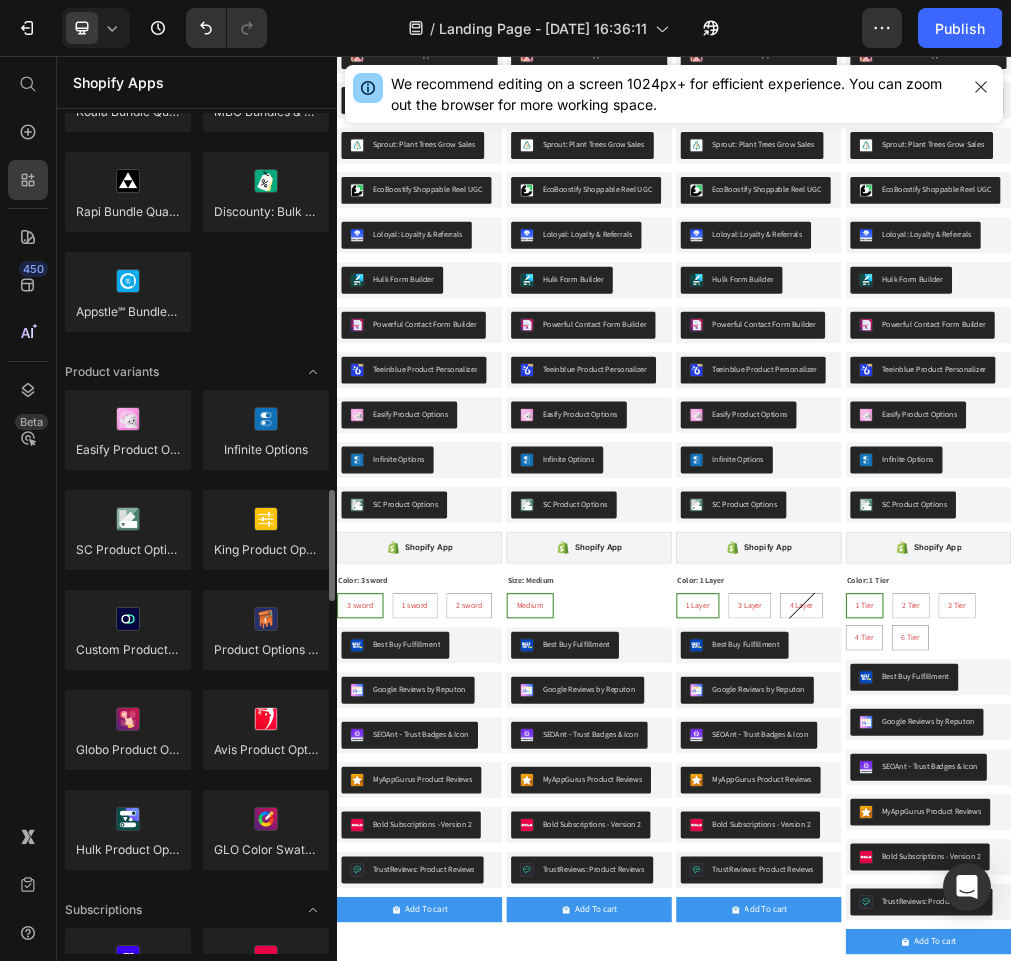 scroll, scrollTop: 2081, scrollLeft: 0, axis: vertical 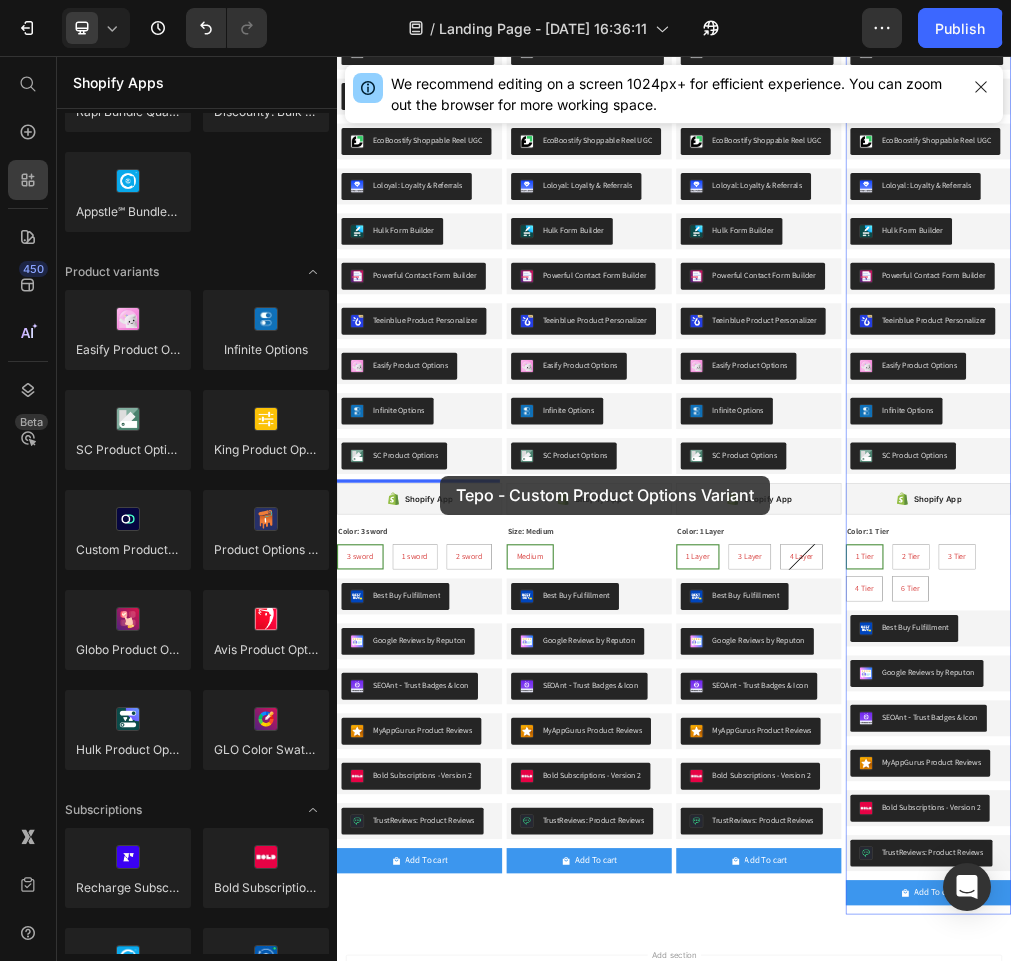 drag, startPoint x: 471, startPoint y: 598, endPoint x: 520, endPoint y: 803, distance: 210.77477 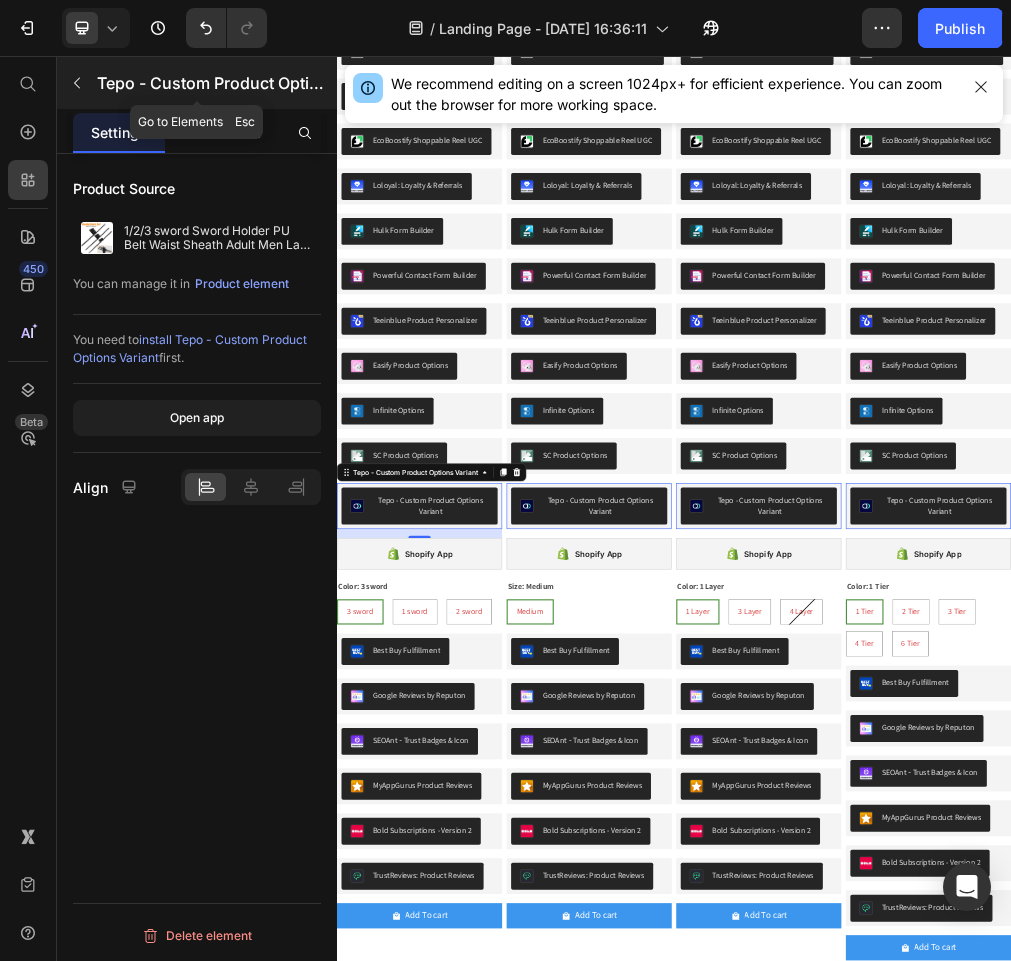 click 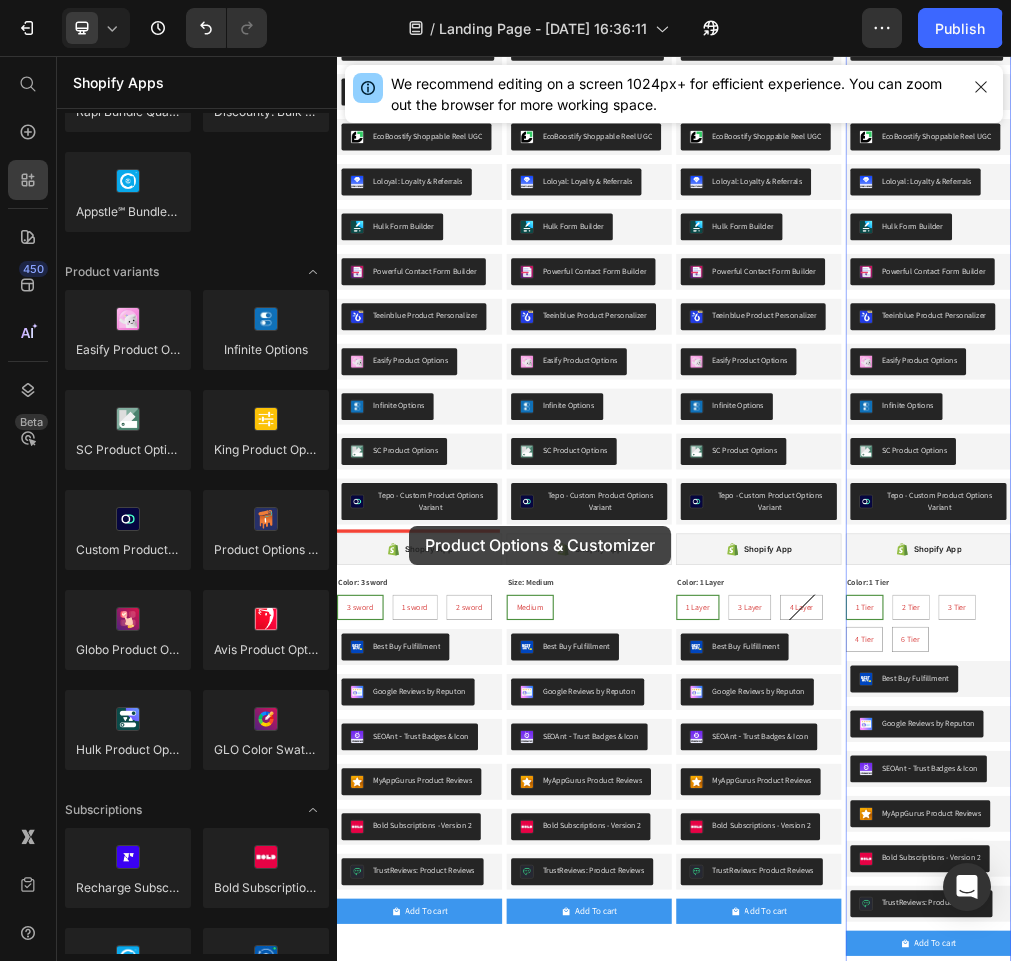 scroll, scrollTop: 2651, scrollLeft: 0, axis: vertical 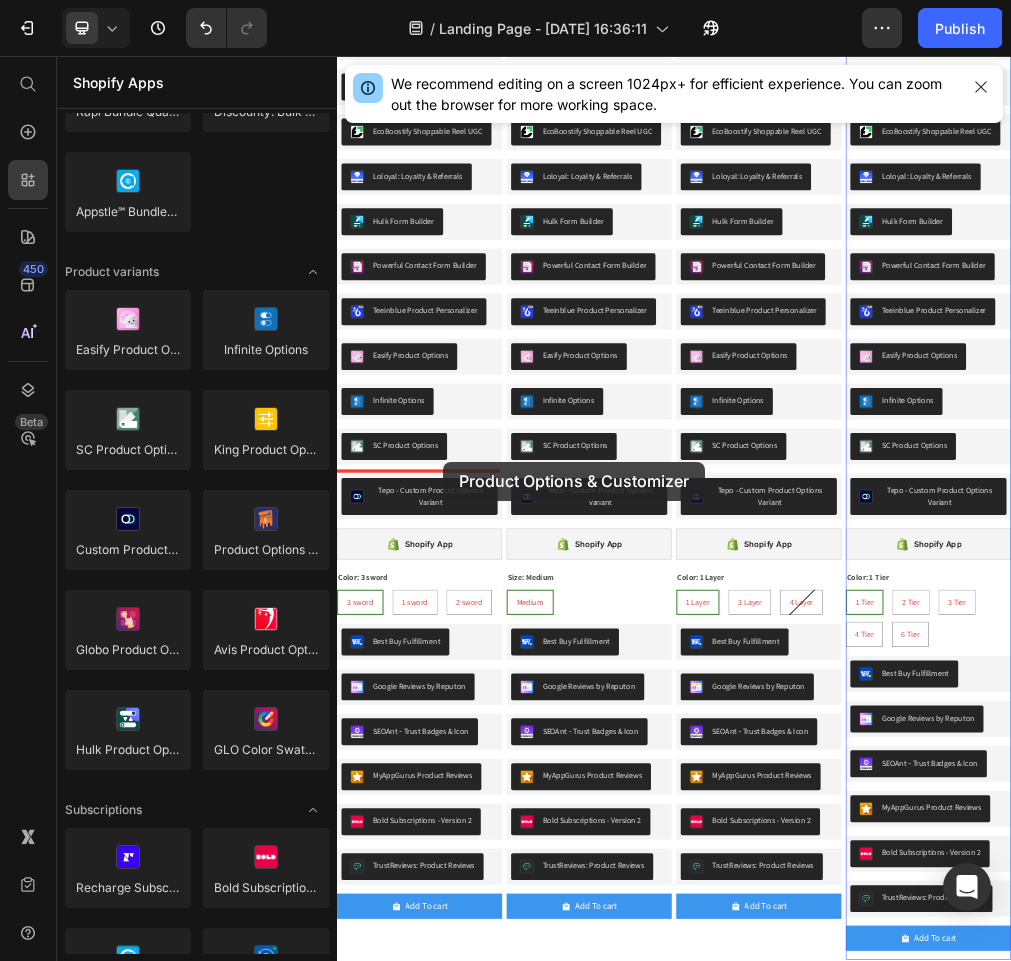 drag, startPoint x: 595, startPoint y: 601, endPoint x: 525, endPoint y: 778, distance: 190.33917 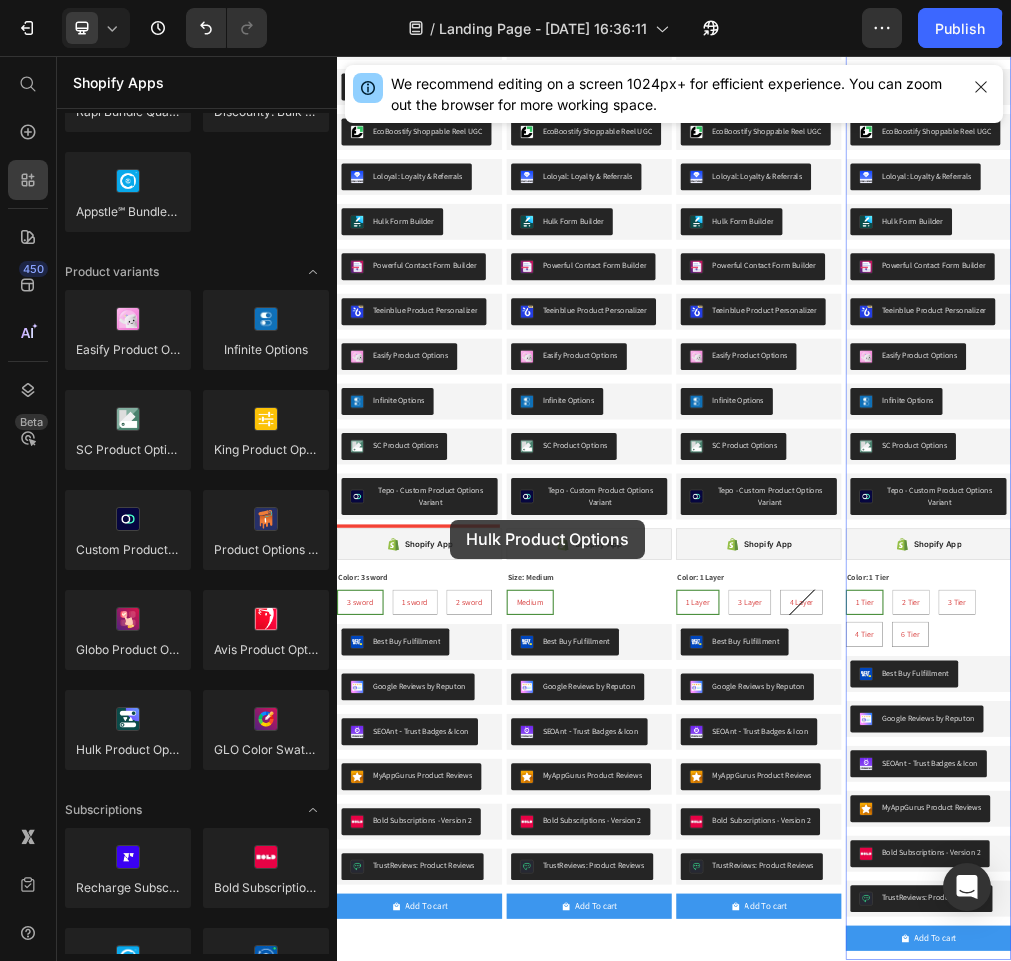 drag, startPoint x: 501, startPoint y: 785, endPoint x: 673, endPoint y: 683, distance: 199.97 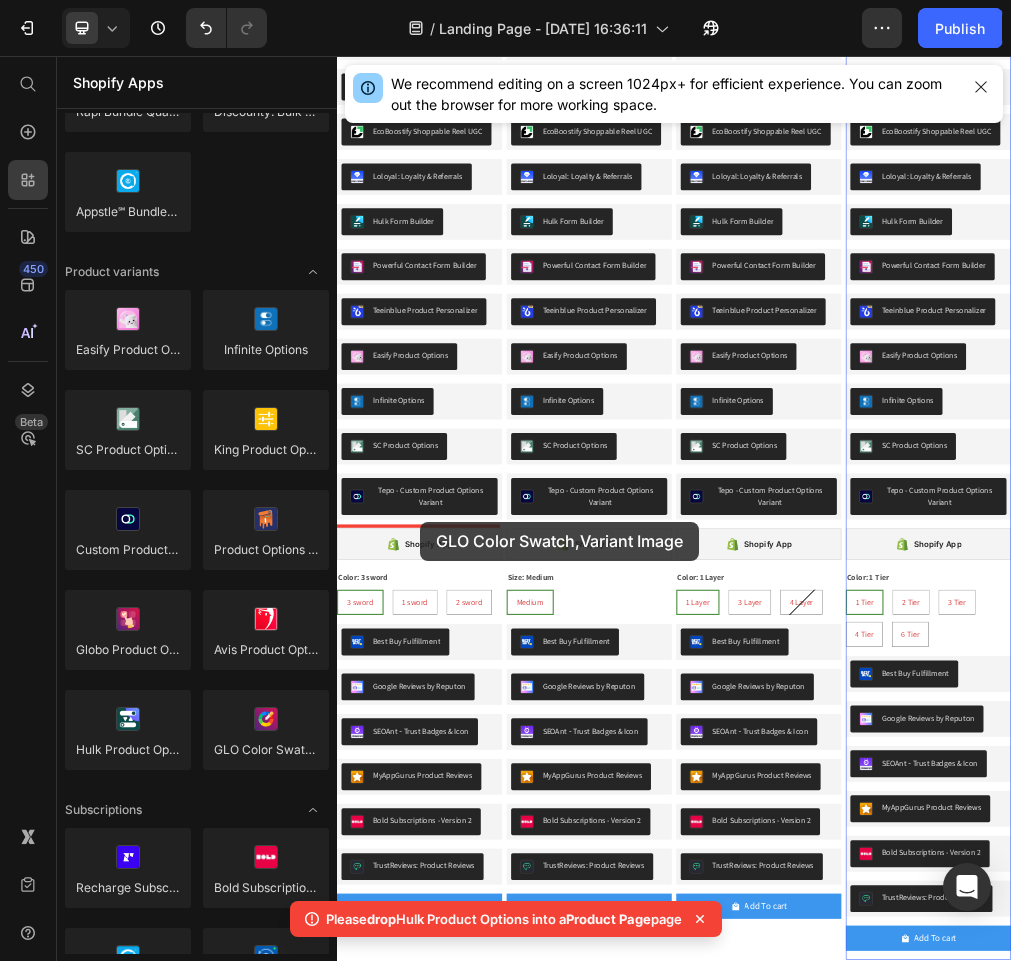 drag, startPoint x: 669, startPoint y: 711, endPoint x: 484, endPoint y: 885, distance: 253.97047 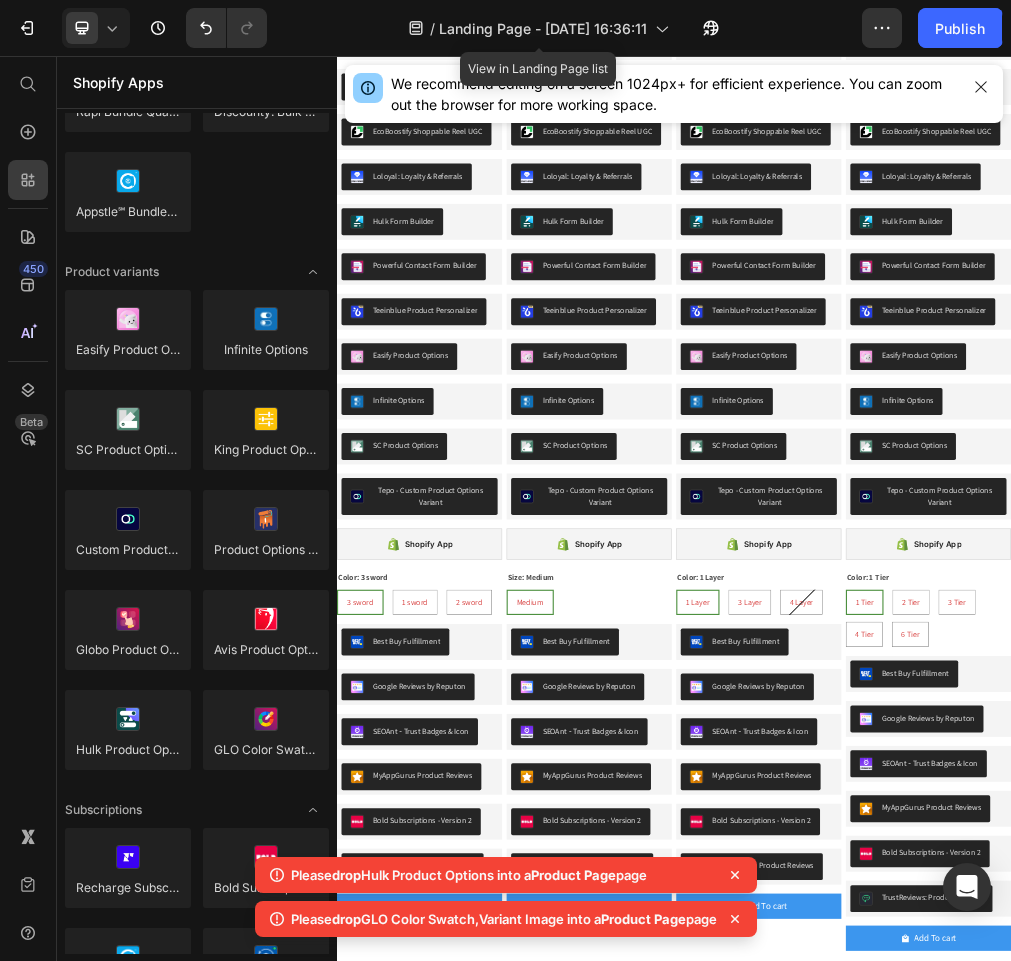 click on "/  Landing Page - [DATE] 16:36:11" 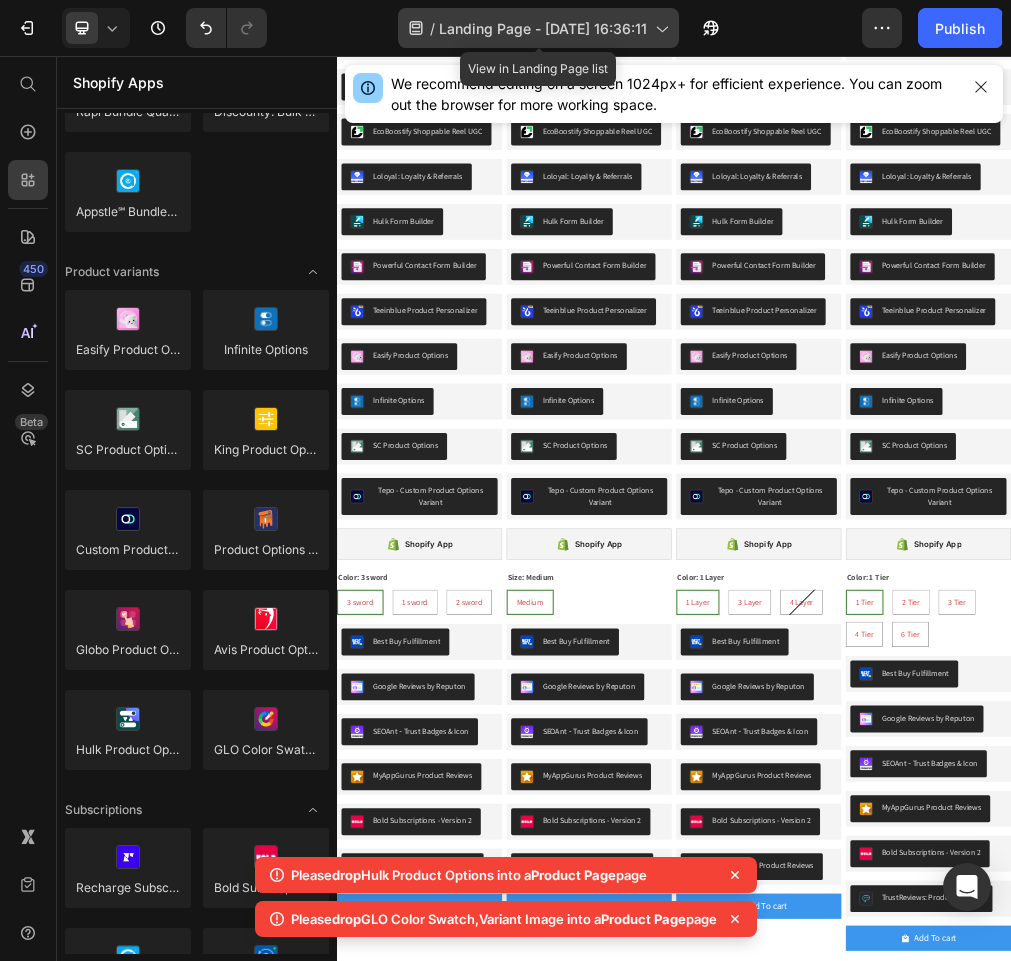 click on "Landing Page - [DATE] 16:36:11" at bounding box center [543, 28] 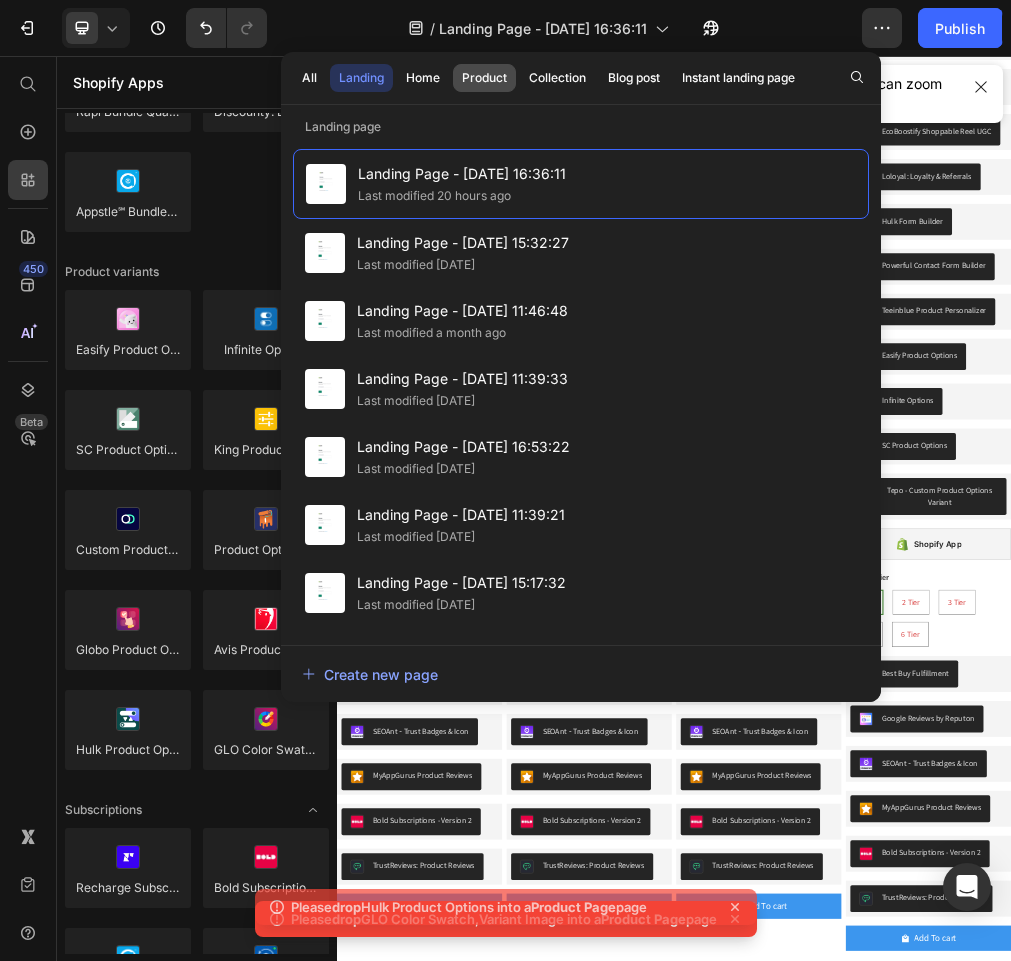 click on "Product" at bounding box center (484, 78) 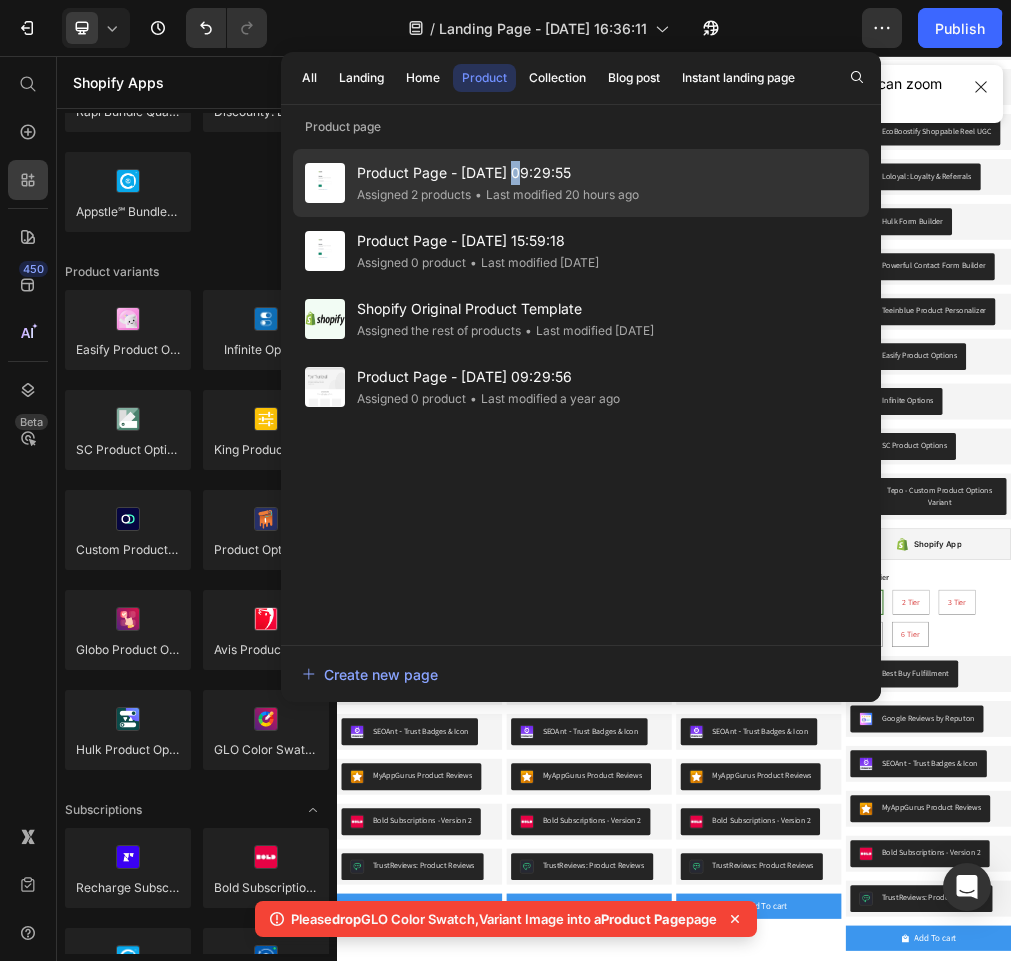 click on "Product Page - [DATE] 09:29:55" at bounding box center [498, 173] 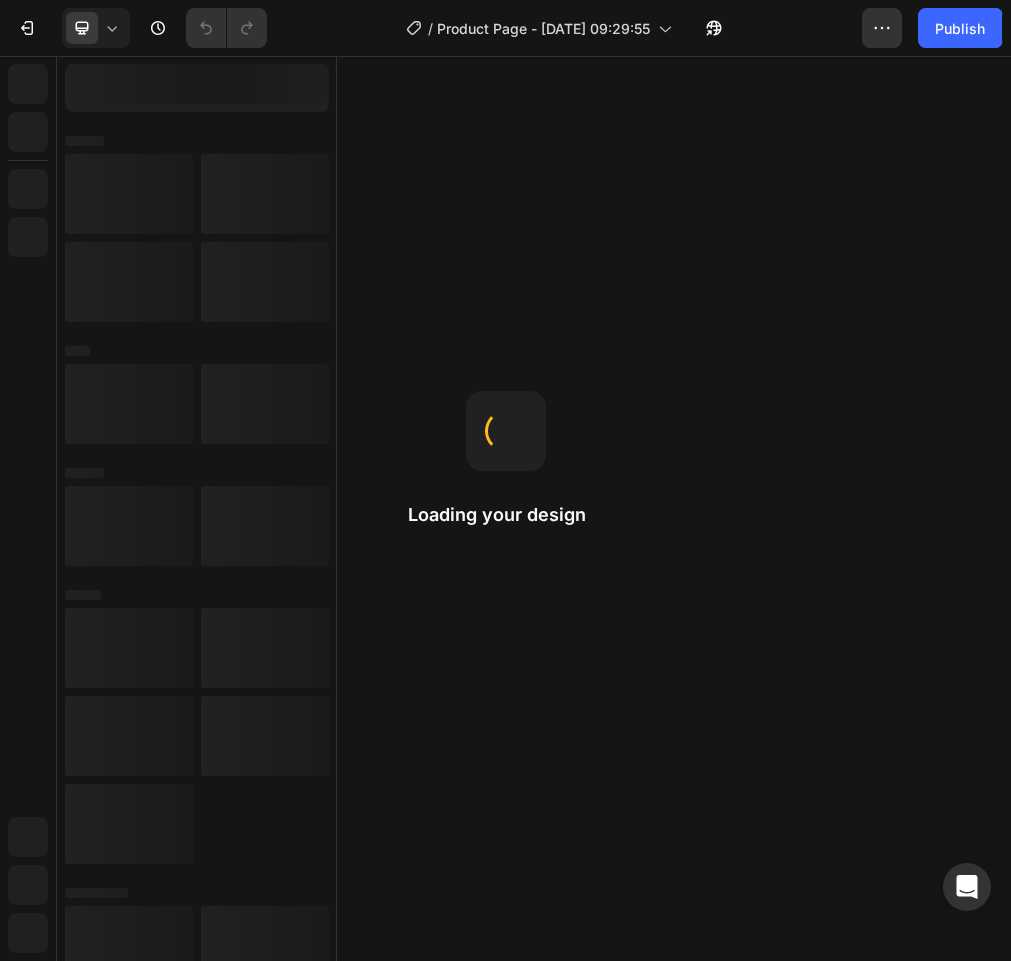 scroll, scrollTop: 0, scrollLeft: 0, axis: both 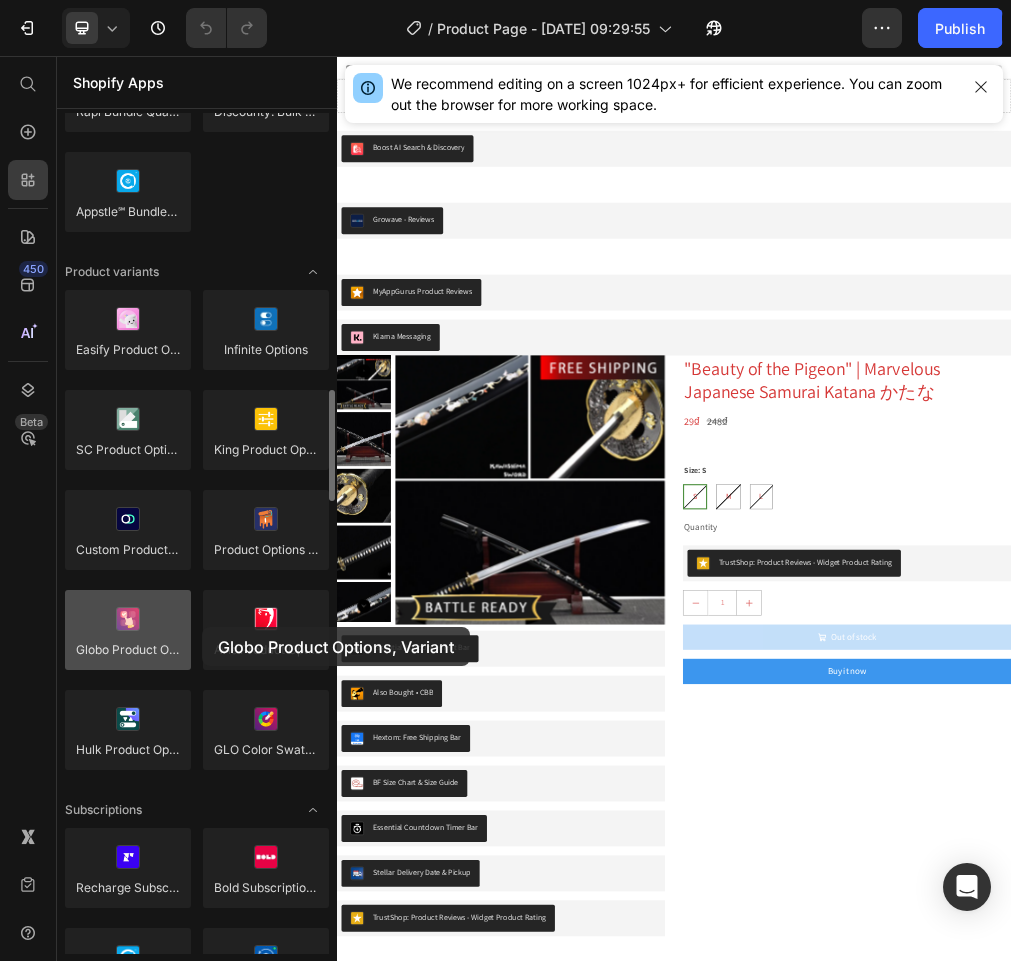 drag, startPoint x: 151, startPoint y: 632, endPoint x: 177, endPoint y: 627, distance: 26.476404 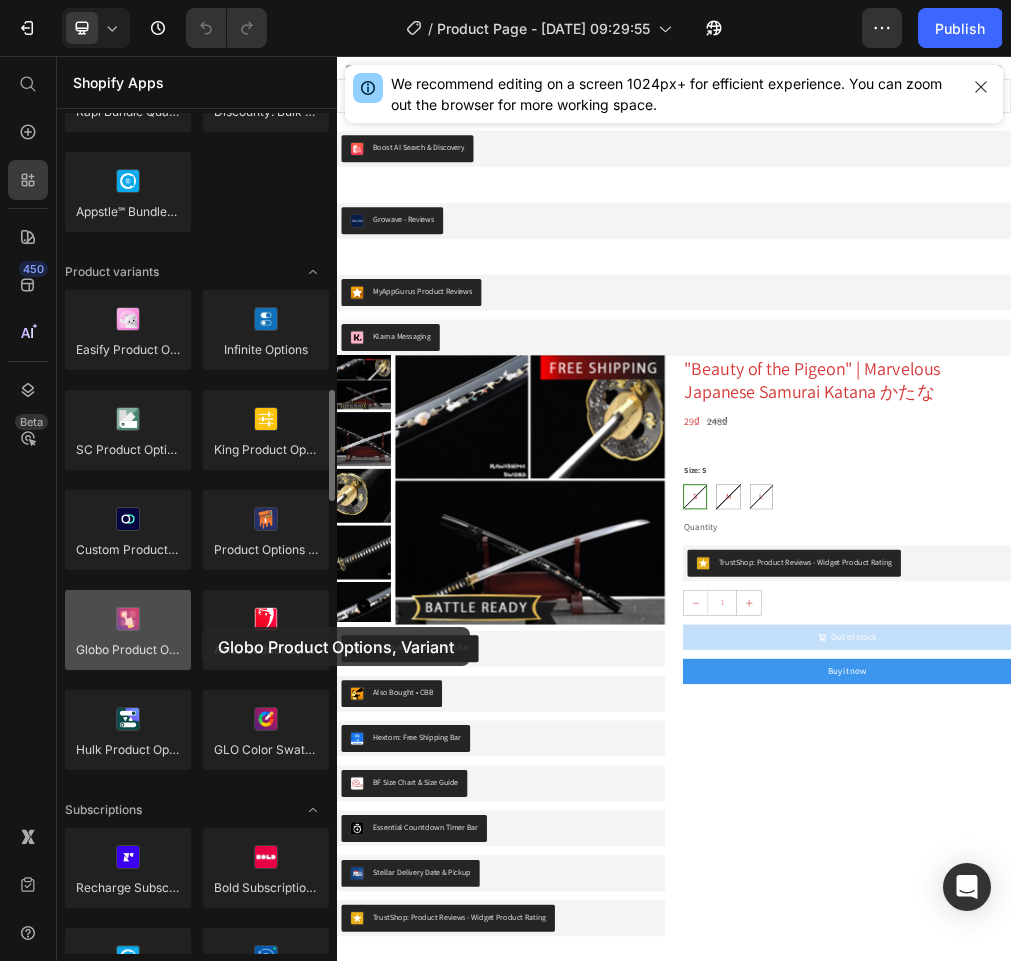 click at bounding box center (128, 630) 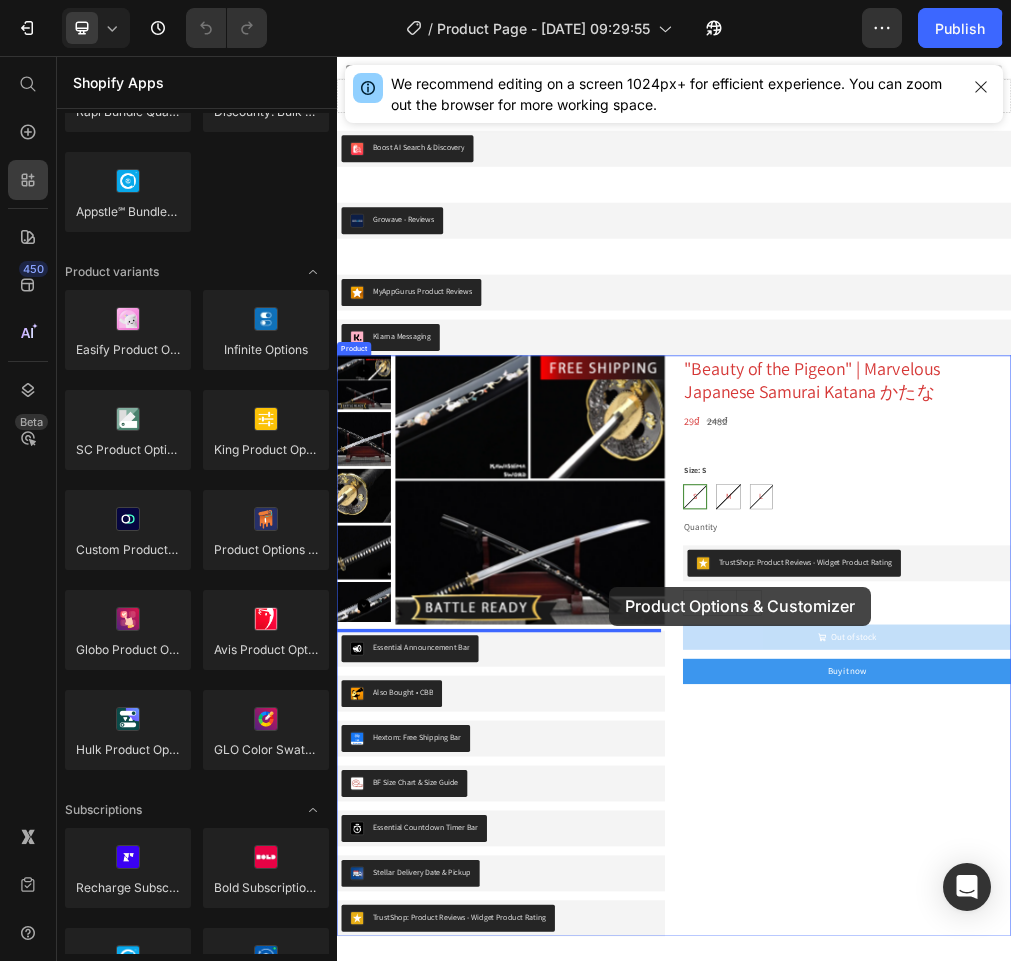 drag, startPoint x: 636, startPoint y: 598, endPoint x: 821, endPoint y: 1001, distance: 443.43433 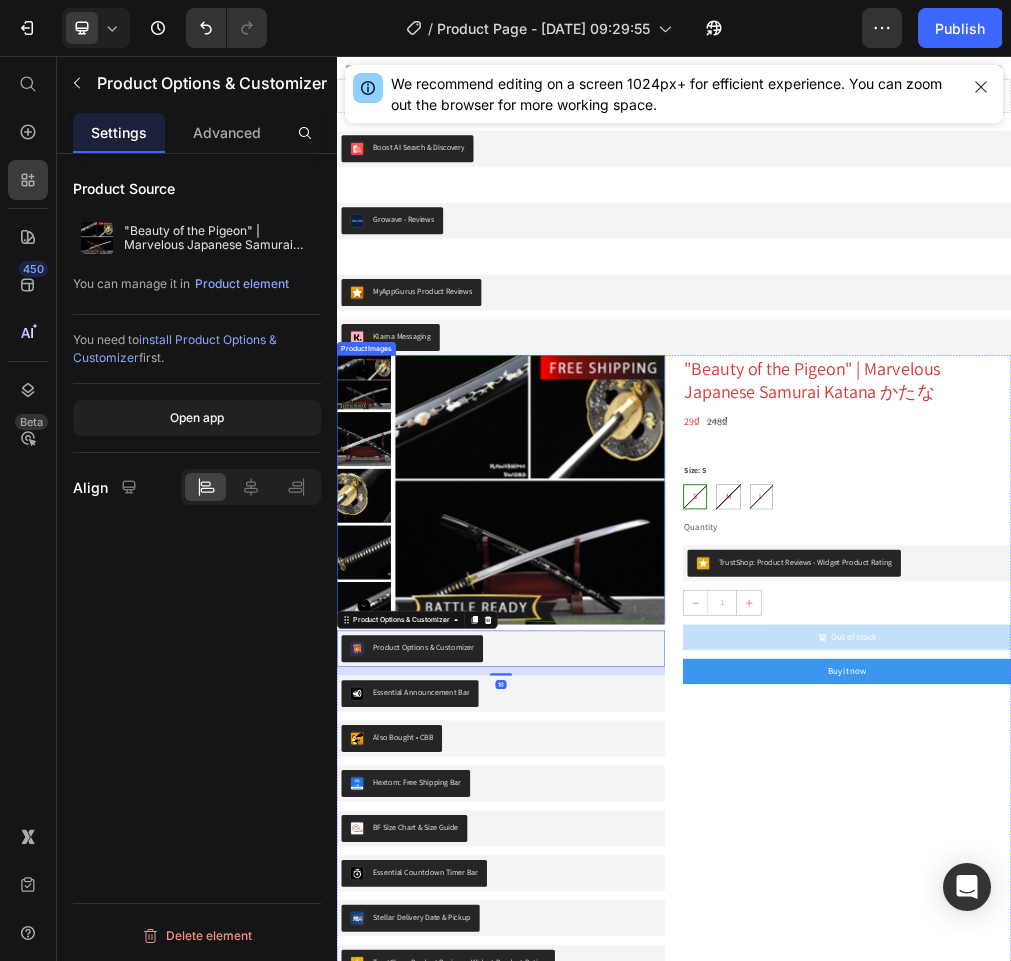 scroll, scrollTop: 58, scrollLeft: 0, axis: vertical 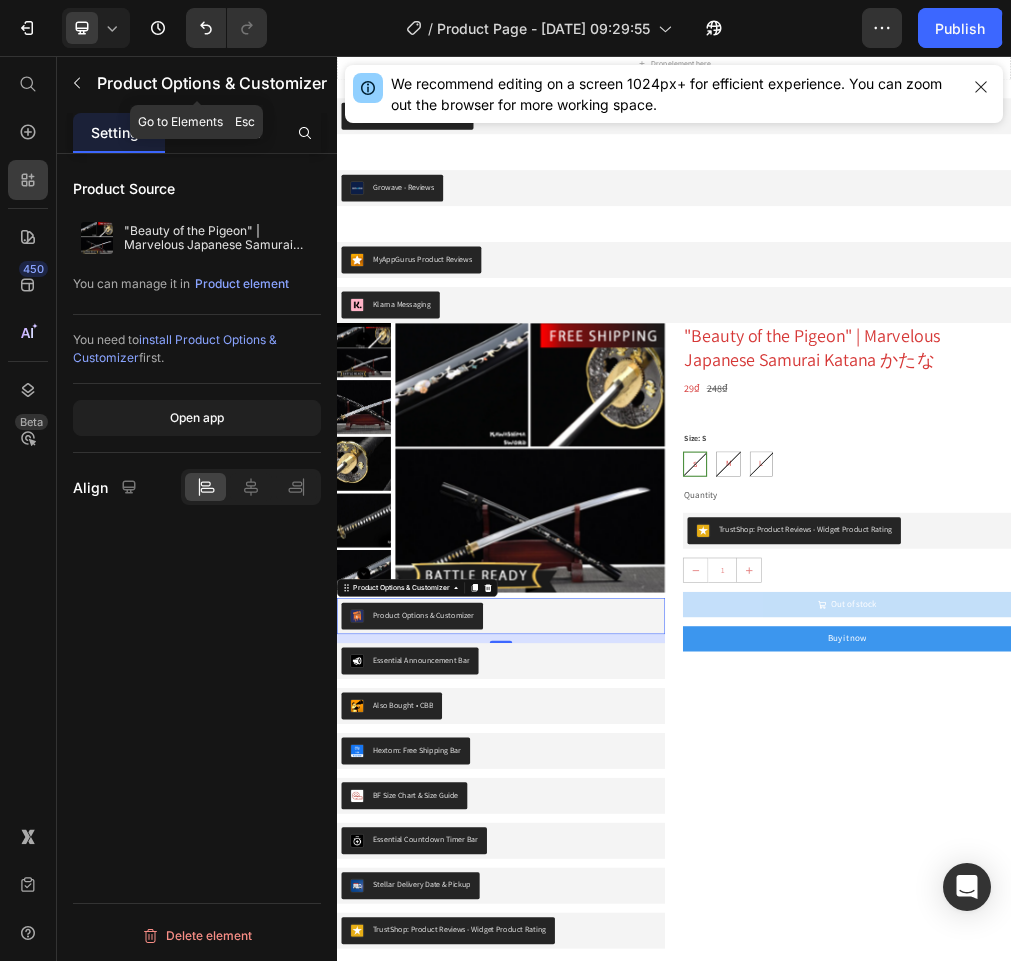 click at bounding box center (77, 83) 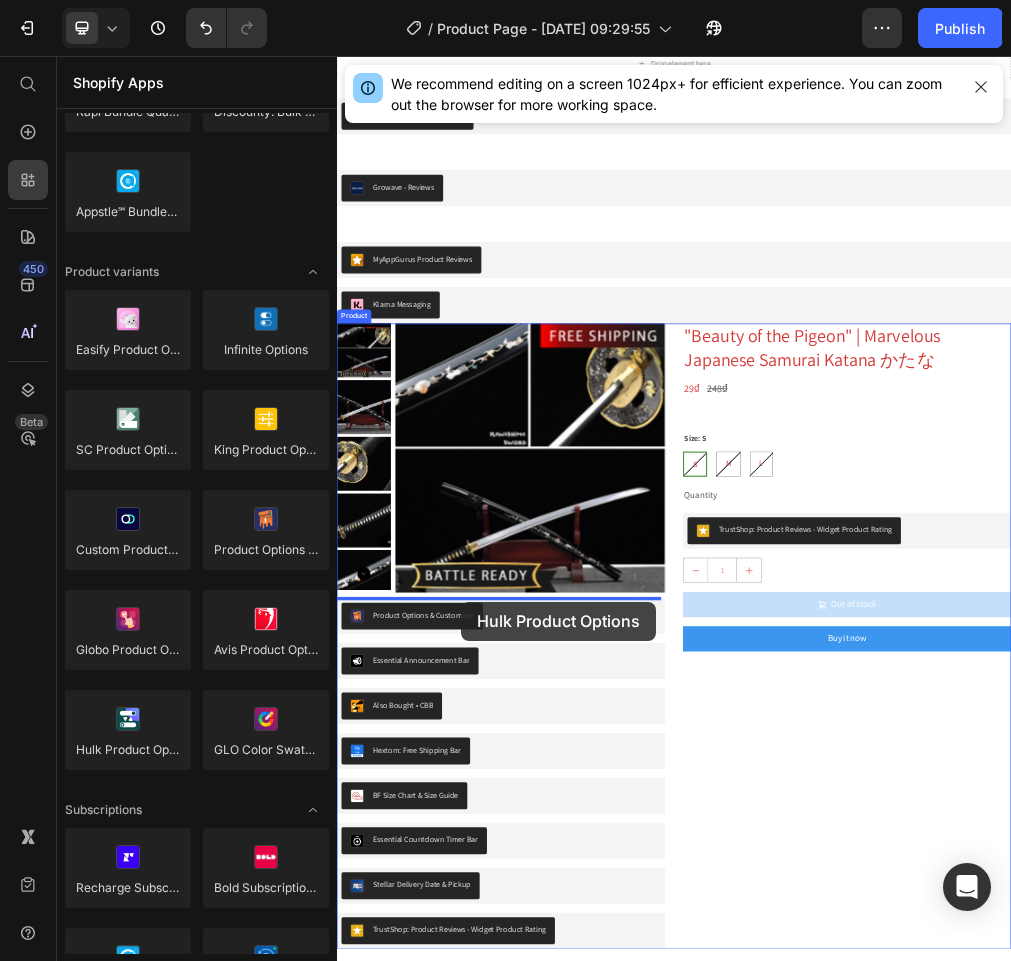 scroll, scrollTop: 356, scrollLeft: 0, axis: vertical 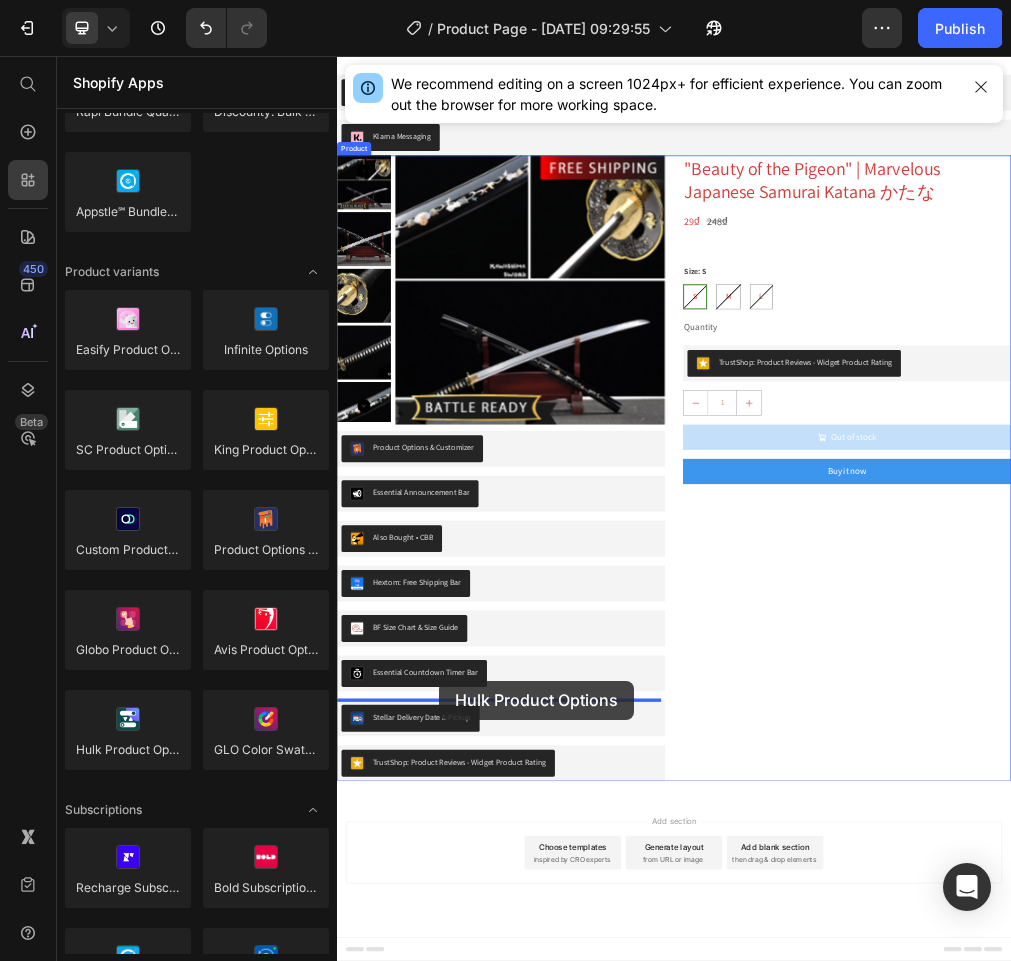 drag, startPoint x: 510, startPoint y: 793, endPoint x: 518, endPoint y: 1168, distance: 375.08533 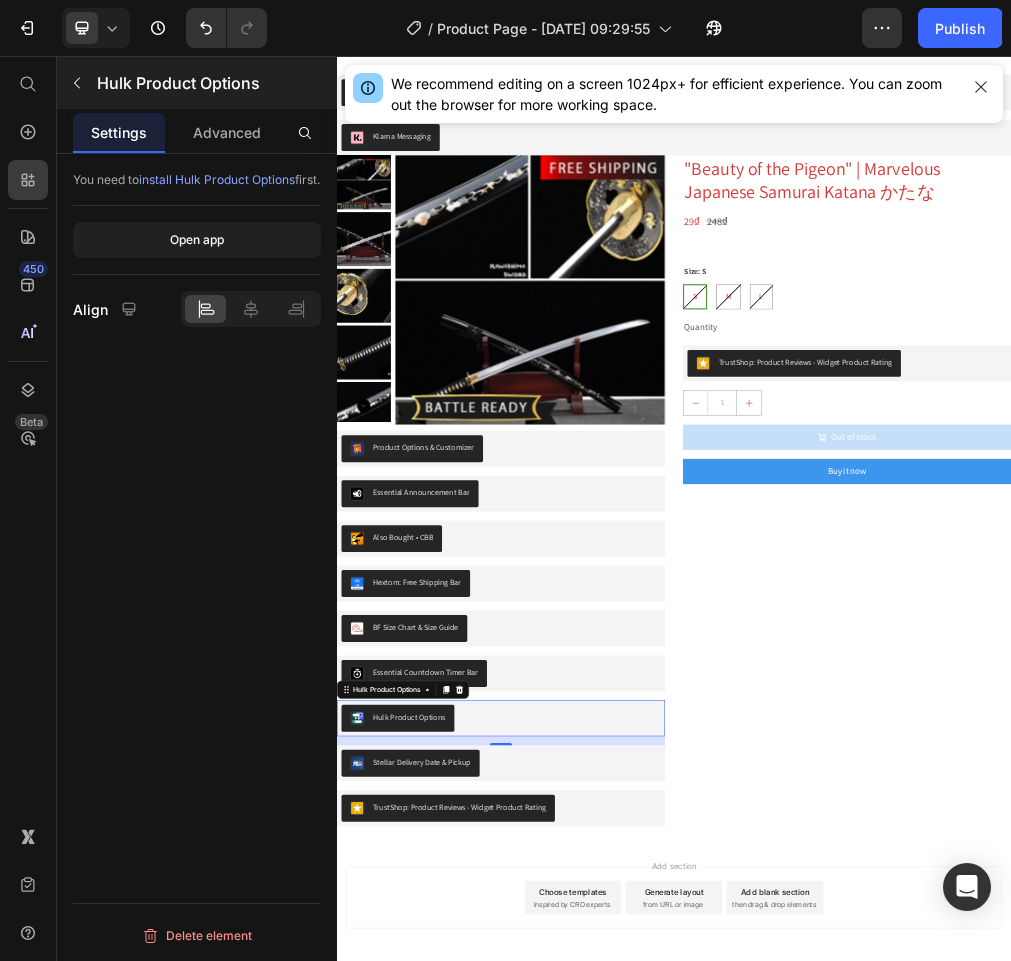 click on "Hulk Product Options" at bounding box center (197, 83) 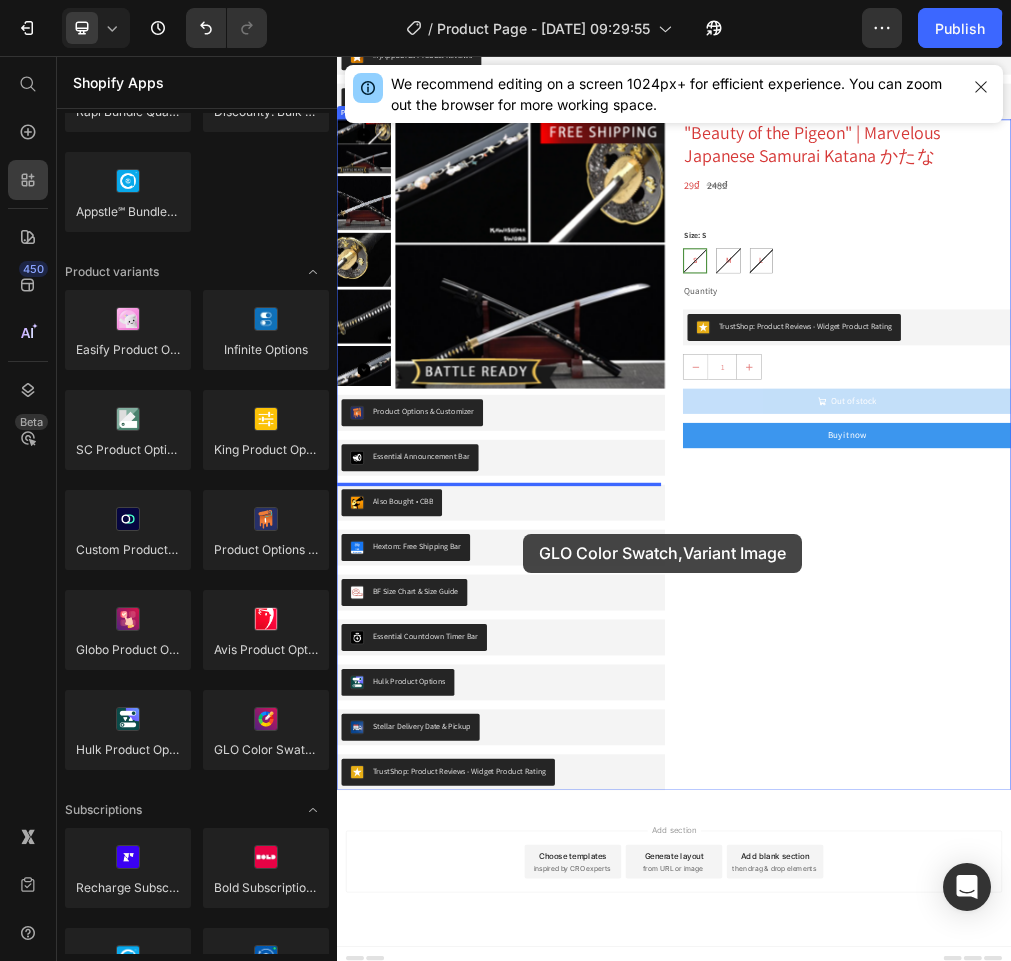 scroll, scrollTop: 436, scrollLeft: 0, axis: vertical 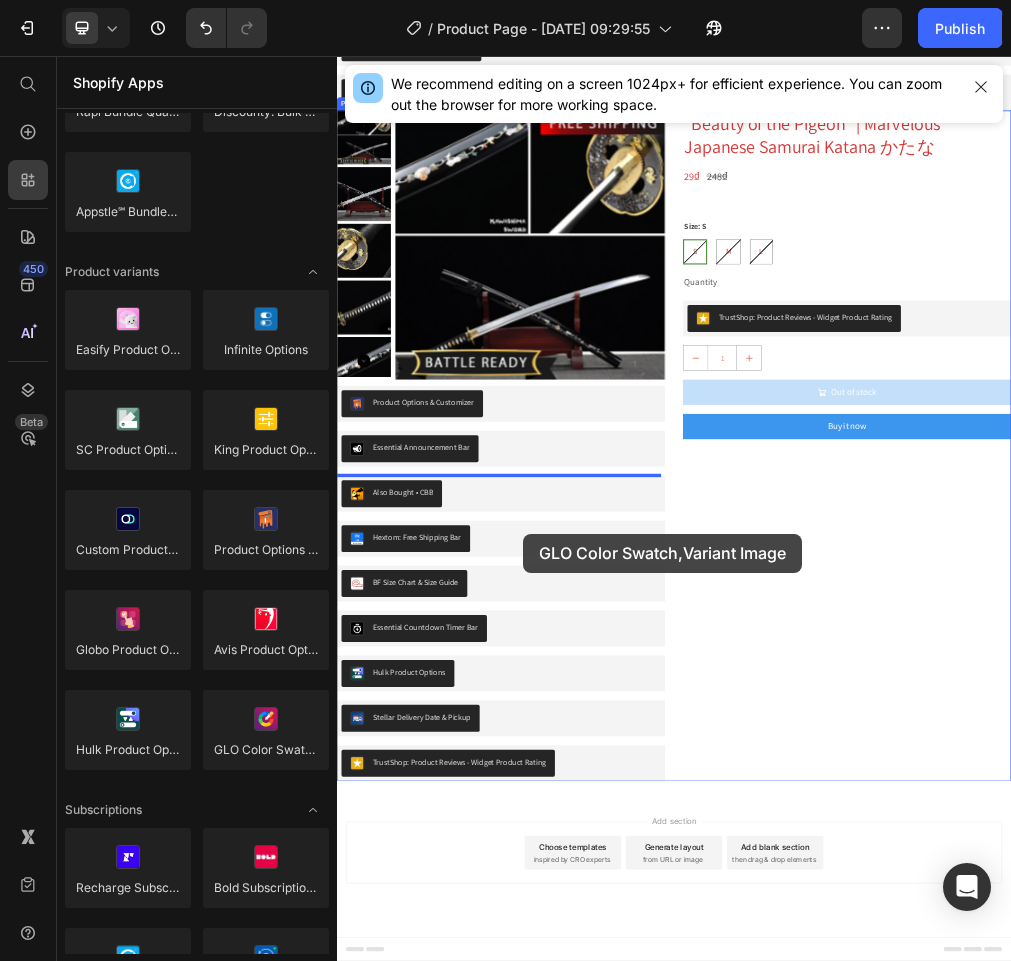 drag, startPoint x: 623, startPoint y: 792, endPoint x: 668, endPoint y: 907, distance: 123.49089 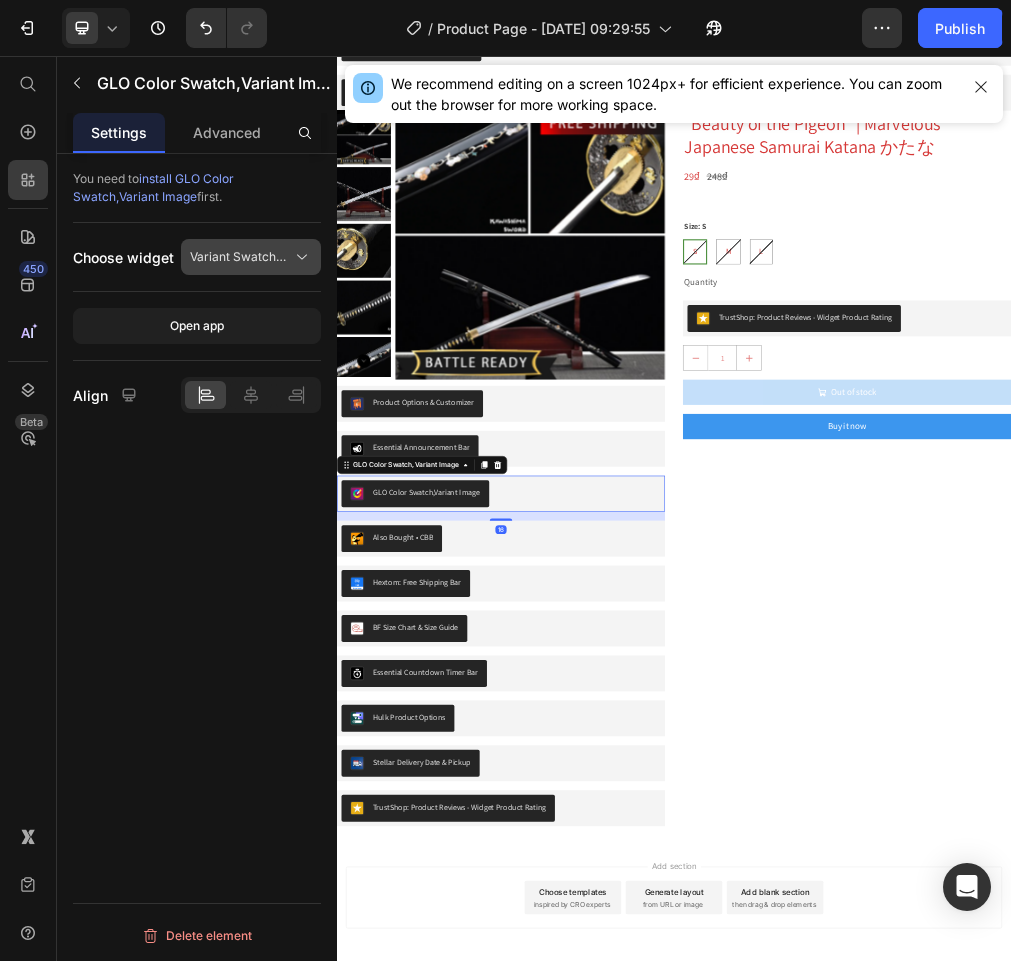 click 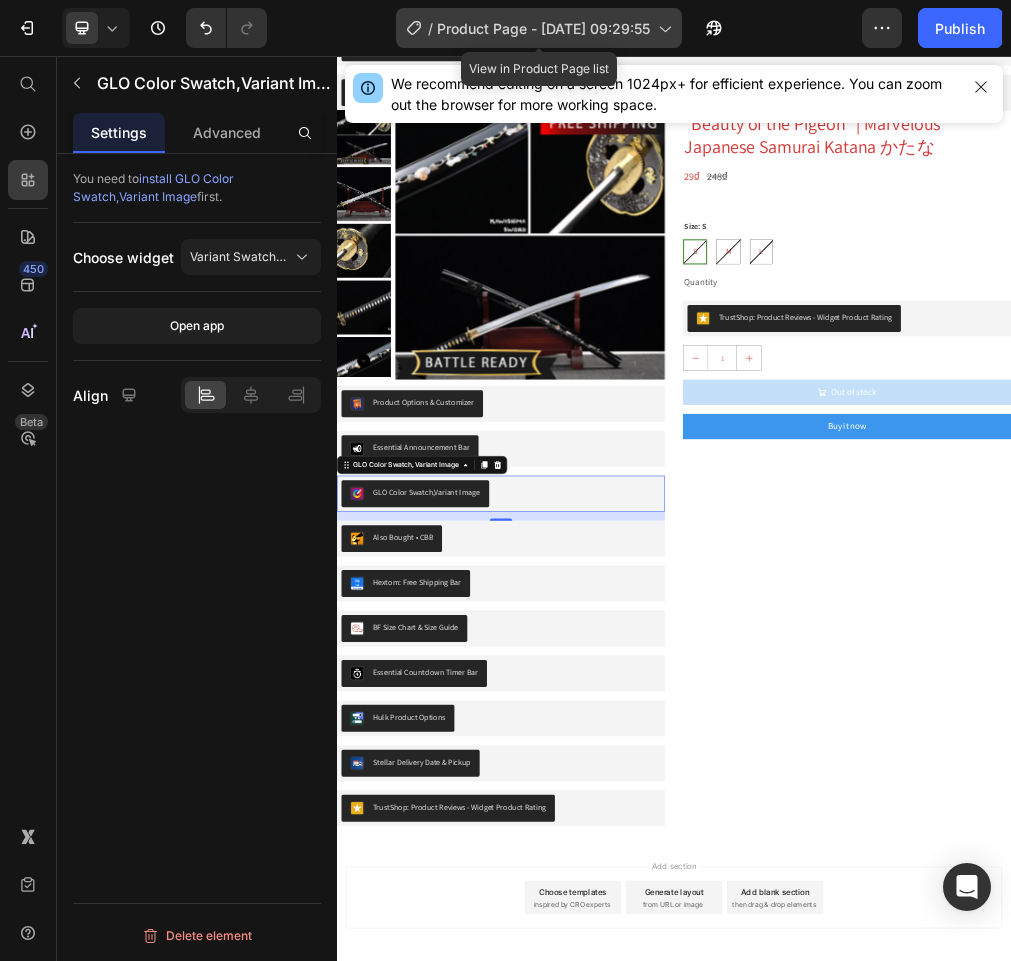 click on "Product Page - [DATE] 09:29:55" at bounding box center [543, 28] 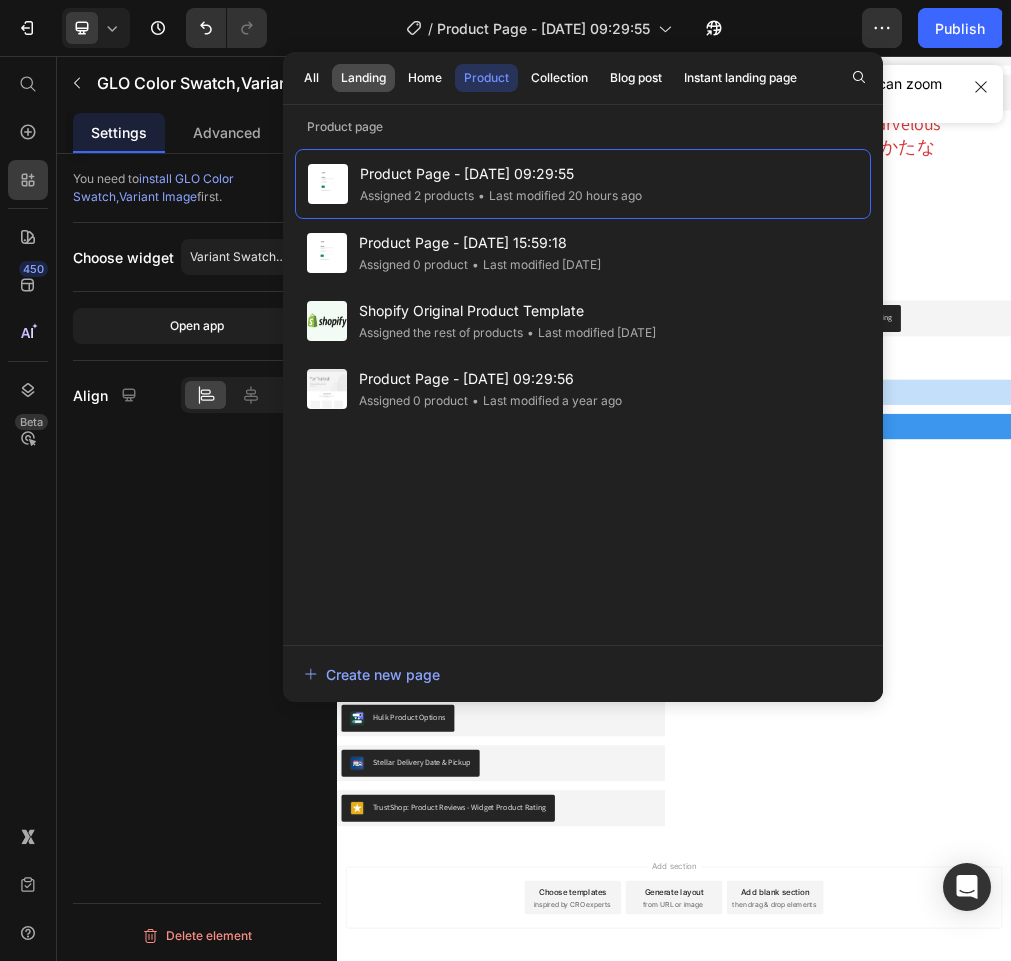 click on "Landing" at bounding box center (363, 78) 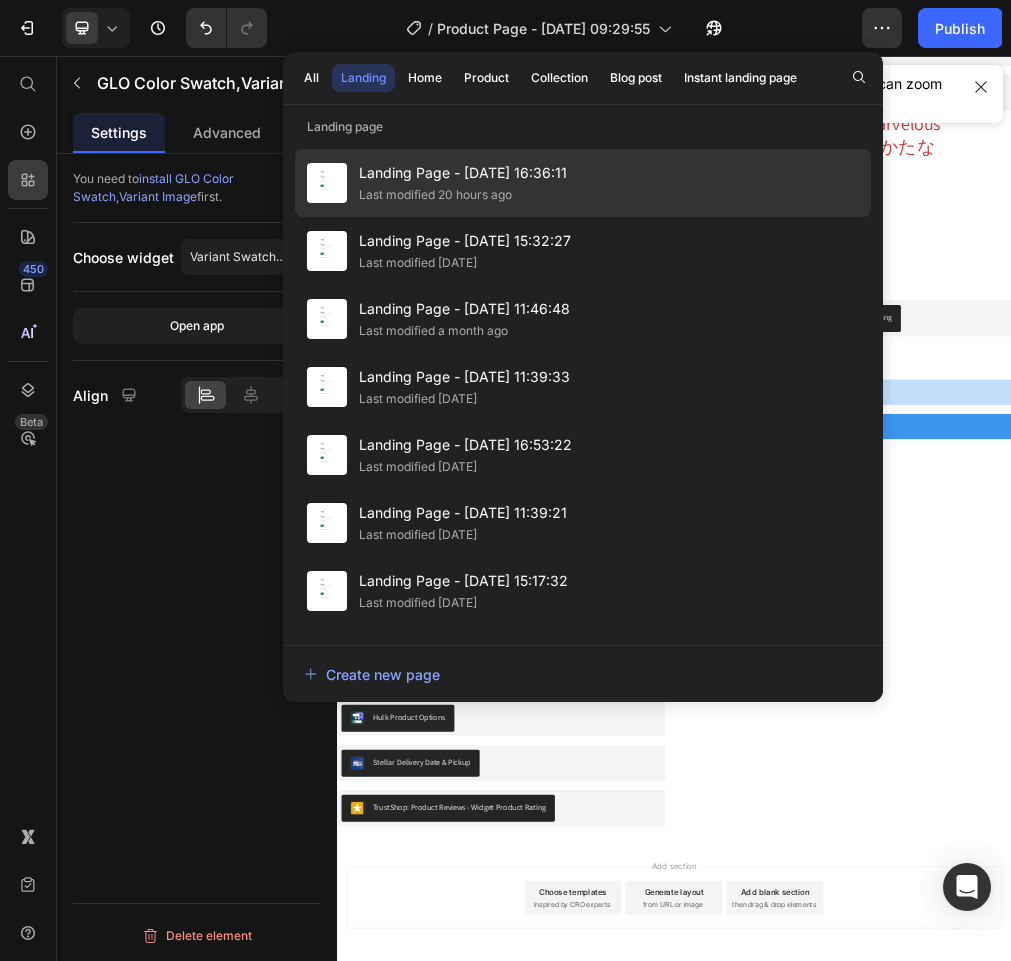 click on "Landing Page - [DATE] 16:36:11" at bounding box center (463, 173) 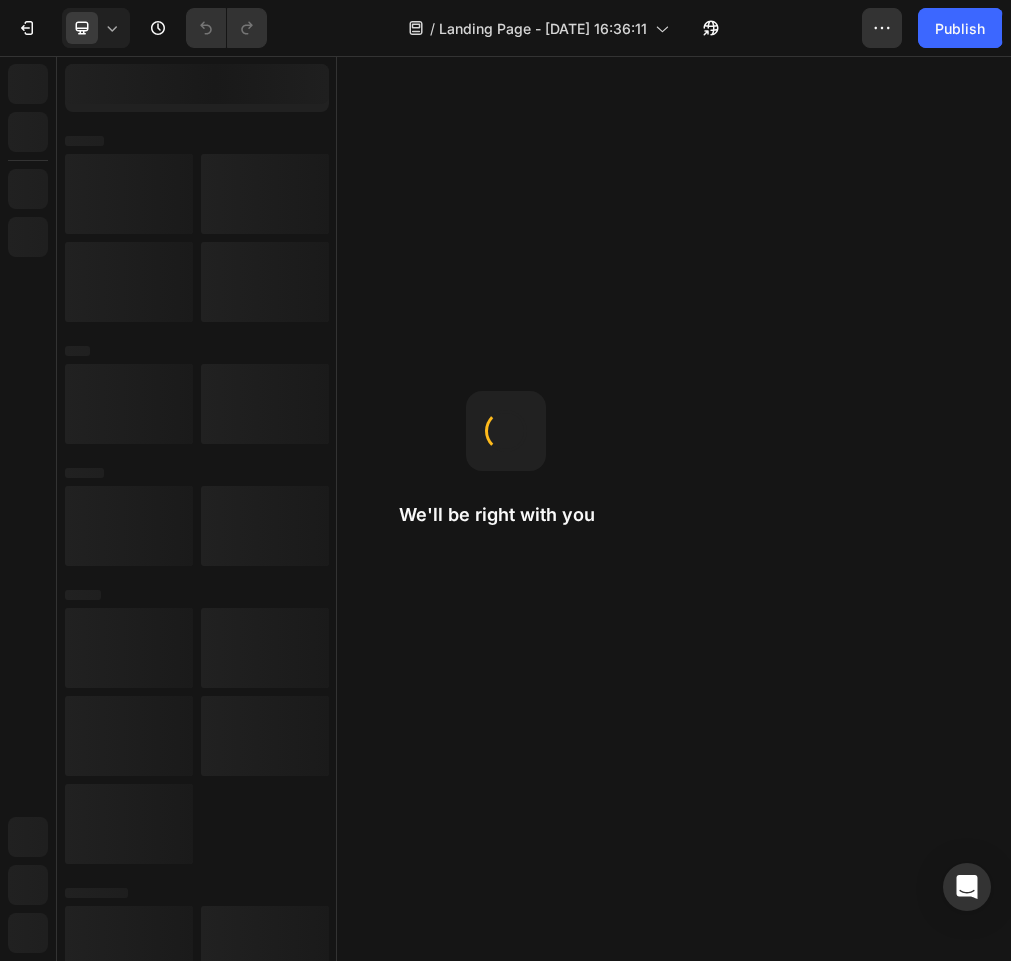 scroll, scrollTop: 0, scrollLeft: 0, axis: both 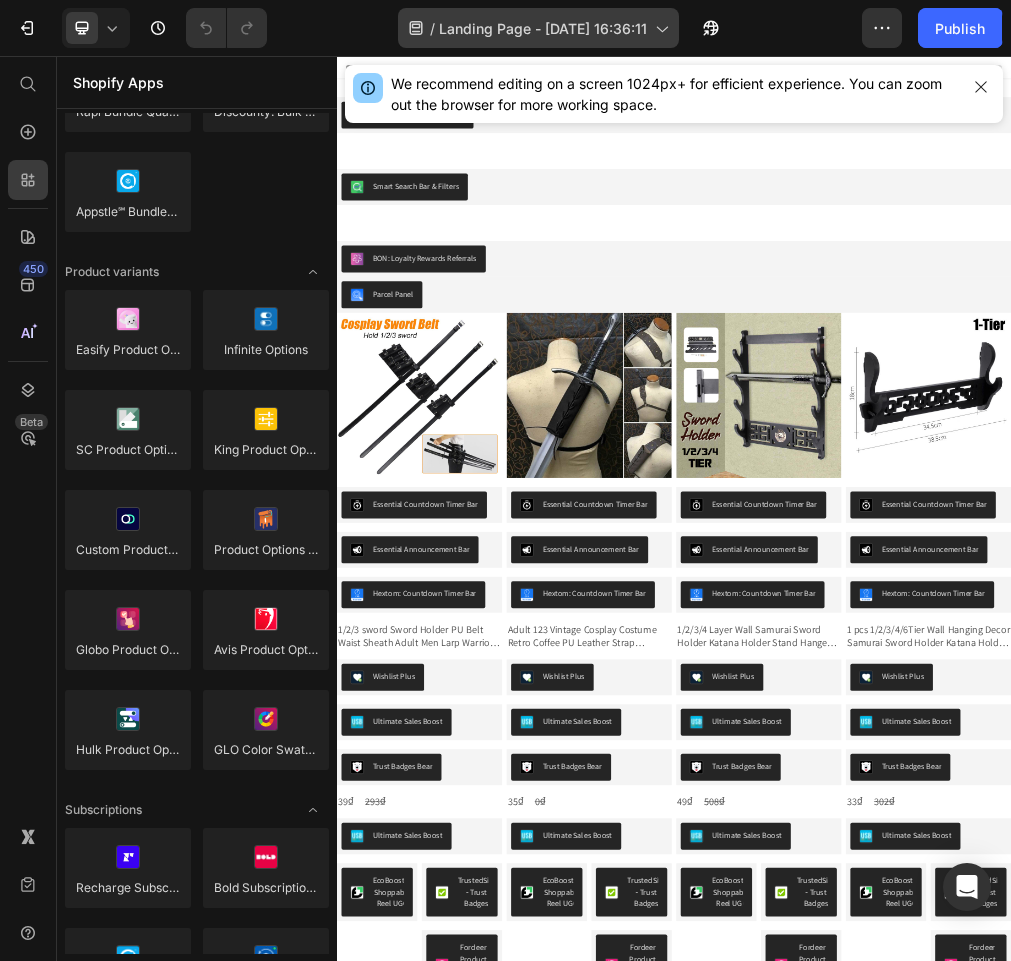 drag, startPoint x: 497, startPoint y: 50, endPoint x: 504, endPoint y: 35, distance: 16.552946 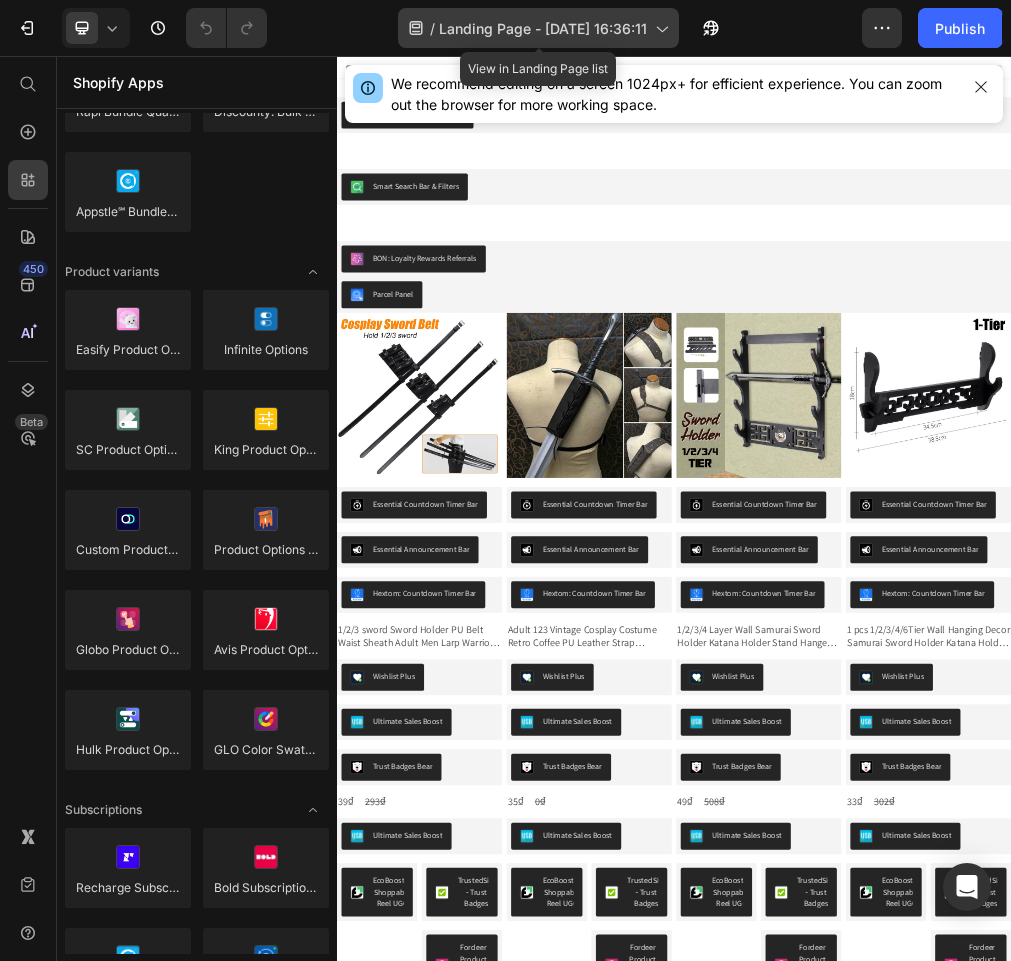 click on "Landing Page - [DATE] 16:36:11" at bounding box center (543, 28) 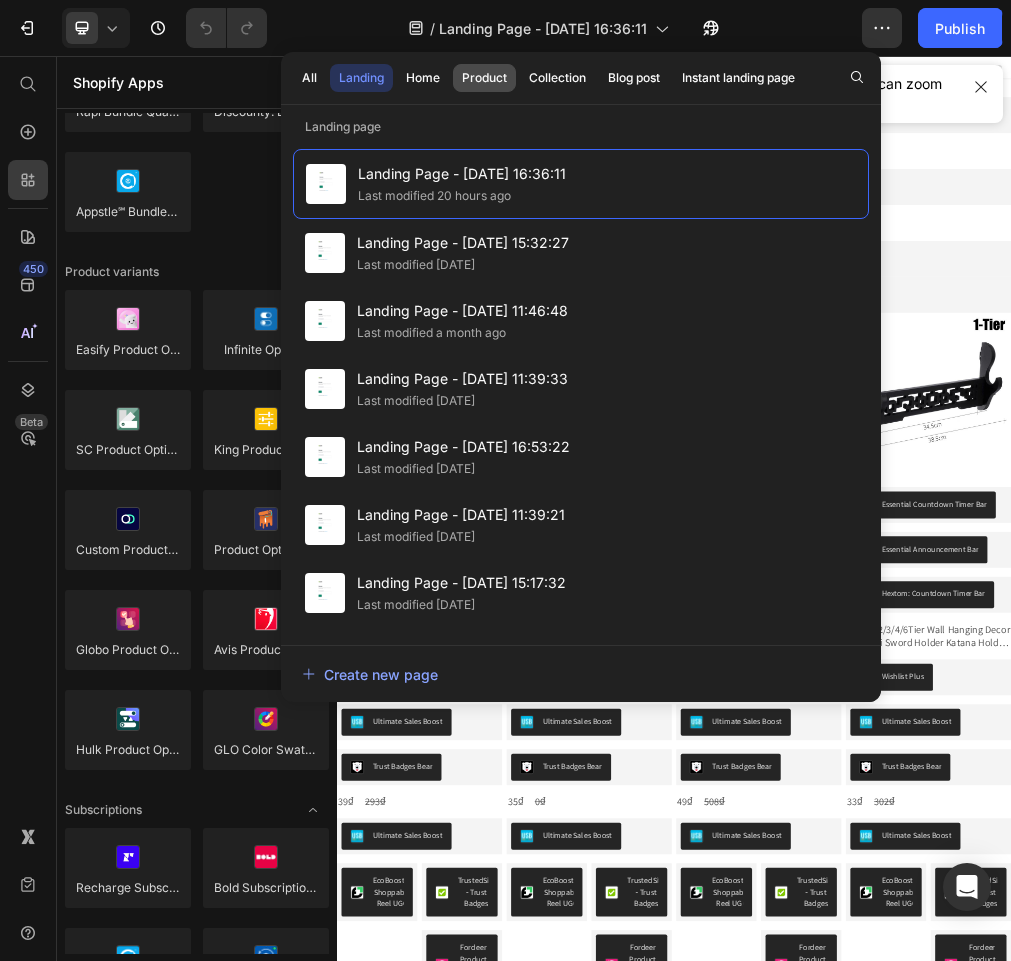 click on "Product" at bounding box center (484, 78) 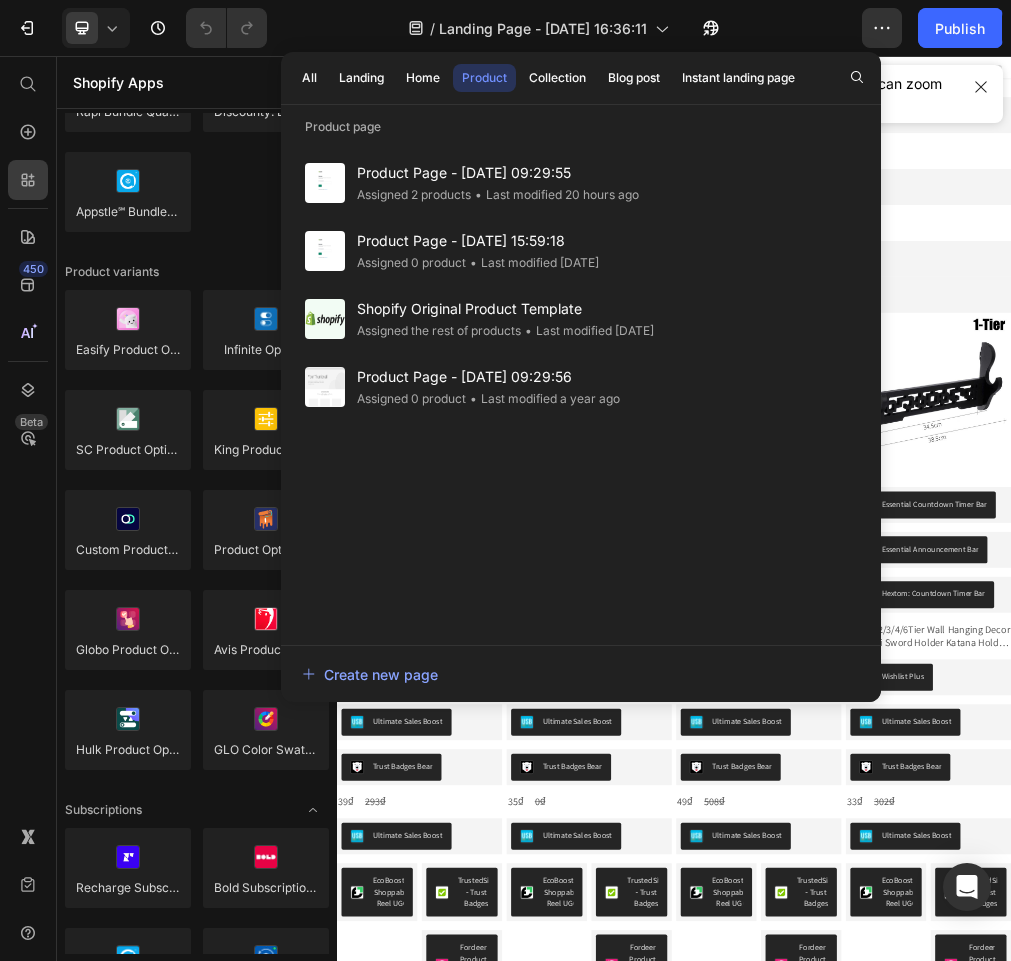click on "Product Page - [DATE] 09:29:55" at bounding box center (498, 173) 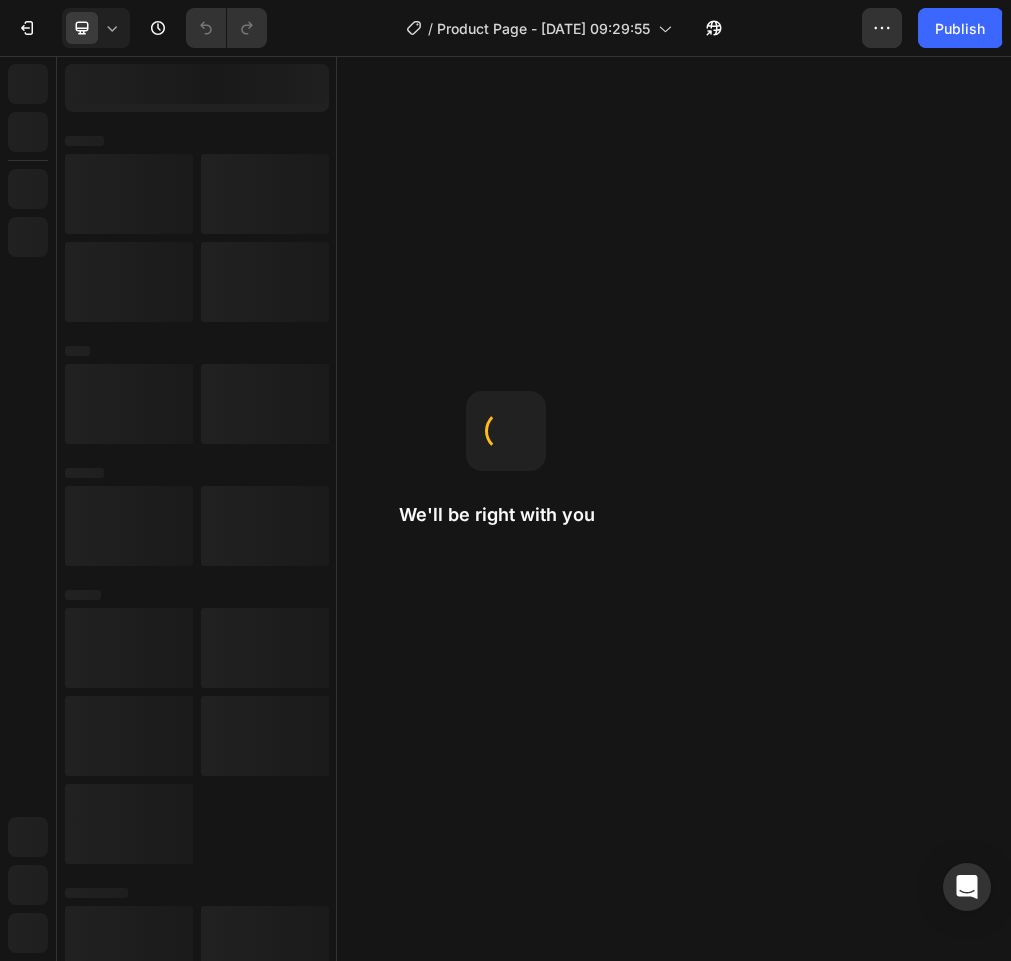 scroll, scrollTop: 0, scrollLeft: 0, axis: both 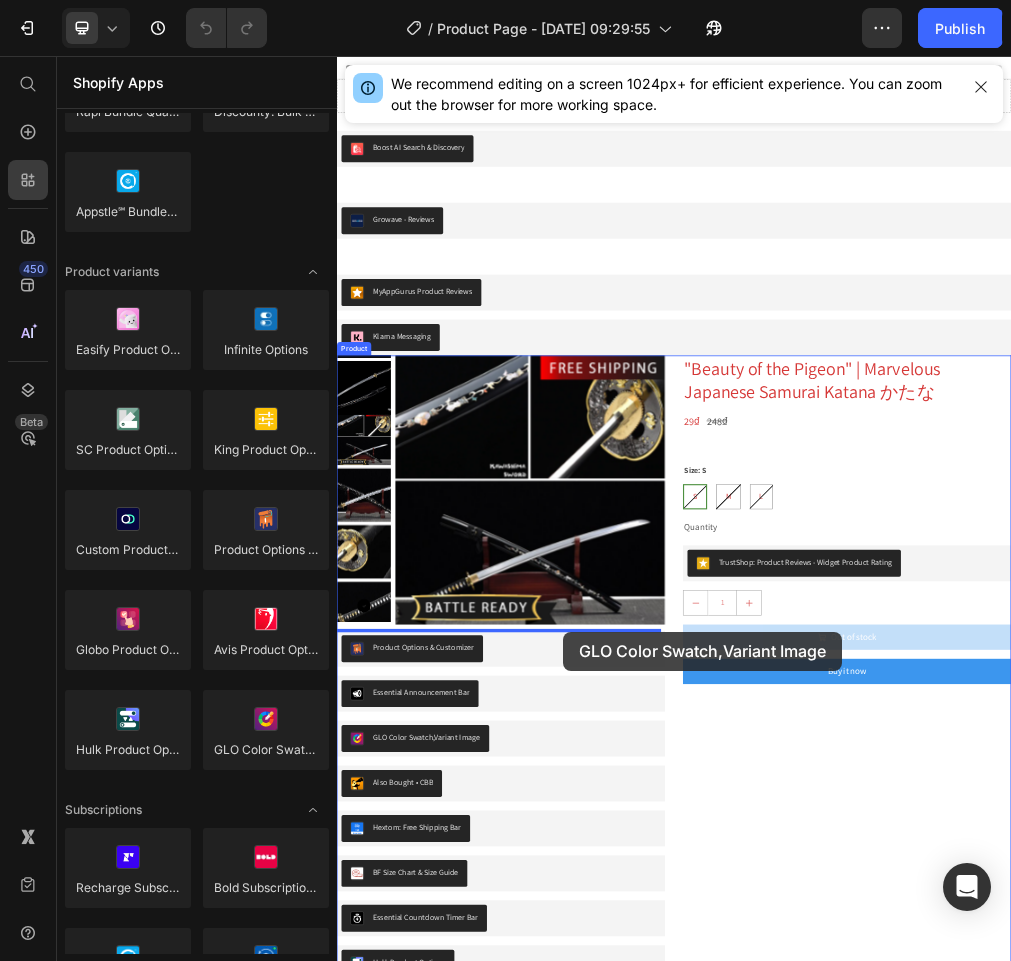 drag, startPoint x: 608, startPoint y: 767, endPoint x: 739, endPoint y: 1081, distance: 340.2308 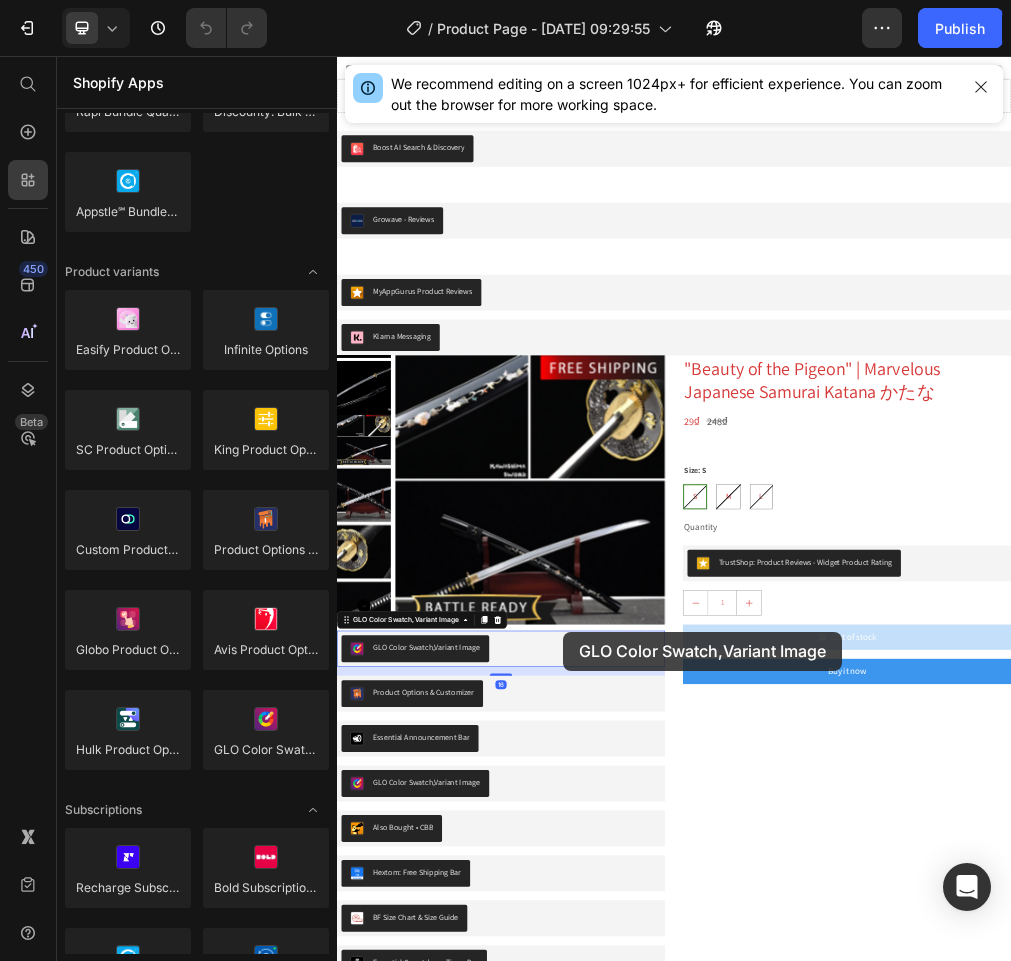 scroll, scrollTop: 47, scrollLeft: 0, axis: vertical 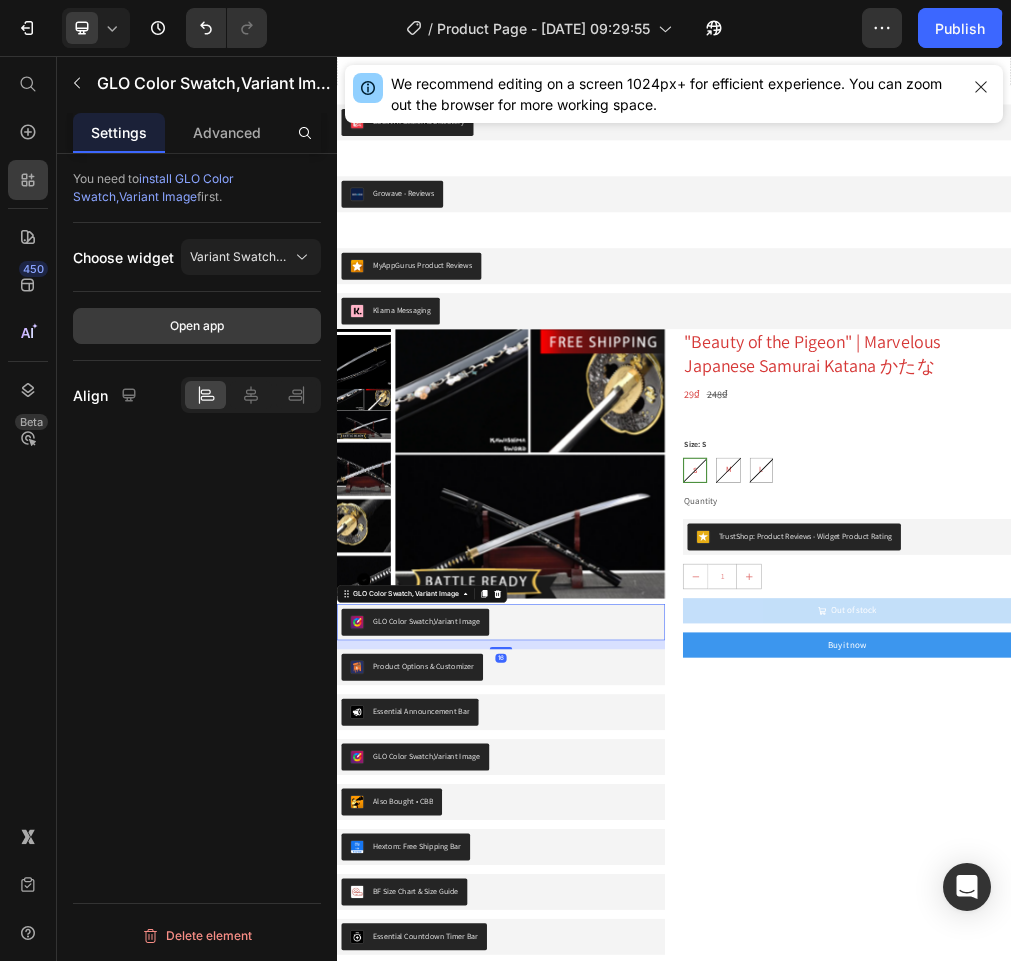 click on "Open app" at bounding box center (197, 326) 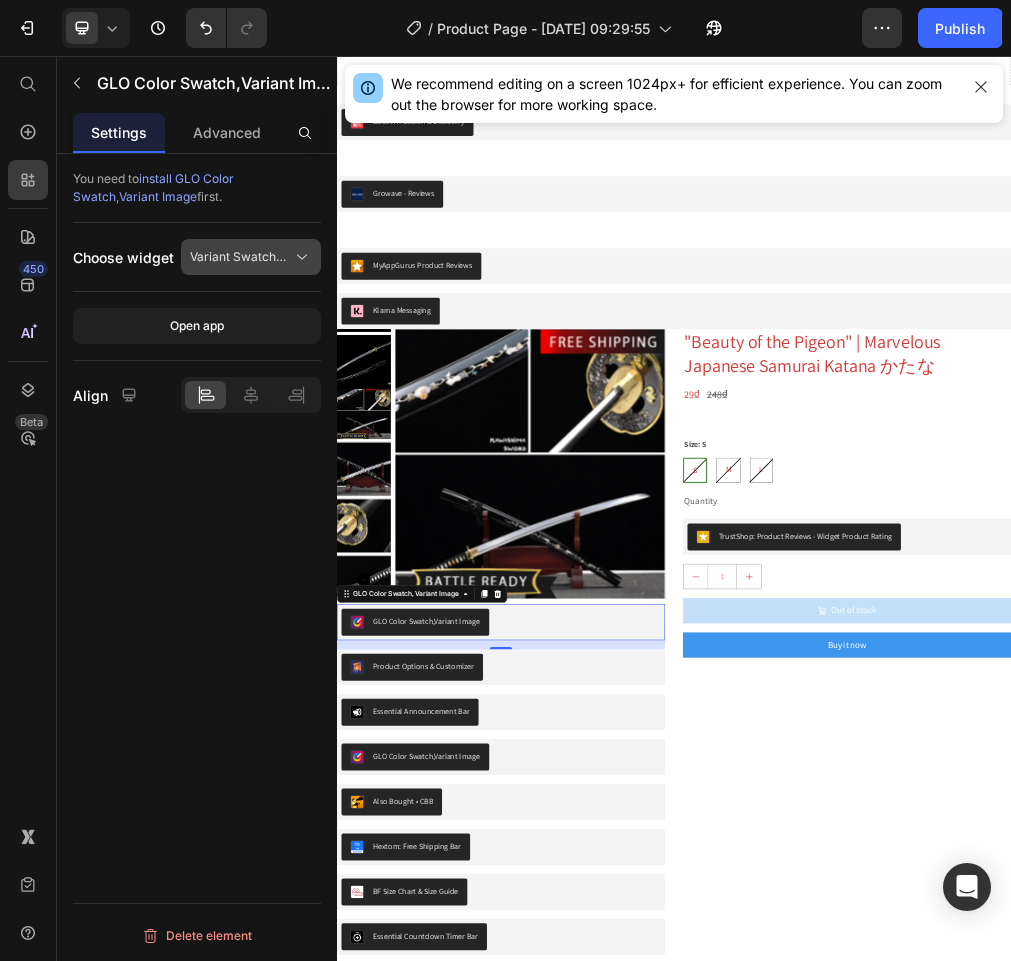 click on "Variant Swatches" at bounding box center (251, 257) 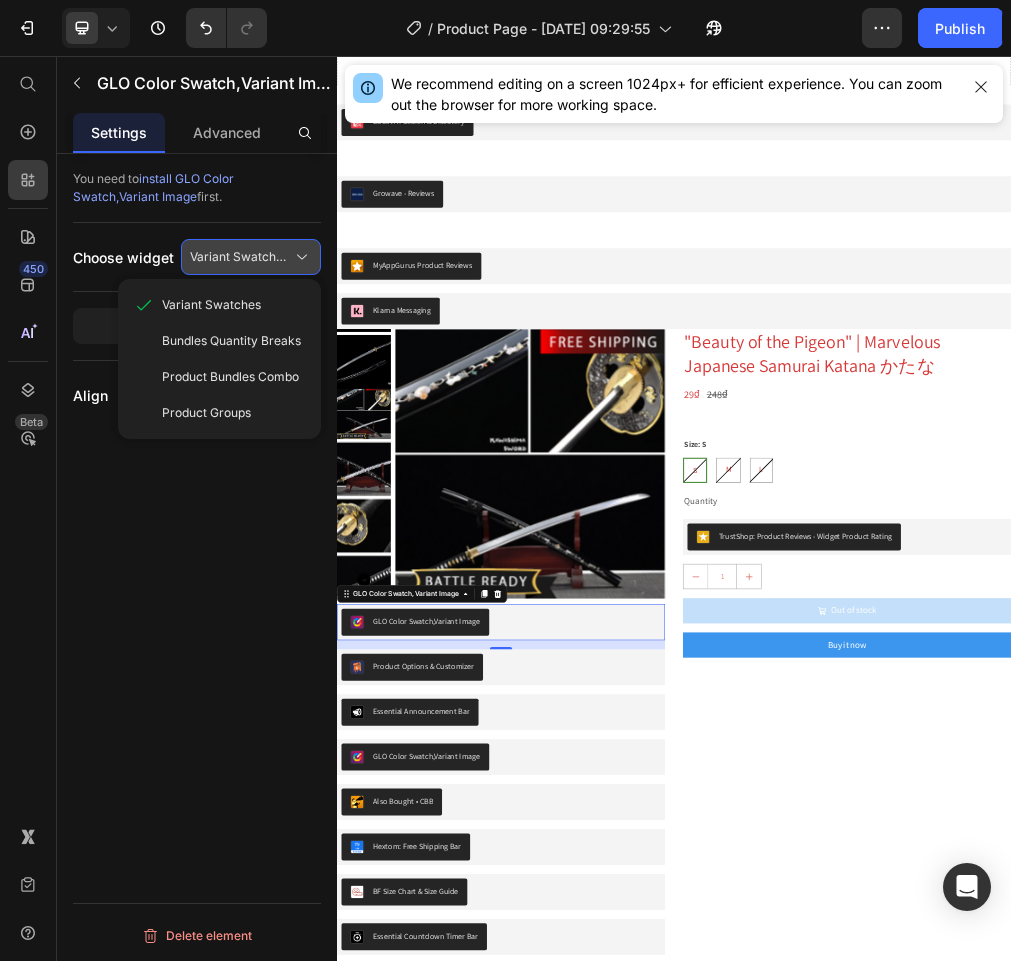click on "Variant Swatches" at bounding box center [251, 257] 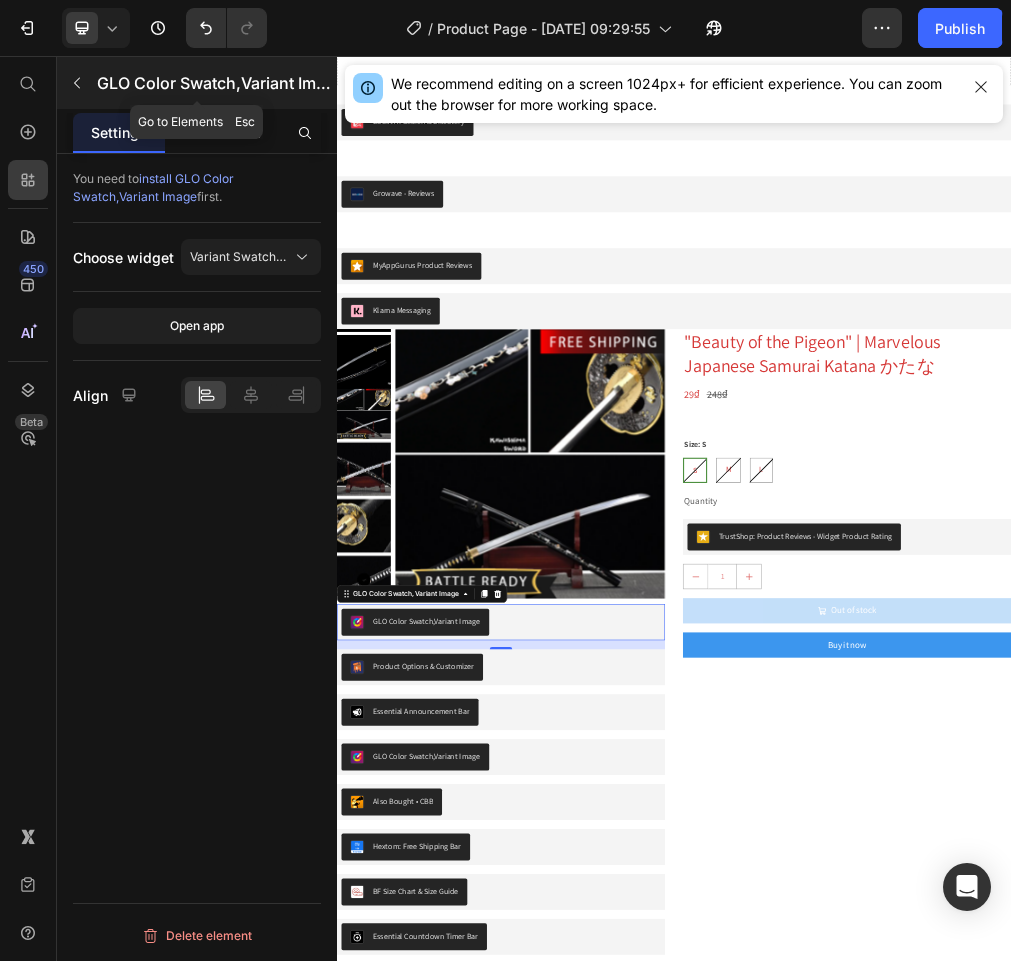 click on "GLO Color Swatch,Variant Image" at bounding box center [215, 83] 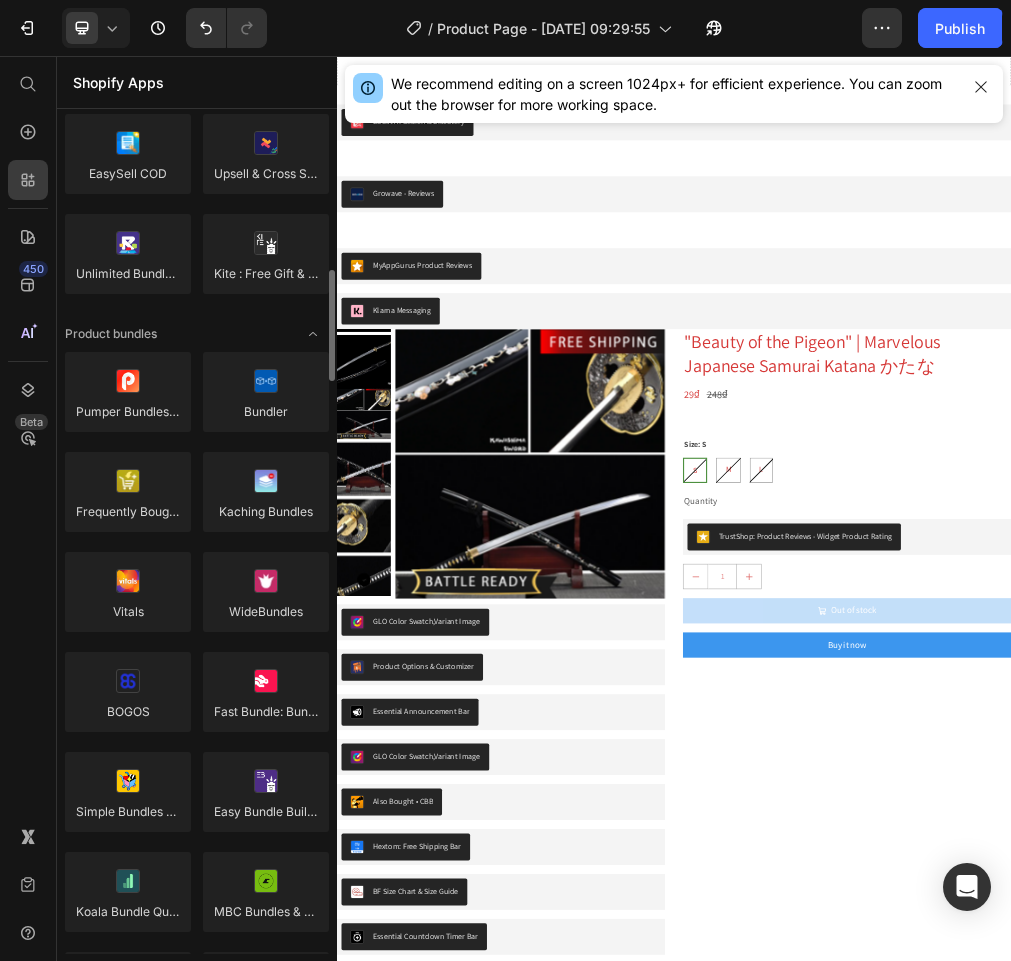 scroll, scrollTop: 1281, scrollLeft: 0, axis: vertical 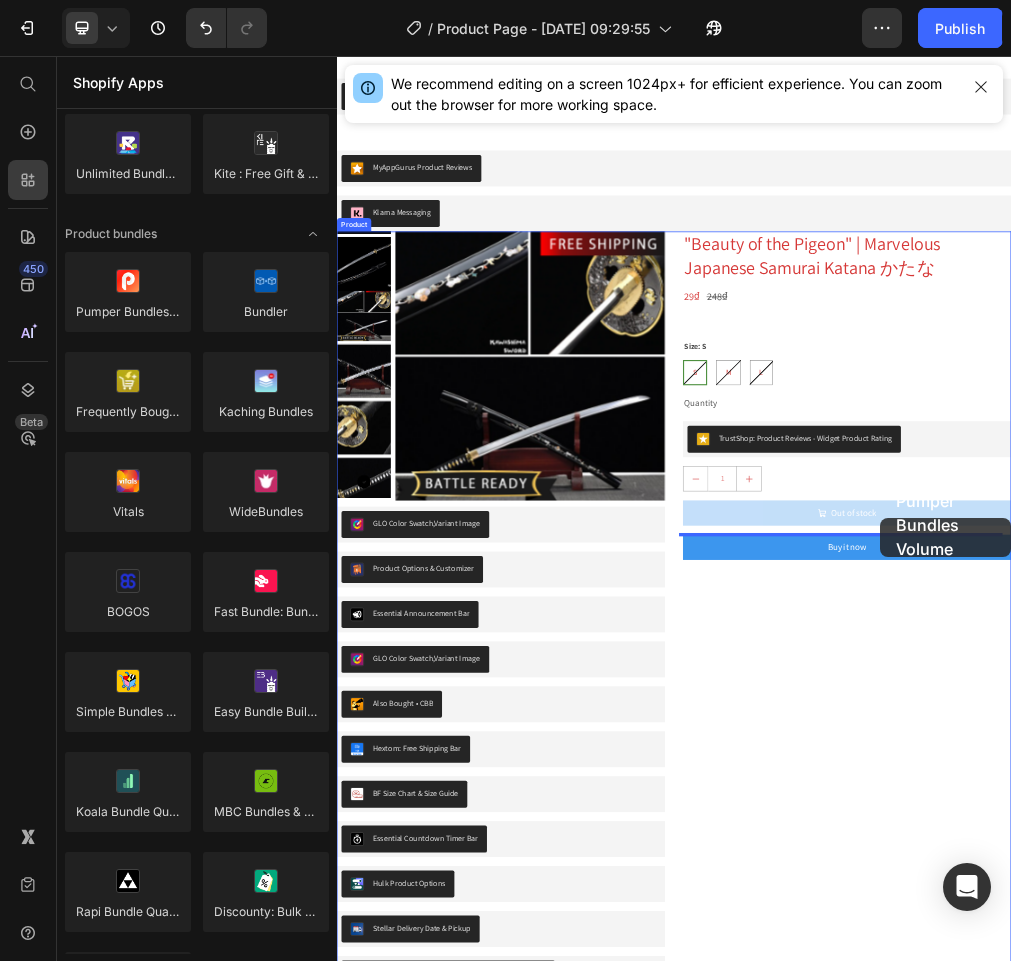 drag, startPoint x: 470, startPoint y: 350, endPoint x: 1301, endPoint y: 876, distance: 983.48206 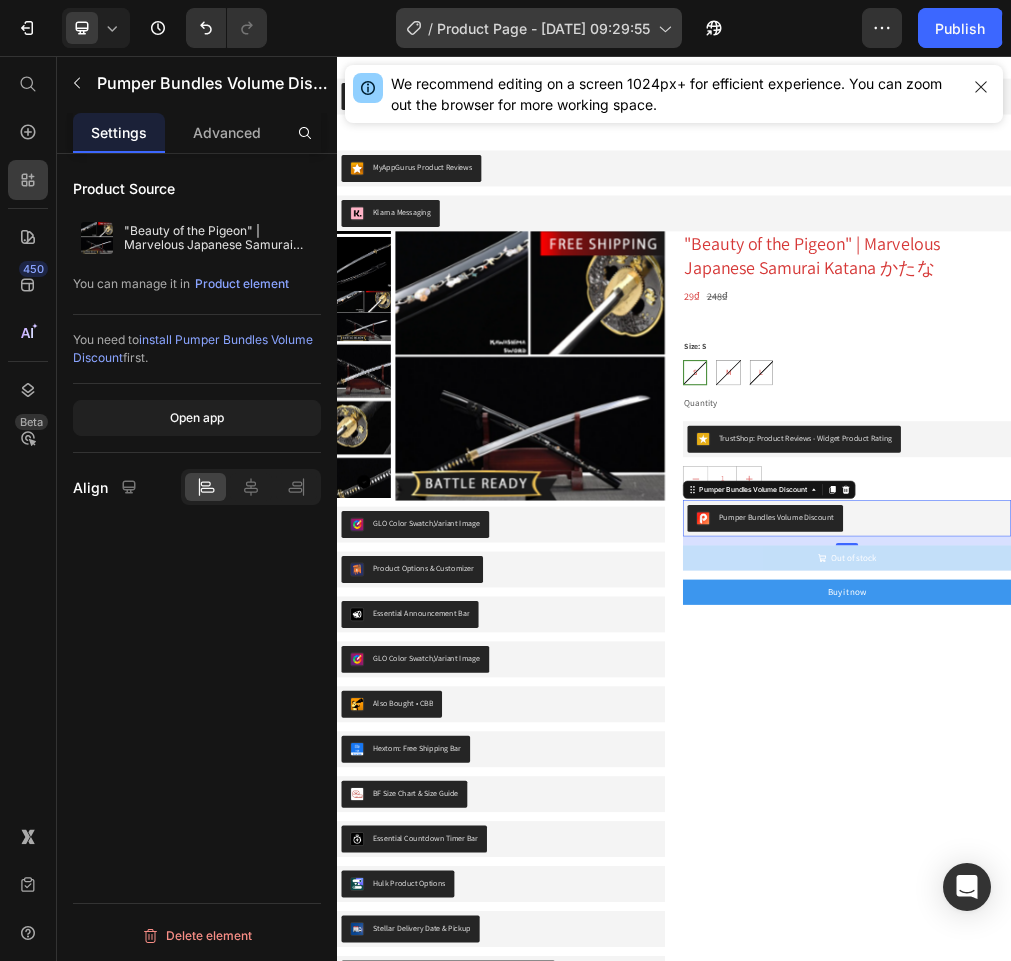 click on "Product Page - [DATE] 09:29:55" at bounding box center [543, 28] 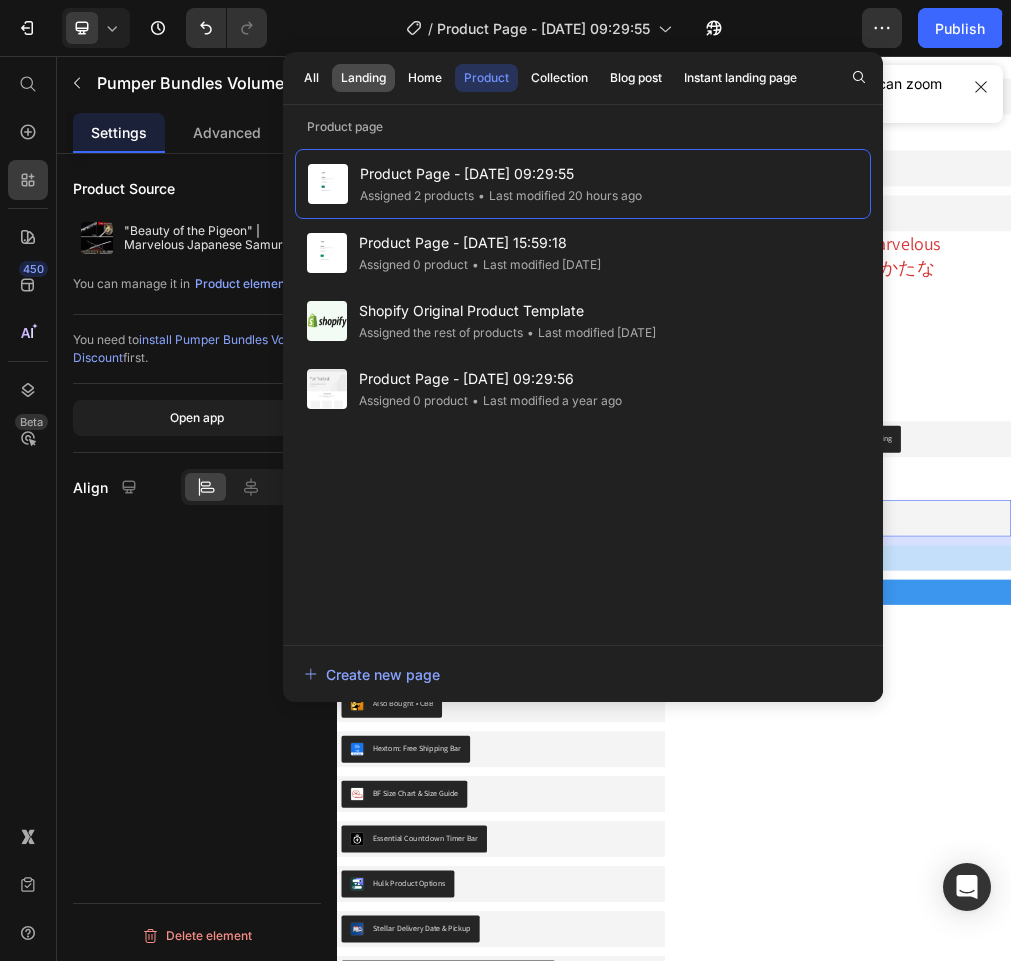 click on "Landing" at bounding box center (363, 78) 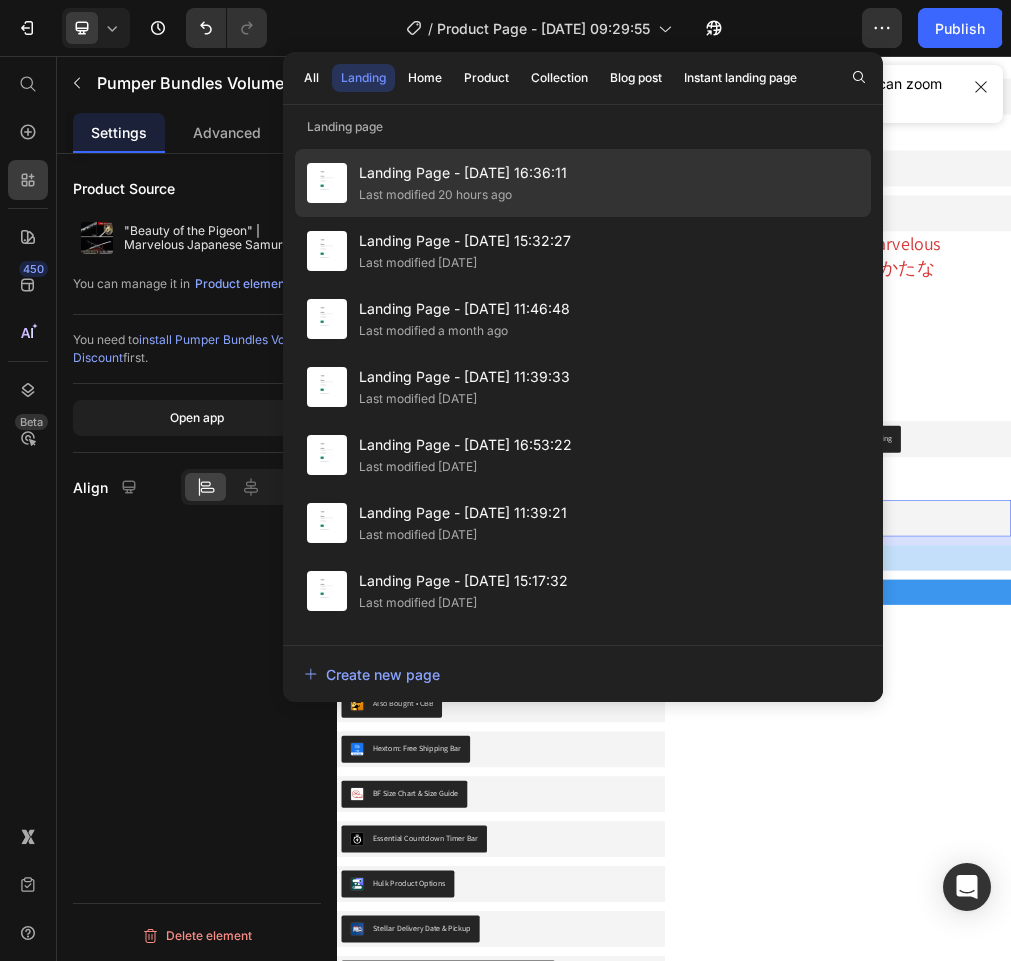 click on "Landing Page - [DATE] 16:36:11" at bounding box center (463, 173) 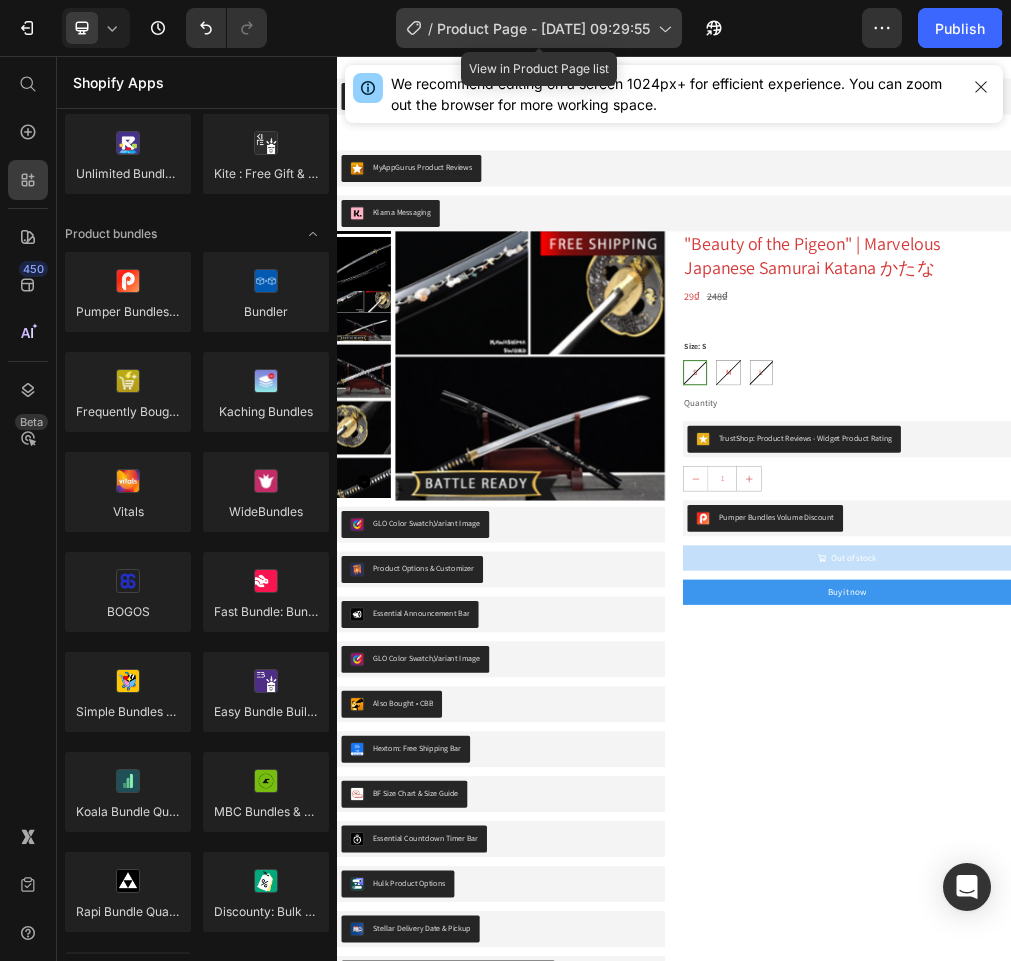 click on "Product Page - [DATE] 09:29:55" at bounding box center [543, 28] 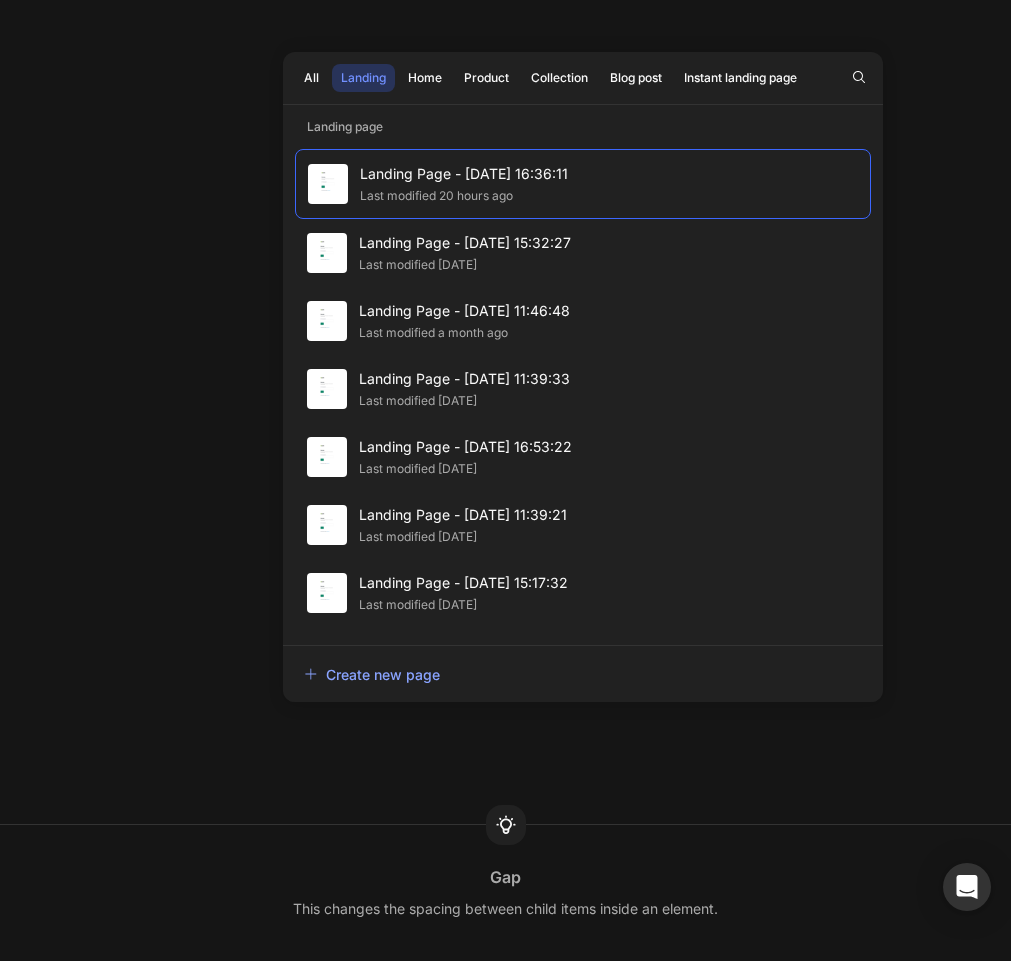 click on "We'll be right with you Gap This changes the spacing between child items inside an element." at bounding box center (505, 480) 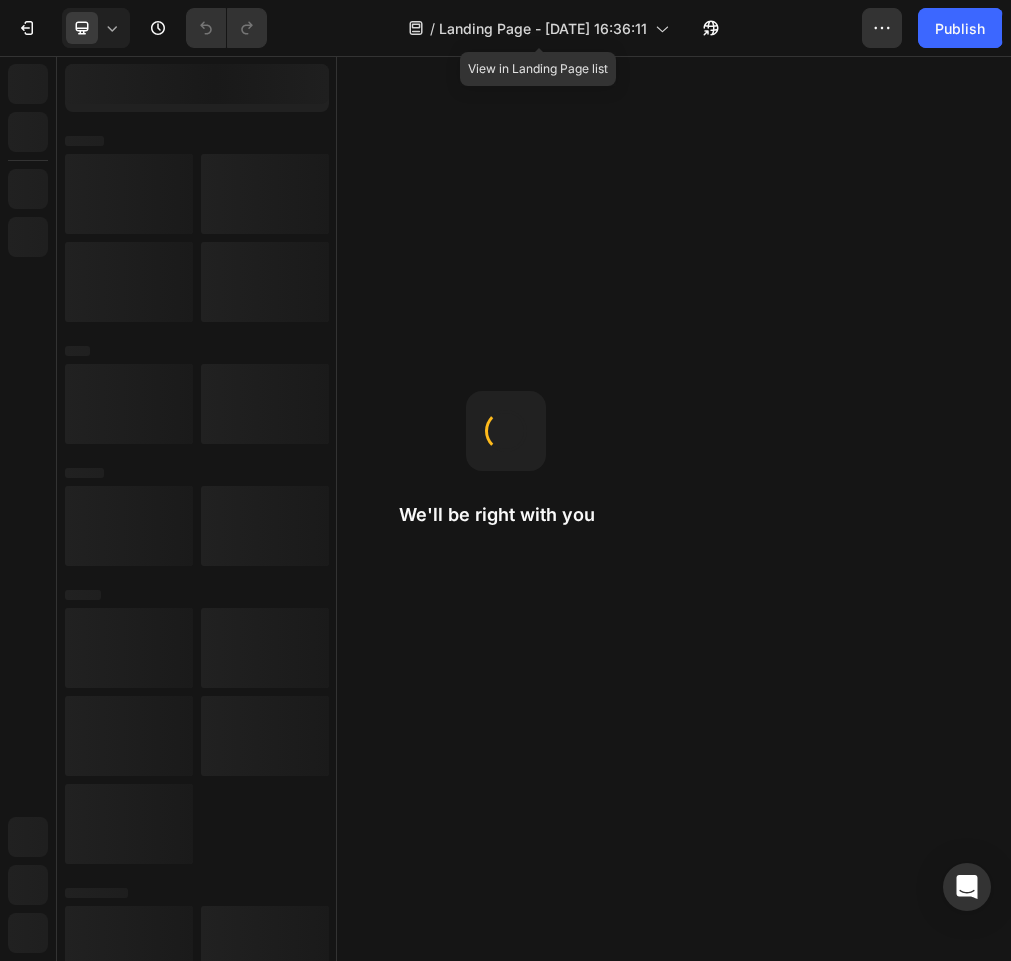 scroll, scrollTop: 0, scrollLeft: 0, axis: both 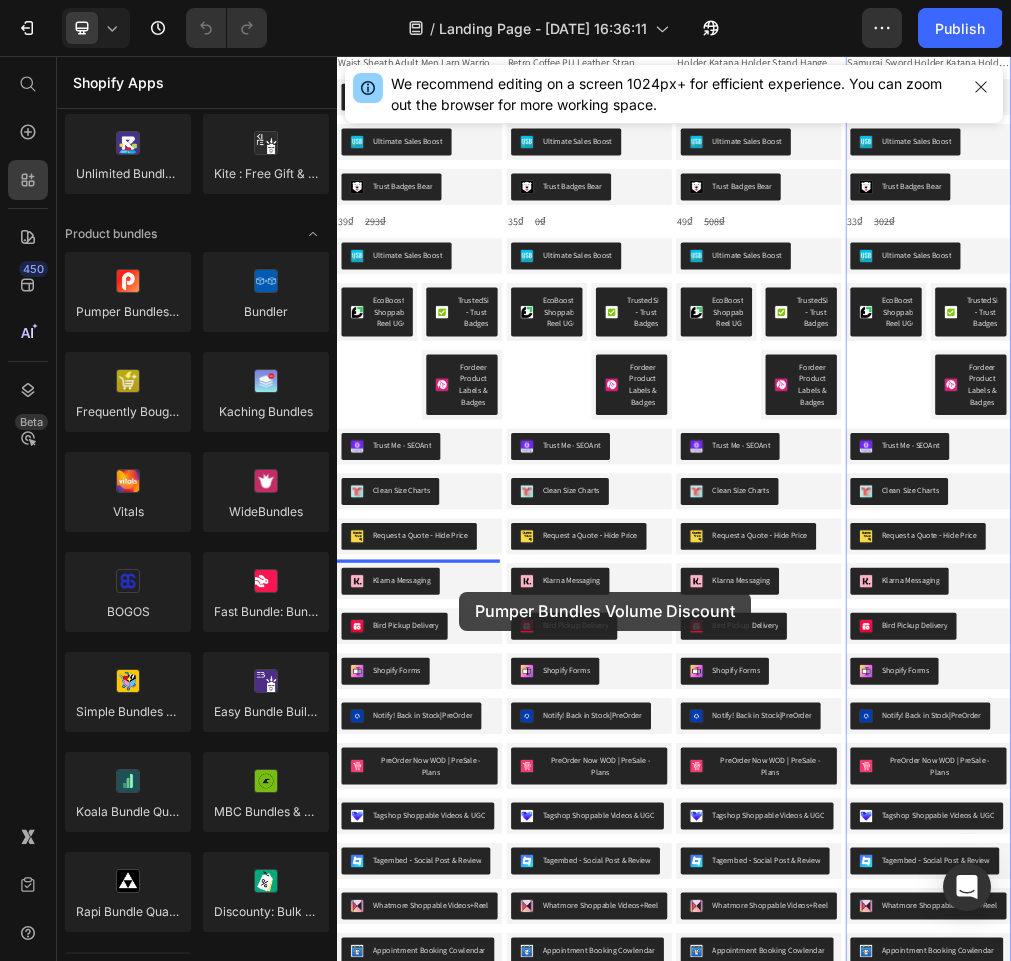 drag, startPoint x: 447, startPoint y: 366, endPoint x: 554, endPoint y: 1010, distance: 652.8285 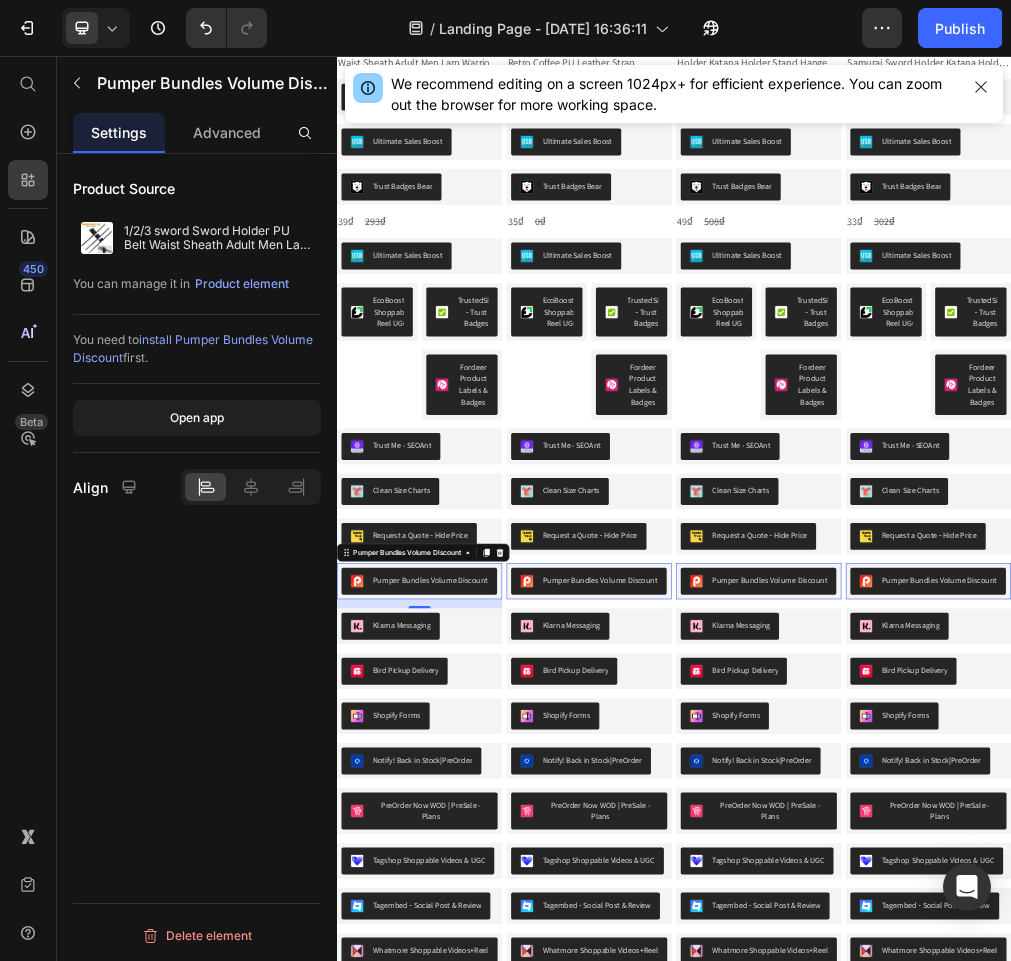 scroll, scrollTop: 1064, scrollLeft: 0, axis: vertical 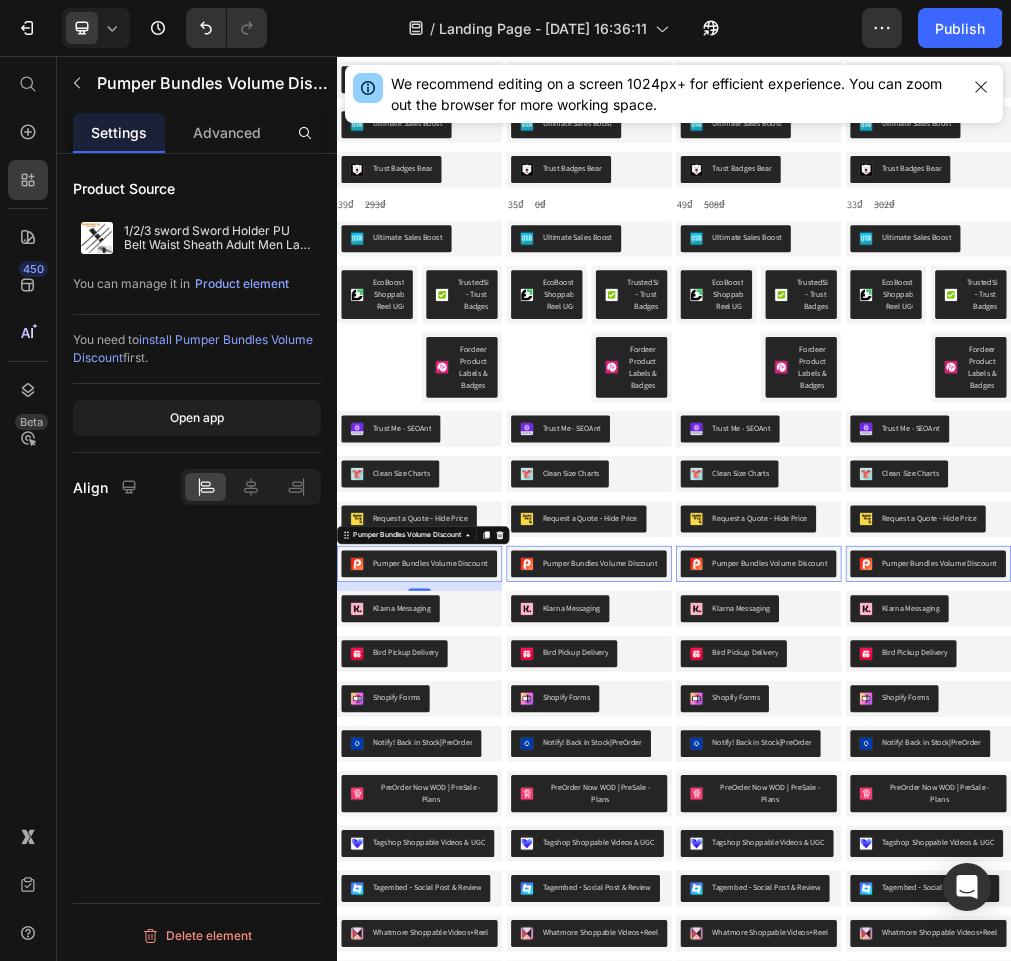 click on "Product Source 1/2/3 sword Sword Holder PU Belt Waist Sheath Adult Men Larp Warrior Cosplay Leather Buckle Strap for Comic Show|Boys Costume Accessories  You can manage it in   Product element   You need to  install Pumper Bundles Volume Discount  first.   Open app  Align  Delete element" at bounding box center (197, 586) 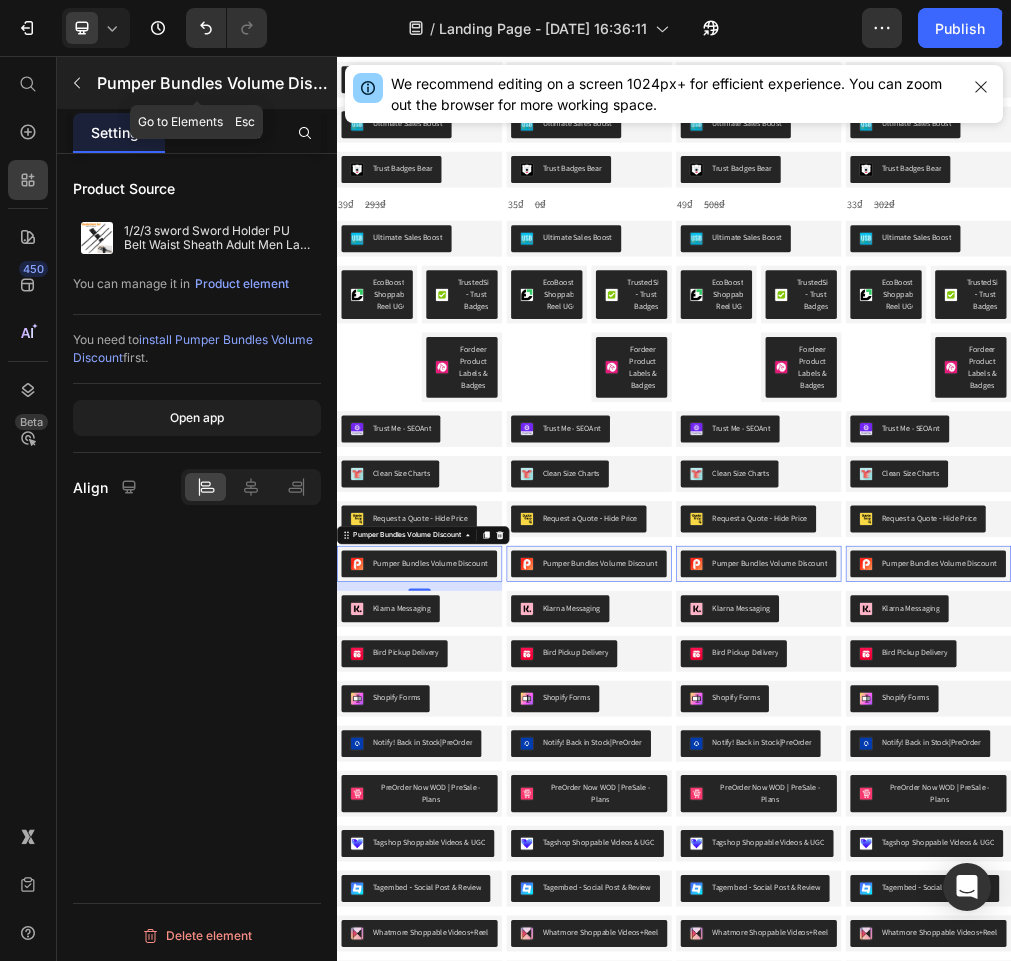 click at bounding box center (77, 83) 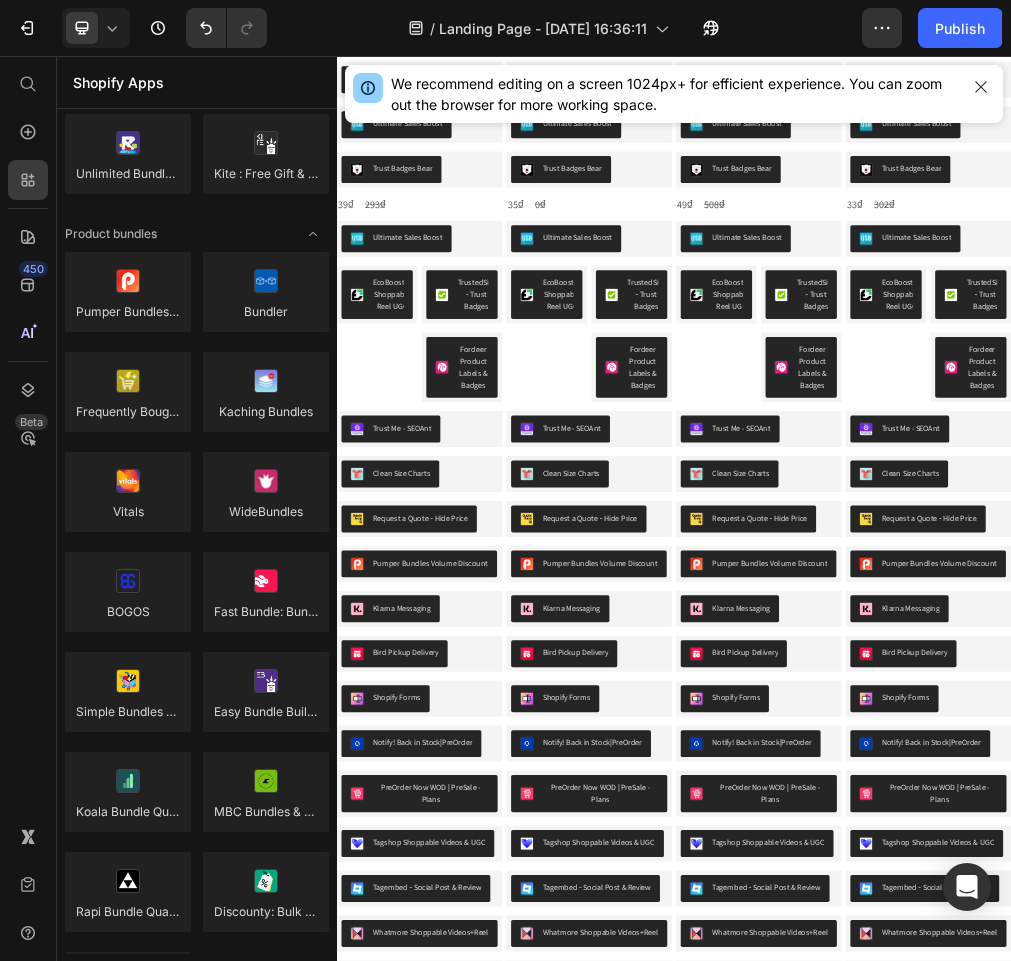 click on "Pumper Bundles Volume Discount
Bundler
Frequently Bought Together
Kaching Bundles
Vitals
WideBundles
[GEOGRAPHIC_DATA]
Fast Bundle: Bundles Discounts
Simple Bundles & Kits
Easy Bundle Builder | SkaiLama
Koala Bundle Quantity Discount
MBC Bundles & Volume Discount
Rapi Bundle Quantity Breaks
Discounty: Bulk Discount Sales
Appstle℠ Bundles & Discounts" 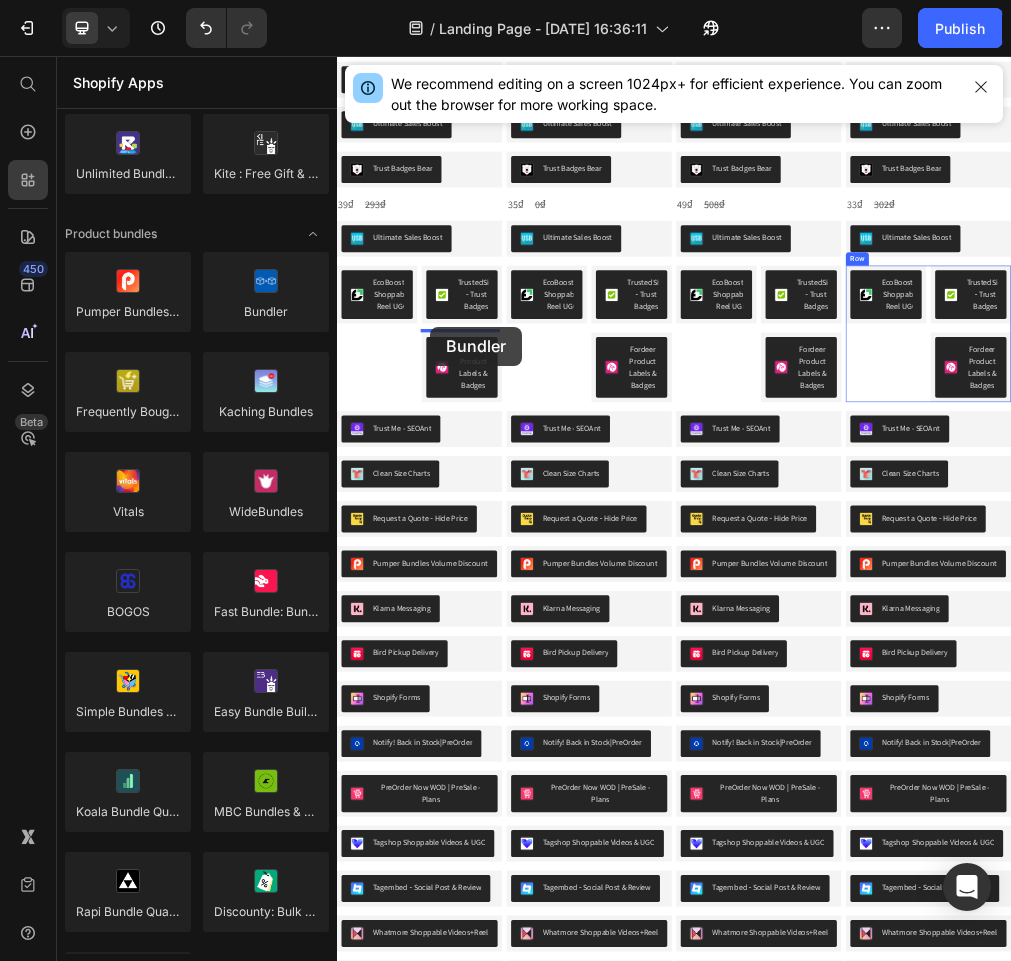 drag, startPoint x: 608, startPoint y: 368, endPoint x: 502, endPoint y: 538, distance: 200.3397 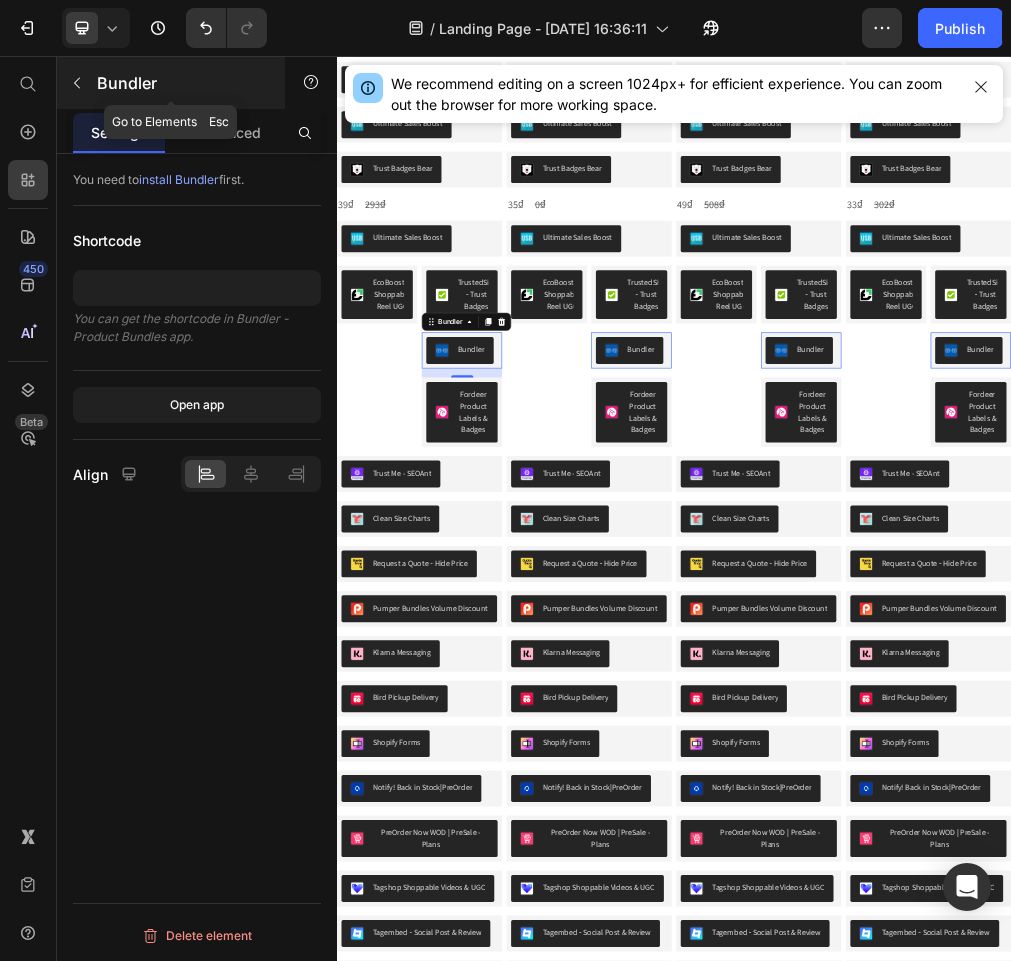 click at bounding box center [77, 83] 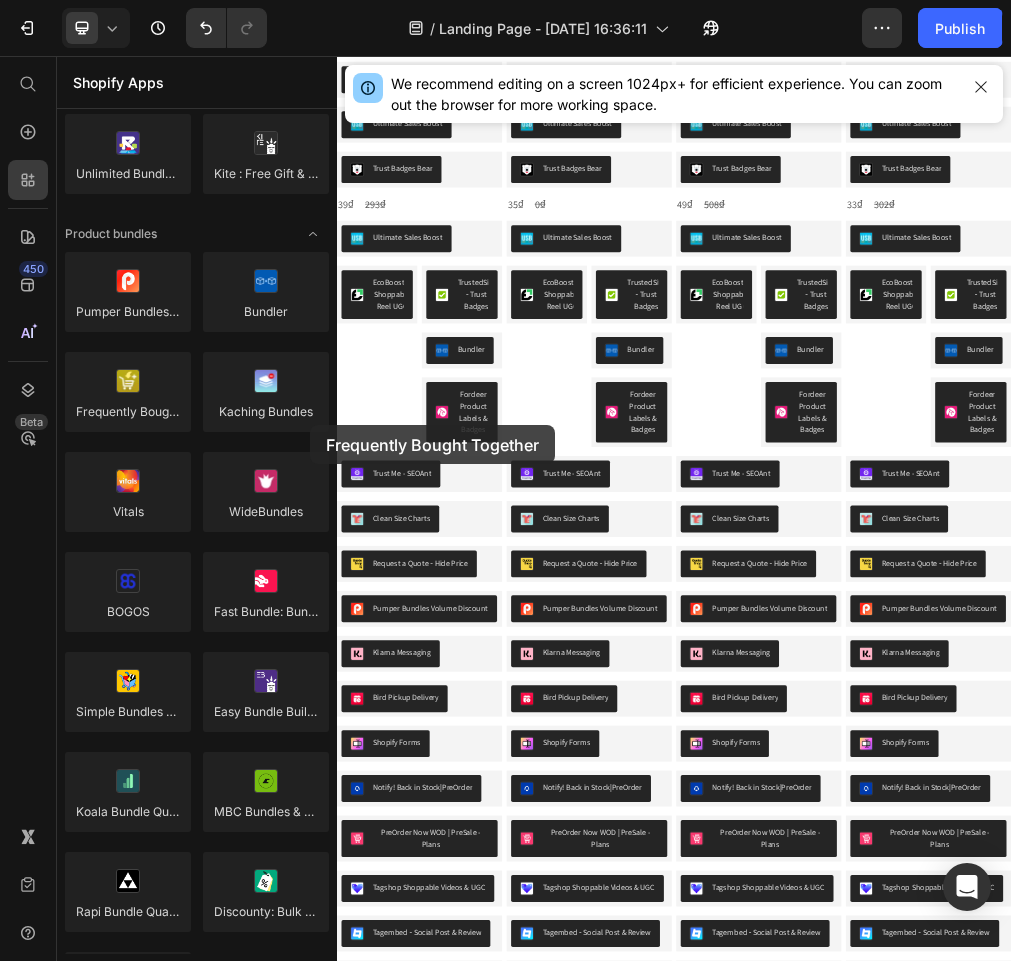 drag, startPoint x: 462, startPoint y: 481, endPoint x: 543, endPoint y: 718, distance: 250.45958 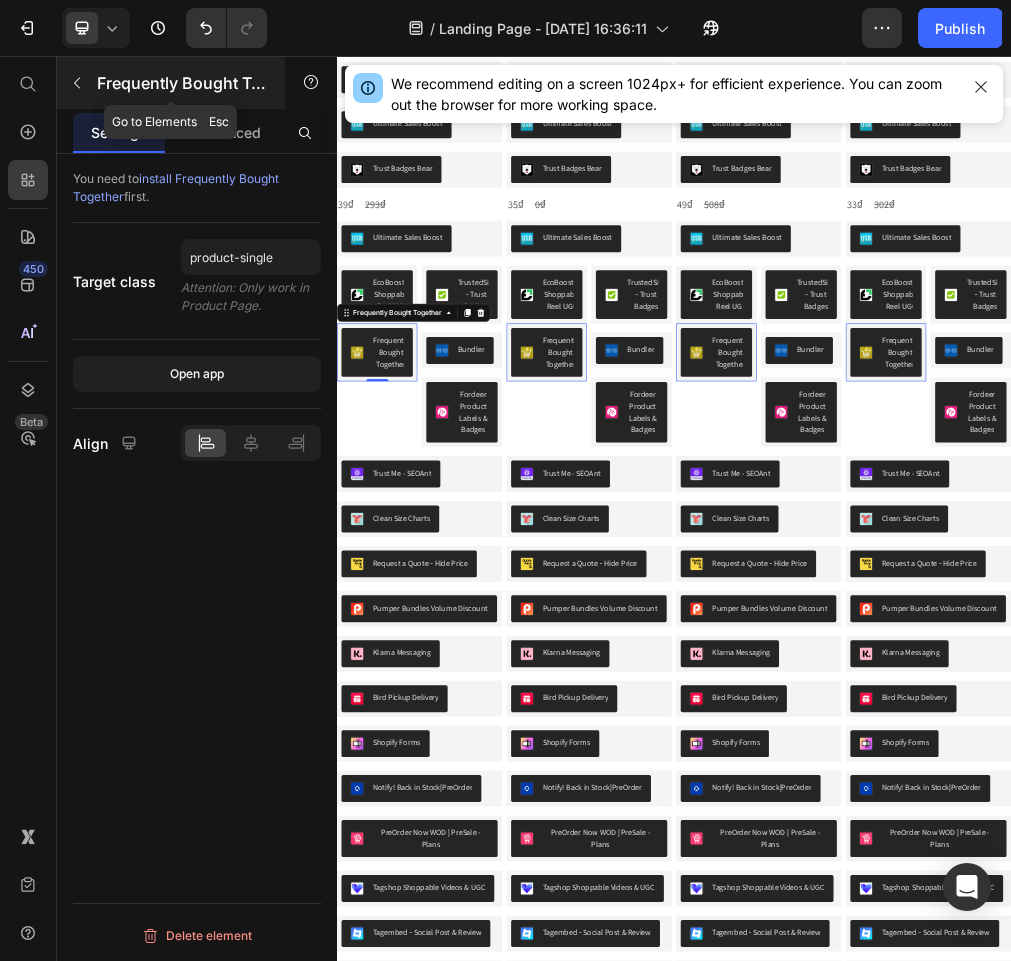 click on "Frequently Bought Together" at bounding box center [182, 83] 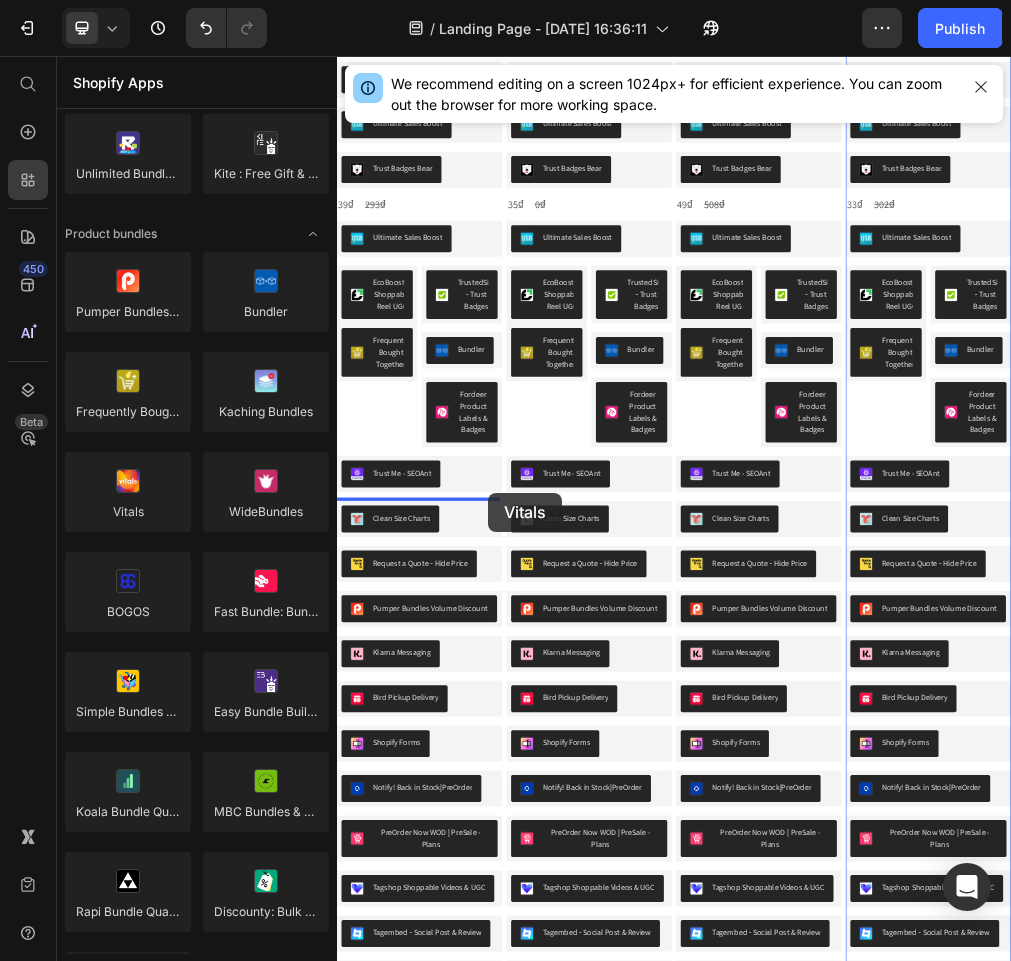 drag, startPoint x: 663, startPoint y: 567, endPoint x: 605, endPoint y: 834, distance: 273.22702 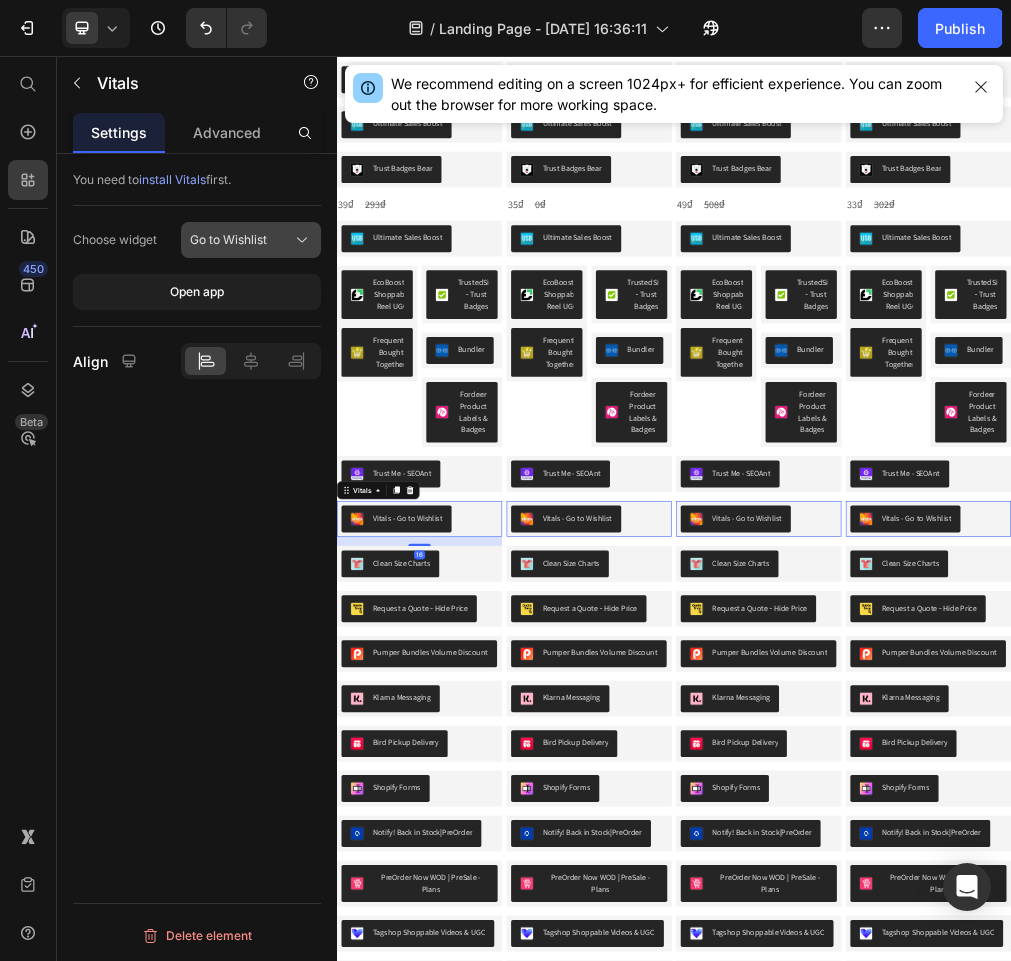 click on "Go to Wishlist" at bounding box center (251, 240) 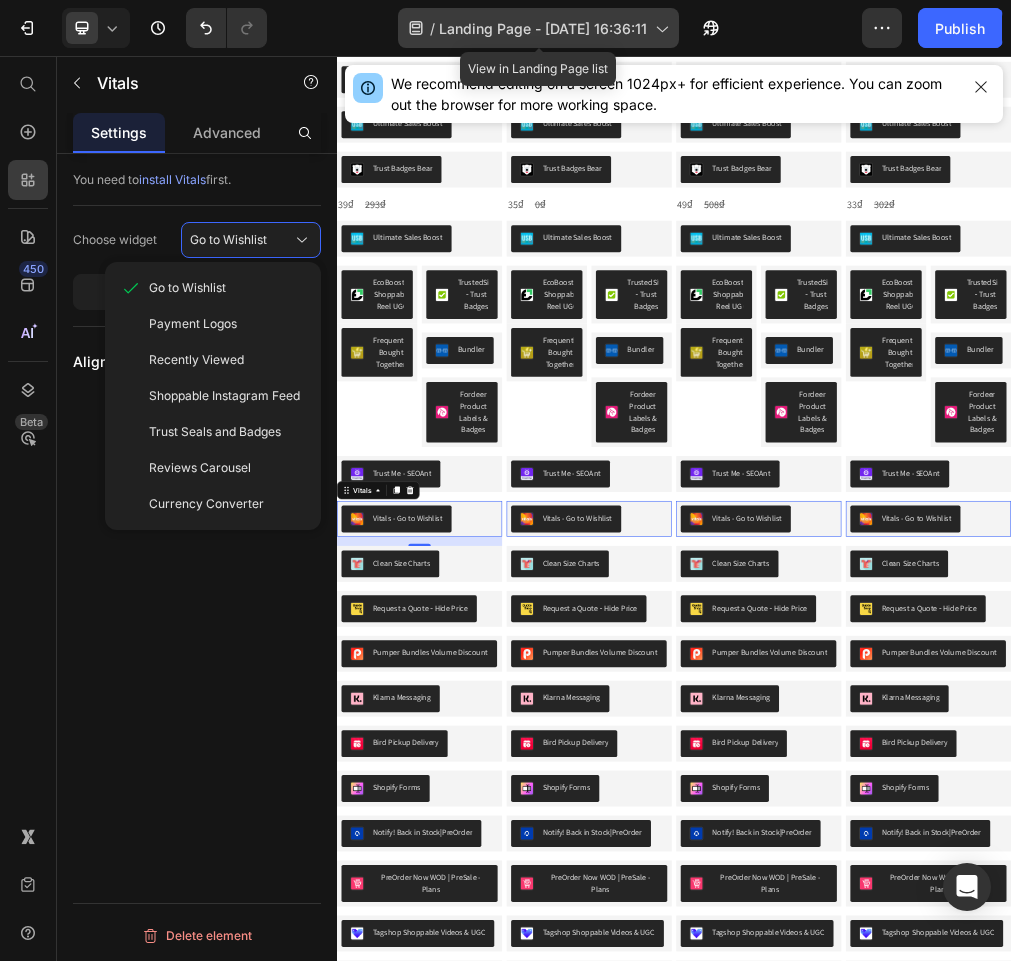 click on "Landing Page - [DATE] 16:36:11" at bounding box center (543, 28) 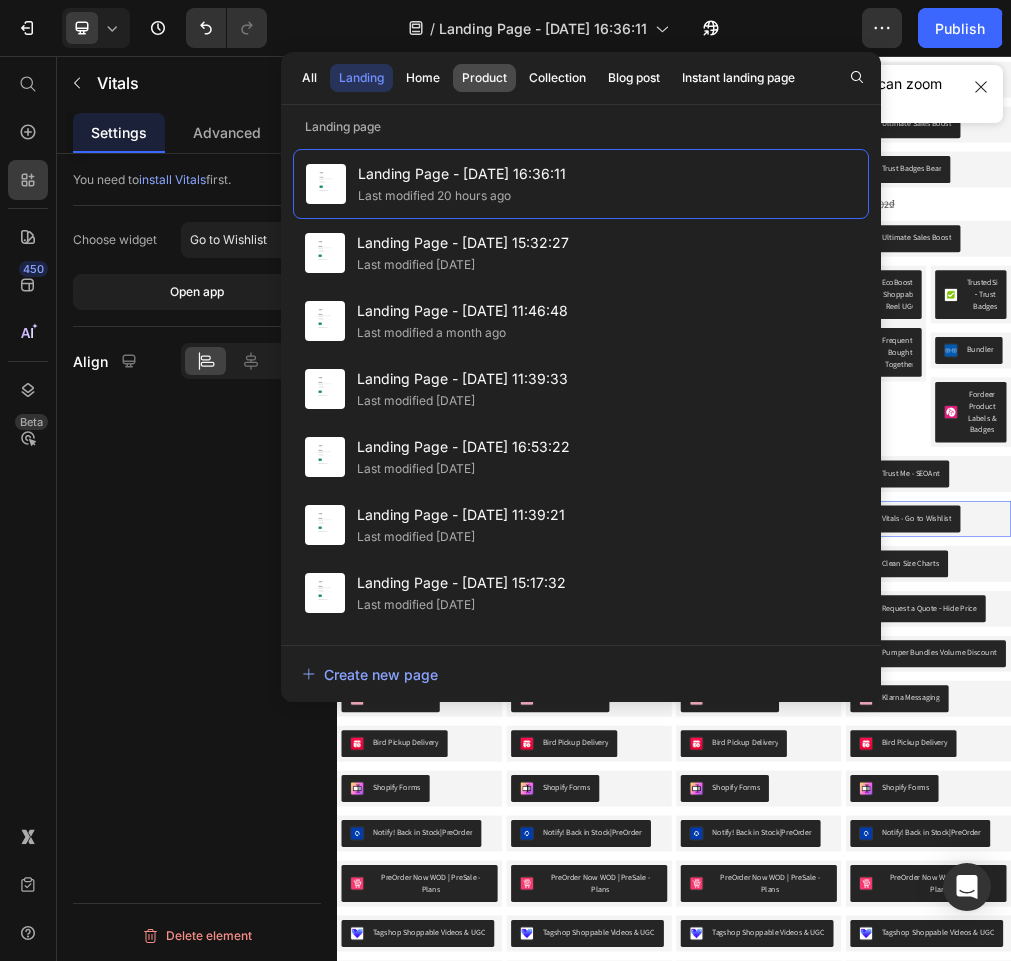 click on "Product" at bounding box center (484, 78) 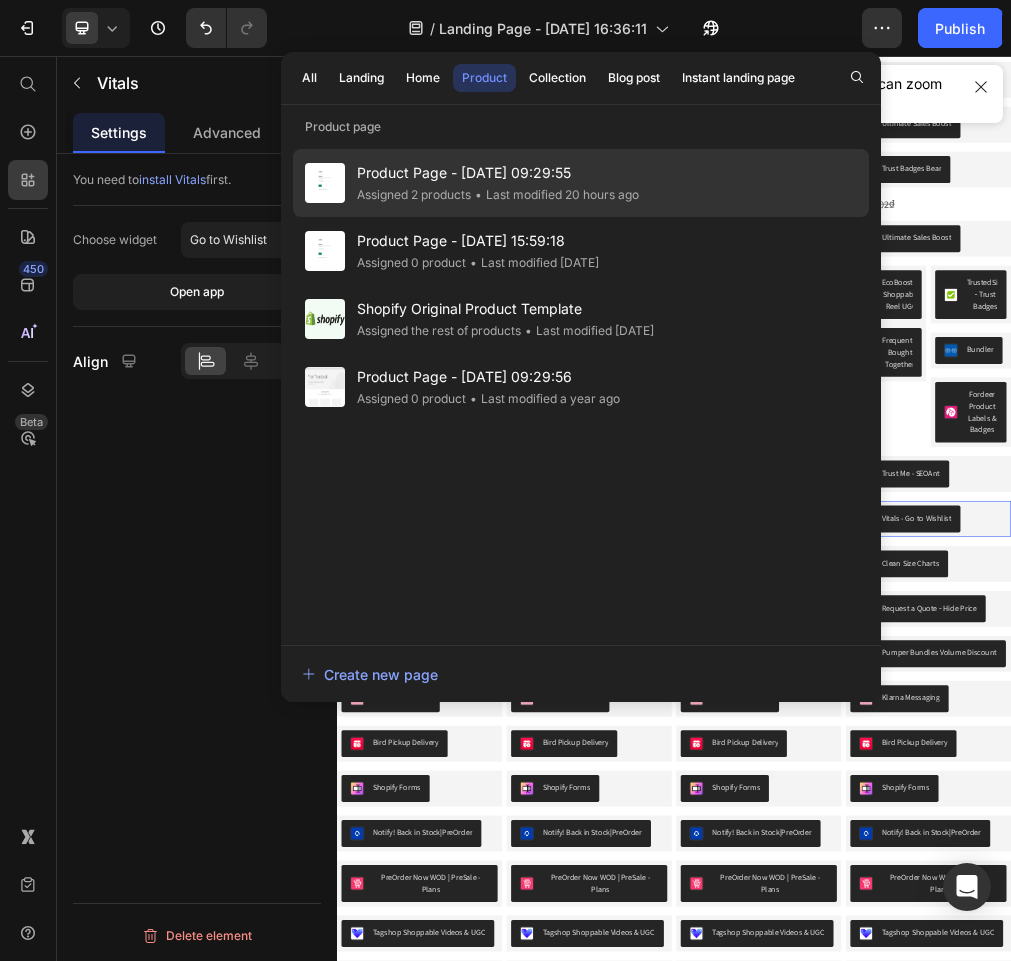 click on "Product Page - [DATE] 09:29:55" at bounding box center [498, 173] 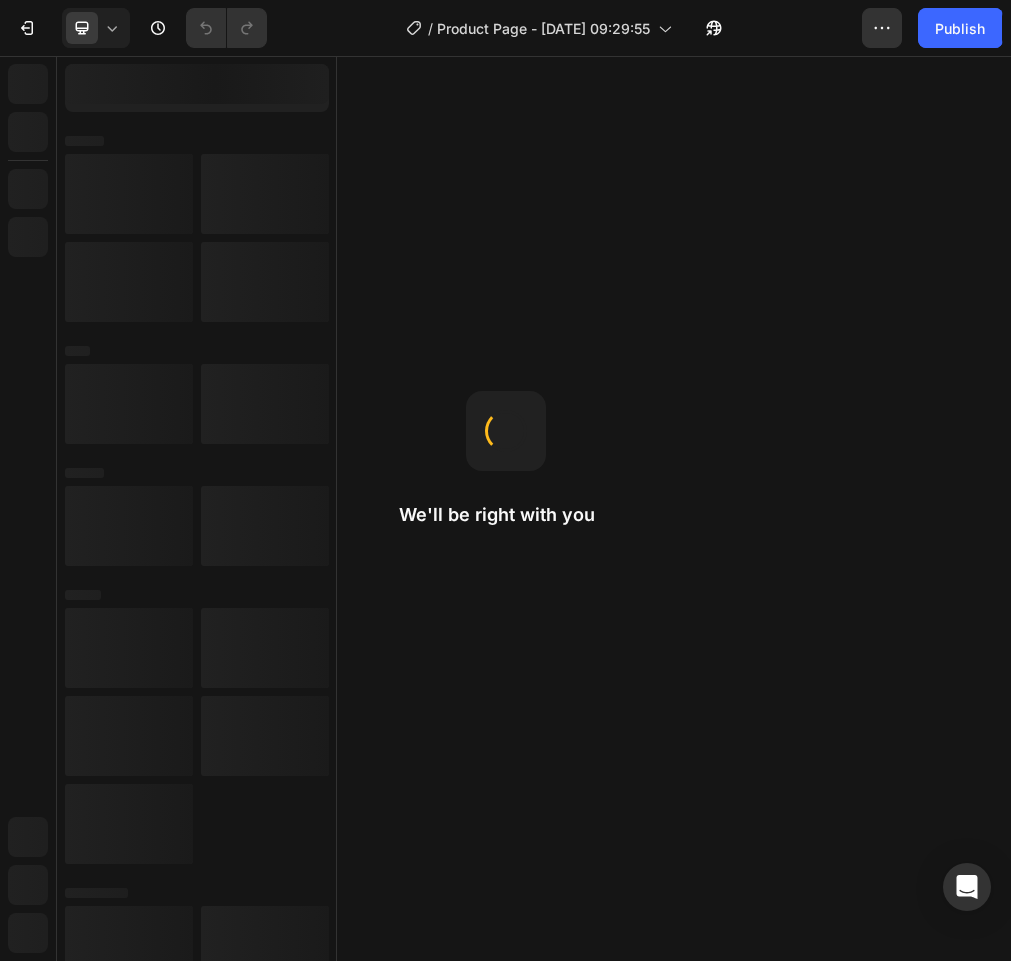 scroll, scrollTop: 0, scrollLeft: 0, axis: both 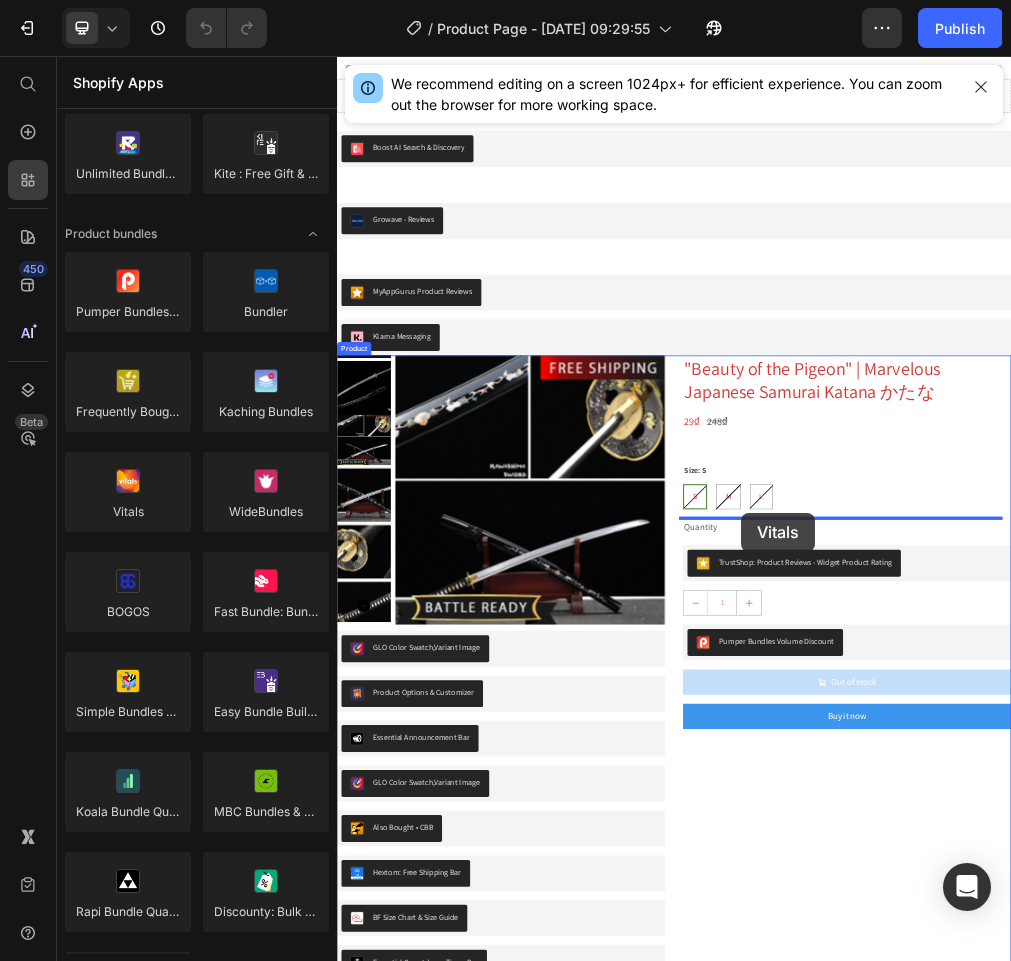 drag, startPoint x: 667, startPoint y: 546, endPoint x: 1056, endPoint y: 869, distance: 505.61844 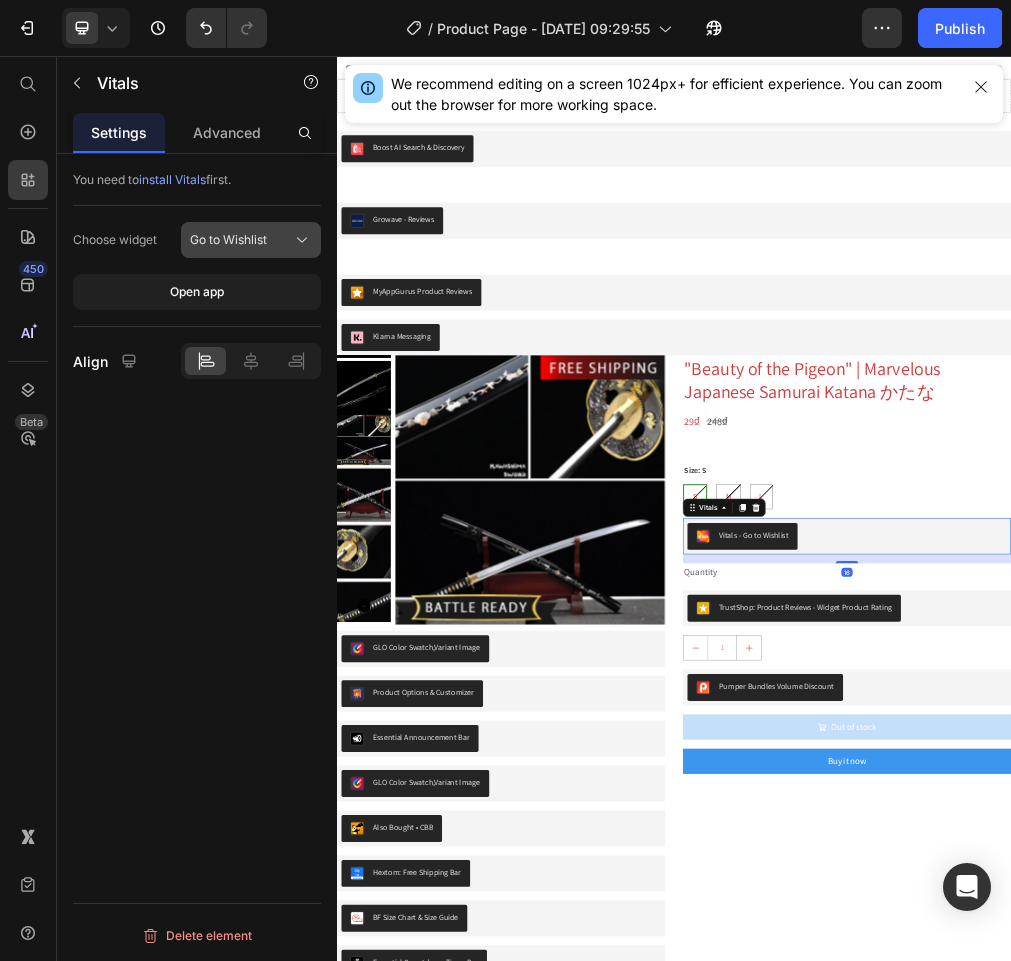 click on "Go to Wishlist" at bounding box center [228, 240] 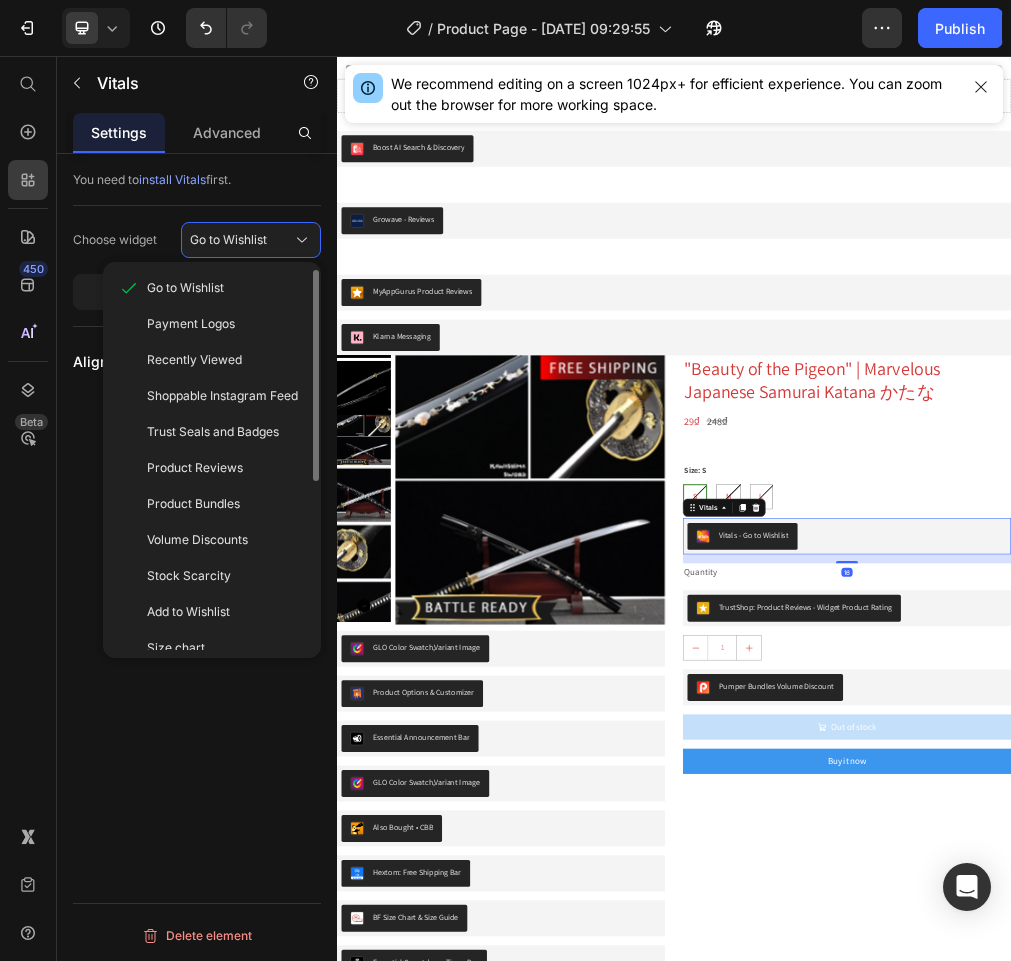 scroll, scrollTop: 304, scrollLeft: 0, axis: vertical 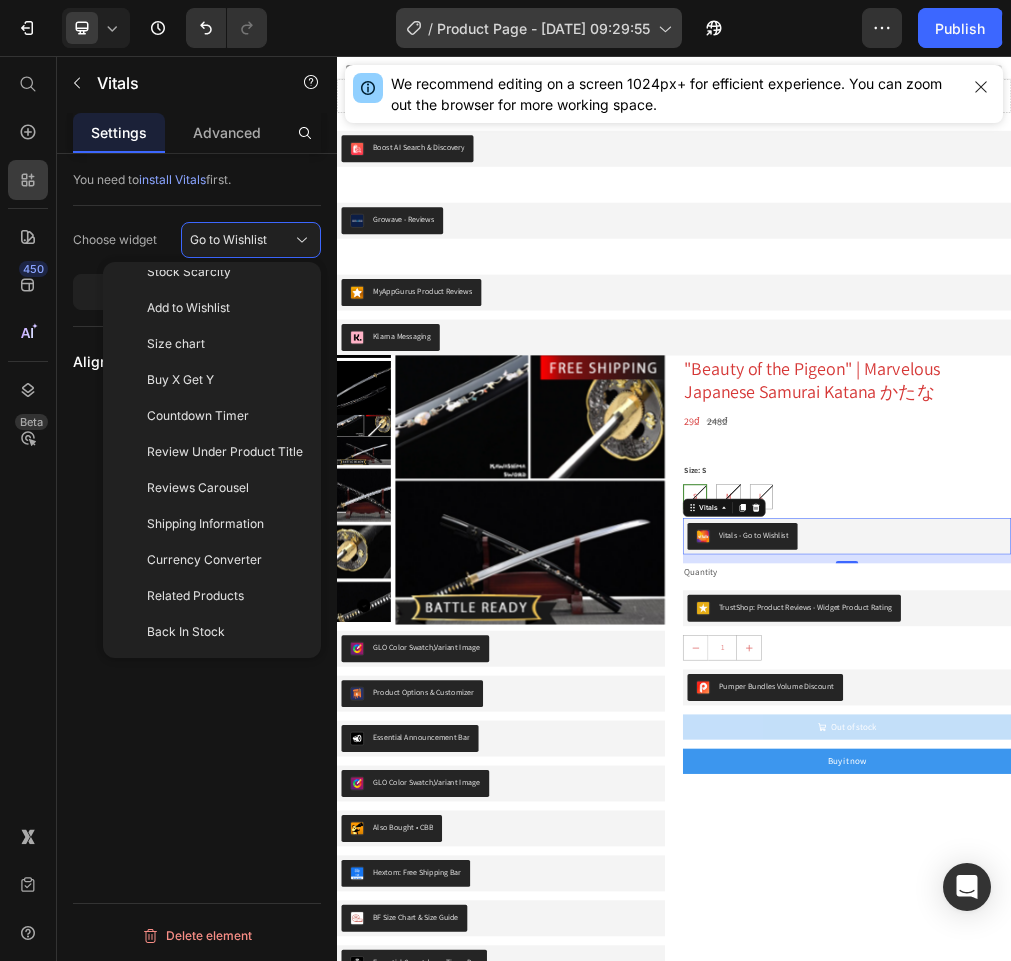 click on "/  Product Page - [DATE] 09:29:55" 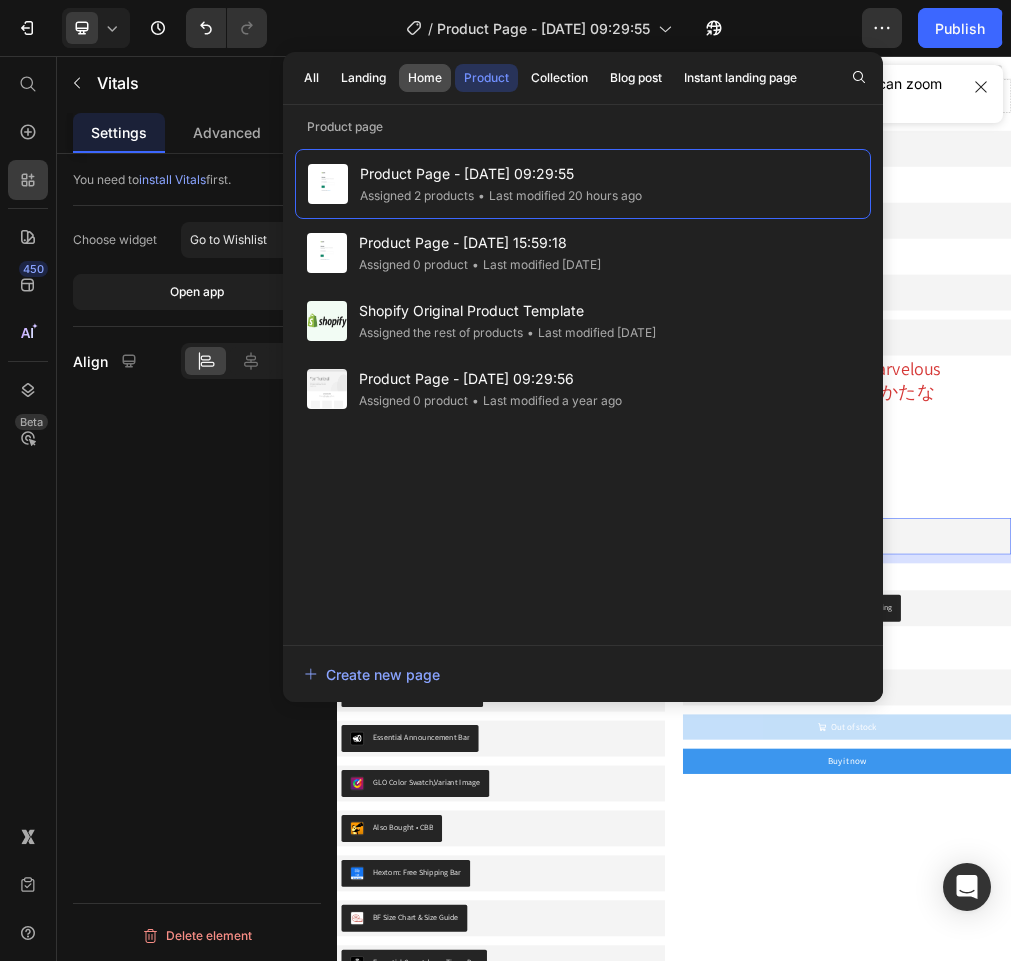 click on "Home" 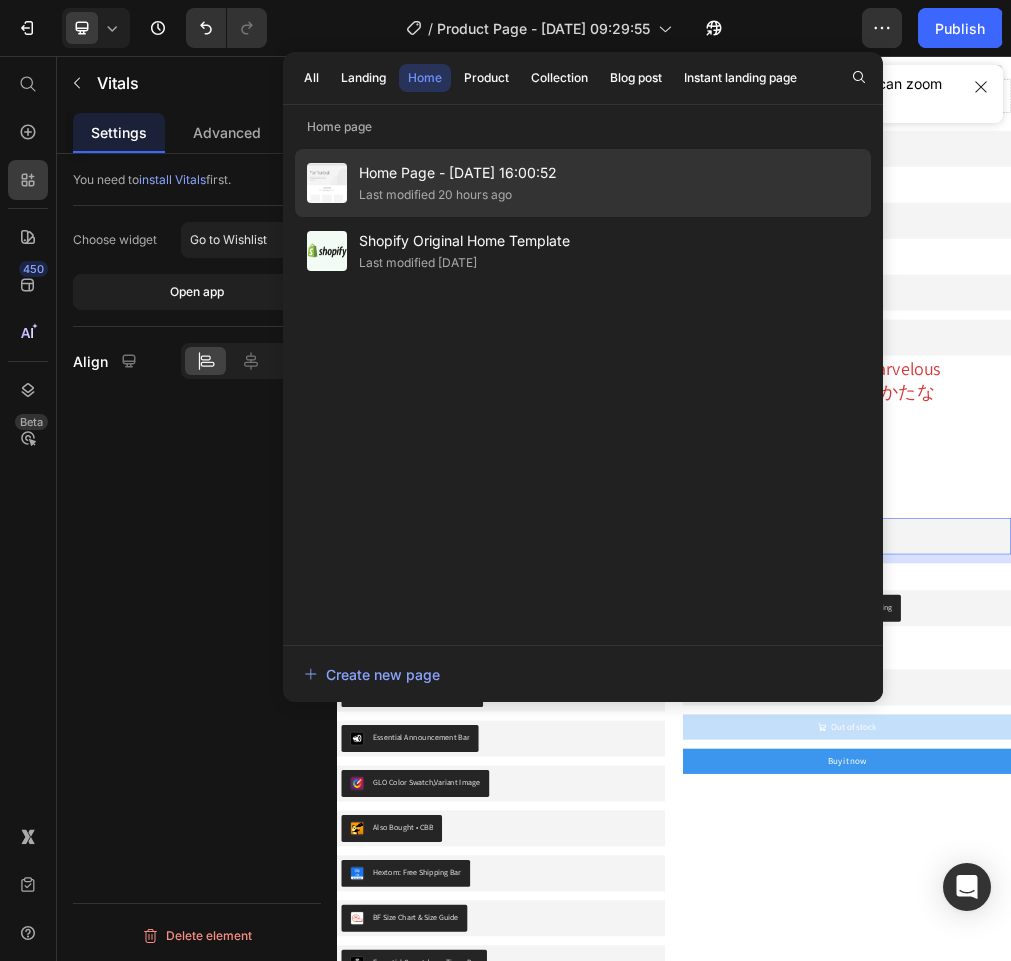 click on "Home Page - [DATE] 16:00:52" at bounding box center (458, 173) 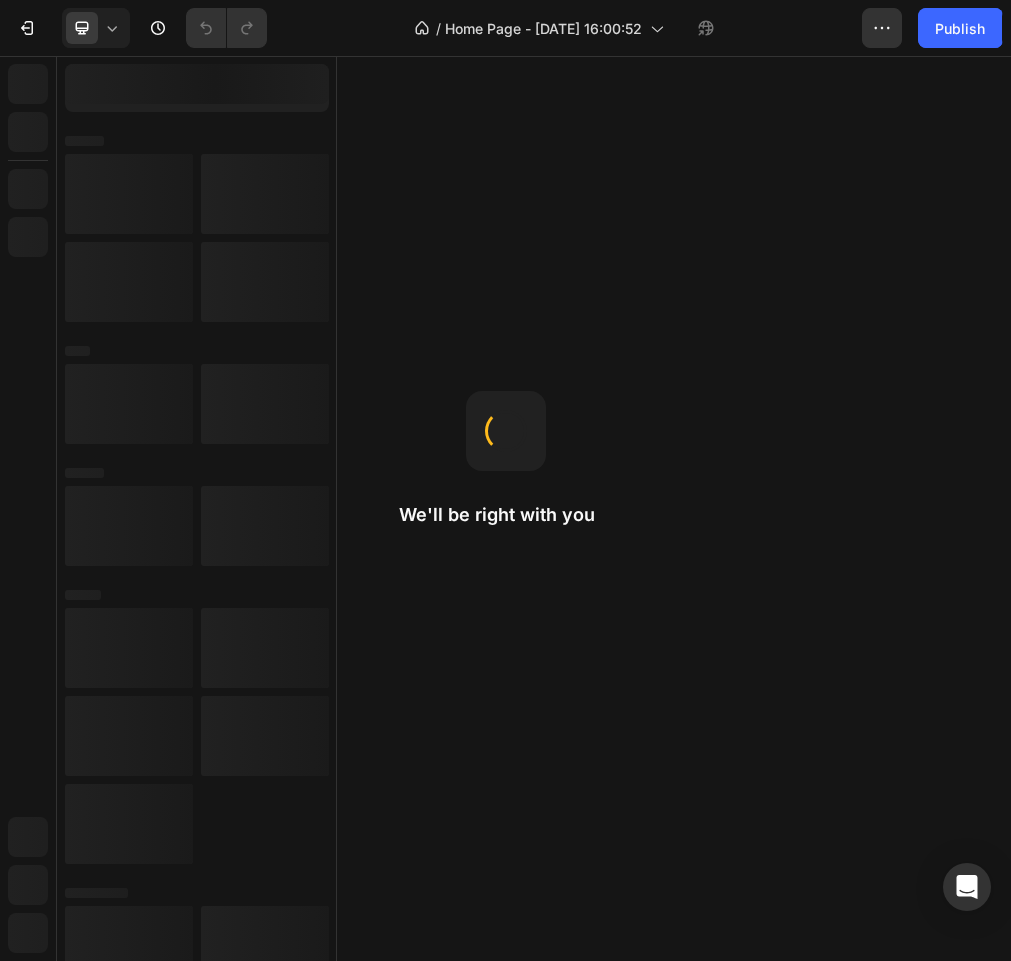 scroll, scrollTop: 0, scrollLeft: 0, axis: both 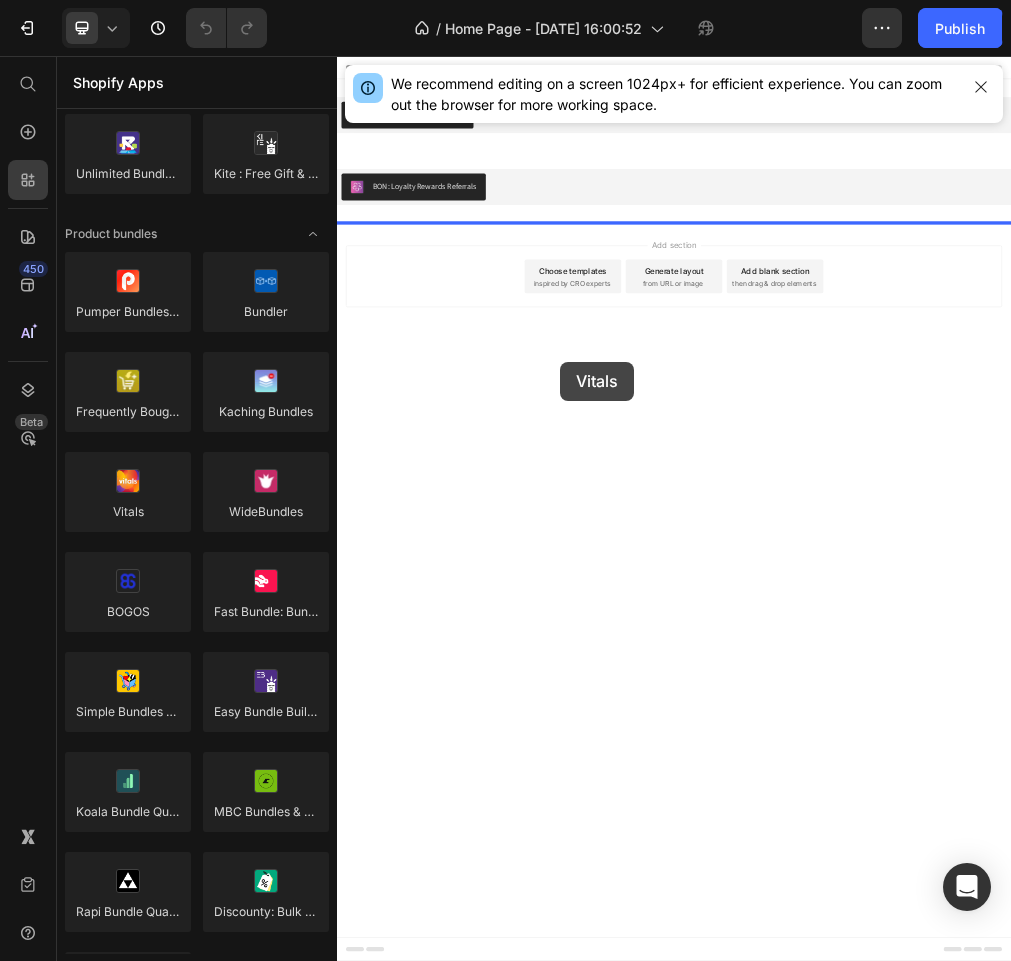 drag, startPoint x: 463, startPoint y: 548, endPoint x: 874, endPoint y: 550, distance: 411.00485 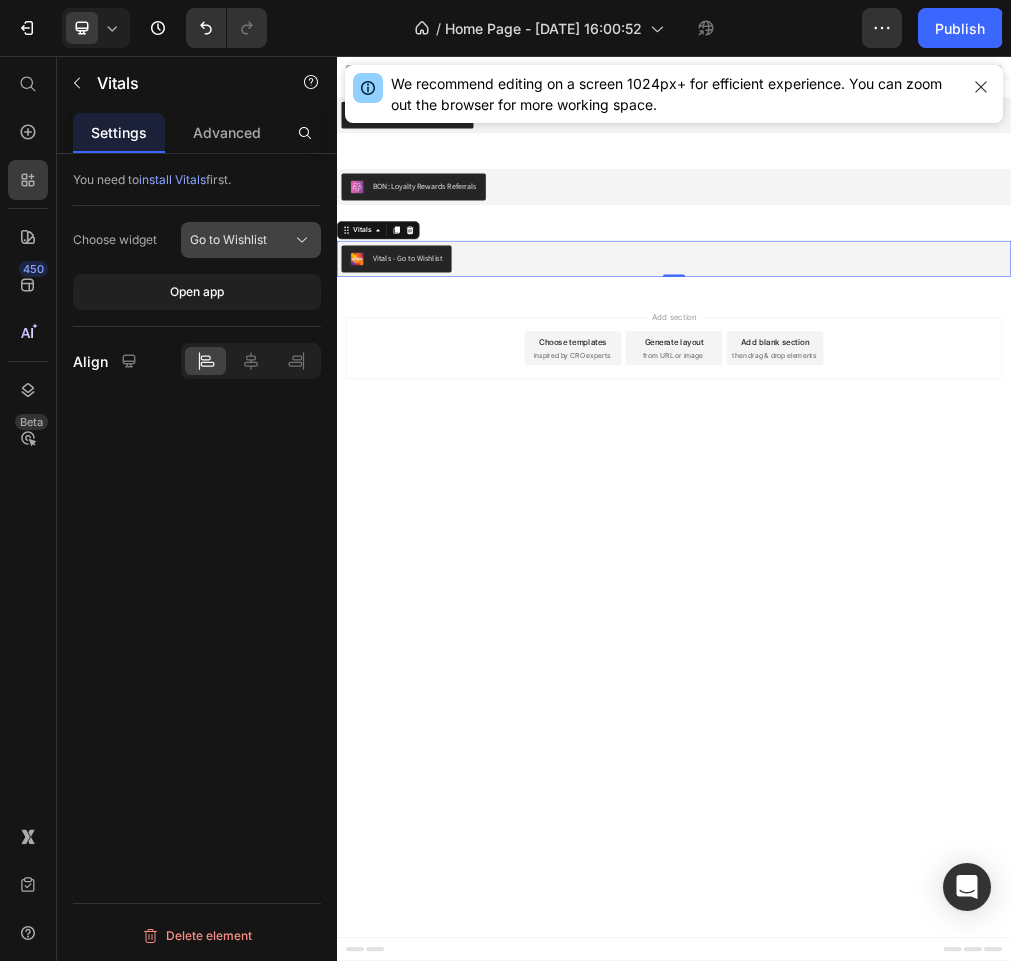 drag, startPoint x: 265, startPoint y: 241, endPoint x: 338, endPoint y: 519, distance: 287.42477 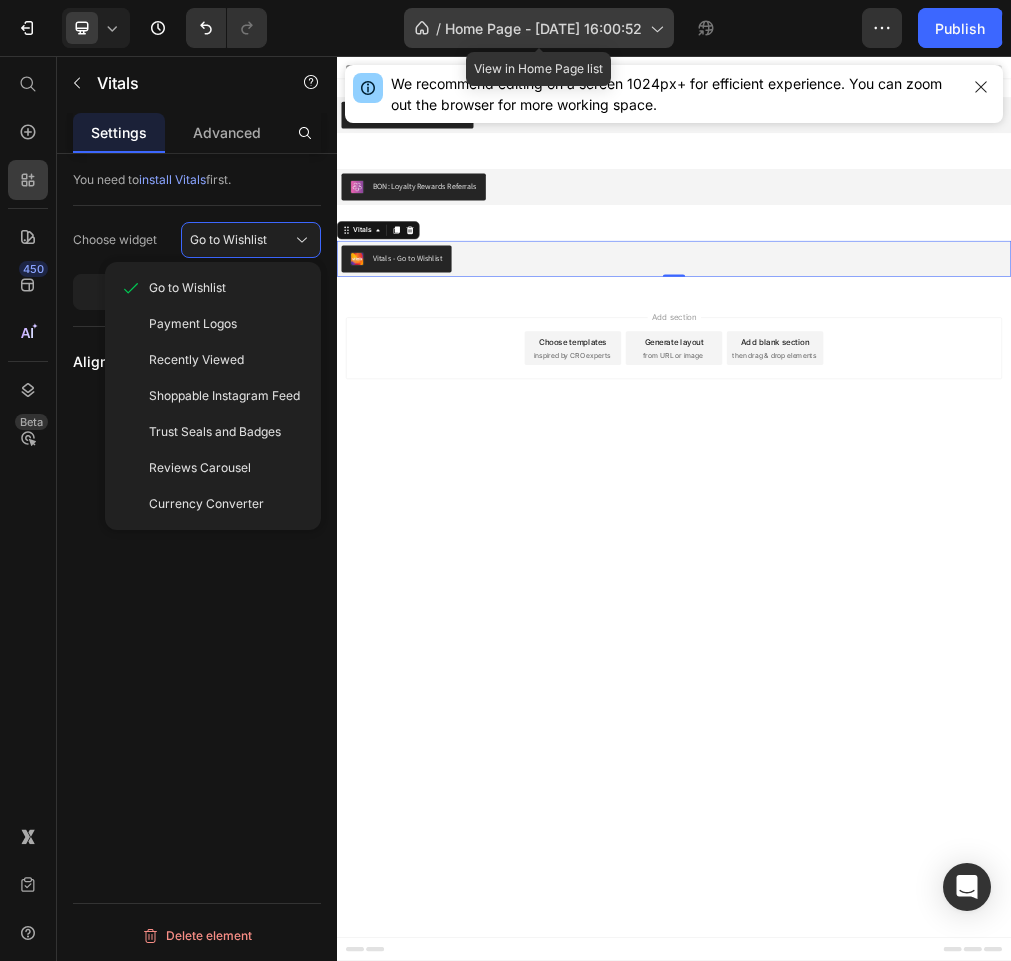 click on "Home Page - [DATE] 16:00:52" at bounding box center (543, 28) 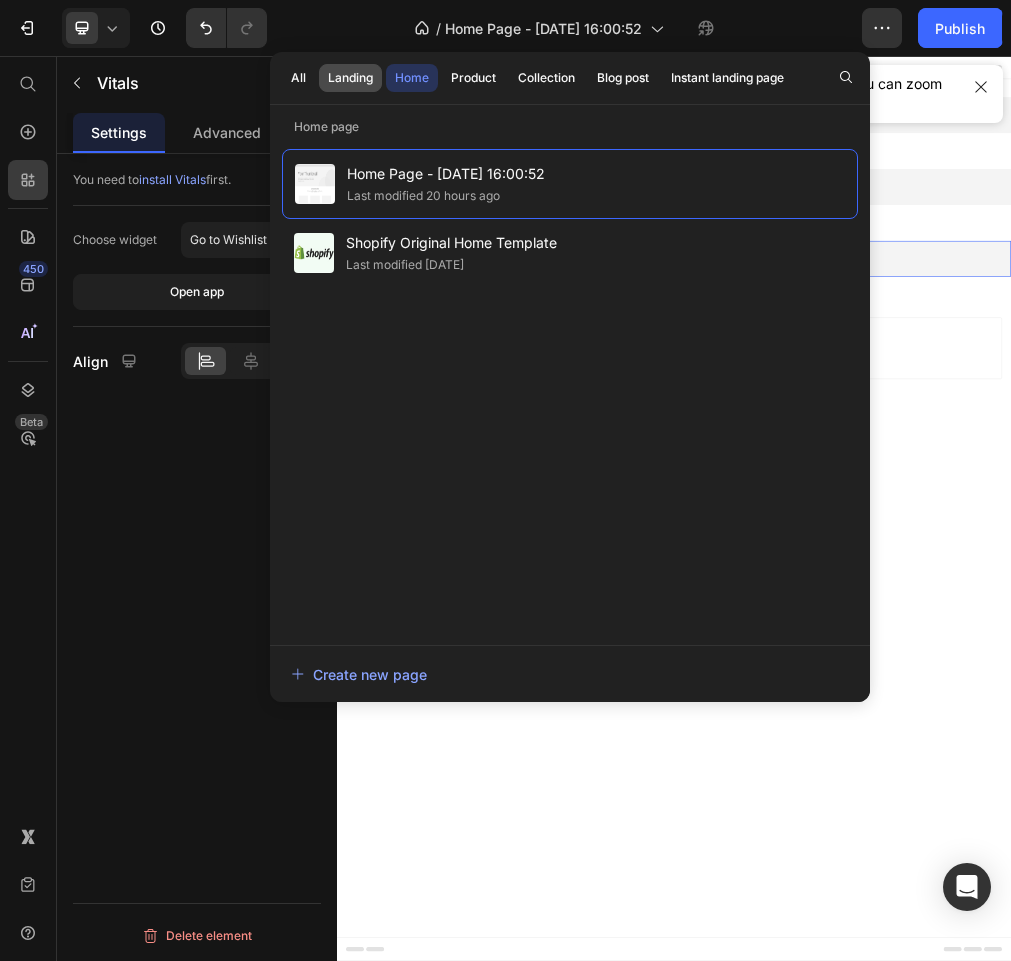 click on "Landing" at bounding box center (350, 78) 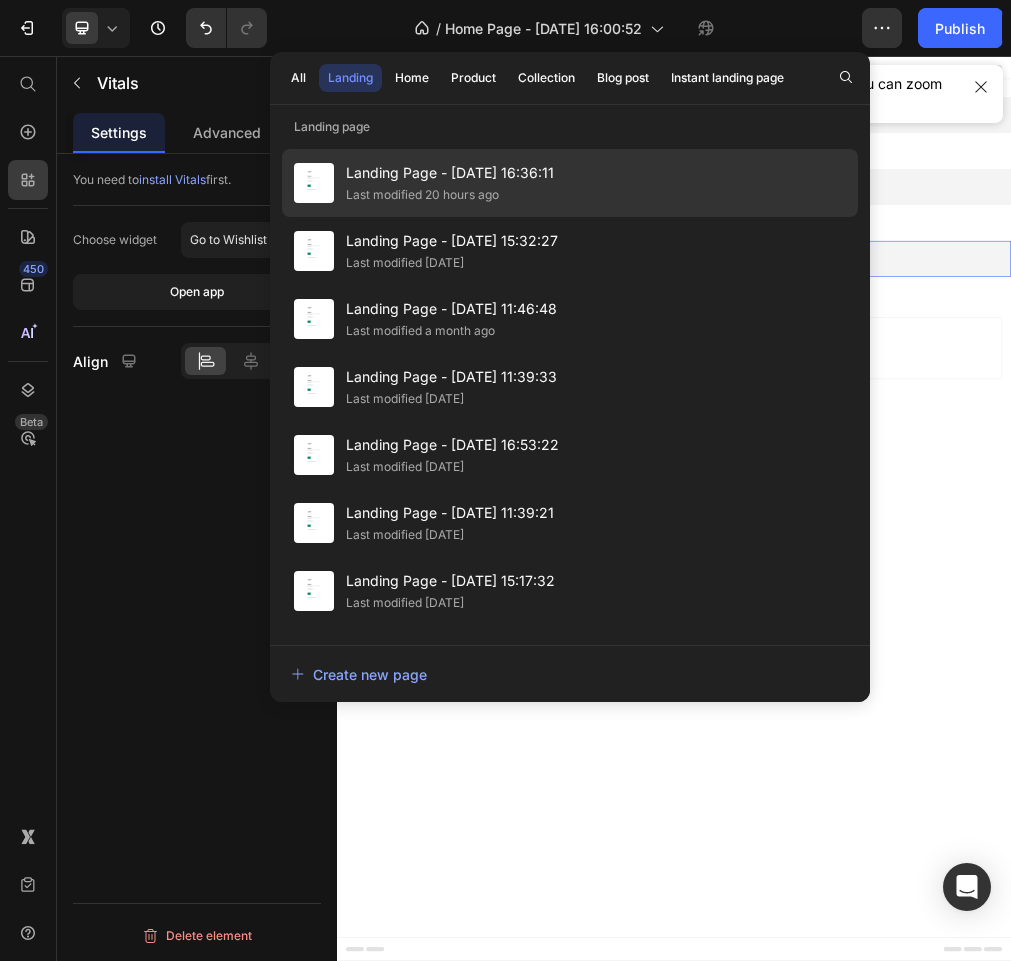 click on "Last modified 20 hours ago" 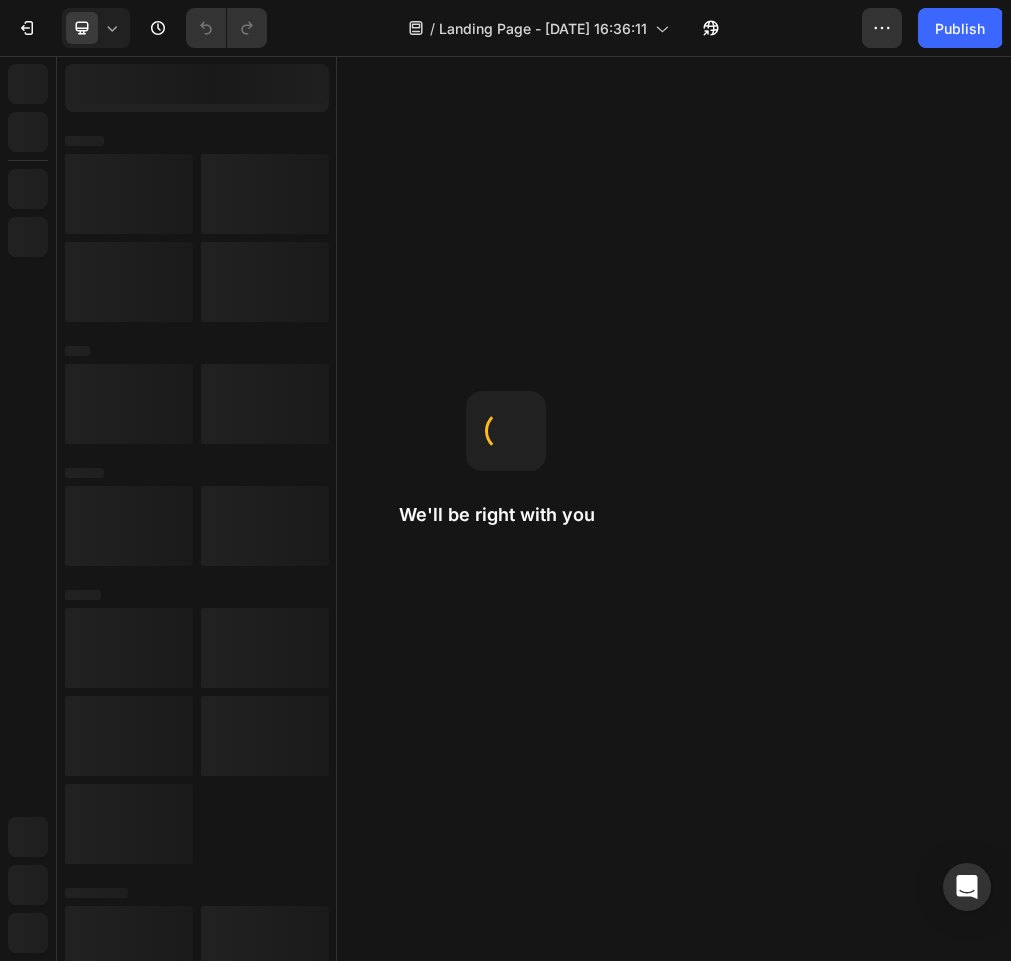 scroll, scrollTop: 0, scrollLeft: 0, axis: both 